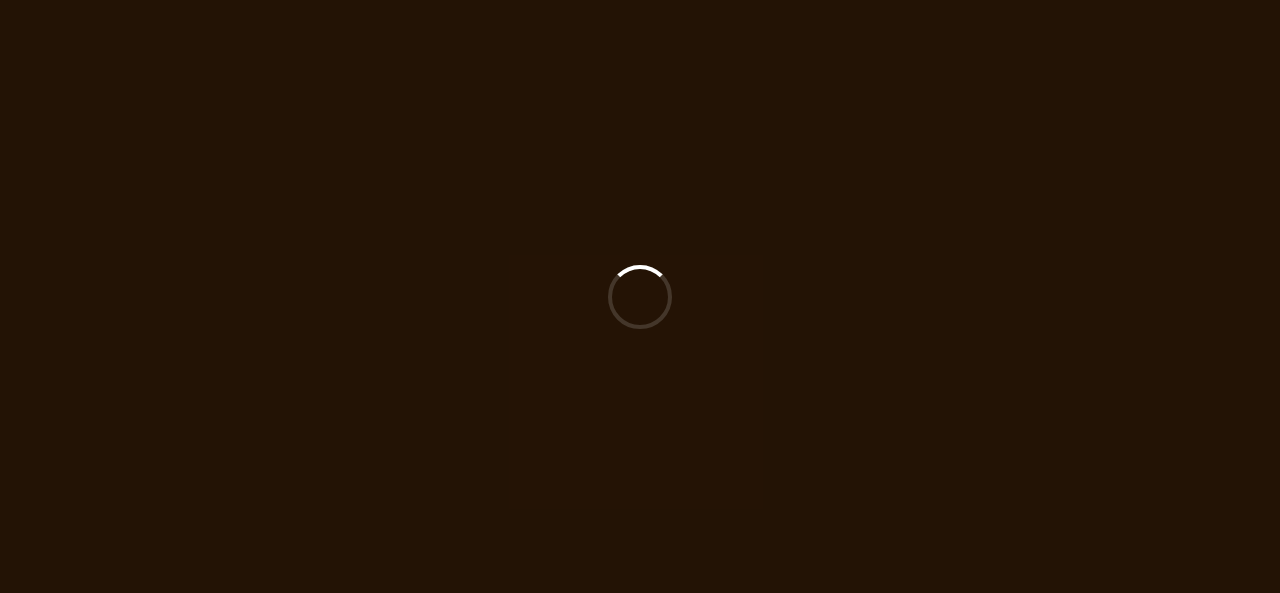 scroll, scrollTop: 0, scrollLeft: 0, axis: both 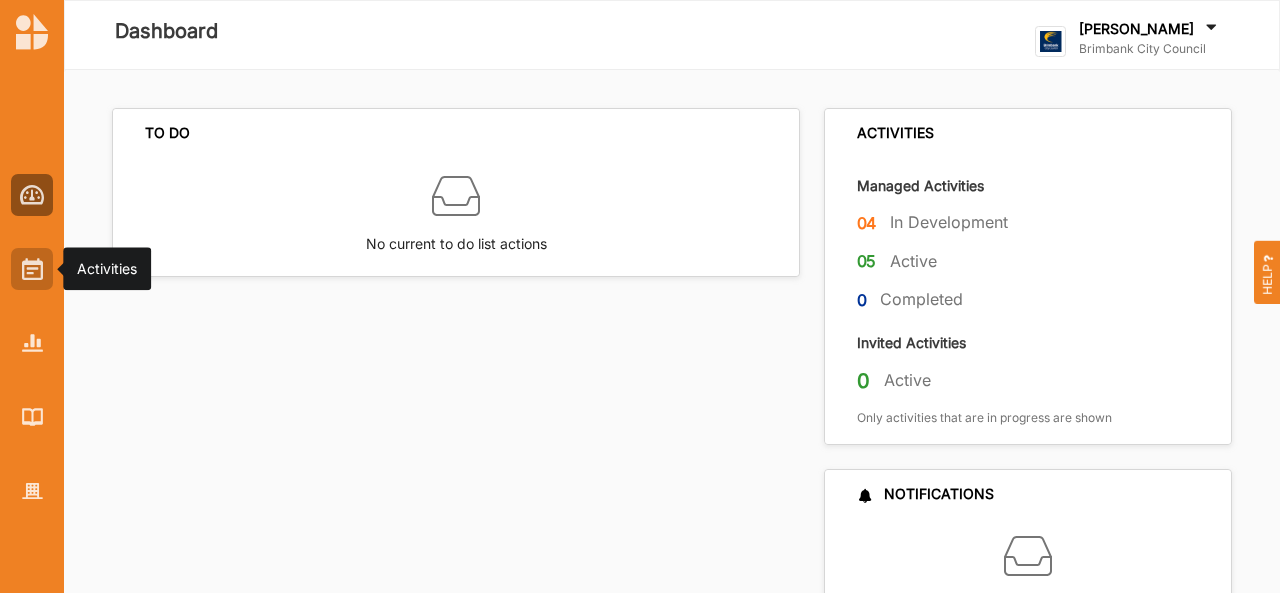 click at bounding box center [32, 269] 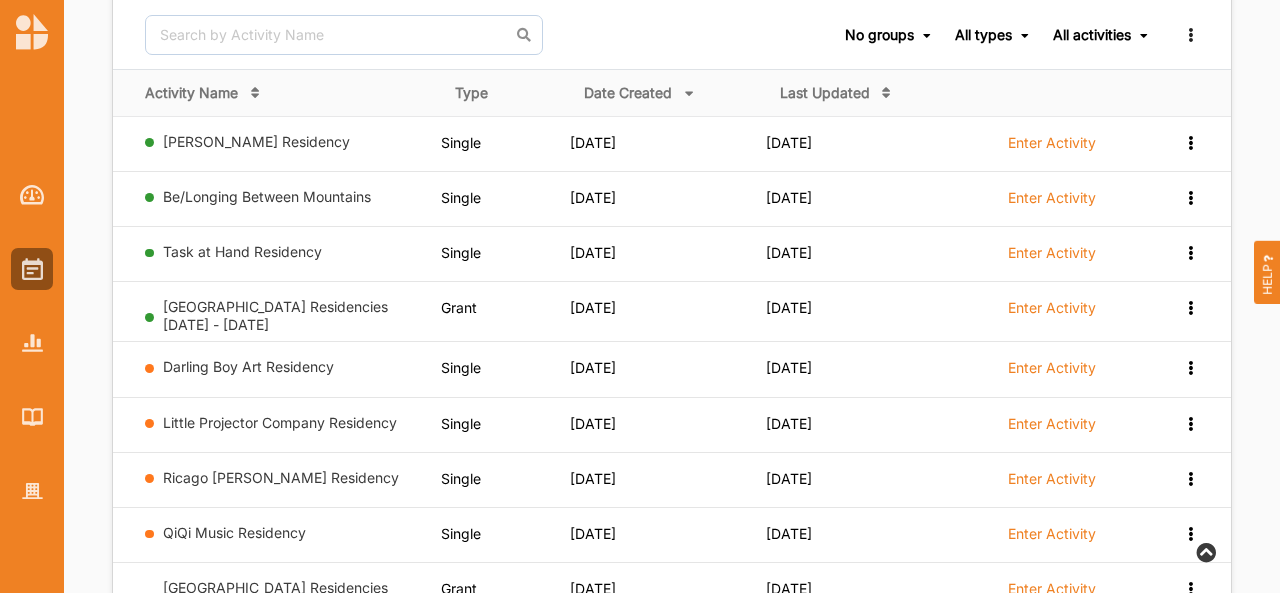scroll, scrollTop: 206, scrollLeft: 0, axis: vertical 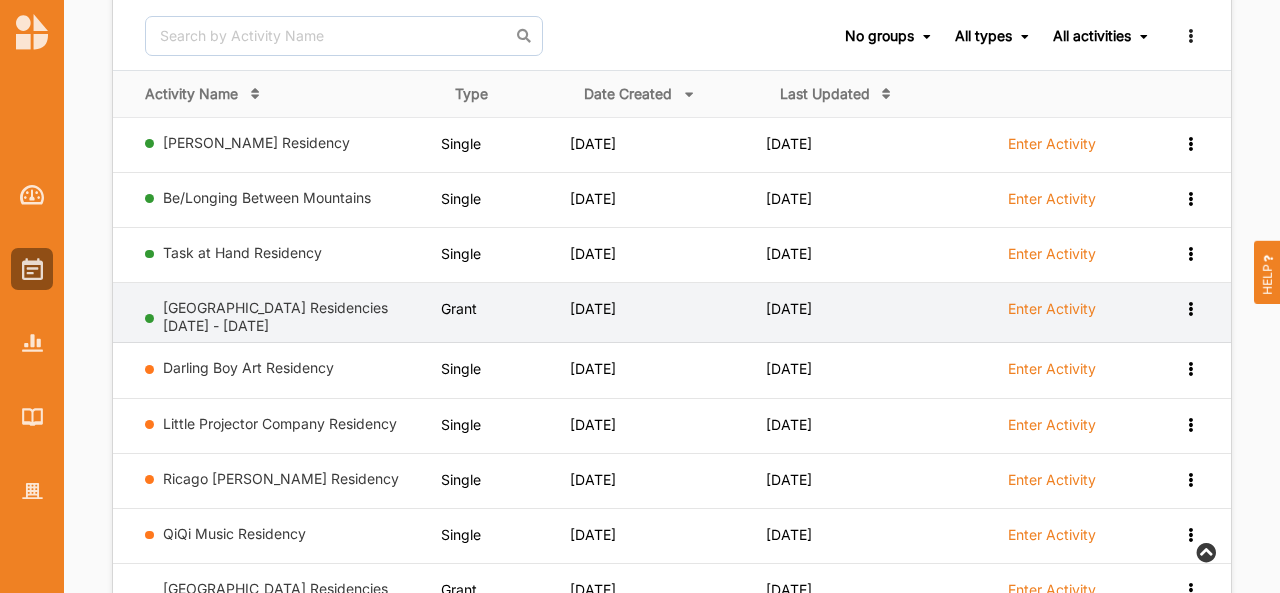 click on "[GEOGRAPHIC_DATA] Residencies [DATE] - [DATE]" at bounding box center (298, 143) 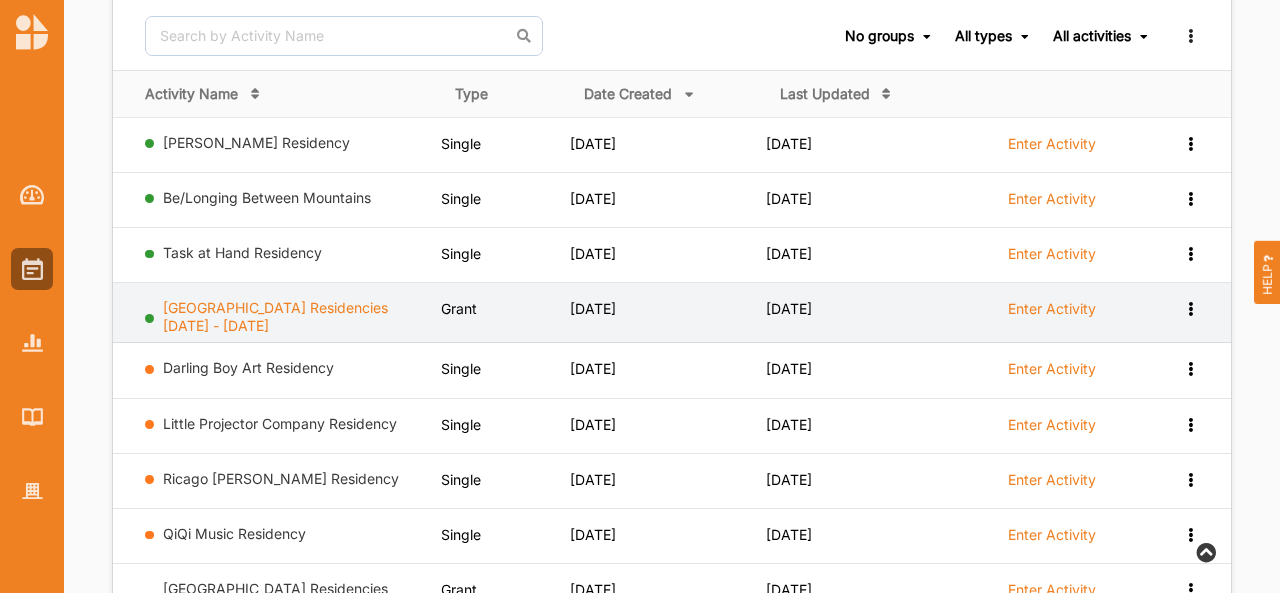click on "[GEOGRAPHIC_DATA] Residencies [DATE] - [DATE]" at bounding box center [275, 316] 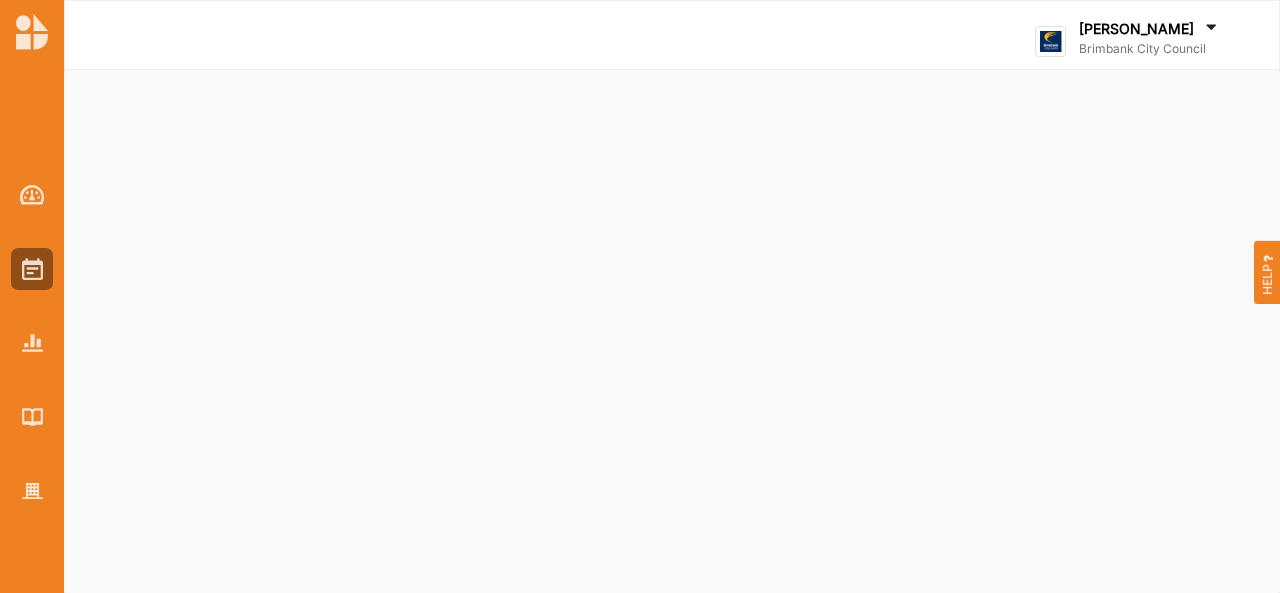 scroll, scrollTop: 0, scrollLeft: 0, axis: both 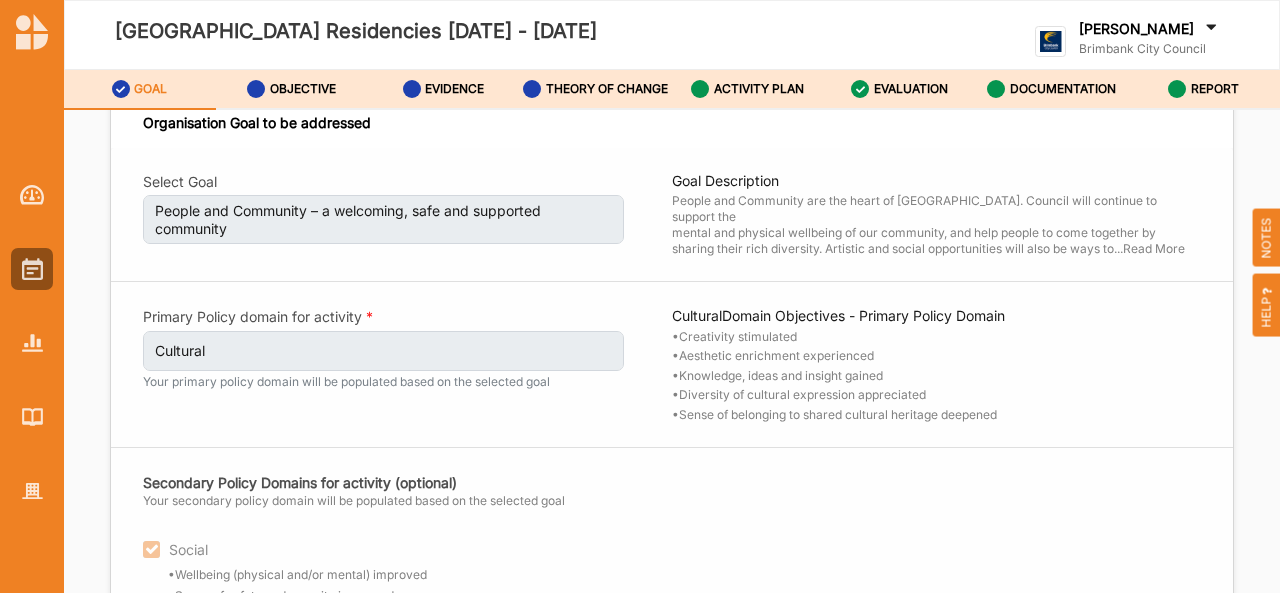 click on "Select Goal People and Community – a welcoming, safe and supported community  Goal Description People and Community are the heart of Brimbank. Council will continue to support the mental and physical wellbeing of our community, and help people to come together by sharing their rich diversity. Artistic and social opportunities will also be ways to ...  Read More ...  Read More Primary Policy domain for activity Cultural Your primary policy domain will be populated based on the selected goal Cultural  Domain Objectives - Primary Policy Domain •  Creativity stimulated •  Aesthetic enrichment experienced •  Knowledge, ideas and insight gained •  Diversity of cultural expression appreciated •  Sense of belonging to shared cultural heritage deepened Secondary Policy Domains for activity (optional) Your secondary policy domain will be populated based on the selected goal Social •  Wellbeing (physical and/or mental) improved •  Sense of safety and security increased •  Feeling valued experienced" at bounding box center (672, 433) 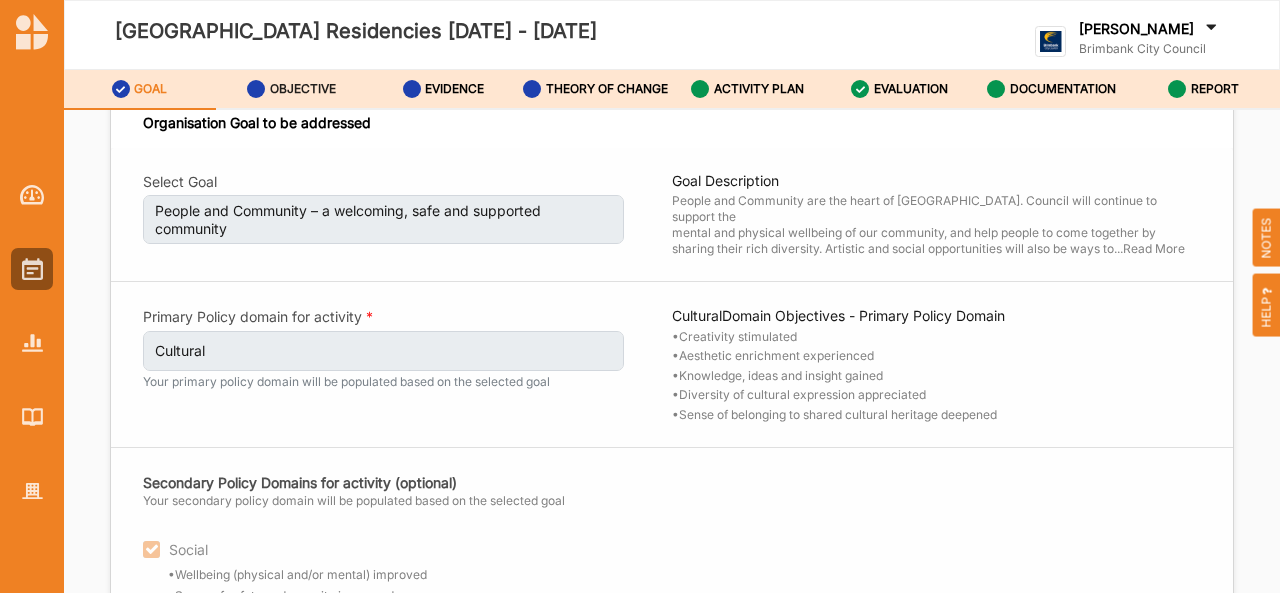 click on "OBJECTIVE" at bounding box center [303, 89] 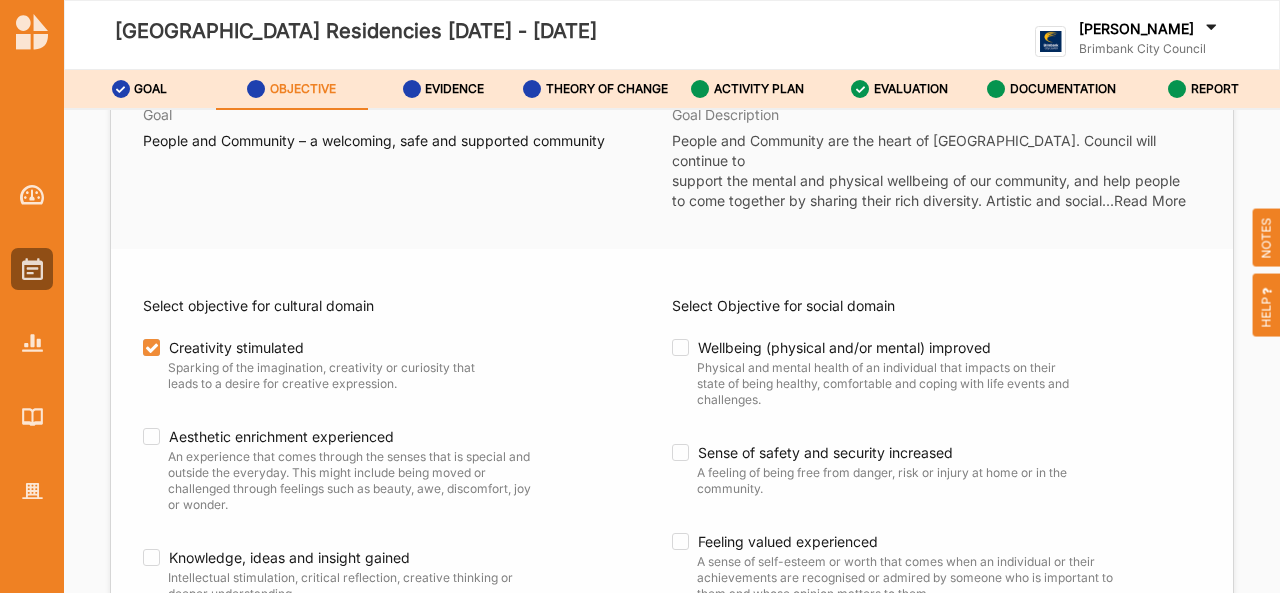 scroll, scrollTop: 0, scrollLeft: 0, axis: both 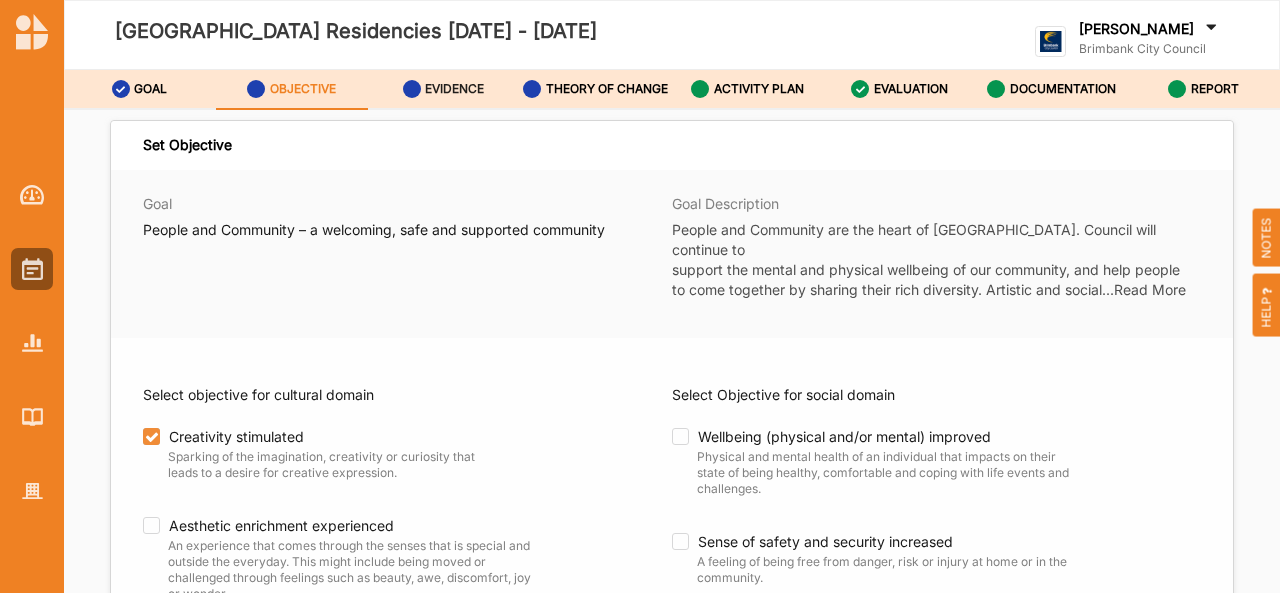 click on "EVIDENCE" at bounding box center [454, 89] 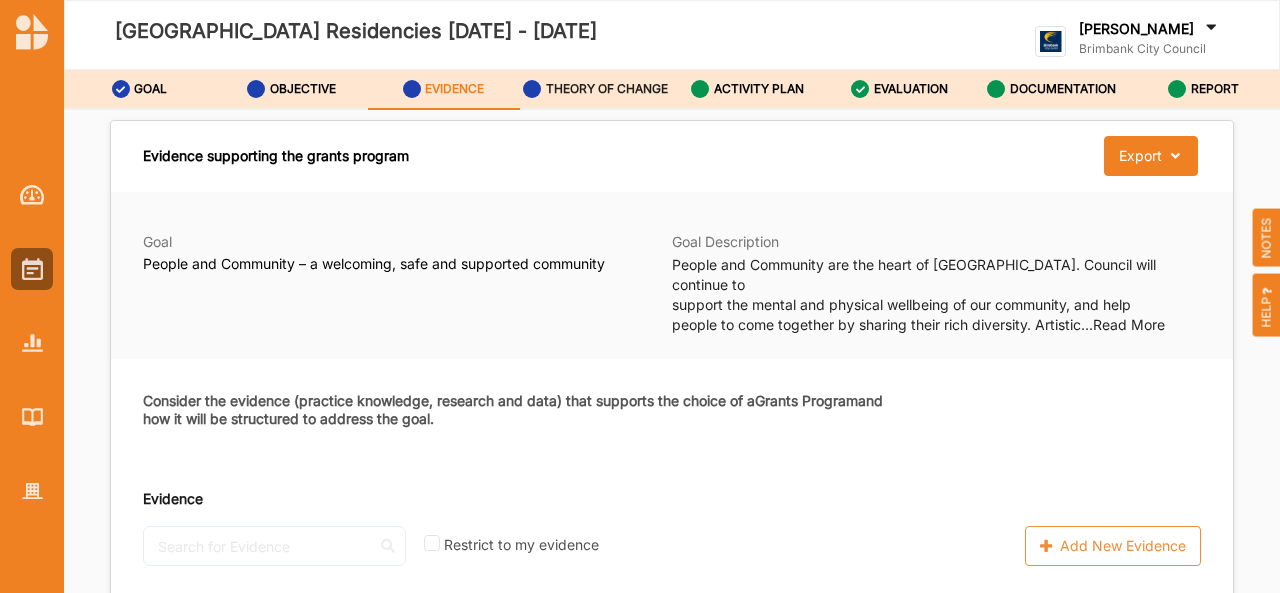 click on "THEORY OF CHANGE" at bounding box center [607, 89] 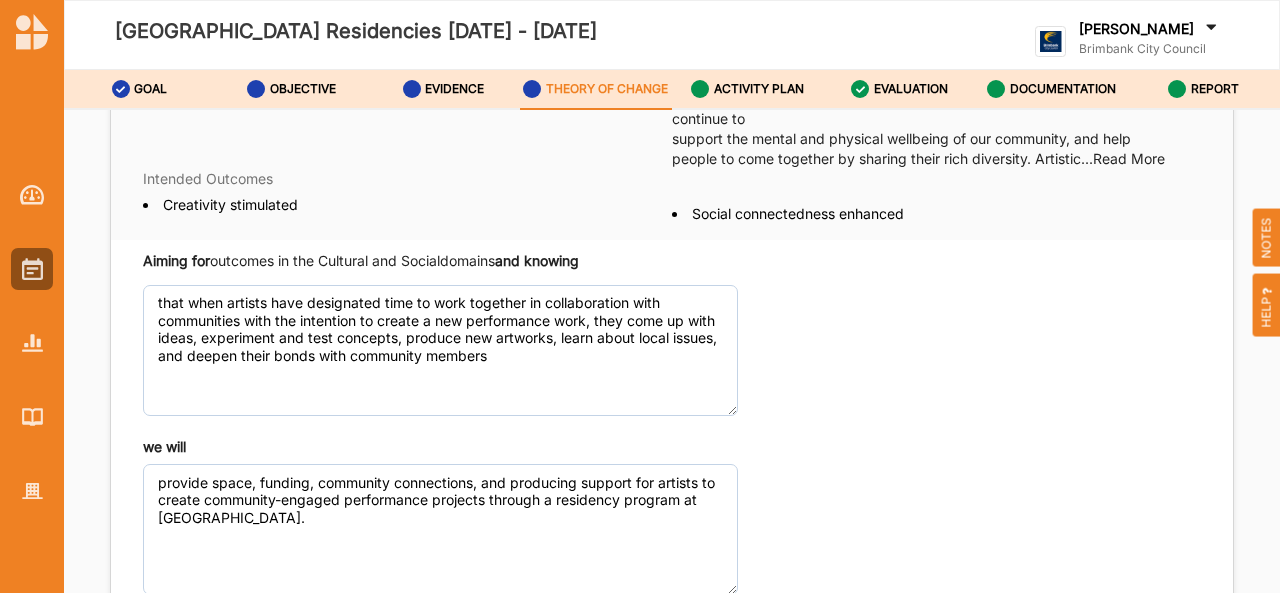 scroll, scrollTop: 134, scrollLeft: 0, axis: vertical 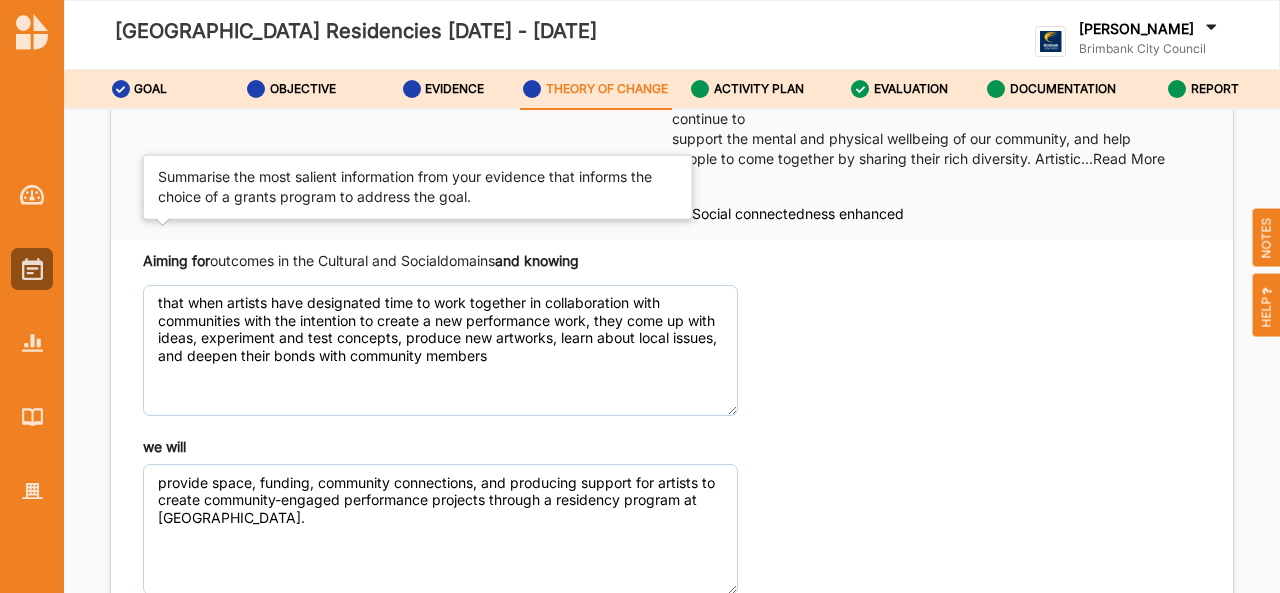 click on "Aiming for  outcomes in the   Cultural and Social  domains  and knowing that when artists have designated time to work together in collaboration with communities with the intention to create a new performance work, they come up with ideas, experiment and test concepts, produce new artworks, learn about local issues, and deepen their bonds with community members we will provide space, funding, community connections, and producing support for artists to create community-engaged performance projects through a residency program at The Bowery Theatre.  Preview Theory of Change" at bounding box center (672, 467) 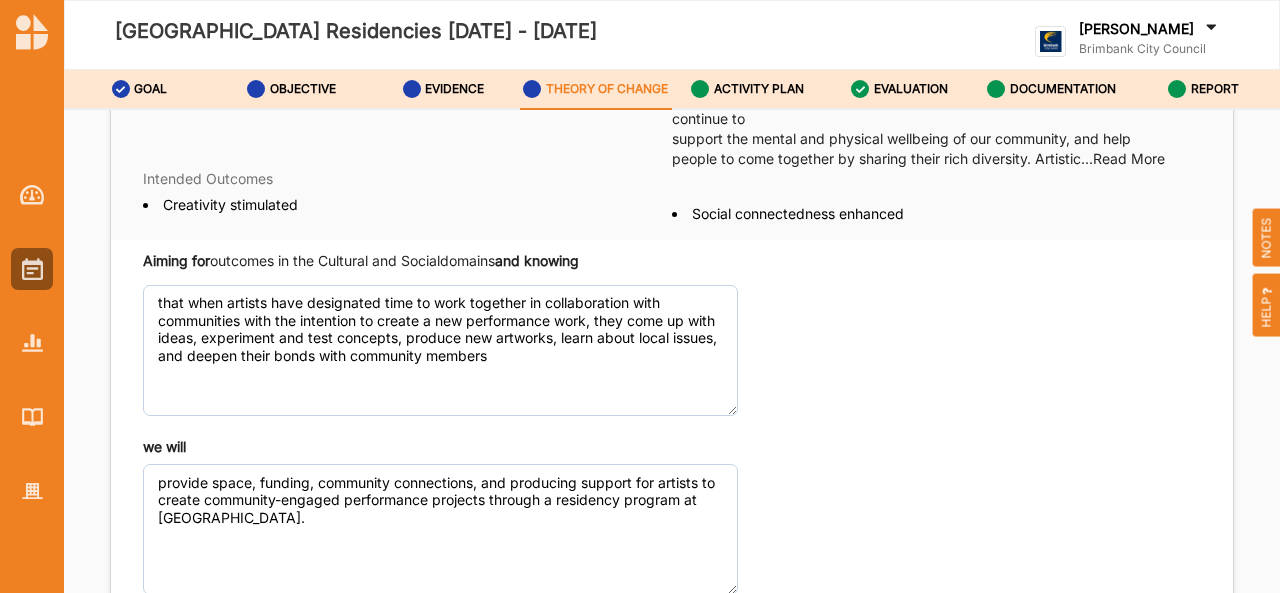 click on "Aiming for" at bounding box center [176, 260] 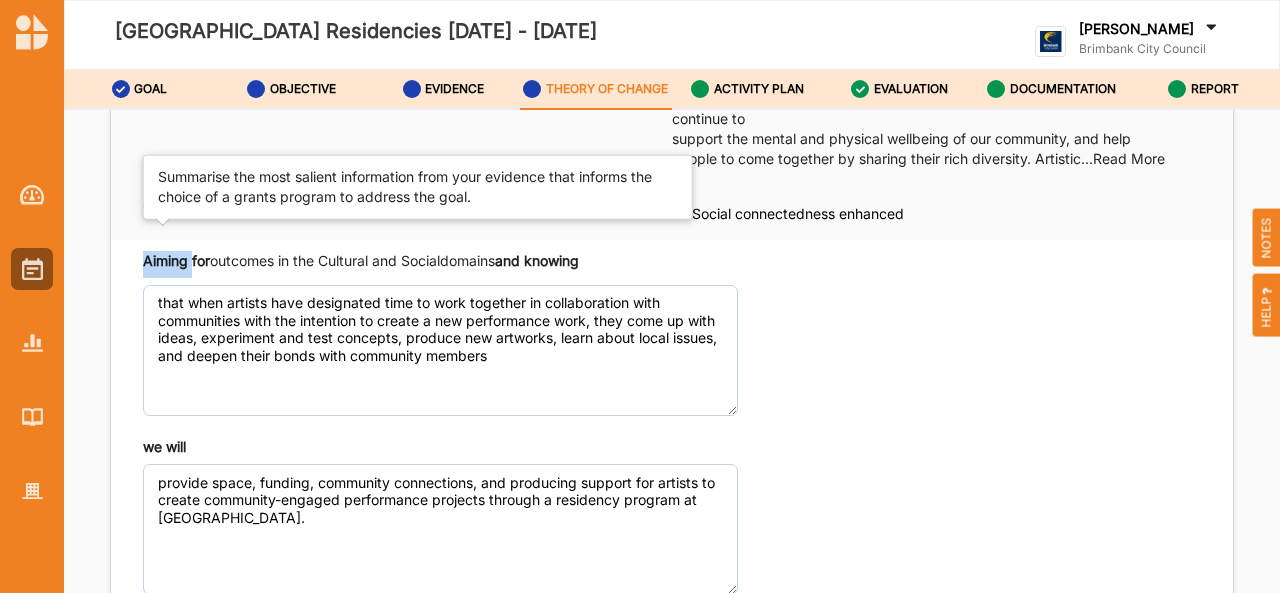 click on "Aiming for" at bounding box center [176, 260] 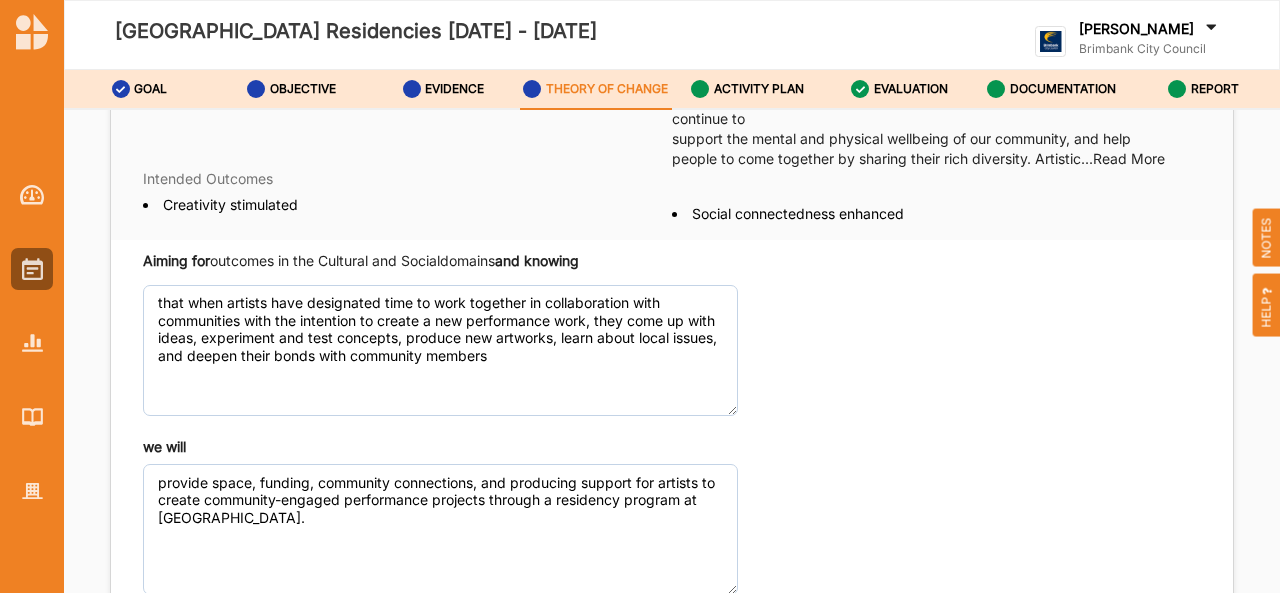 click on "Aiming for" at bounding box center (176, 260) 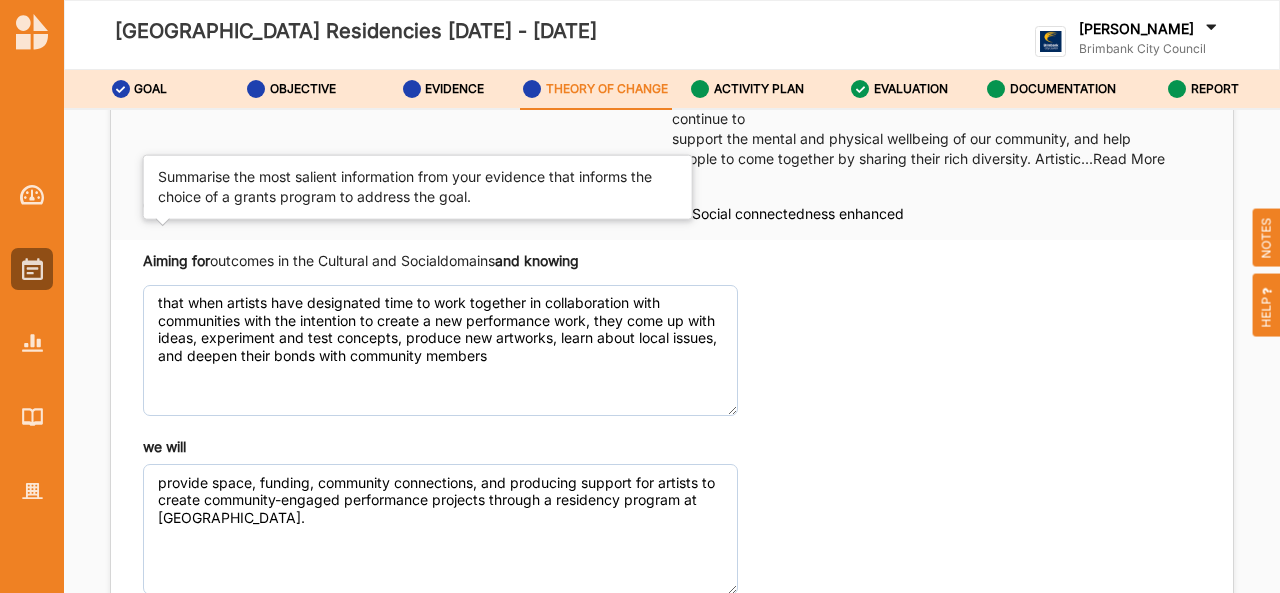 click on "Aiming for  outcomes in the   Cultural and Social  domains  and knowing" at bounding box center (361, 264) 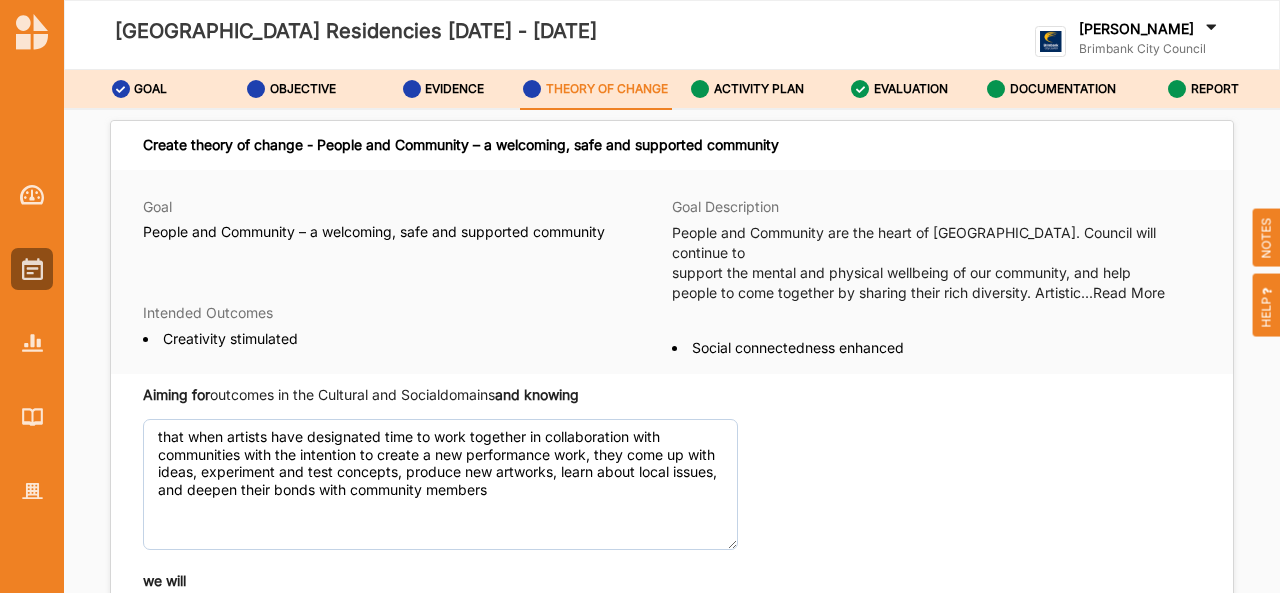 scroll, scrollTop: 1, scrollLeft: 0, axis: vertical 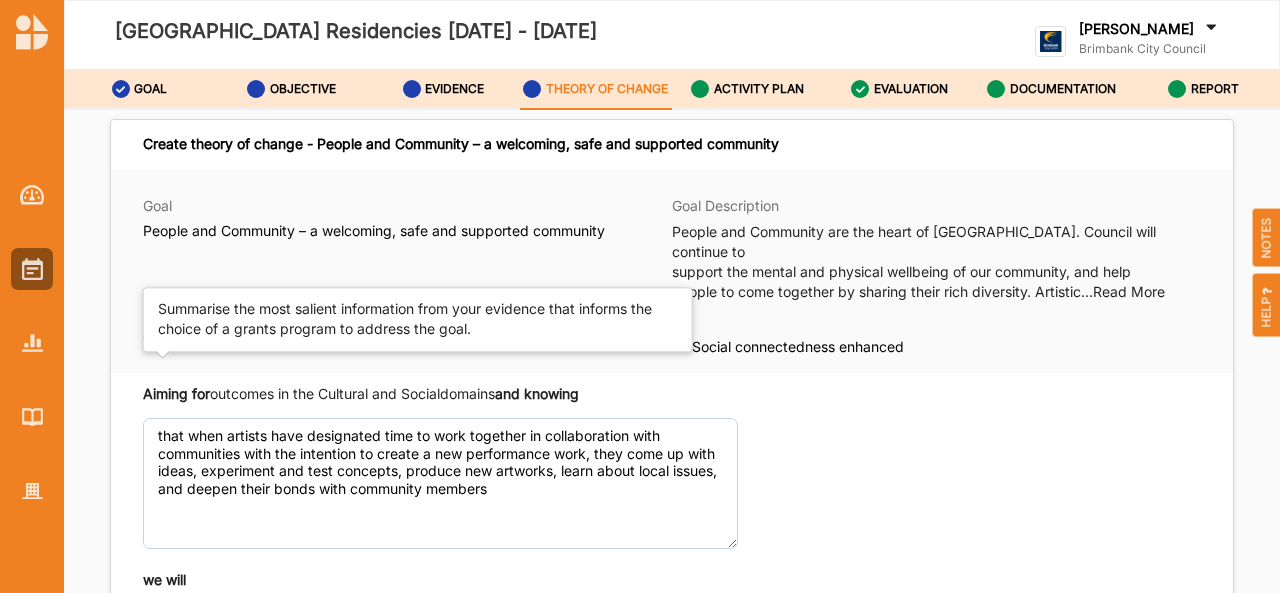 click on "Cultural and Social  domains" at bounding box center (406, 394) 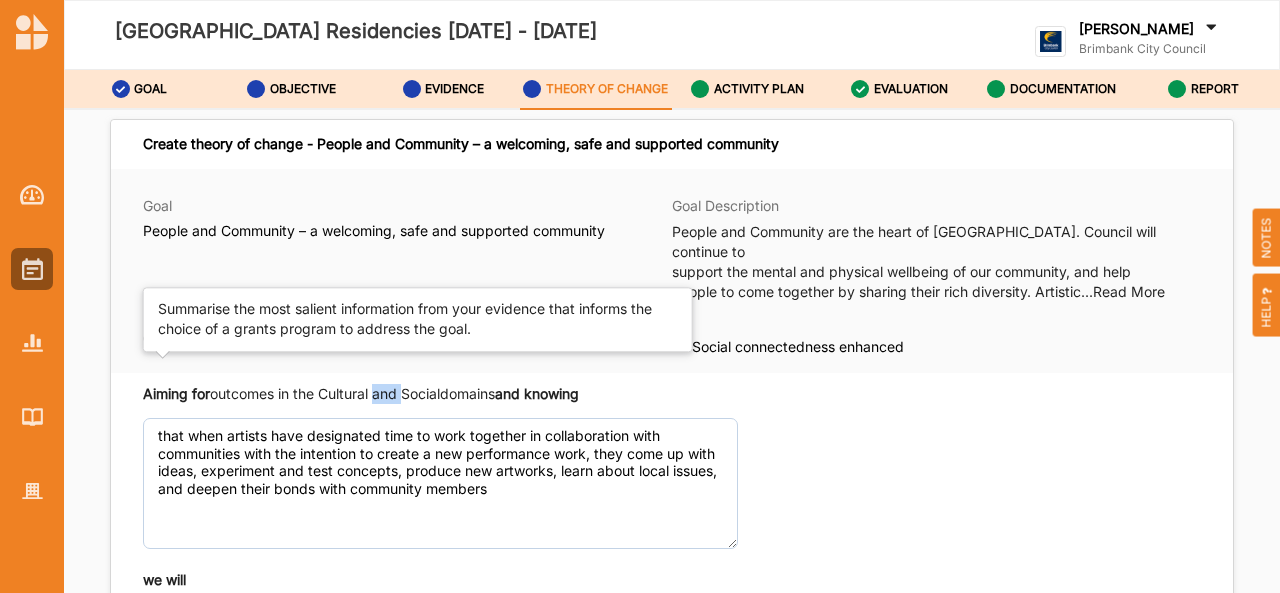 click on "Cultural and Social  domains" at bounding box center [406, 394] 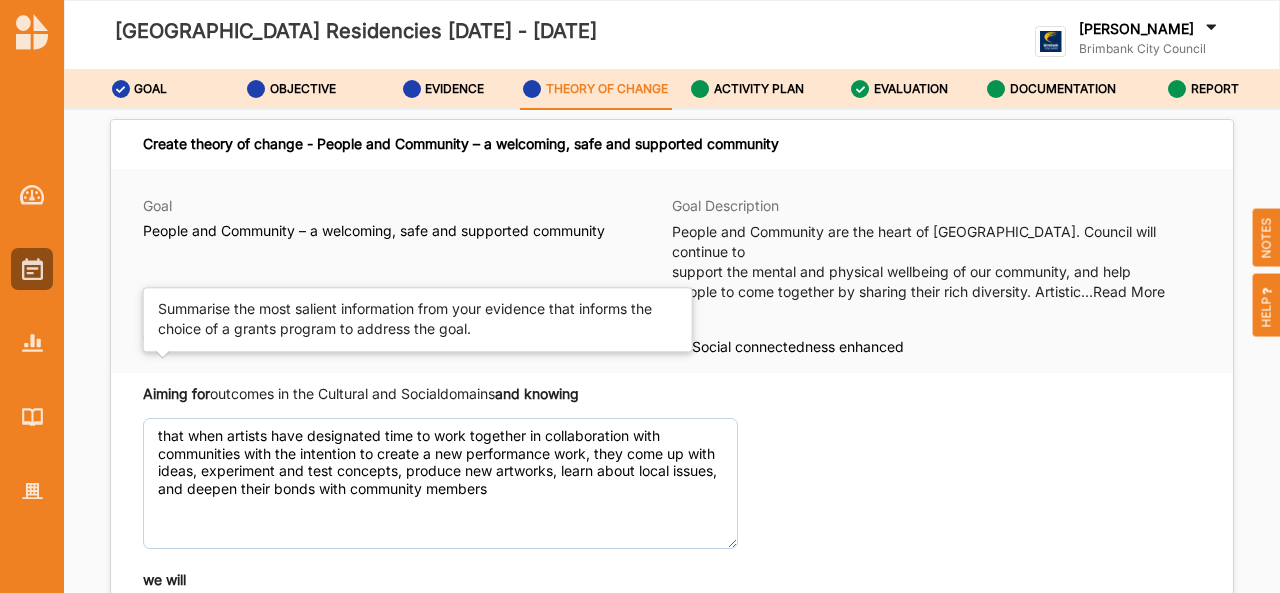 click on "Cultural and Social  domains" at bounding box center (406, 394) 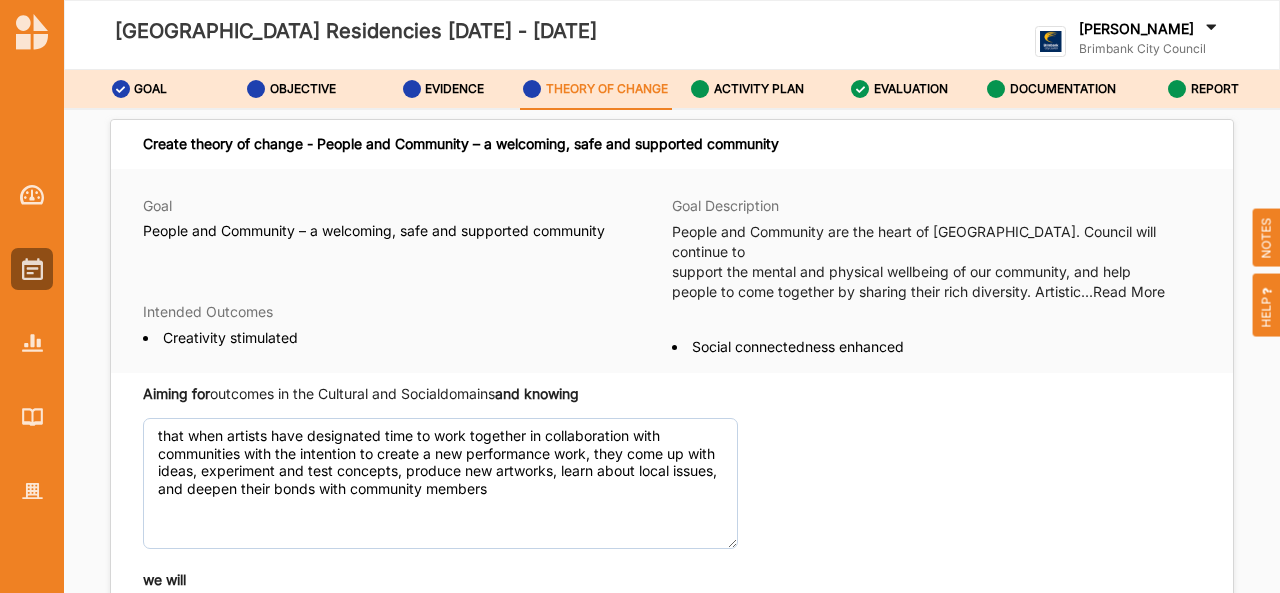 copy 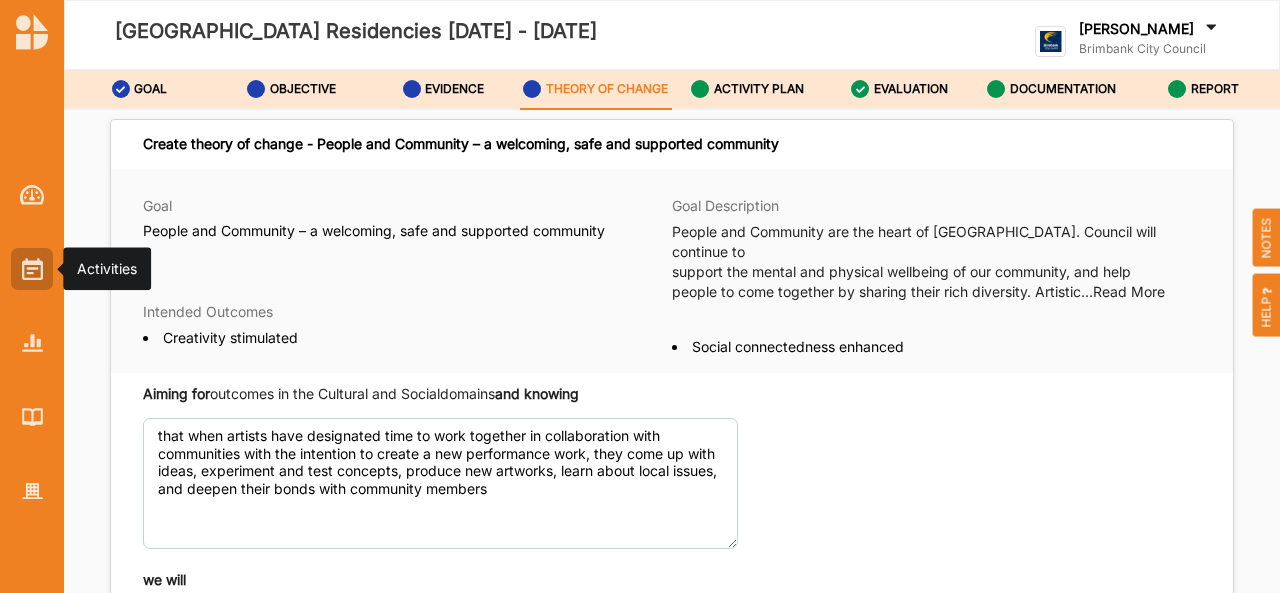 click at bounding box center [32, 269] 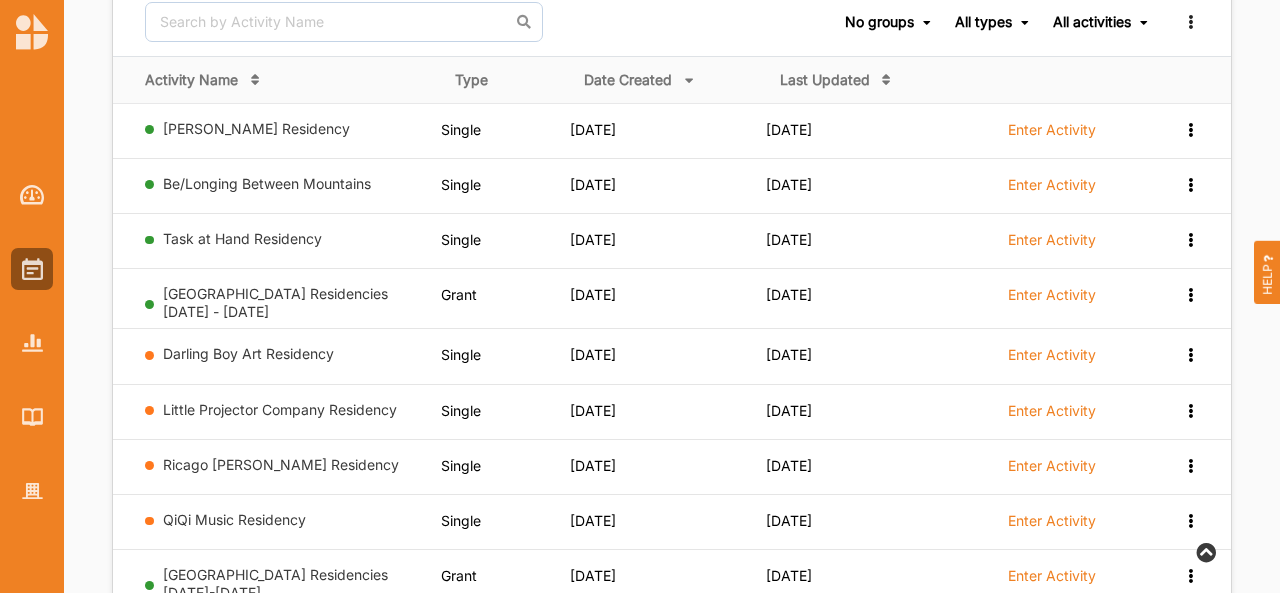 scroll, scrollTop: 221, scrollLeft: 0, axis: vertical 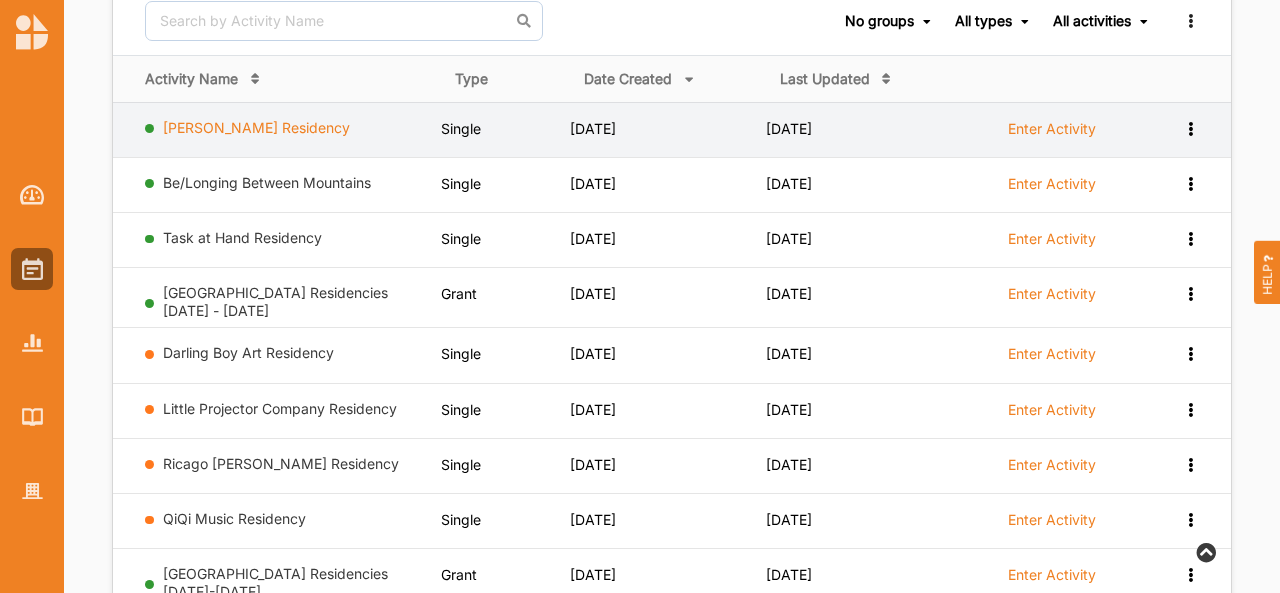 click on "[PERSON_NAME] Residency" at bounding box center (256, 127) 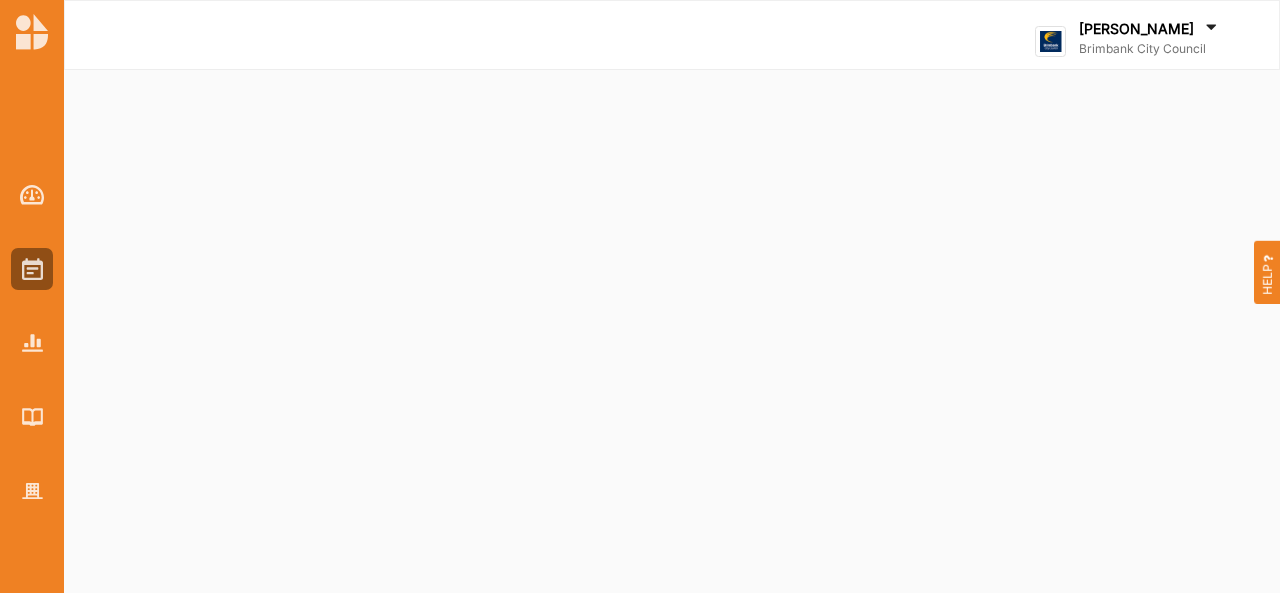 scroll, scrollTop: 0, scrollLeft: 0, axis: both 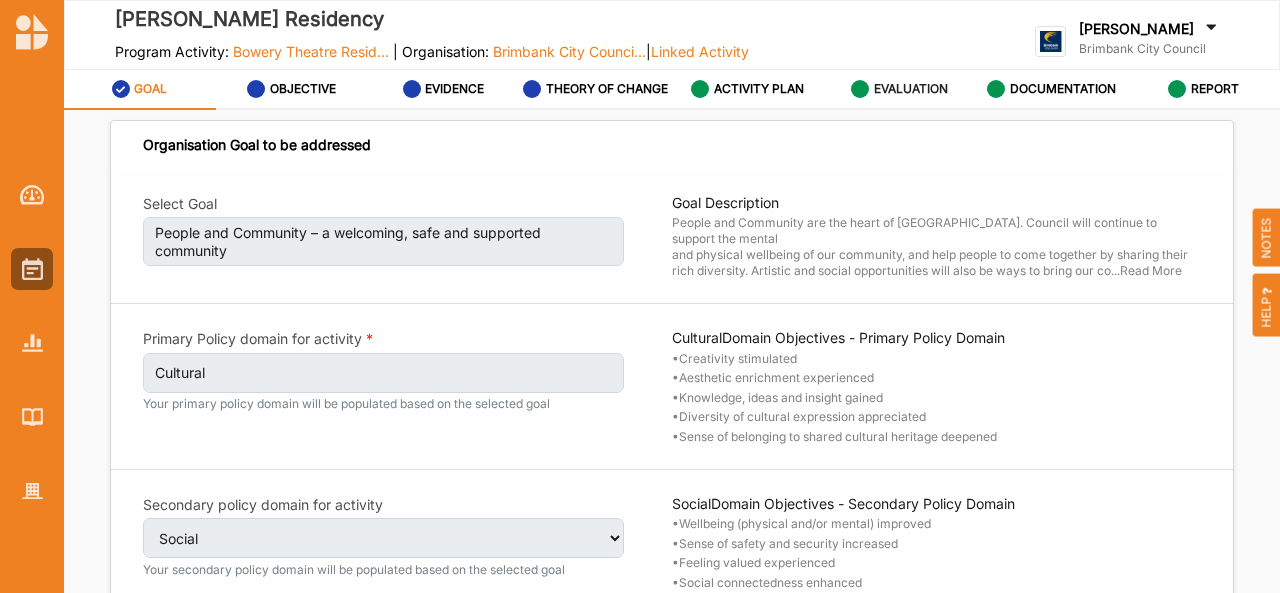 click on "EVALUATION" at bounding box center (911, 89) 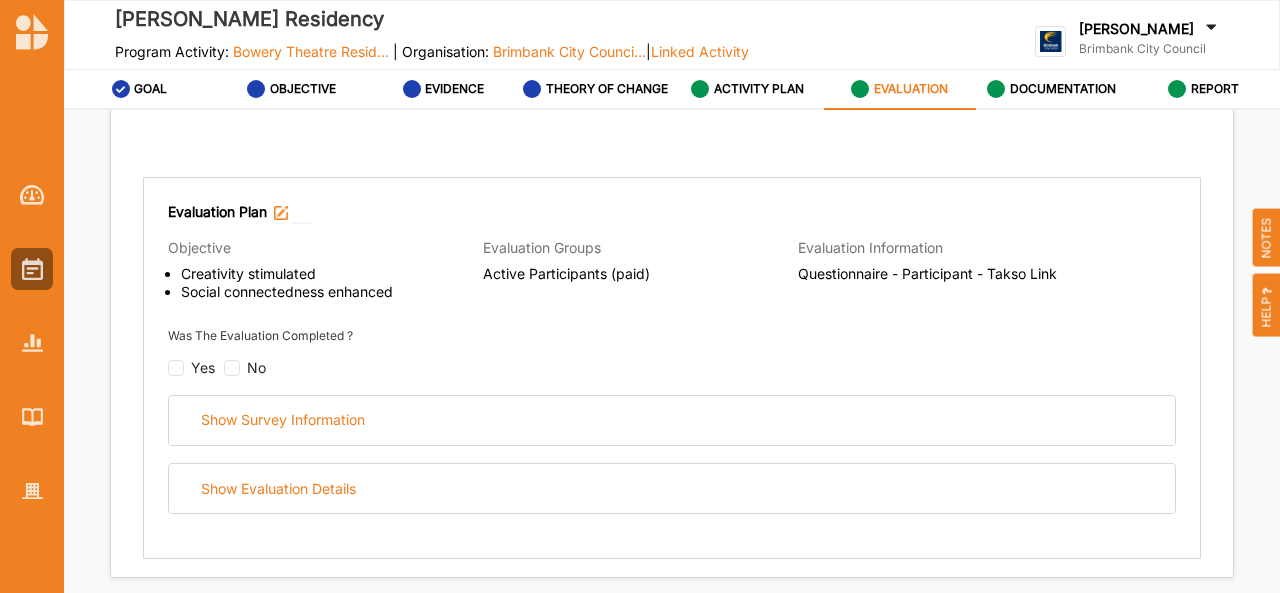 scroll, scrollTop: 201, scrollLeft: 0, axis: vertical 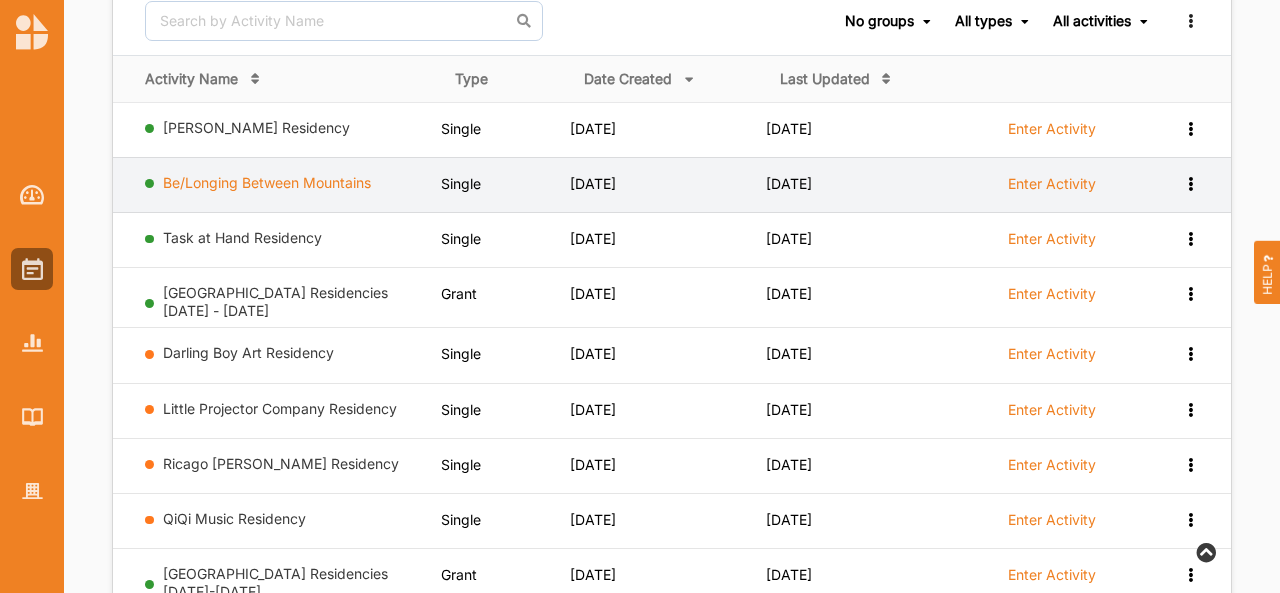 click on "Be/Longing Between Mountains" at bounding box center (267, 182) 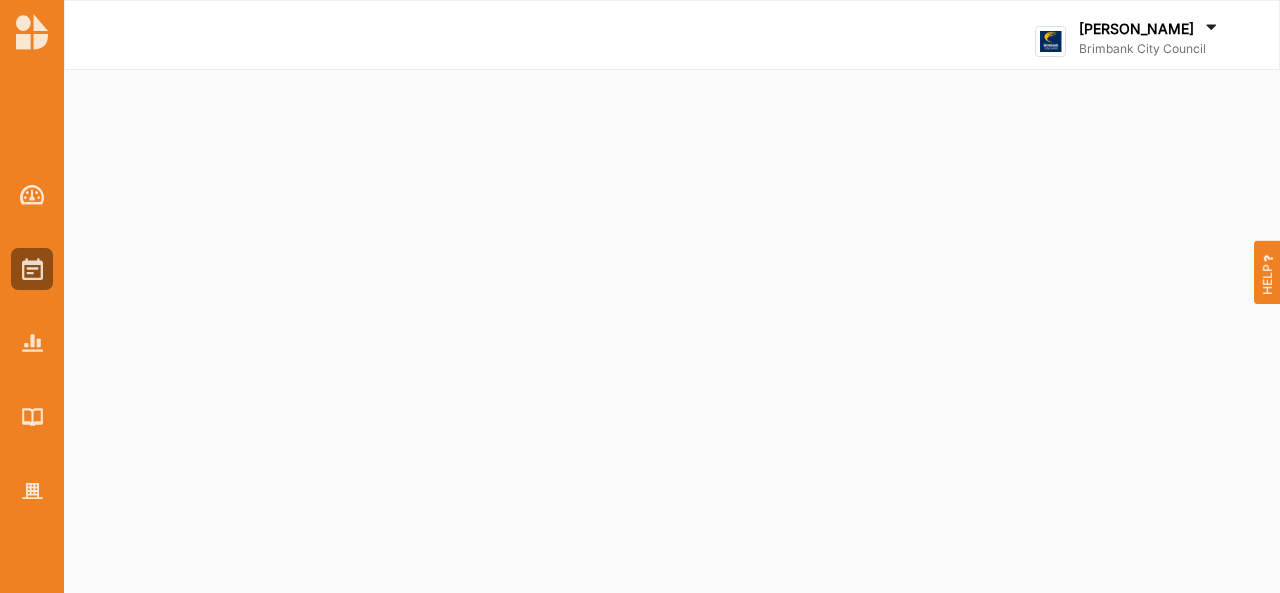 select on "2" 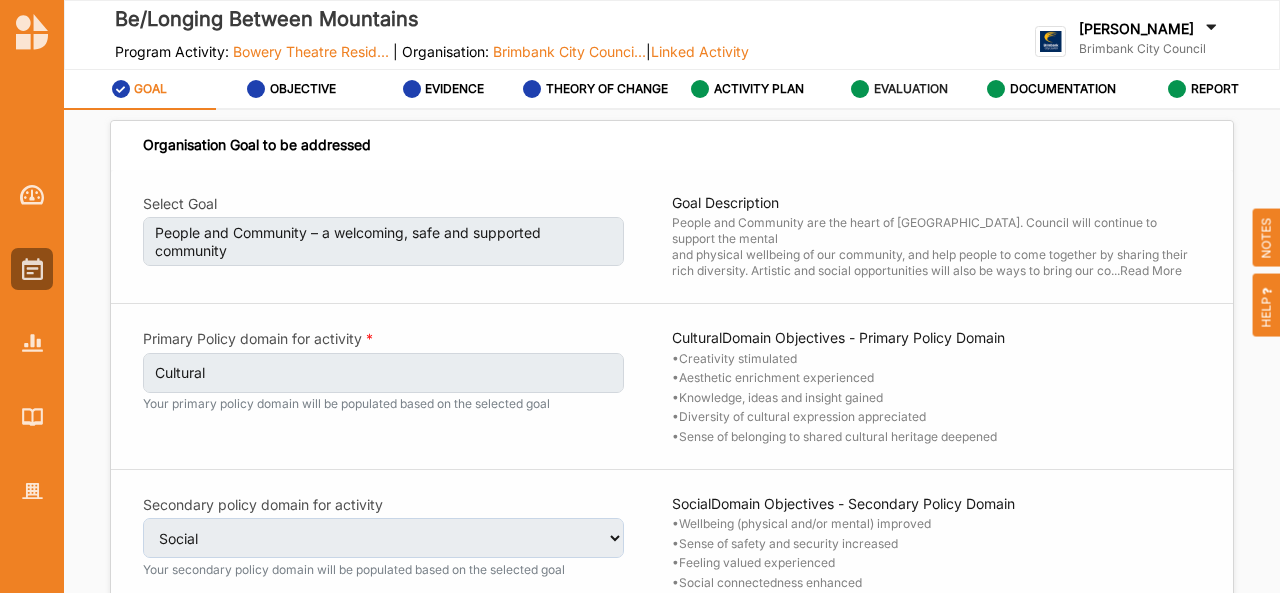 click on "EVALUATION" at bounding box center [911, 89] 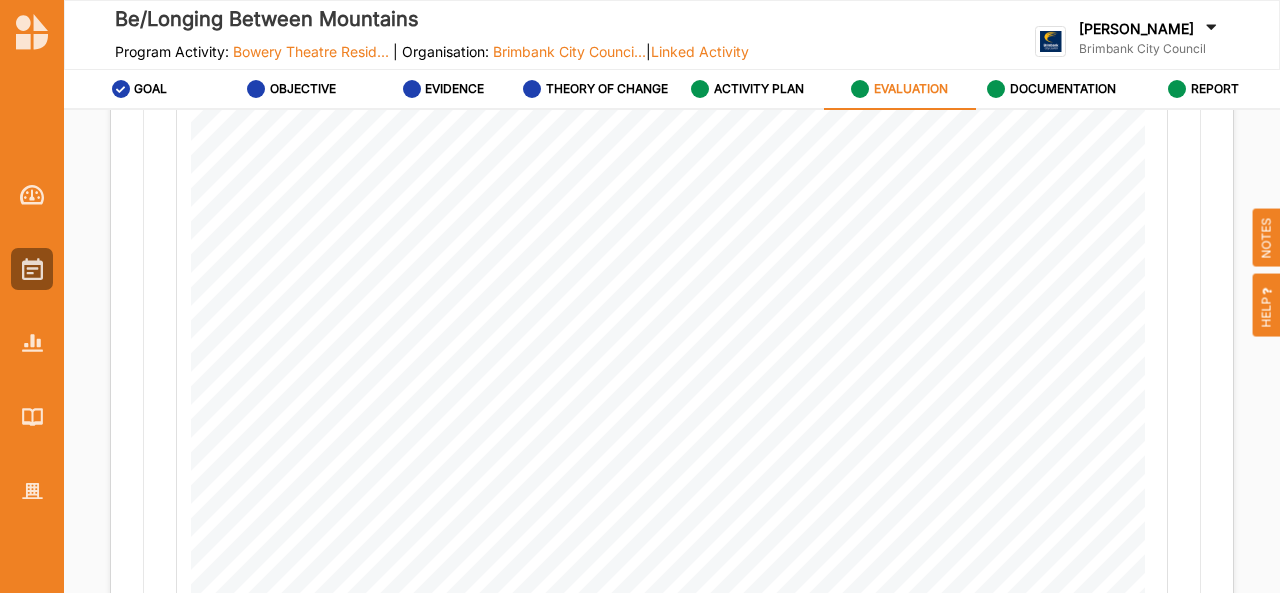 scroll, scrollTop: 1074, scrollLeft: 0, axis: vertical 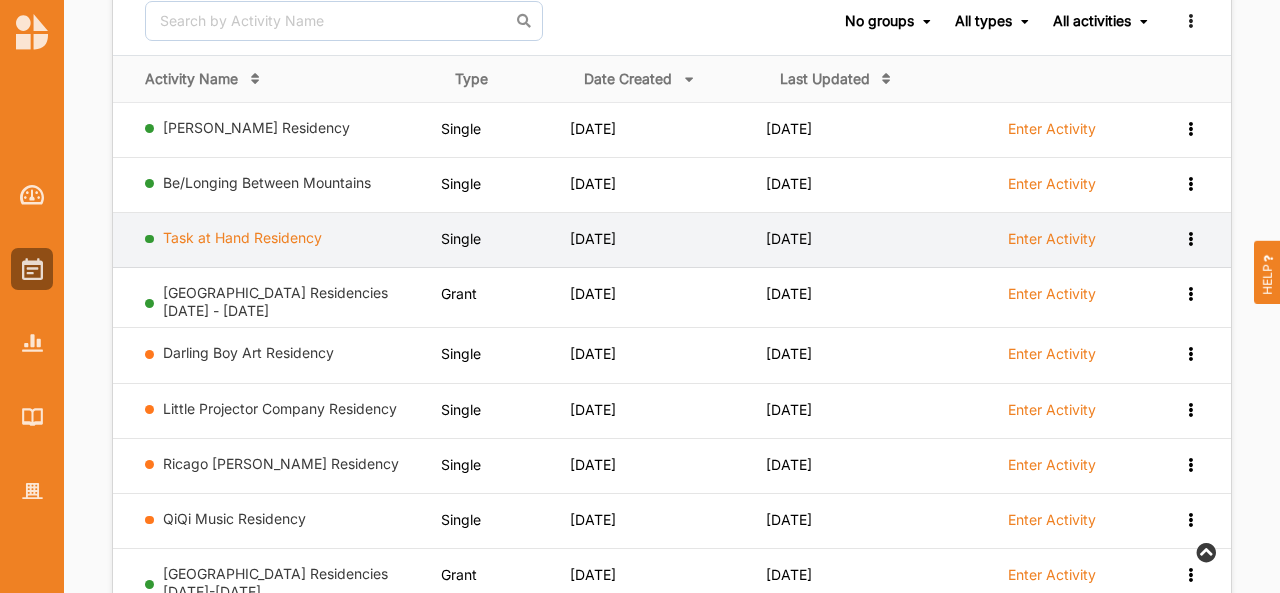 click on "Task at Hand Residency" at bounding box center (242, 237) 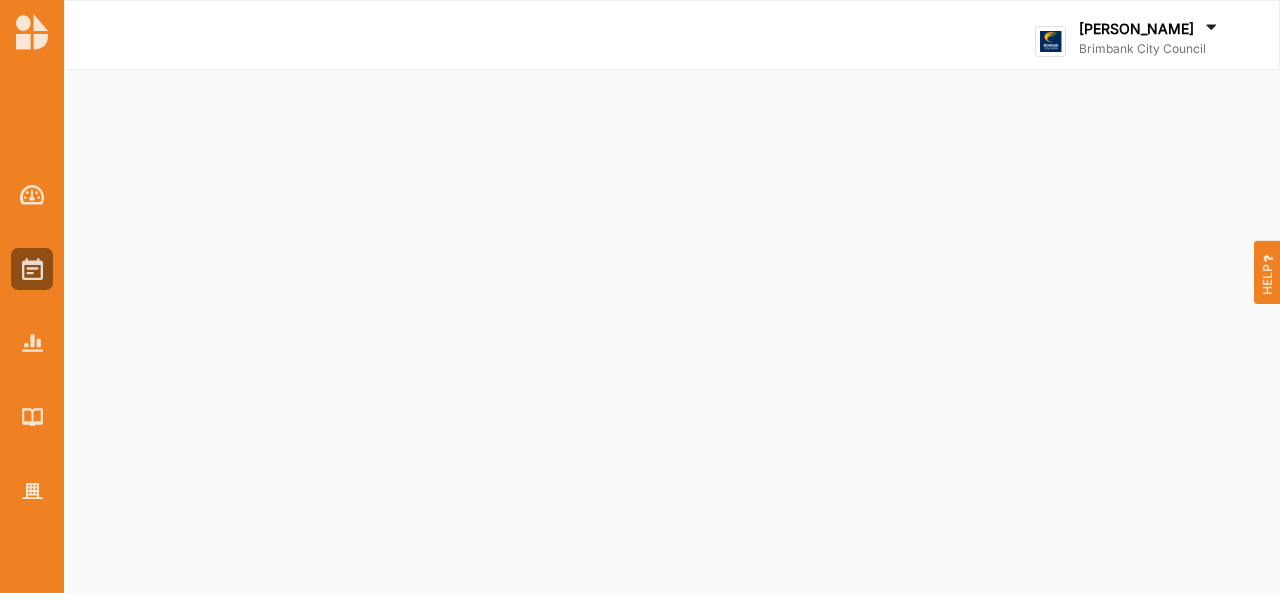 scroll, scrollTop: 0, scrollLeft: 0, axis: both 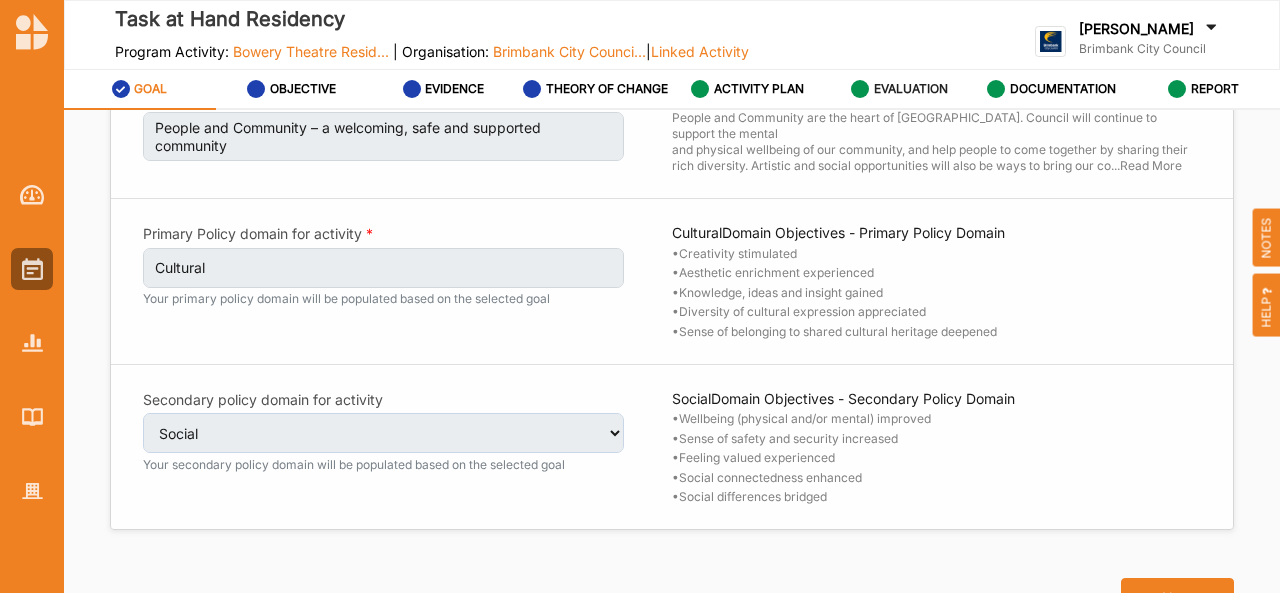 click on "EVALUATION" at bounding box center (911, 89) 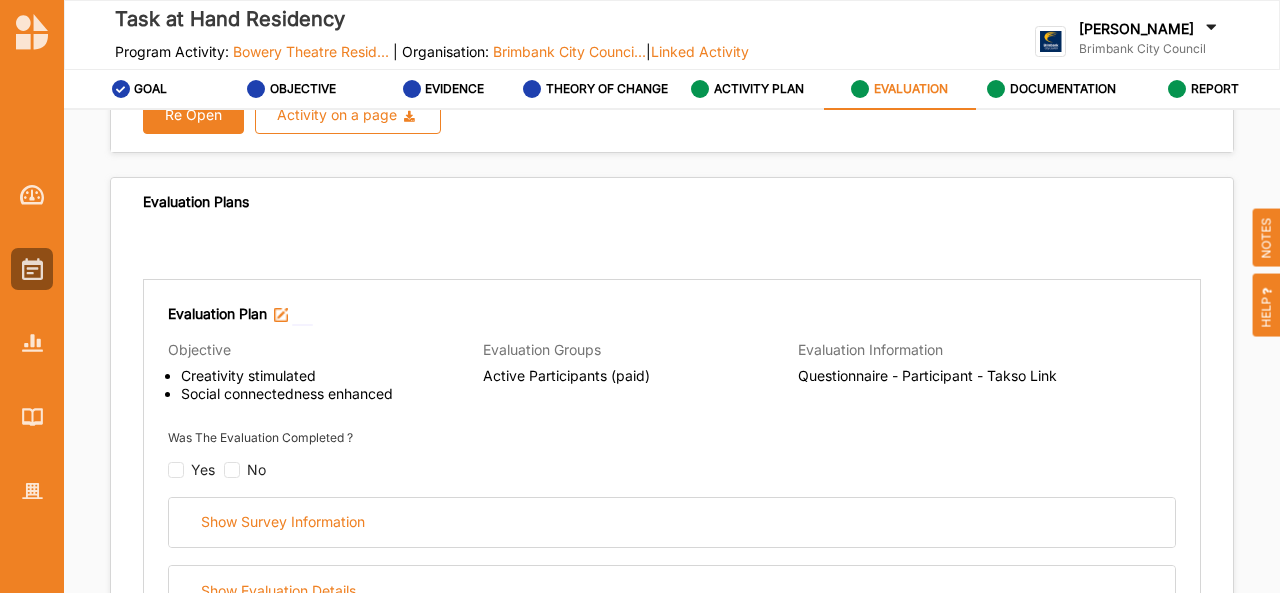 radio on "true" 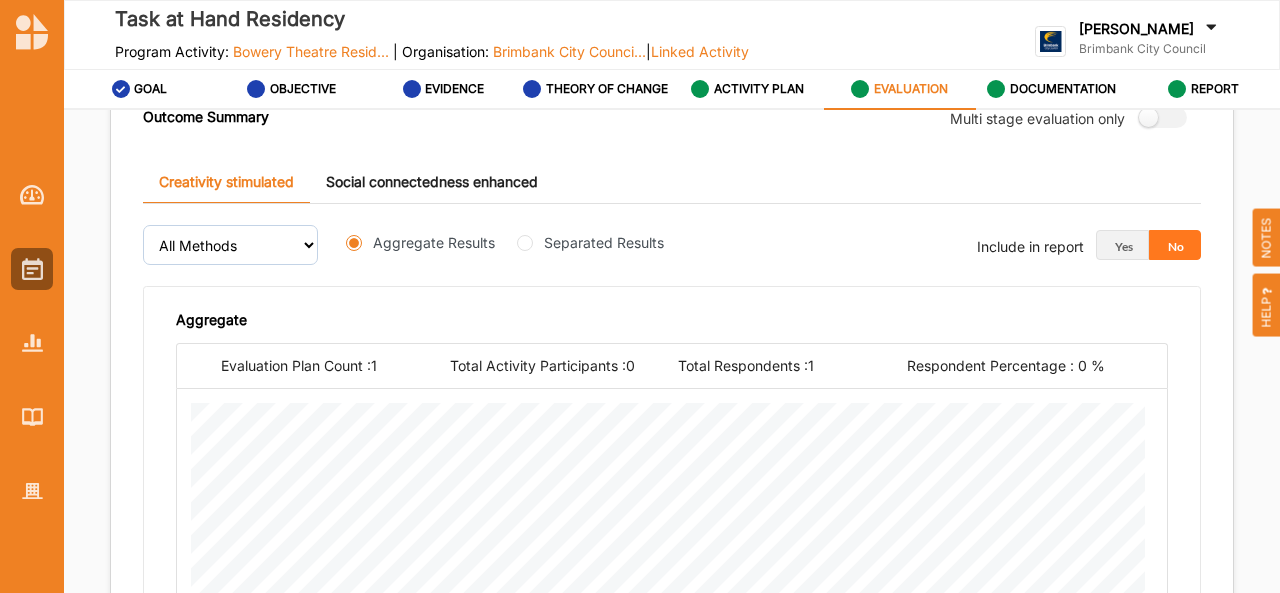 scroll, scrollTop: 715, scrollLeft: 0, axis: vertical 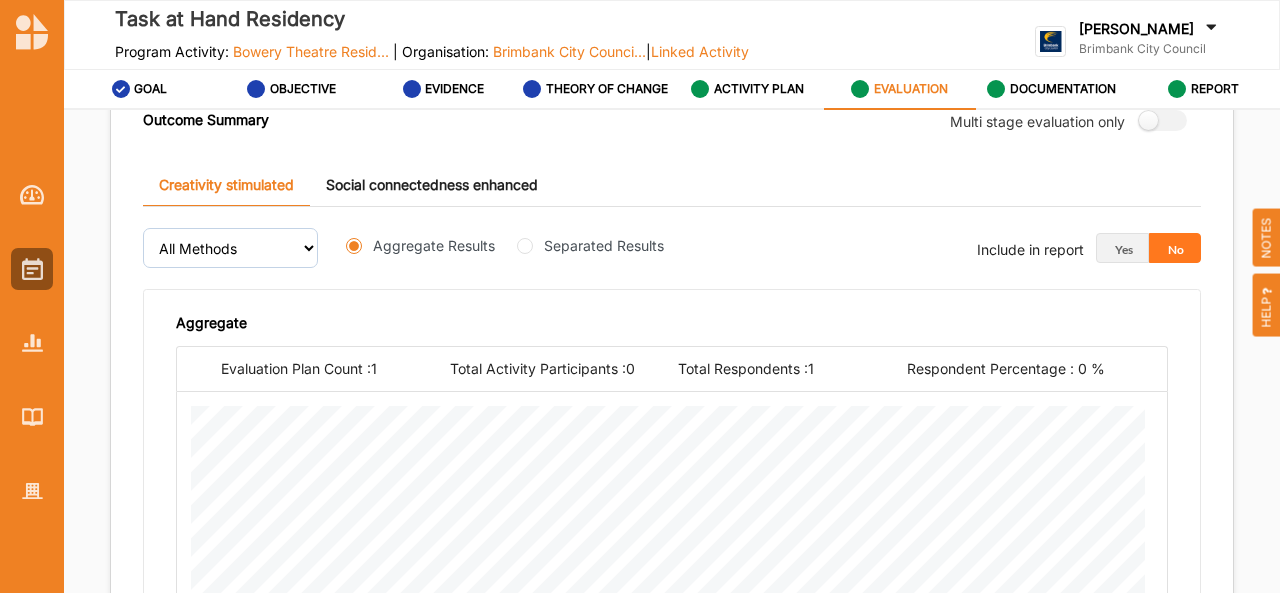 click on "Social connectedness enhanced" at bounding box center [432, 185] 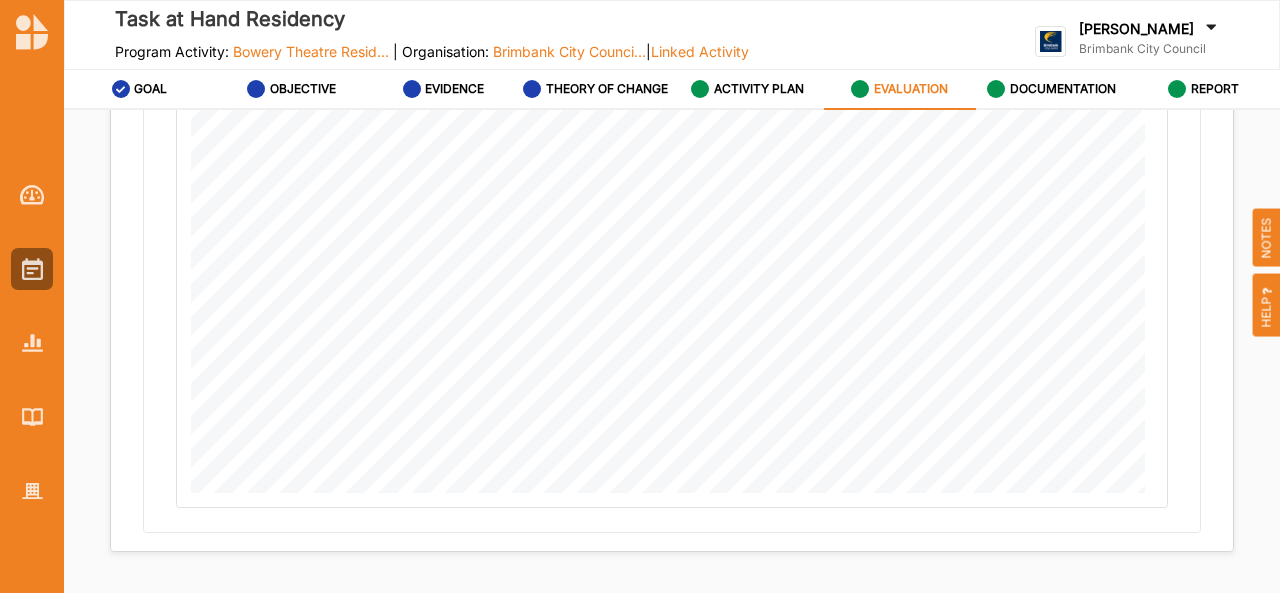 scroll, scrollTop: 1416, scrollLeft: 0, axis: vertical 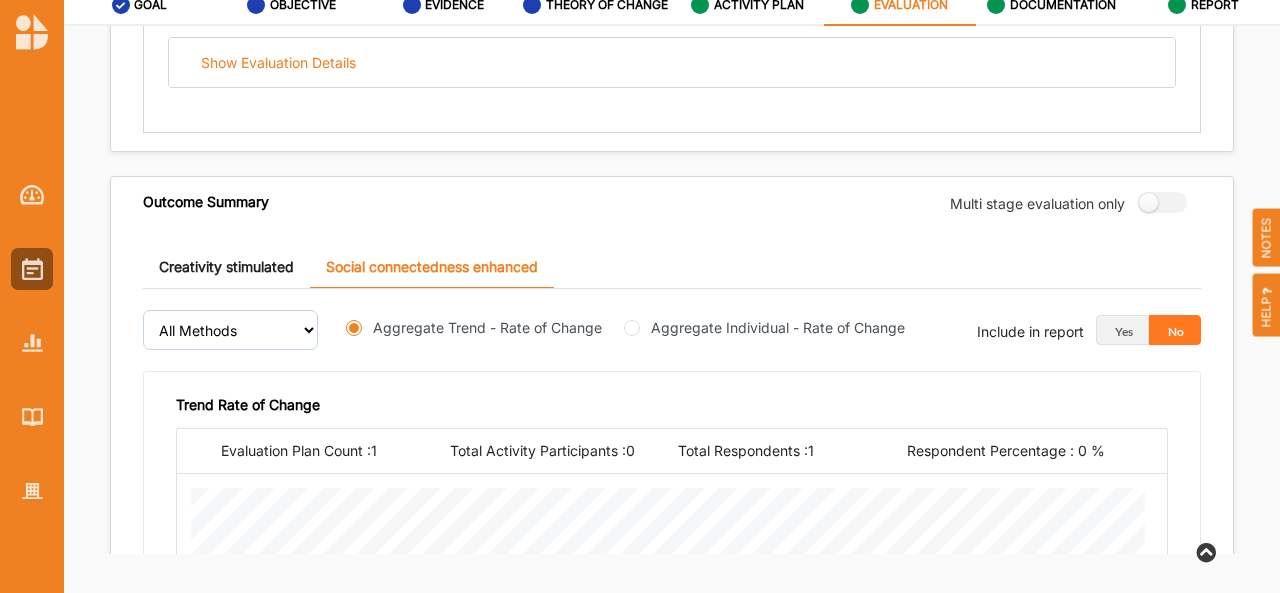 click on "Creativity stimulated" at bounding box center [226, 267] 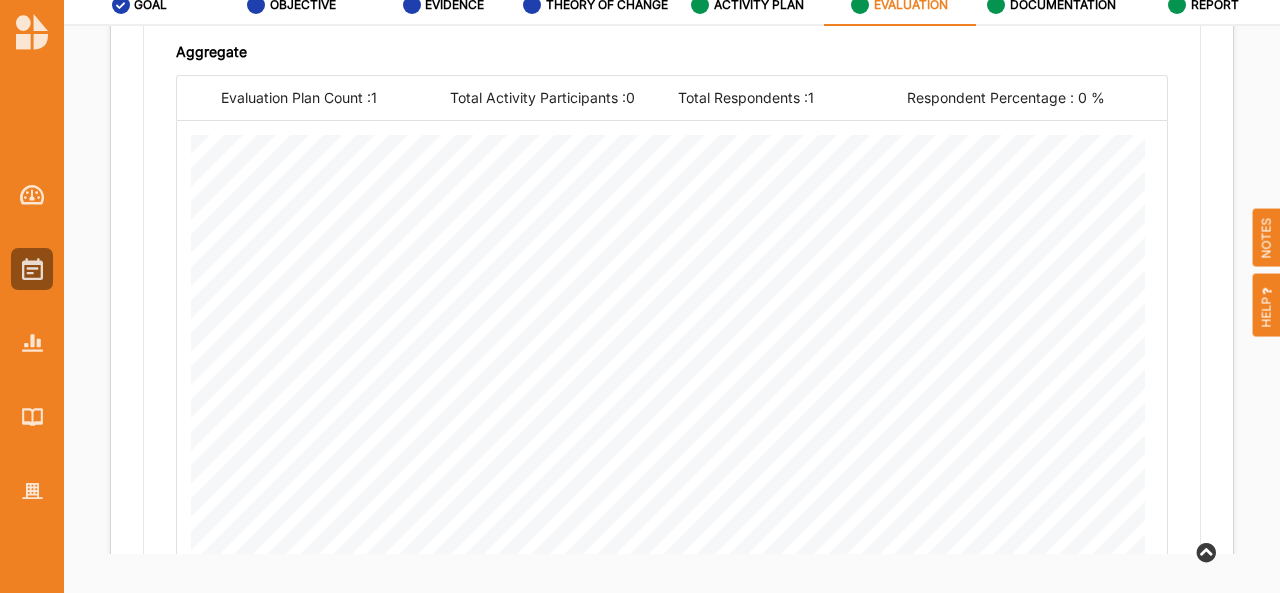 scroll, scrollTop: 669, scrollLeft: 0, axis: vertical 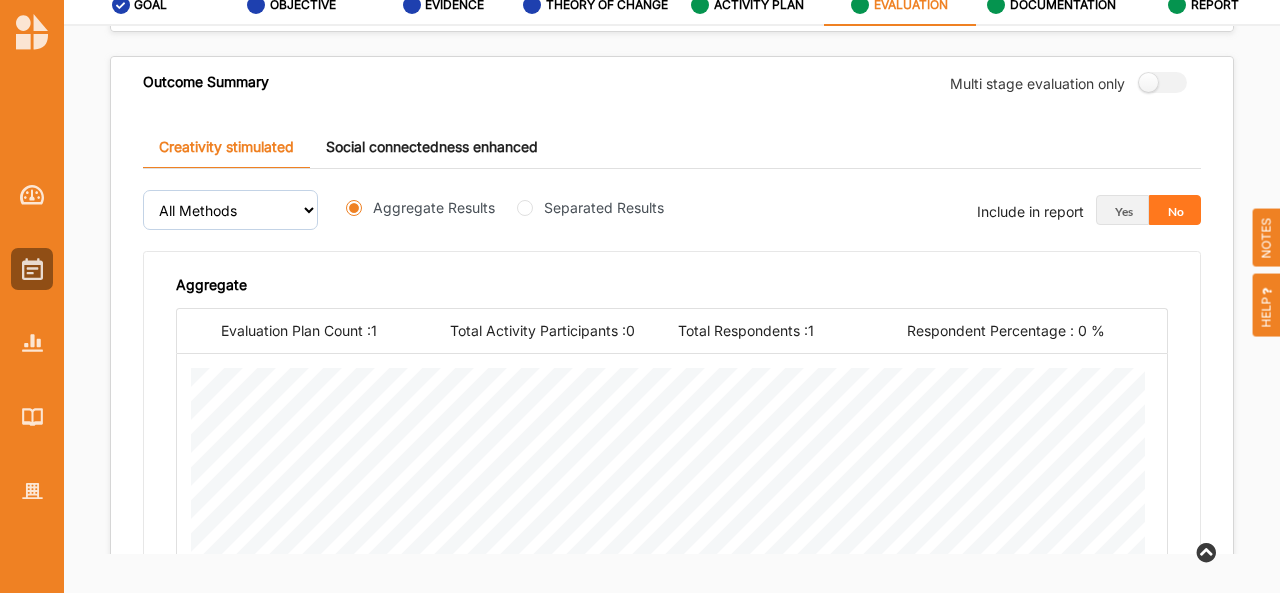 click on "Social connectedness enhanced" at bounding box center [432, 147] 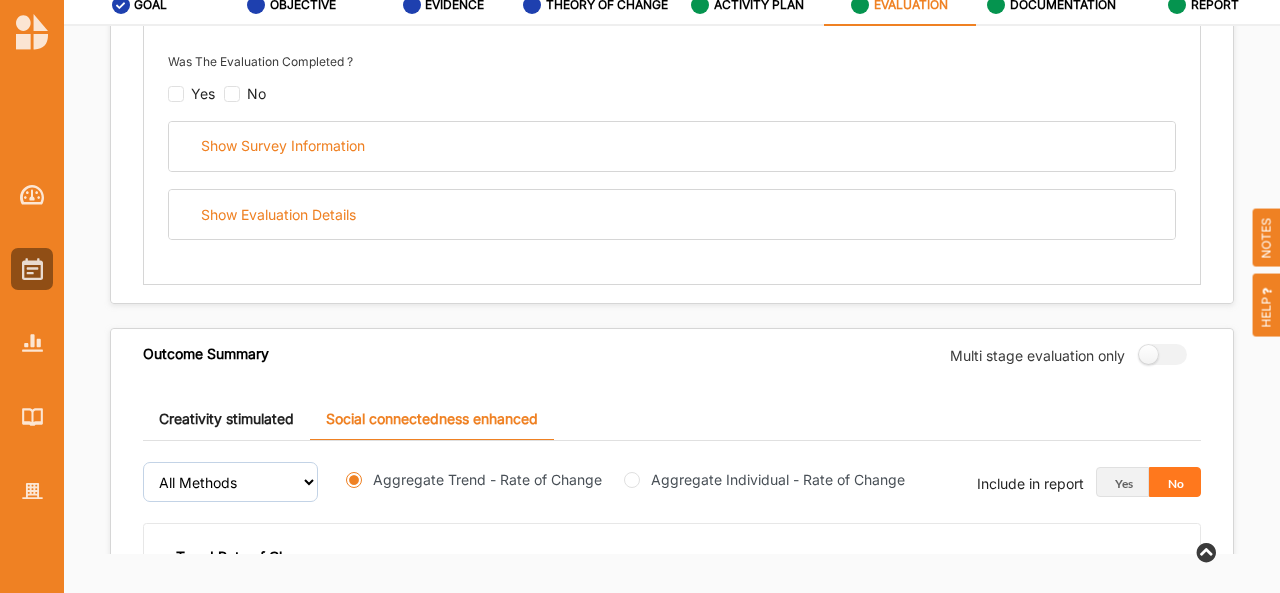 scroll, scrollTop: 387, scrollLeft: 0, axis: vertical 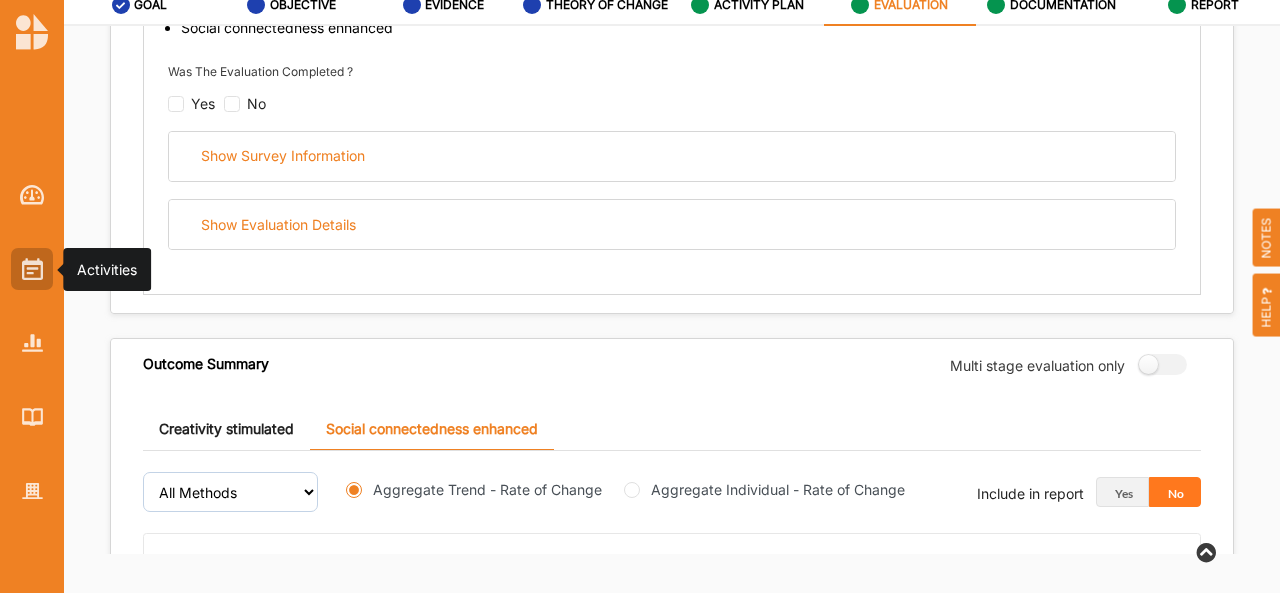 click at bounding box center (32, 269) 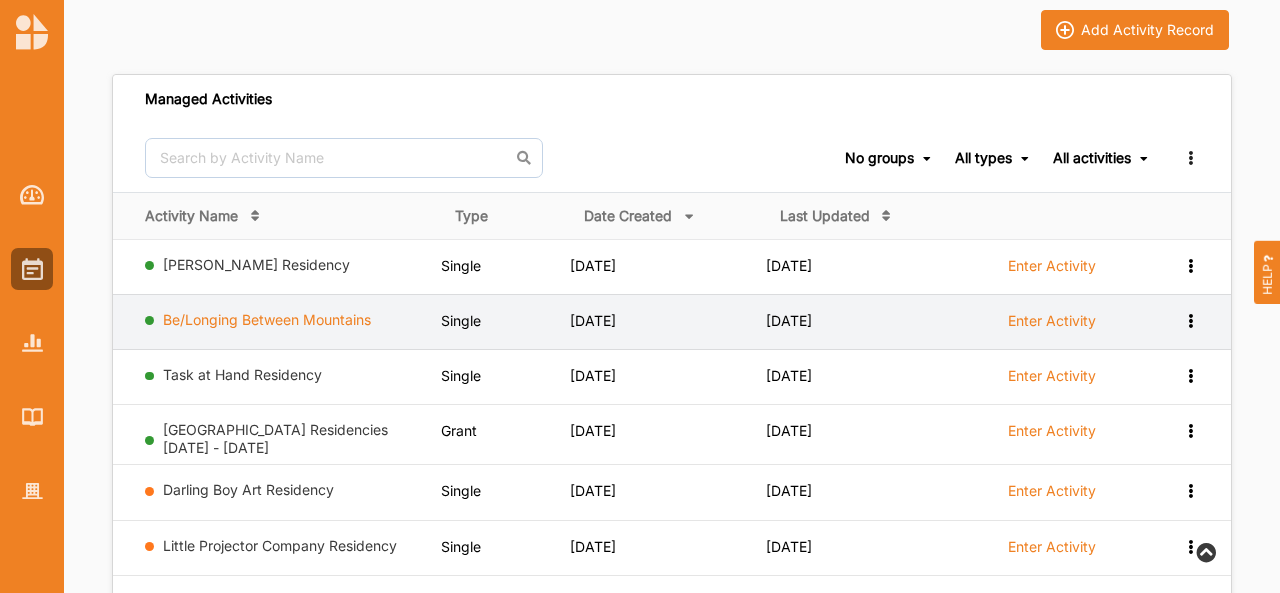 click on "Be/Longing Between Mountains" at bounding box center [267, 319] 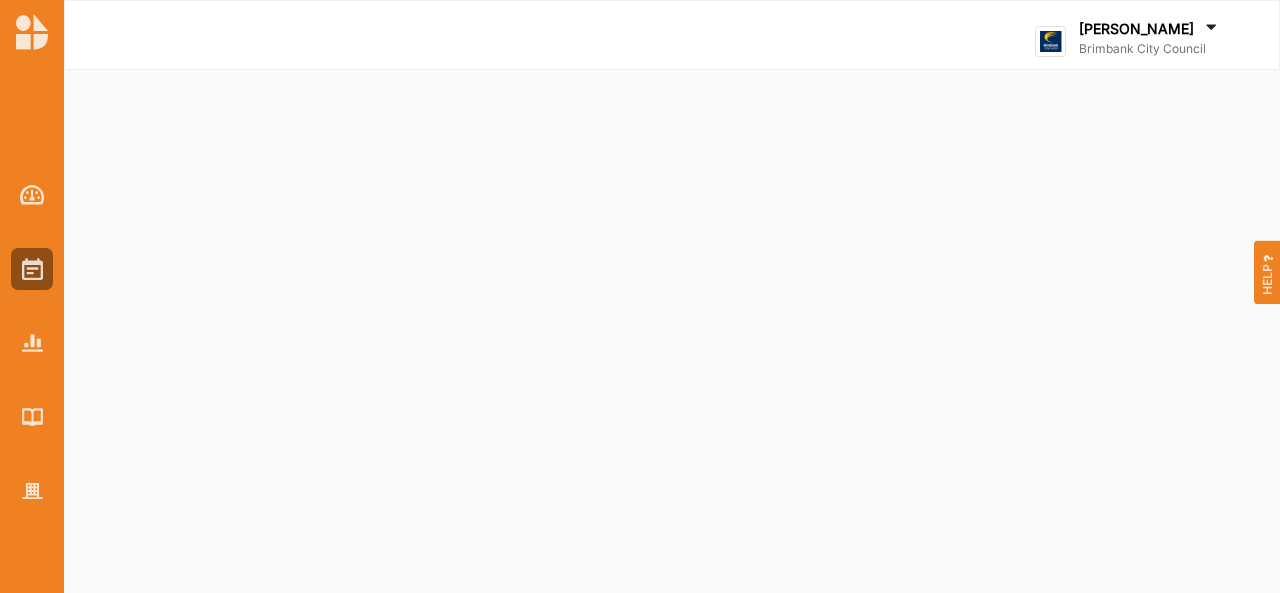 select on "2" 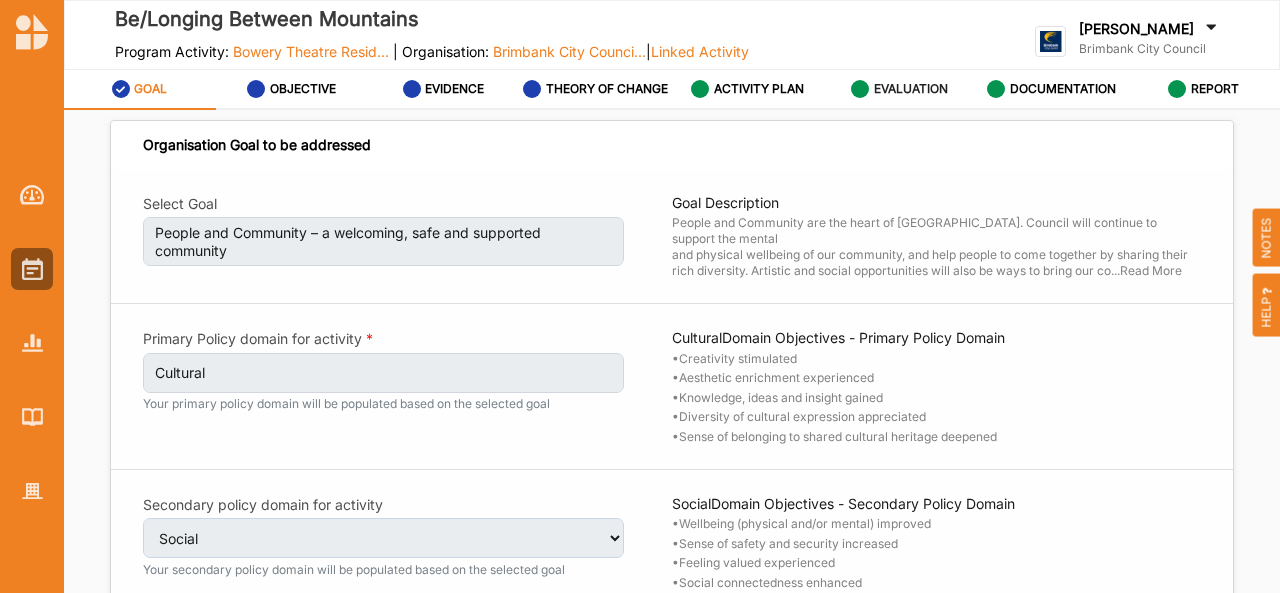 click on "EVALUATION" at bounding box center (911, 89) 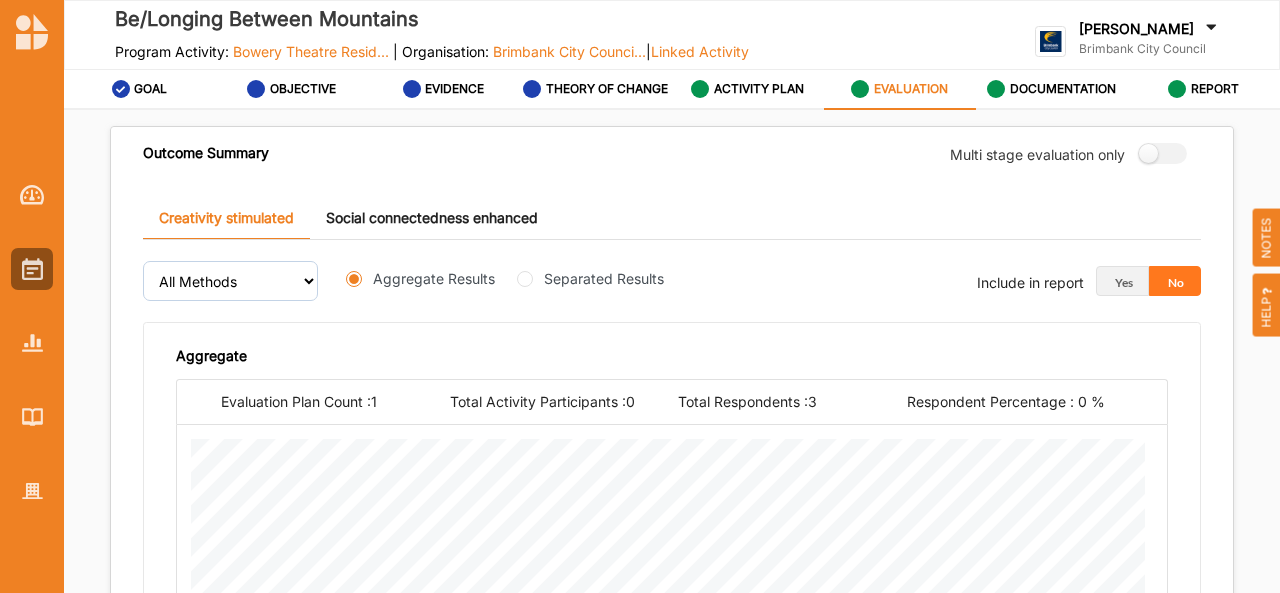 scroll, scrollTop: 690, scrollLeft: 0, axis: vertical 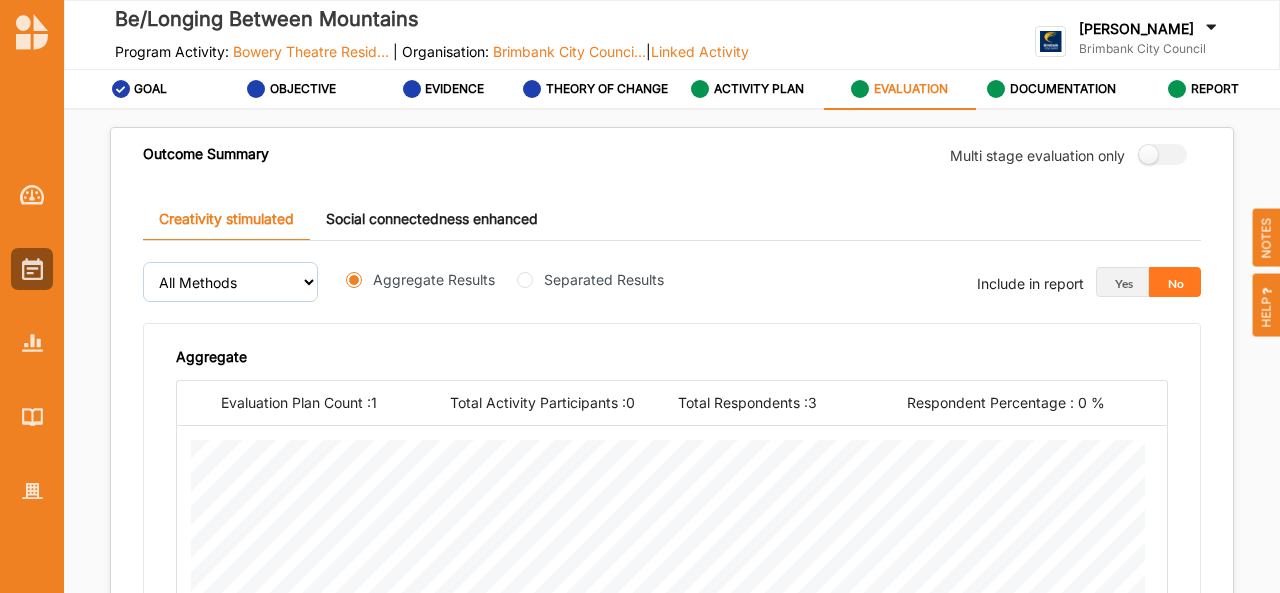 click on "Social connectedness enhanced" at bounding box center (432, 219) 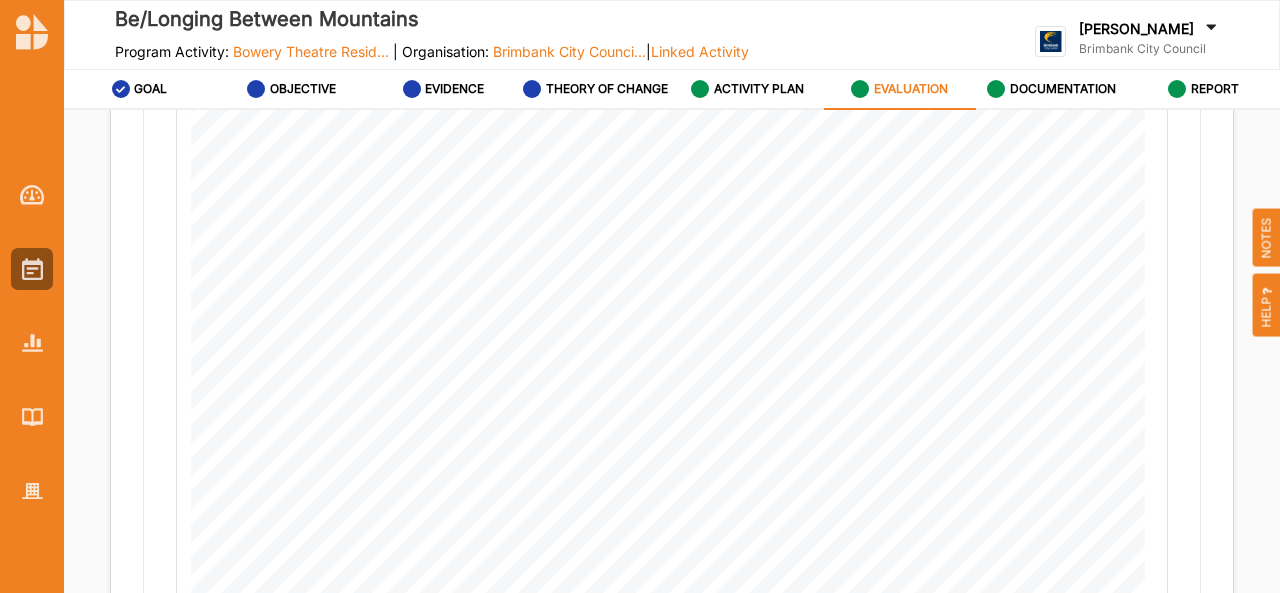 scroll, scrollTop: 1037, scrollLeft: 0, axis: vertical 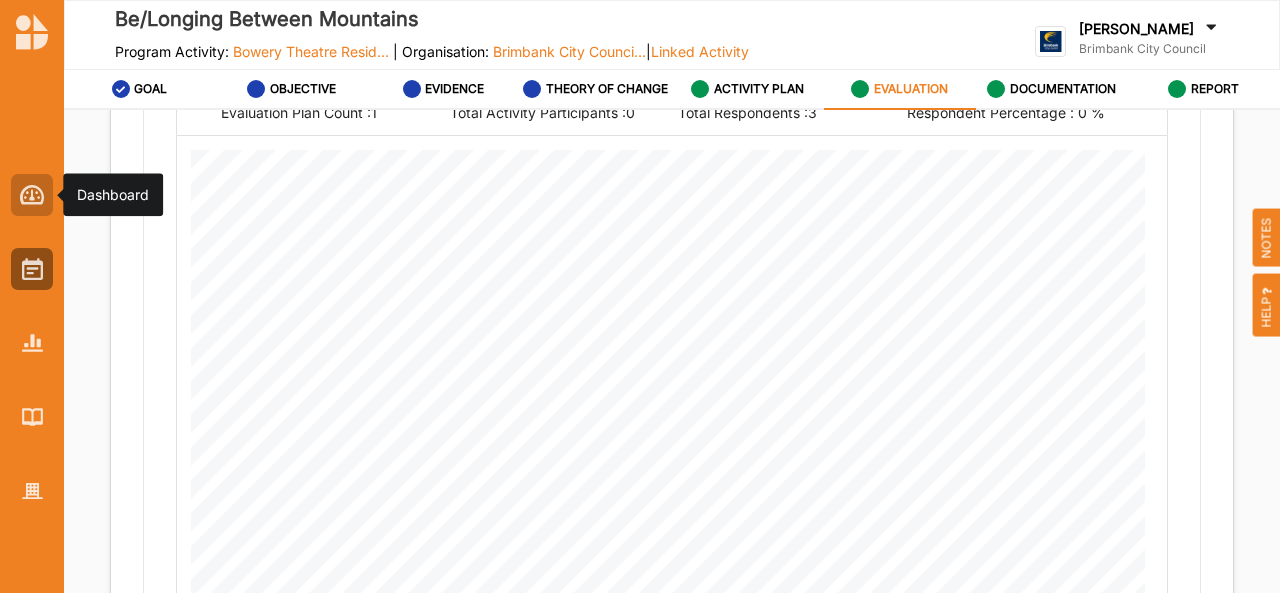 click at bounding box center [32, 195] 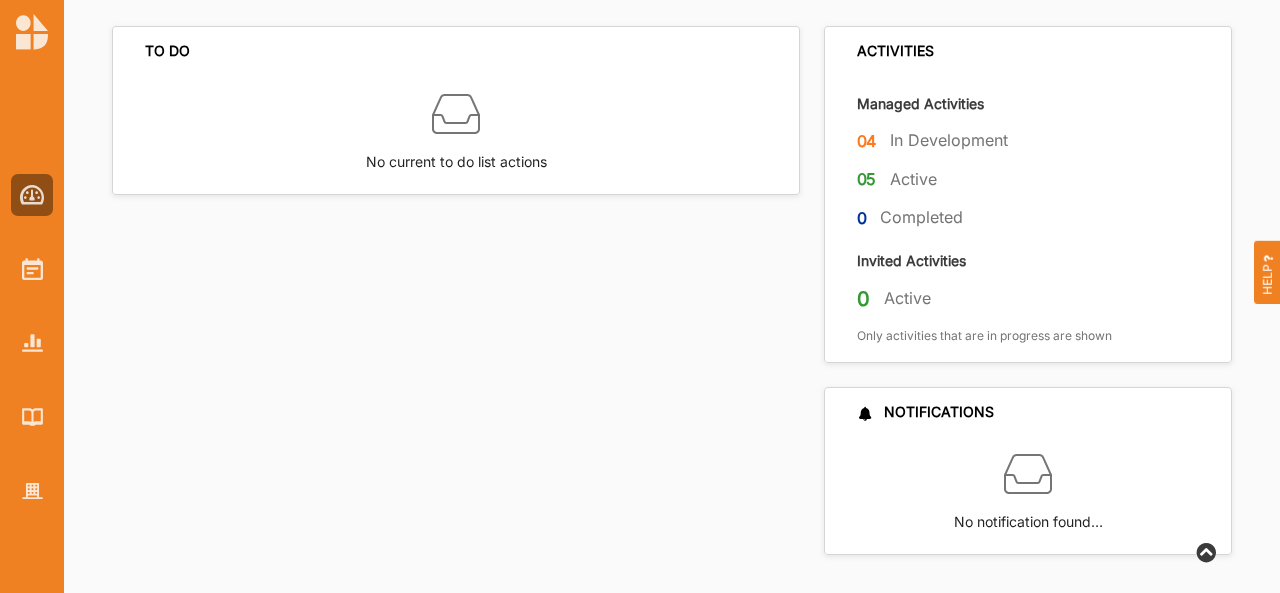 scroll, scrollTop: 82, scrollLeft: 0, axis: vertical 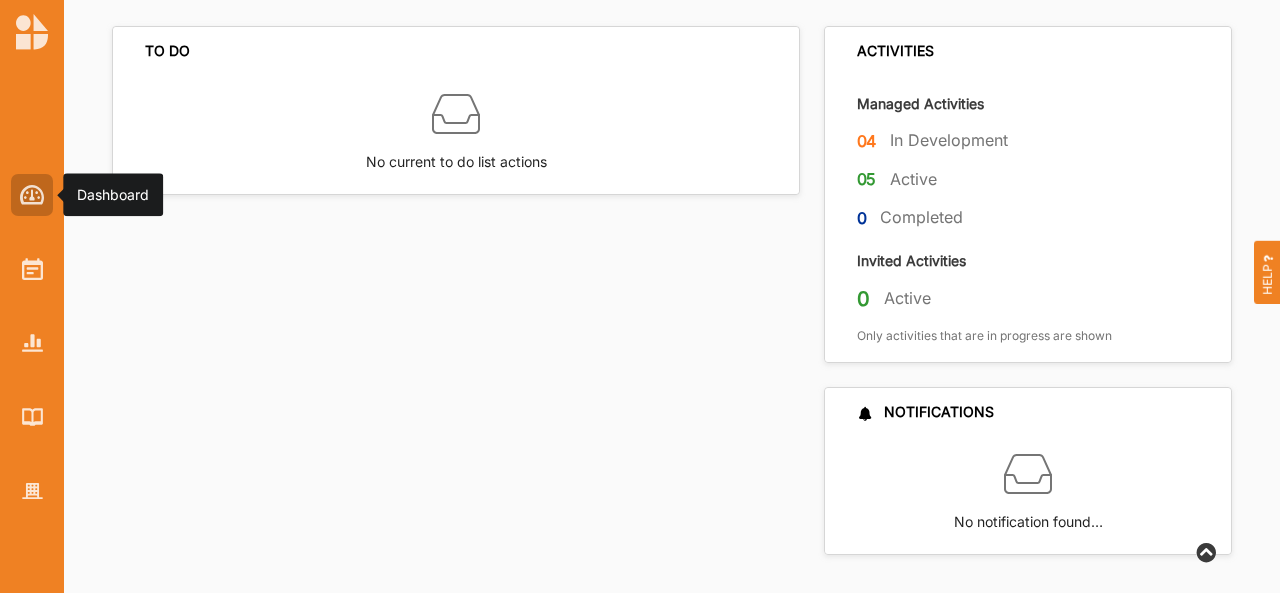 click at bounding box center (32, 195) 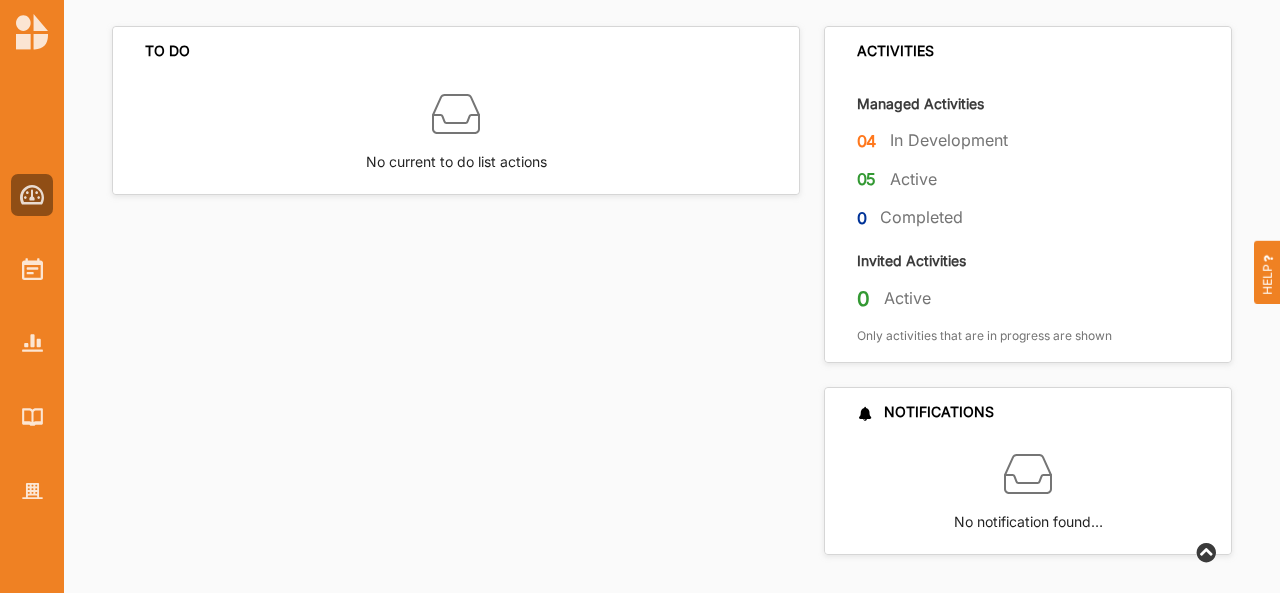 click at bounding box center [32, 327] 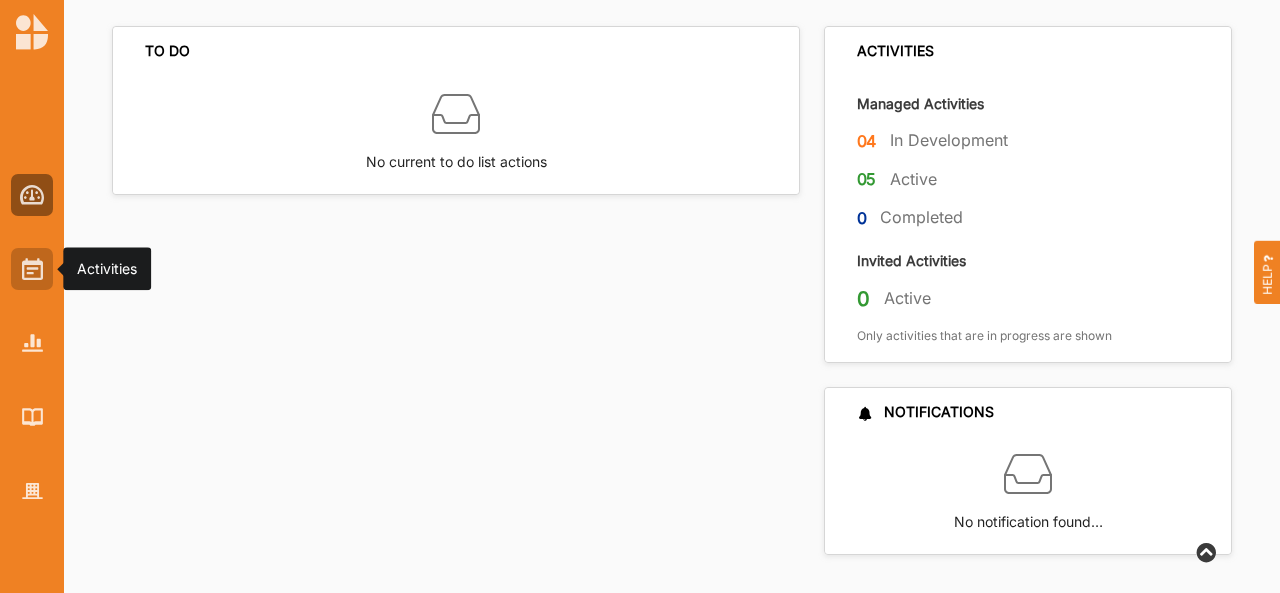 click at bounding box center [32, 269] 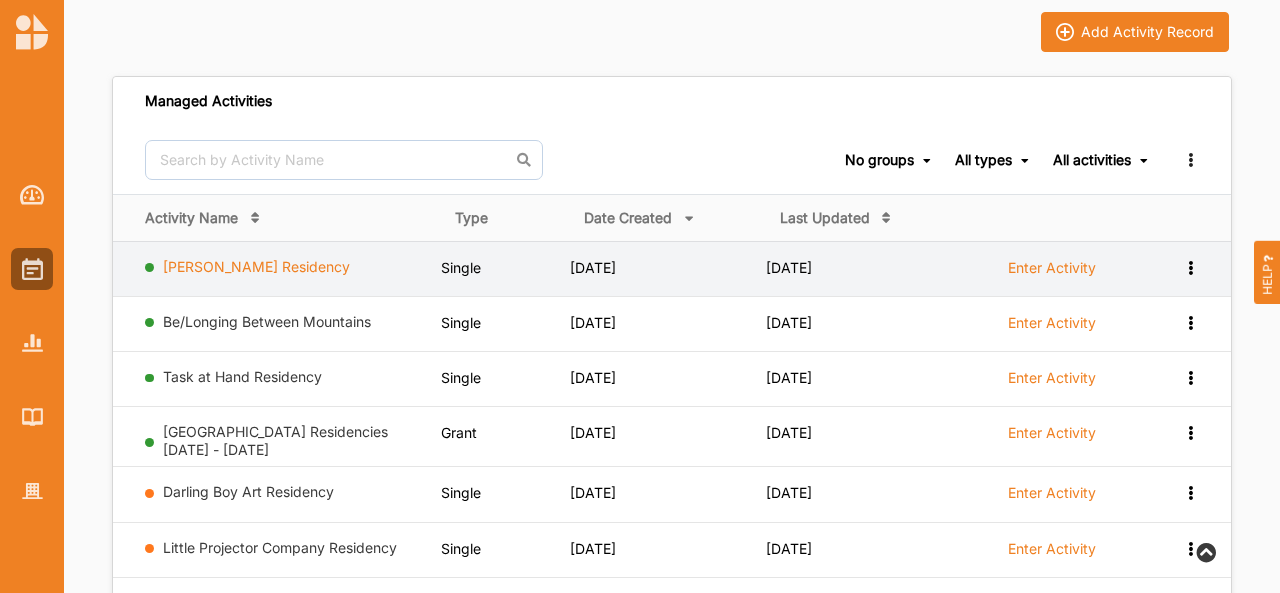 click on "[PERSON_NAME] Residency" at bounding box center (256, 266) 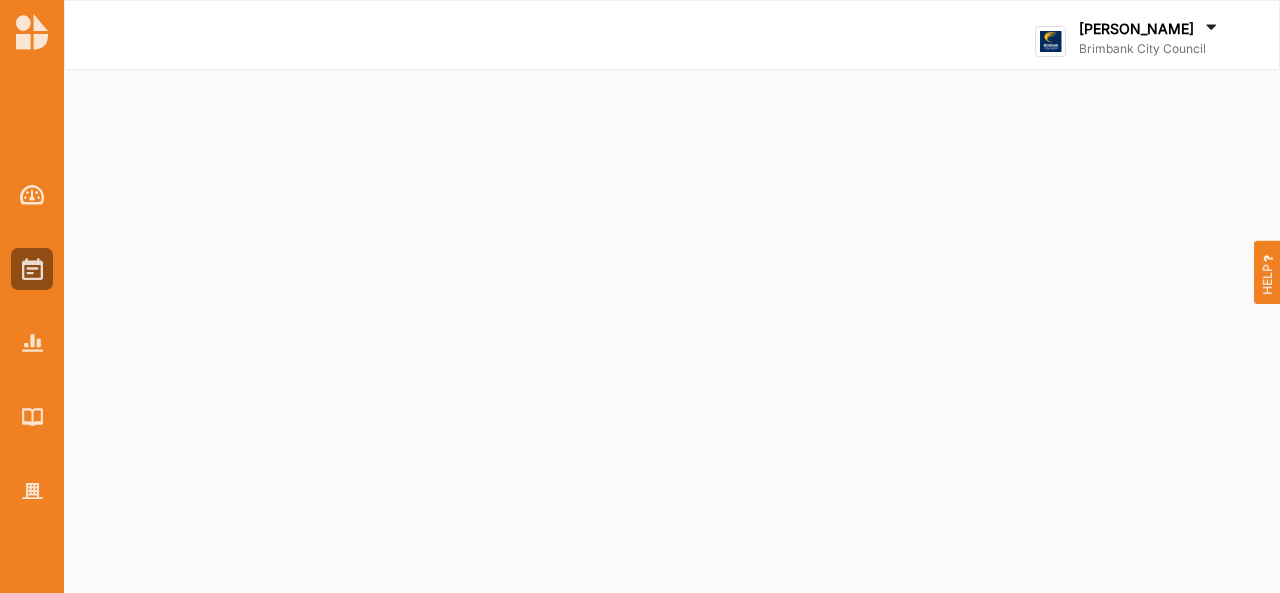 scroll, scrollTop: 0, scrollLeft: 0, axis: both 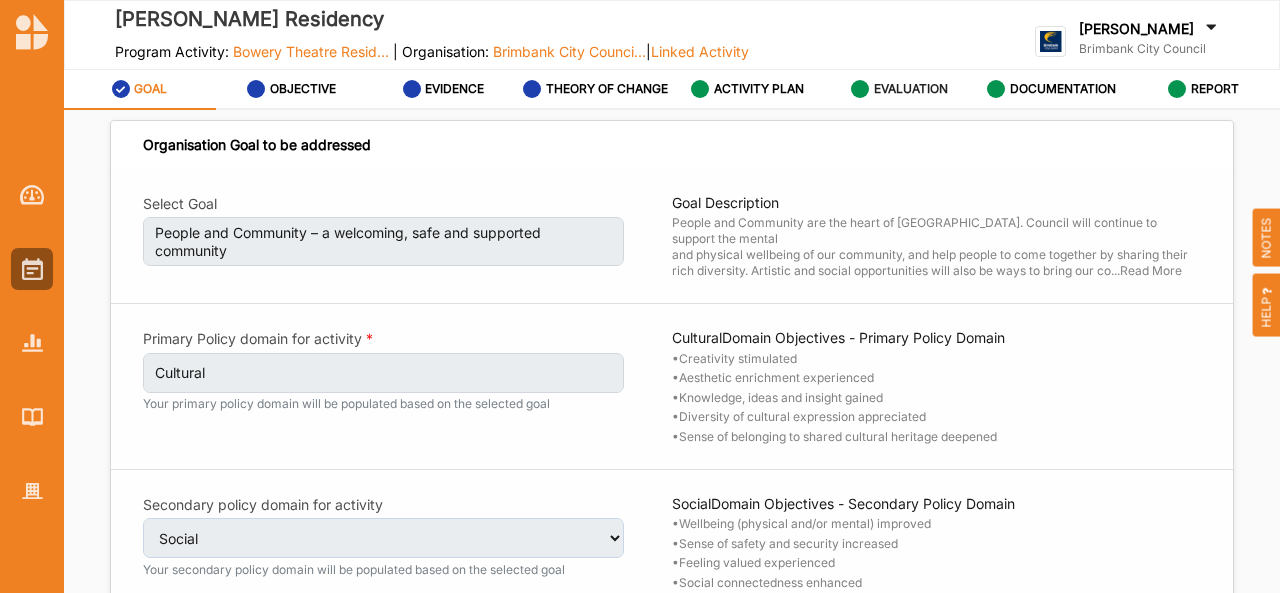 click on "EVALUATION" at bounding box center [899, 89] 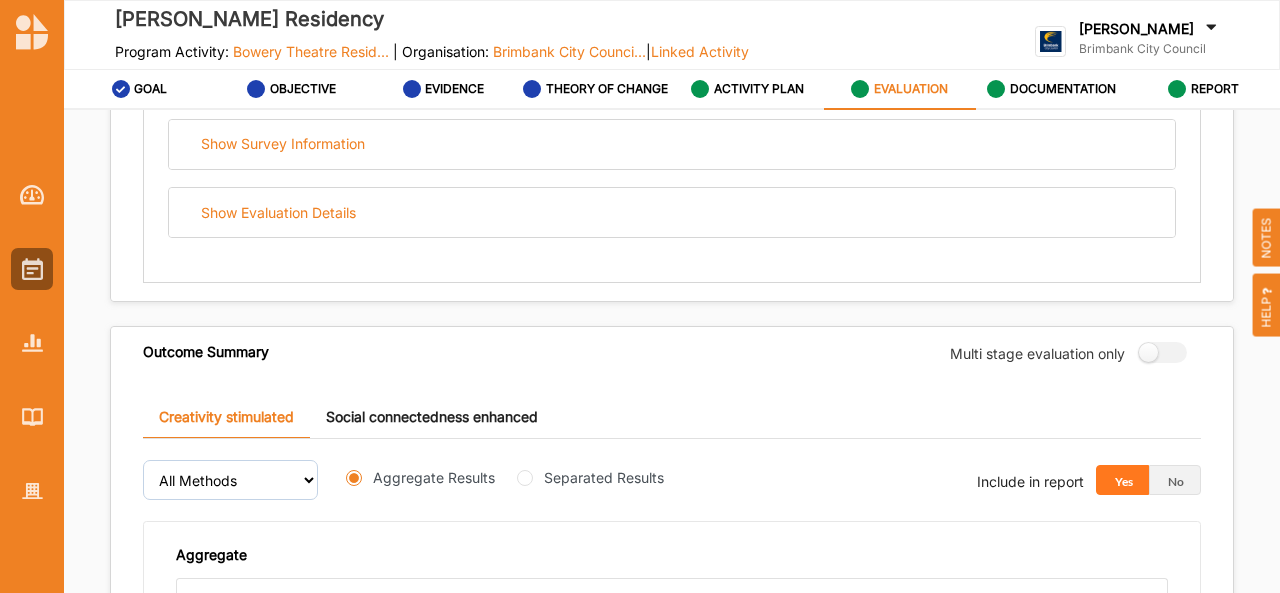 scroll, scrollTop: 484, scrollLeft: 0, axis: vertical 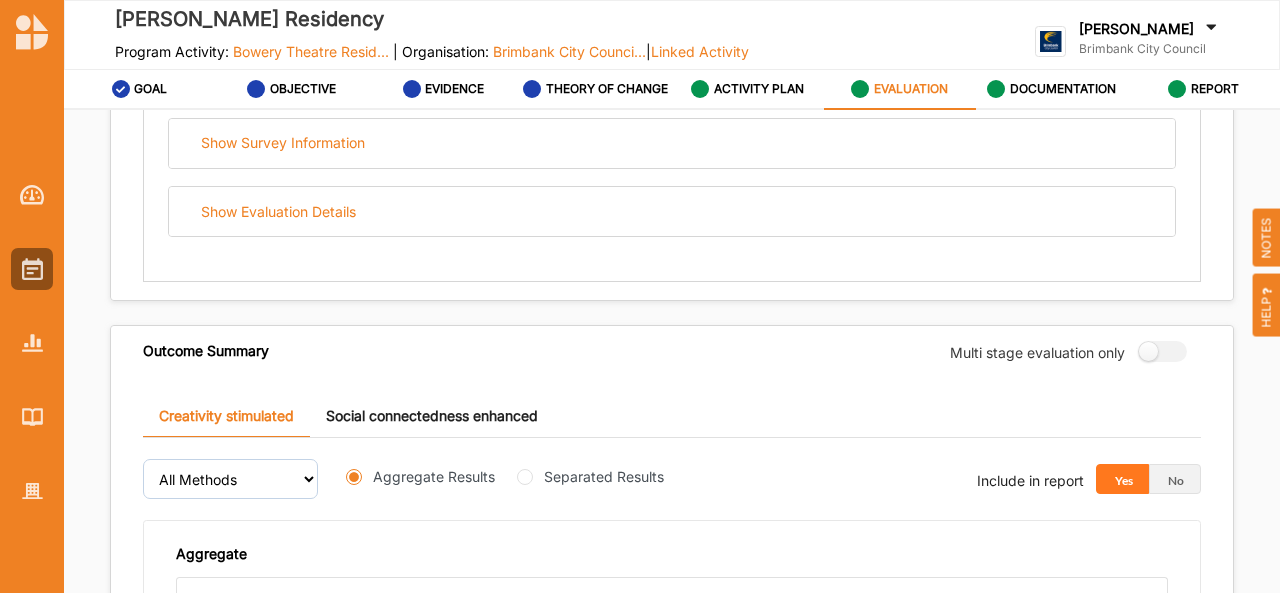 click on "Social connectedness enhanced" at bounding box center [432, 416] 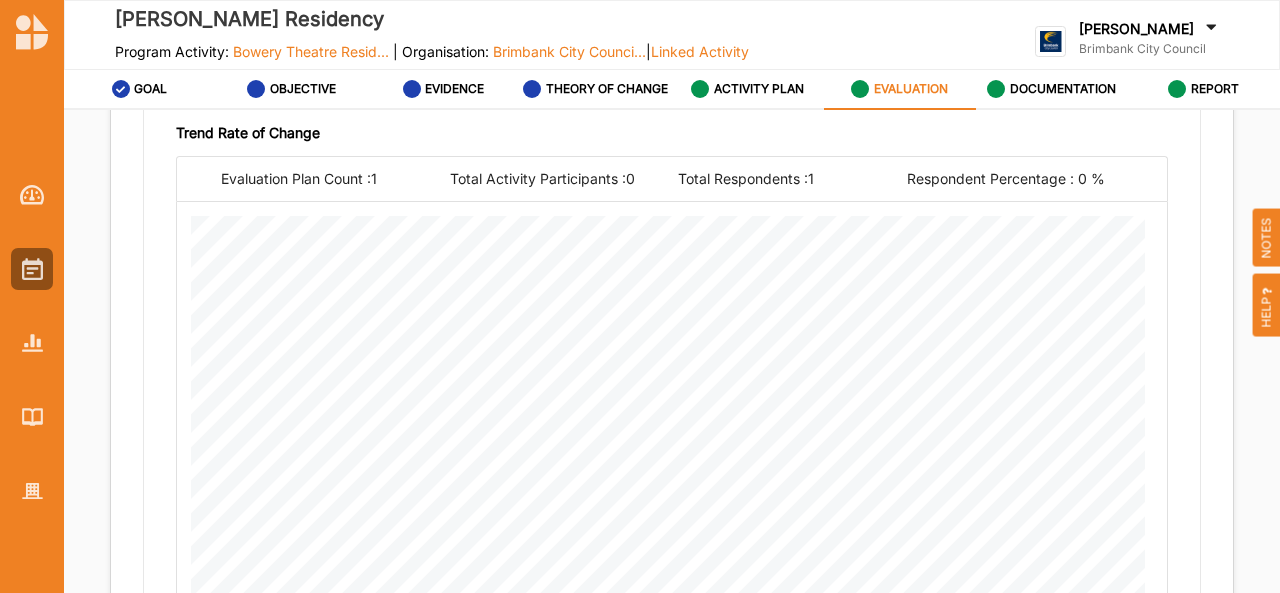 scroll, scrollTop: 905, scrollLeft: 0, axis: vertical 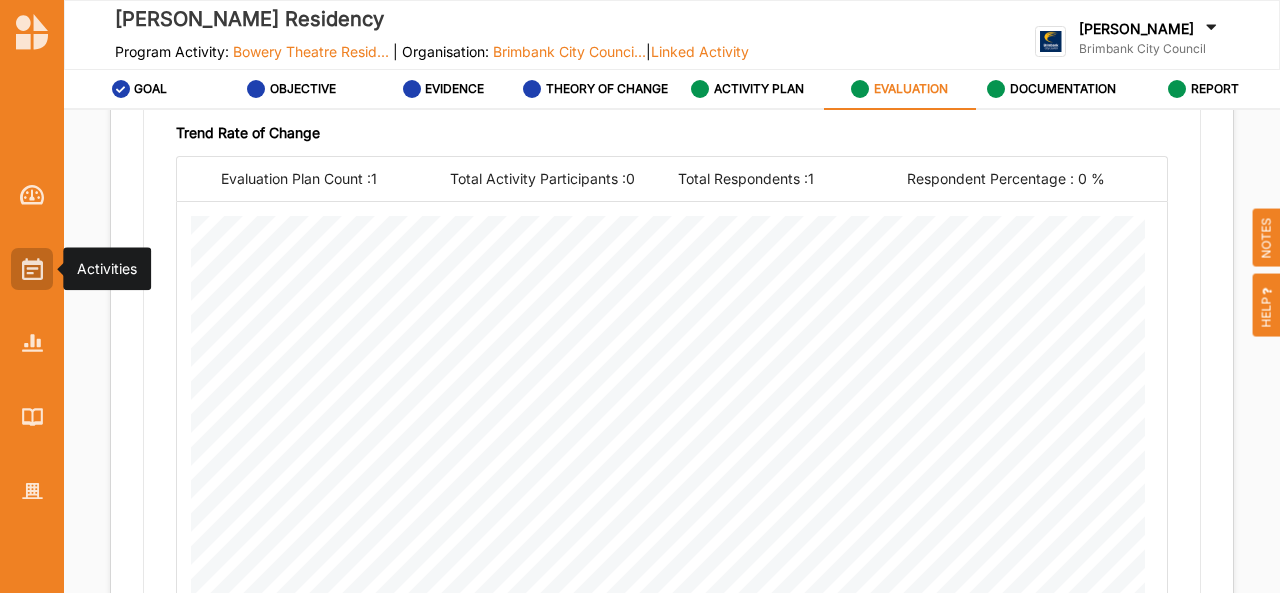 click at bounding box center (32, 269) 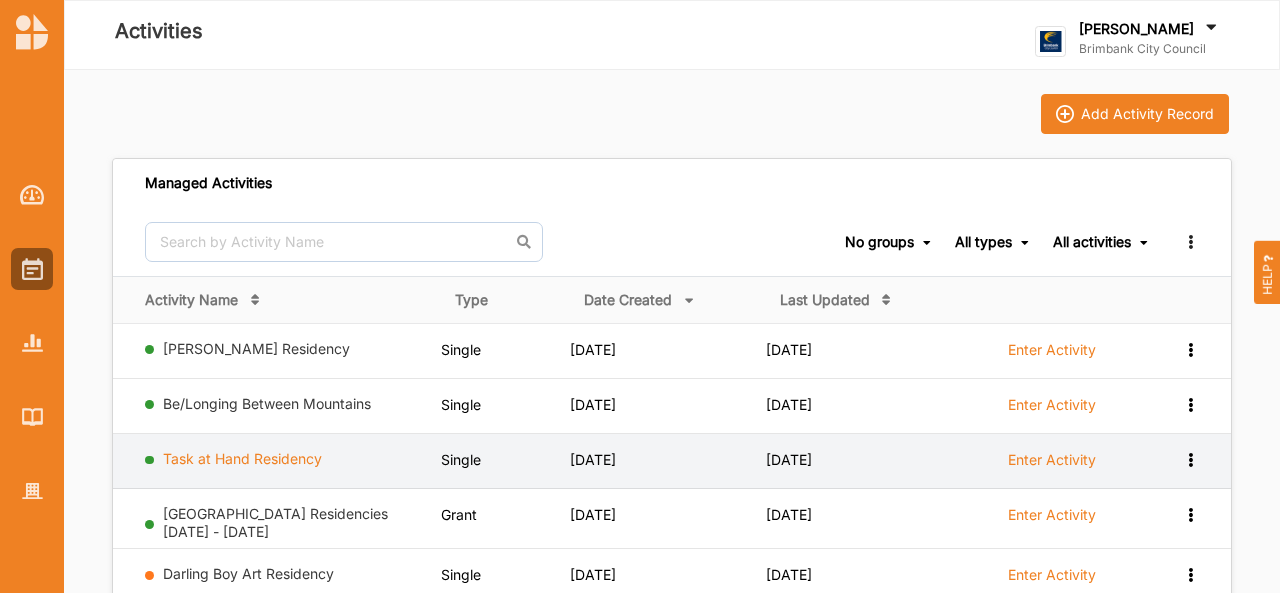 click on "Task at Hand Residency" at bounding box center [242, 458] 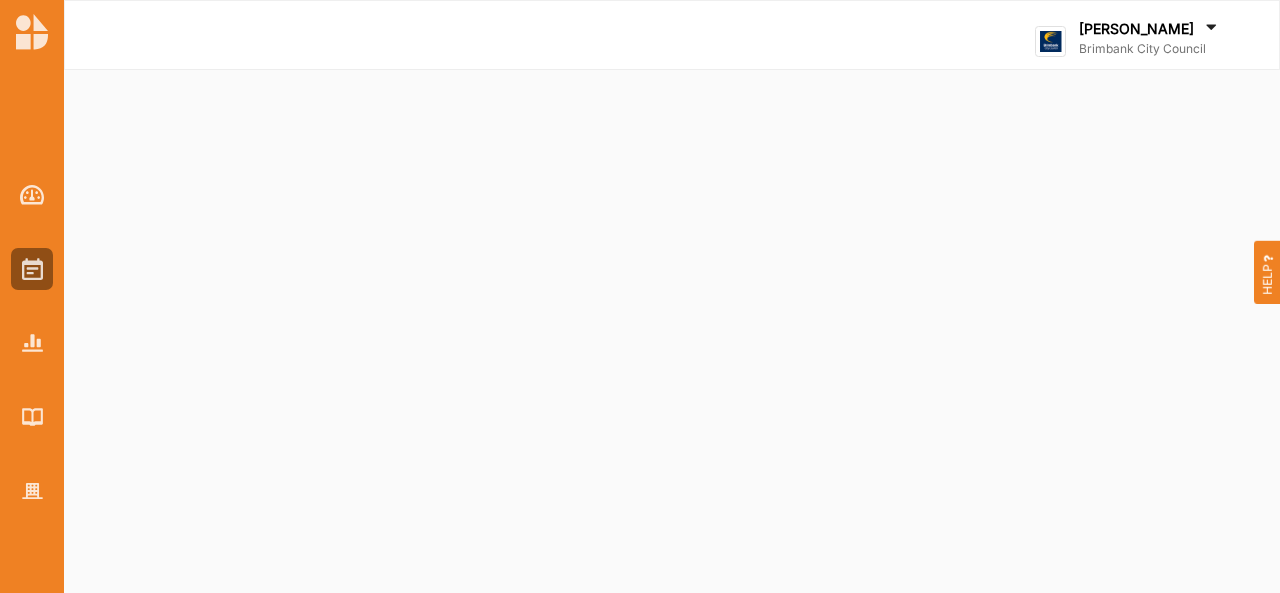 select on "2" 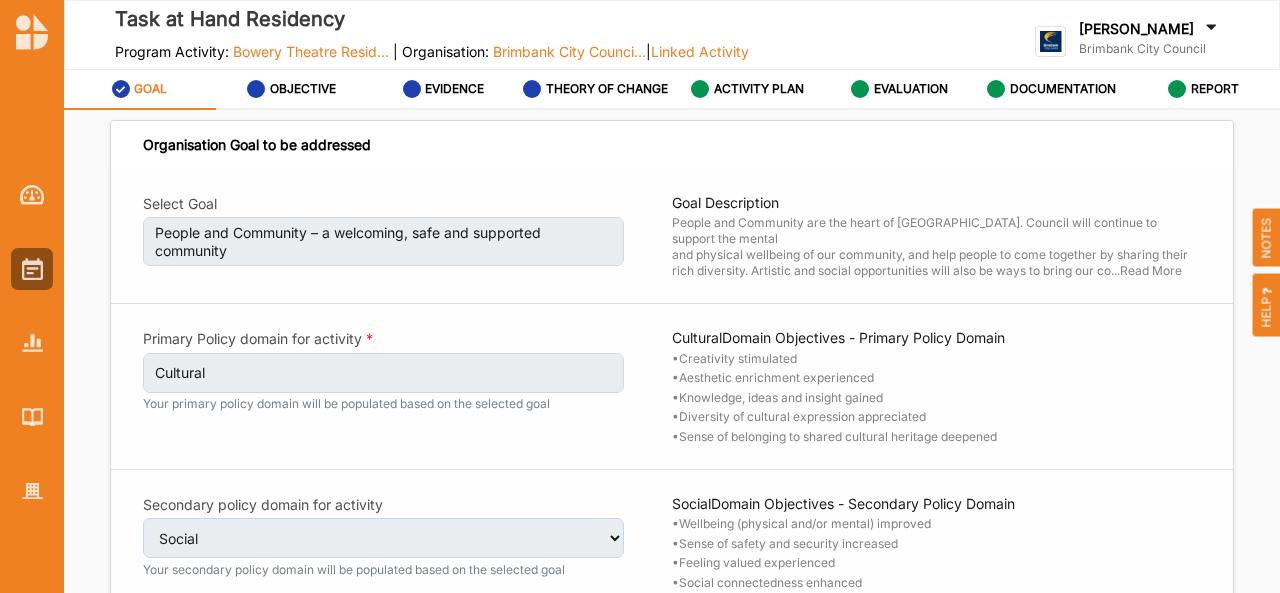 scroll, scrollTop: 70, scrollLeft: 0, axis: vertical 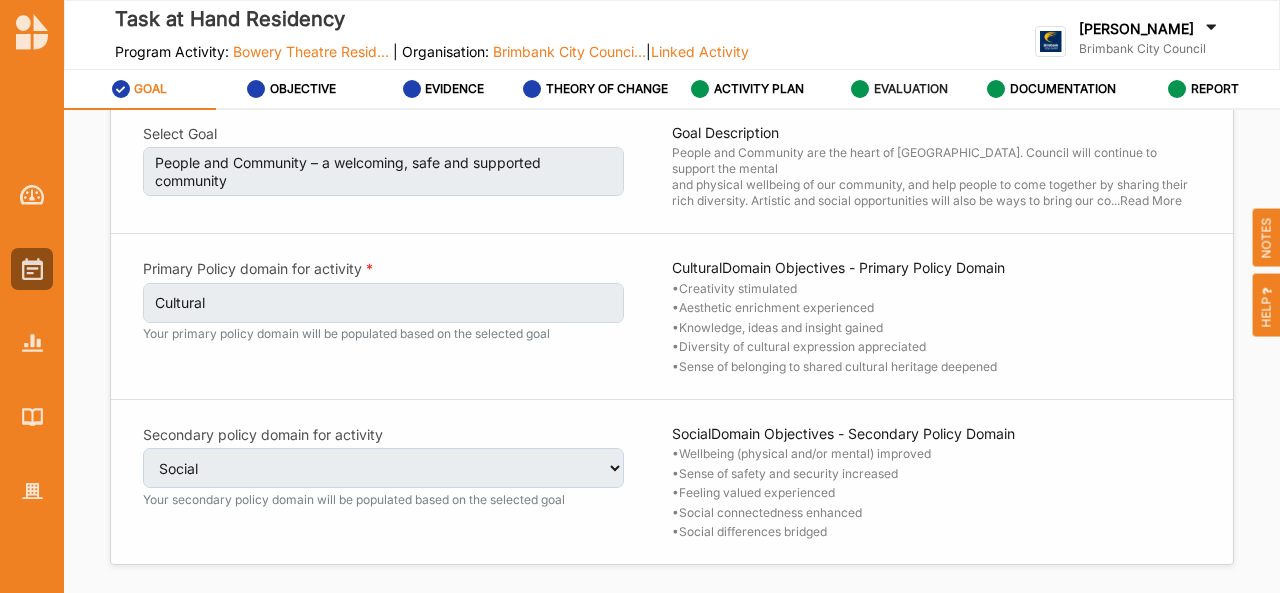 click on "EVALUATION" at bounding box center [911, 89] 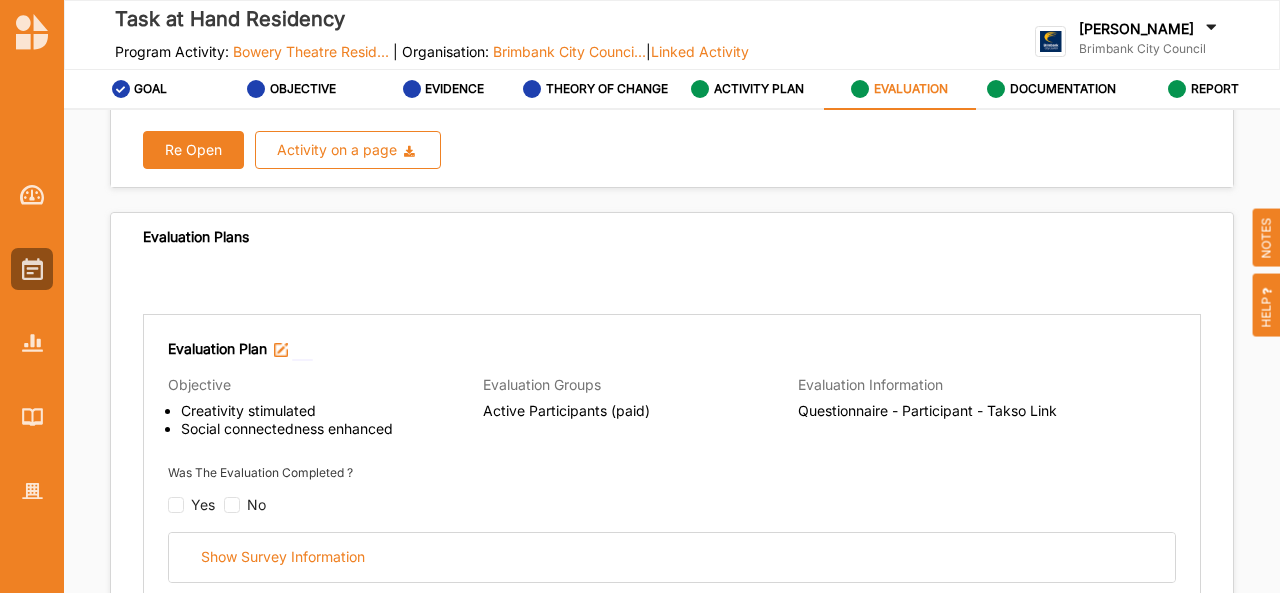 radio on "true" 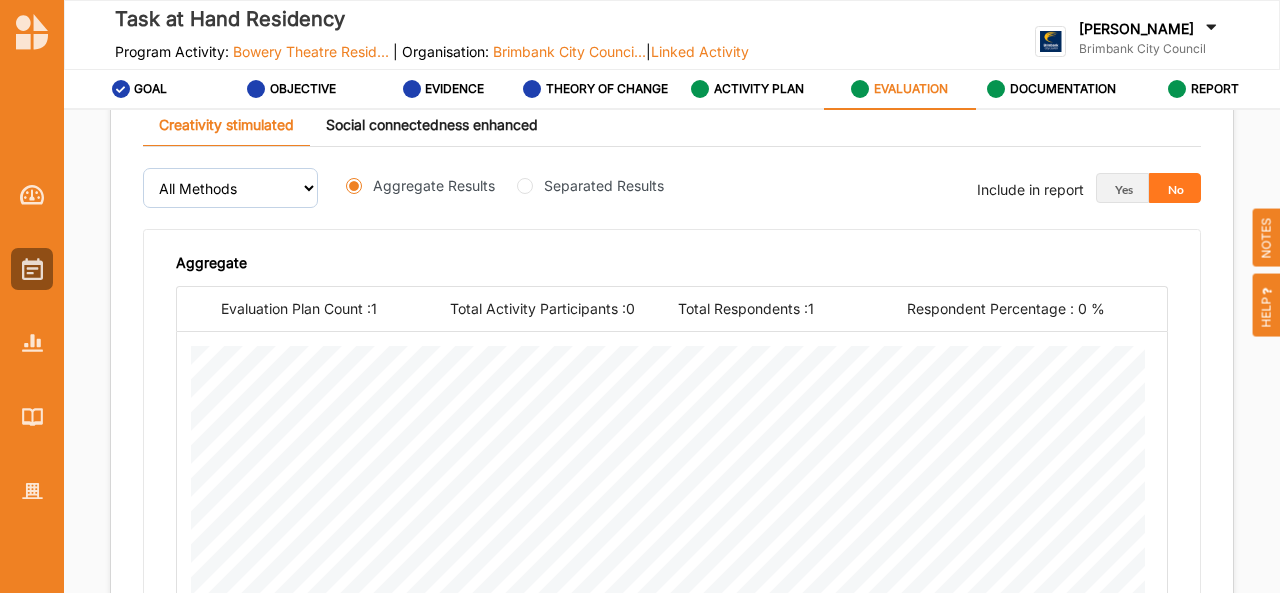scroll, scrollTop: 773, scrollLeft: 0, axis: vertical 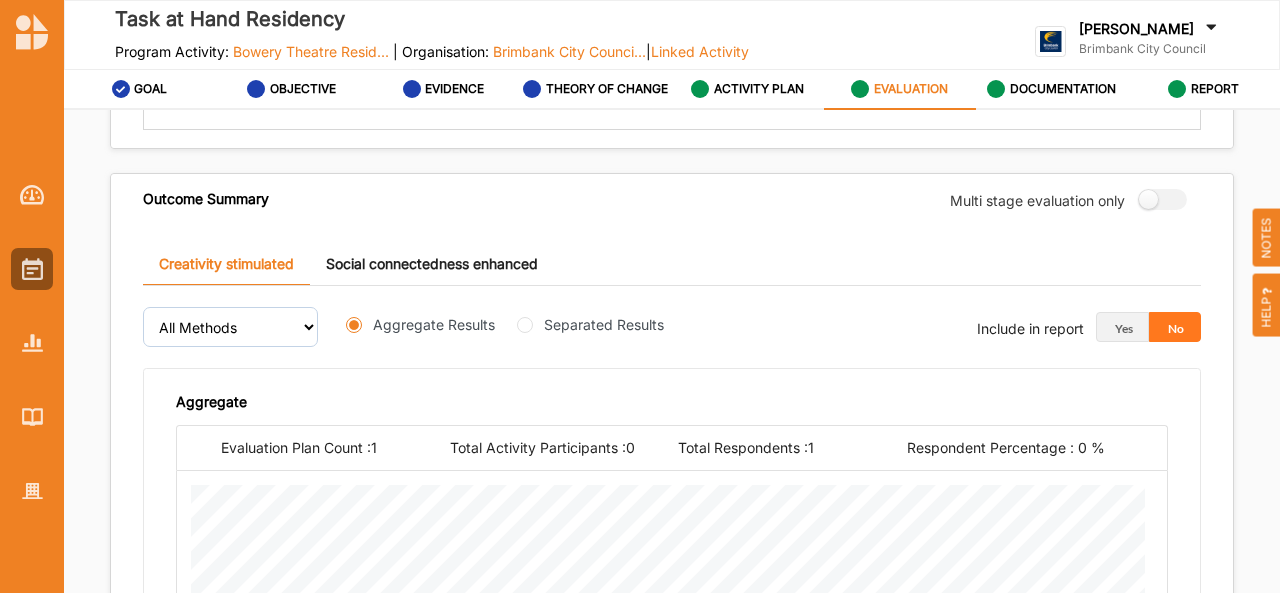 click on "Social connectedness enhanced" at bounding box center [432, 264] 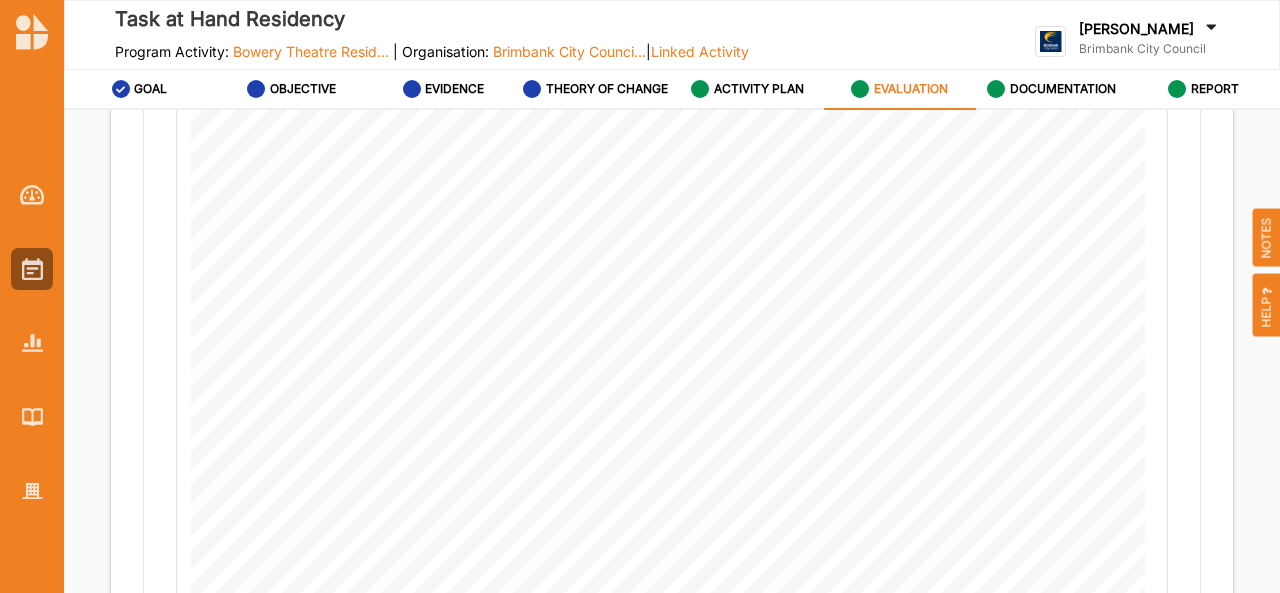 scroll, scrollTop: 884, scrollLeft: 0, axis: vertical 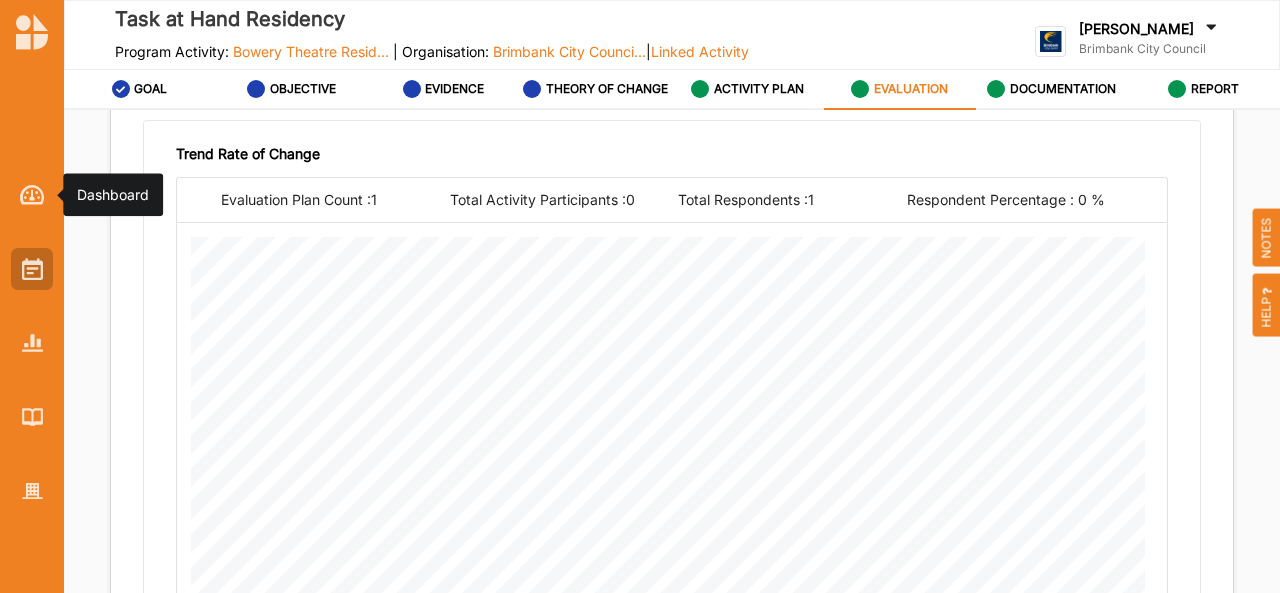 click at bounding box center [32, 269] 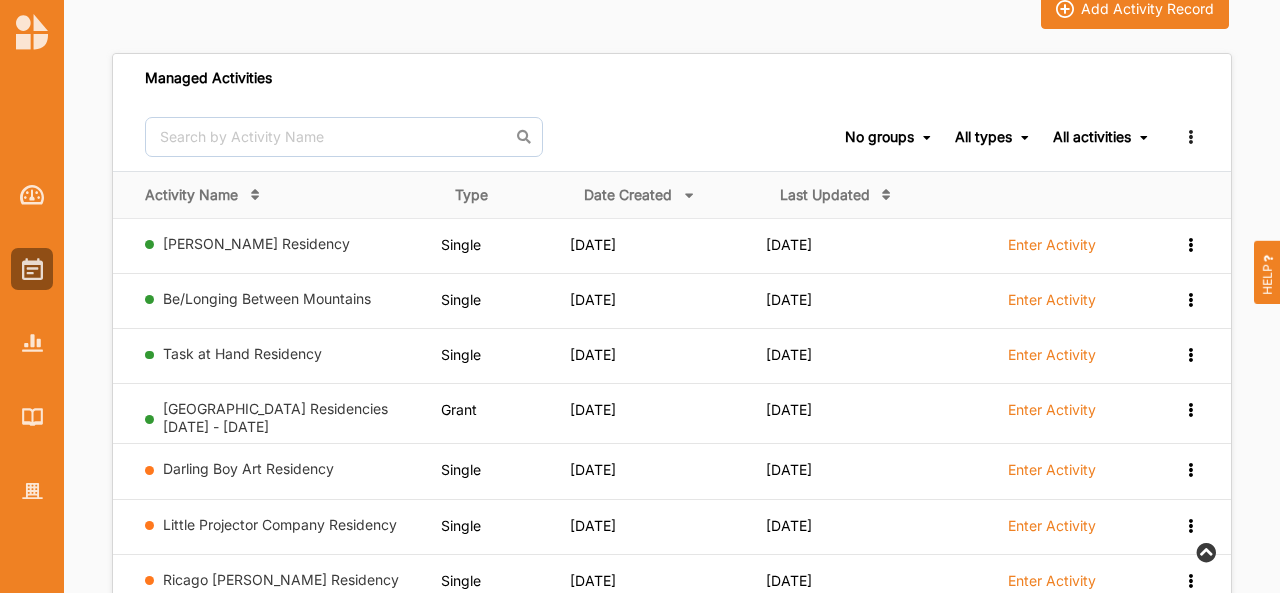 scroll, scrollTop: 106, scrollLeft: 0, axis: vertical 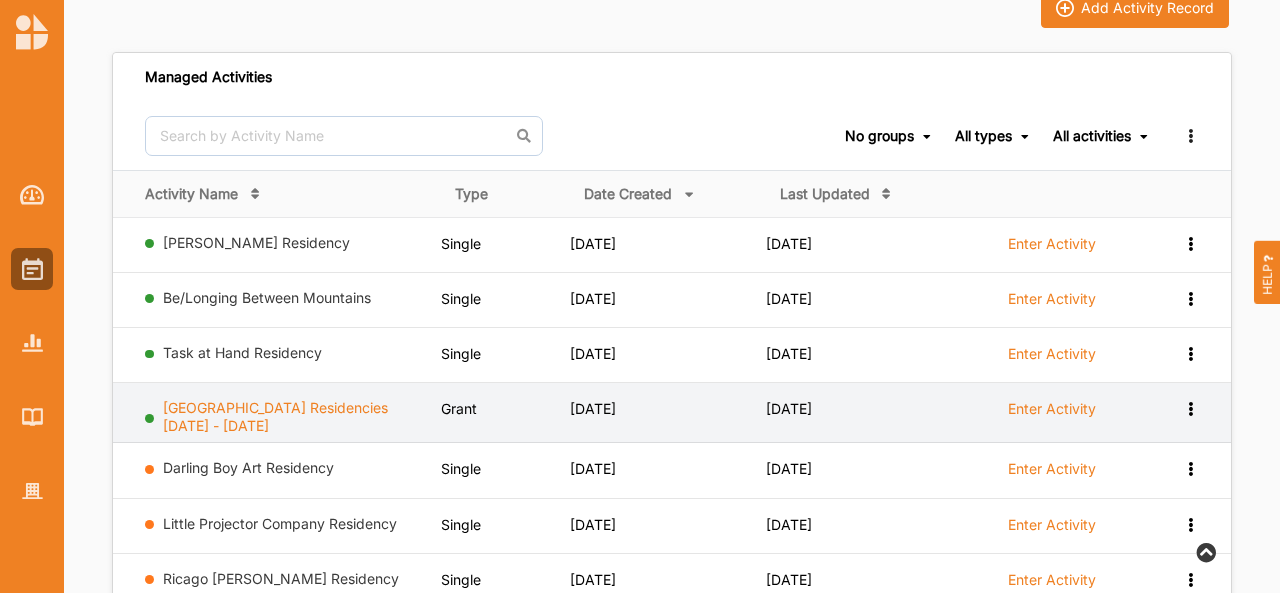 click on "[GEOGRAPHIC_DATA] Residencies [DATE] - [DATE]" at bounding box center (275, 416) 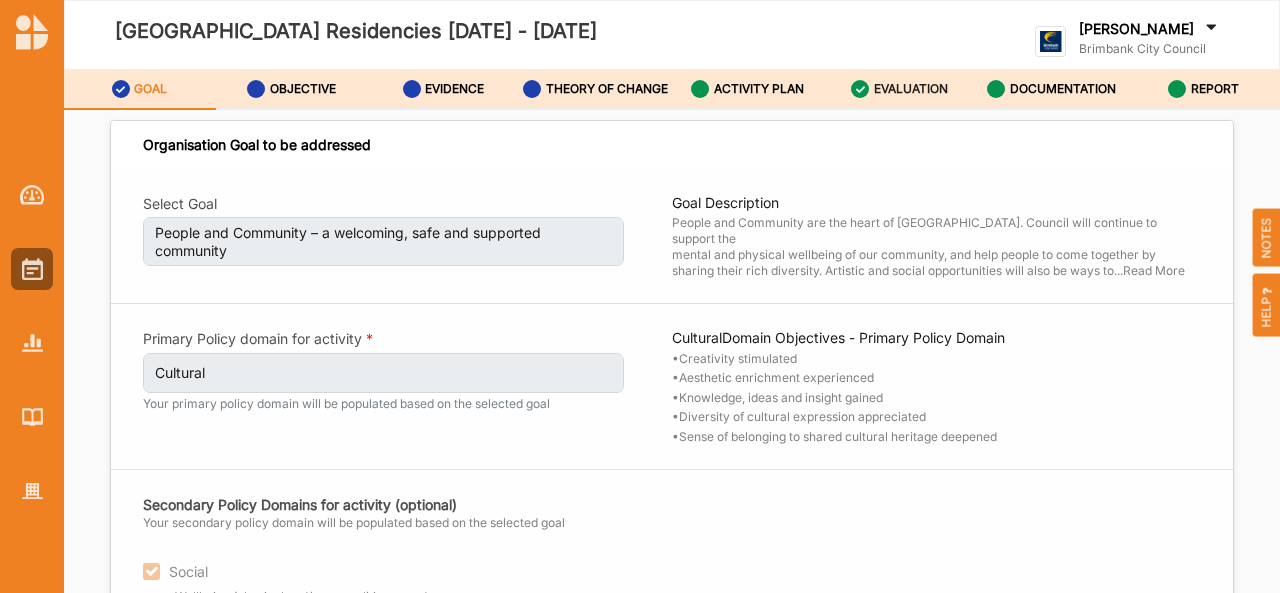 click on "EVALUATION" at bounding box center (899, 89) 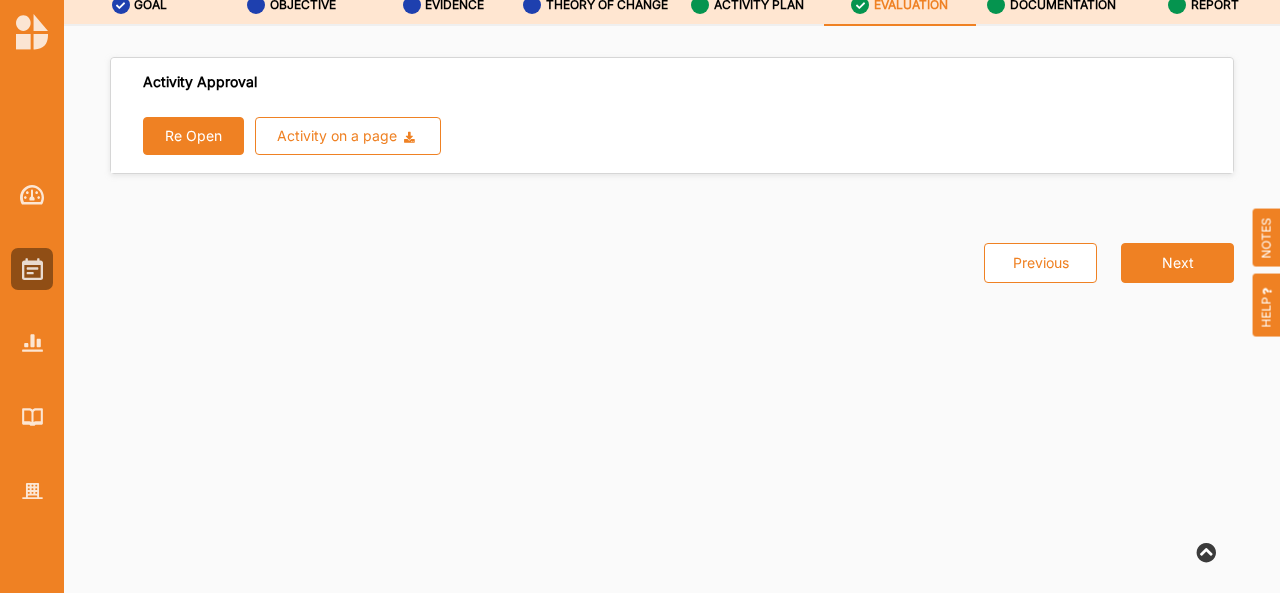 scroll, scrollTop: 0, scrollLeft: 0, axis: both 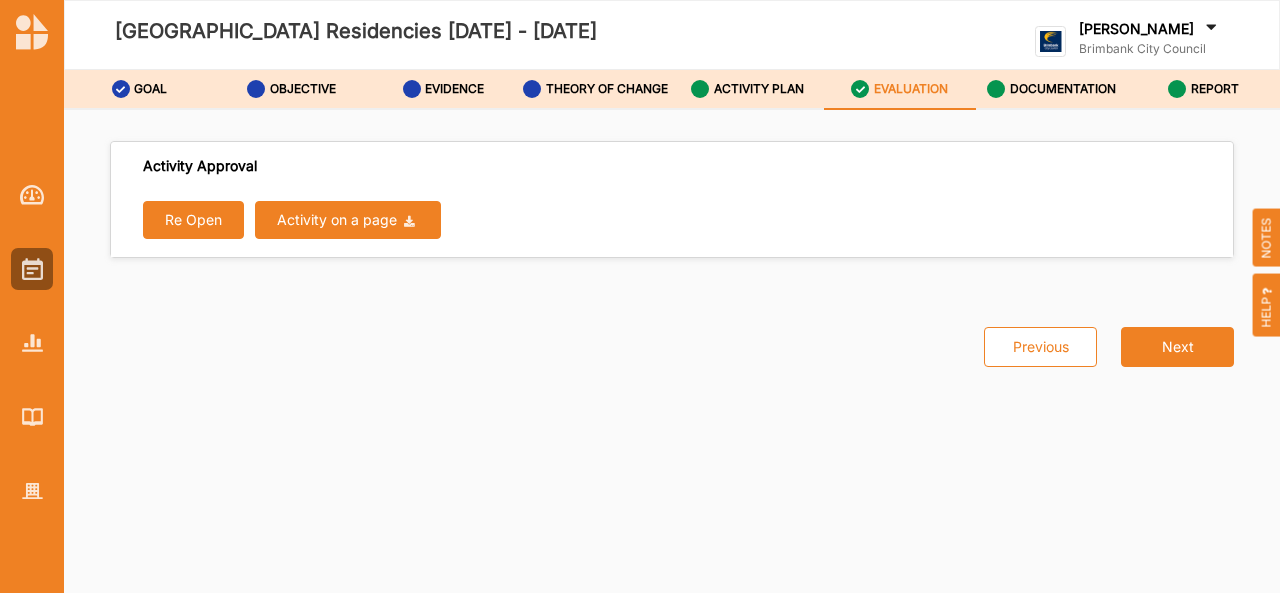 click on "Activity on a page Download Report Download Evidence" at bounding box center [348, 220] 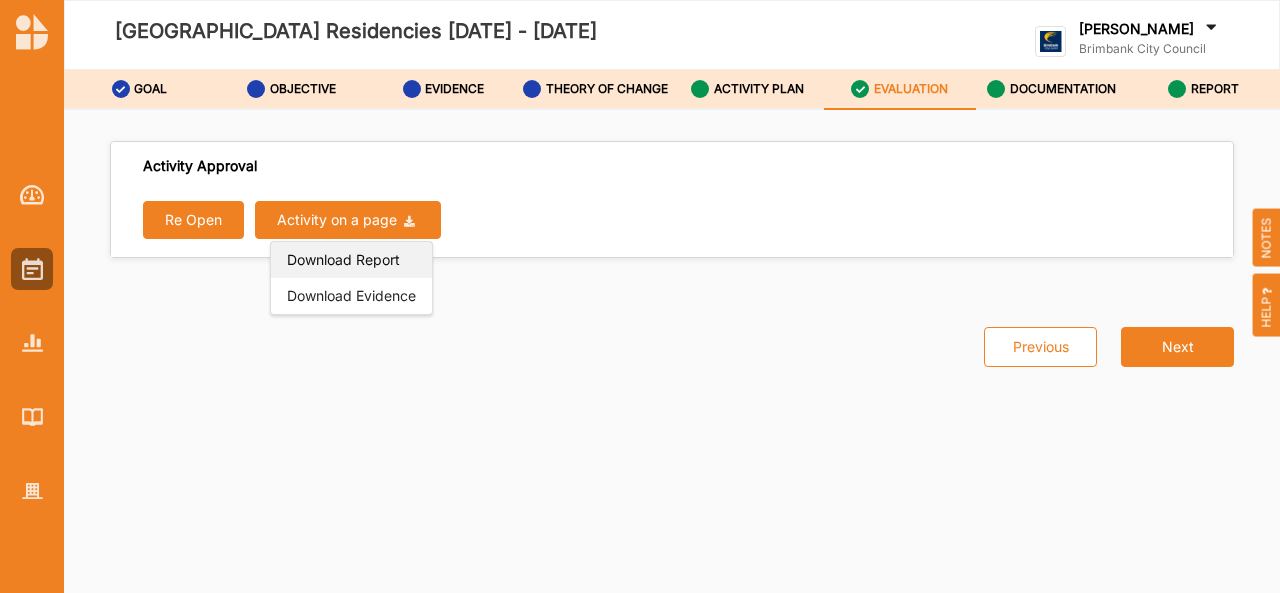 click on "Download Report" at bounding box center (351, 260) 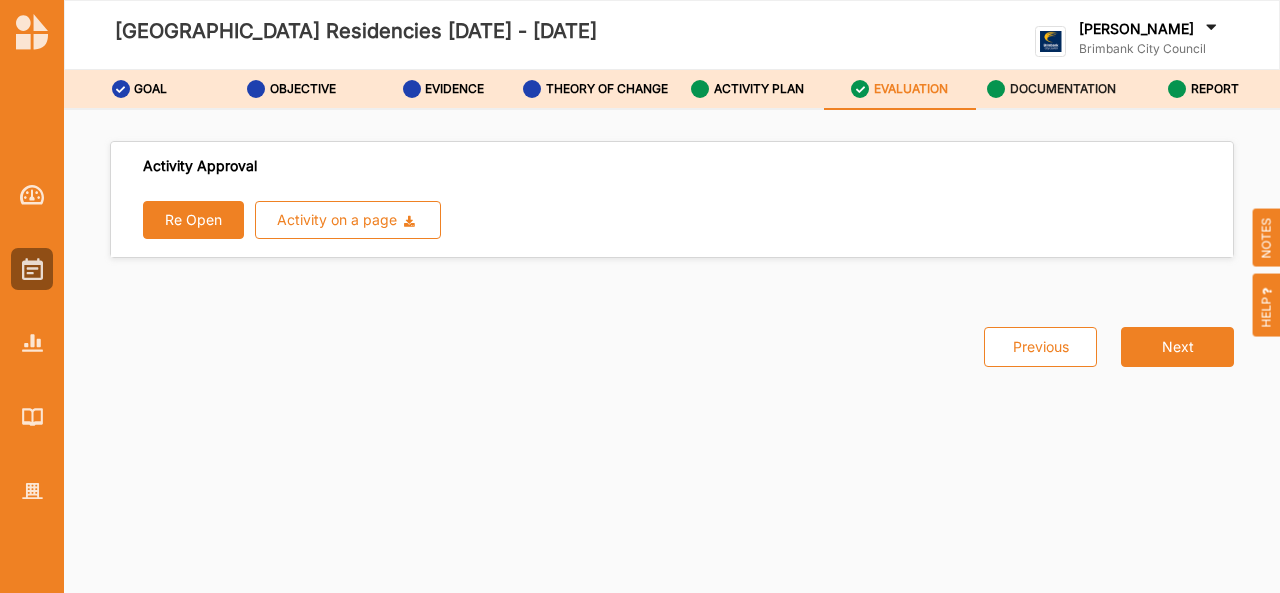 click on "DOCUMENTATION" at bounding box center [1063, 89] 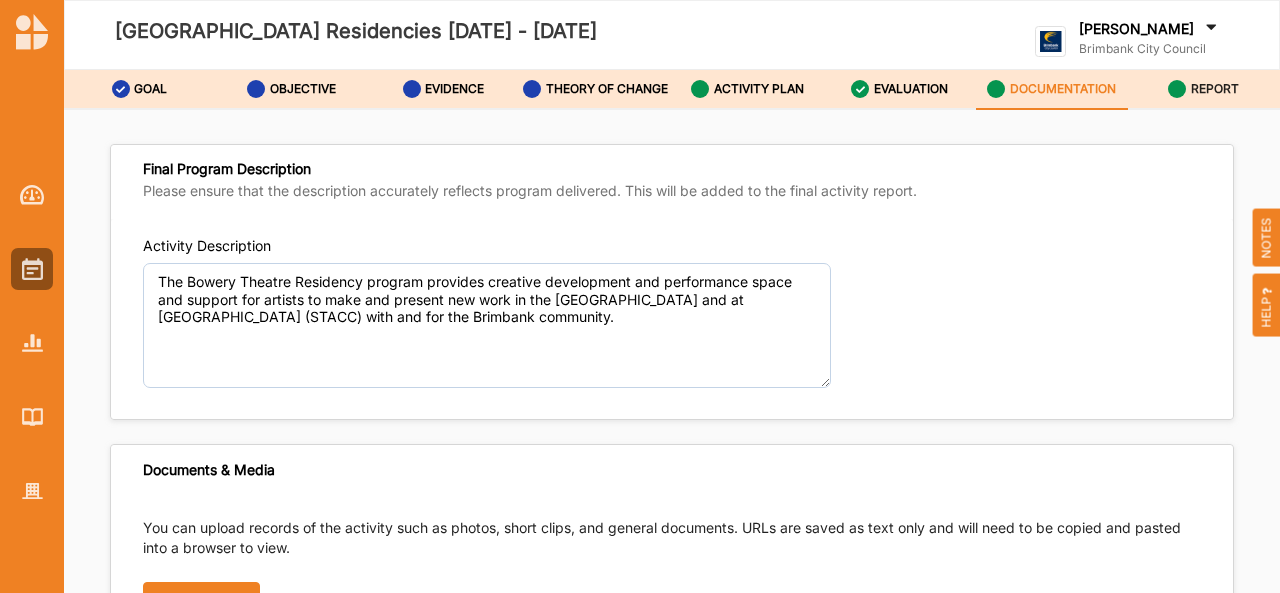 click on "REPORT" at bounding box center (1215, 89) 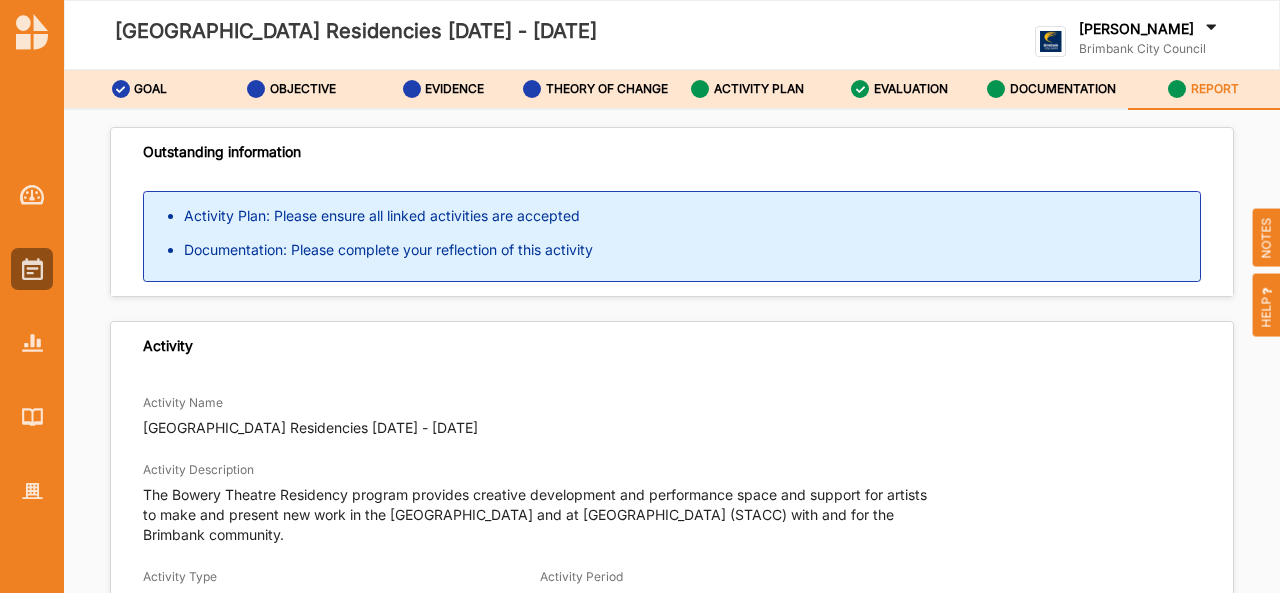 scroll, scrollTop: 0, scrollLeft: 0, axis: both 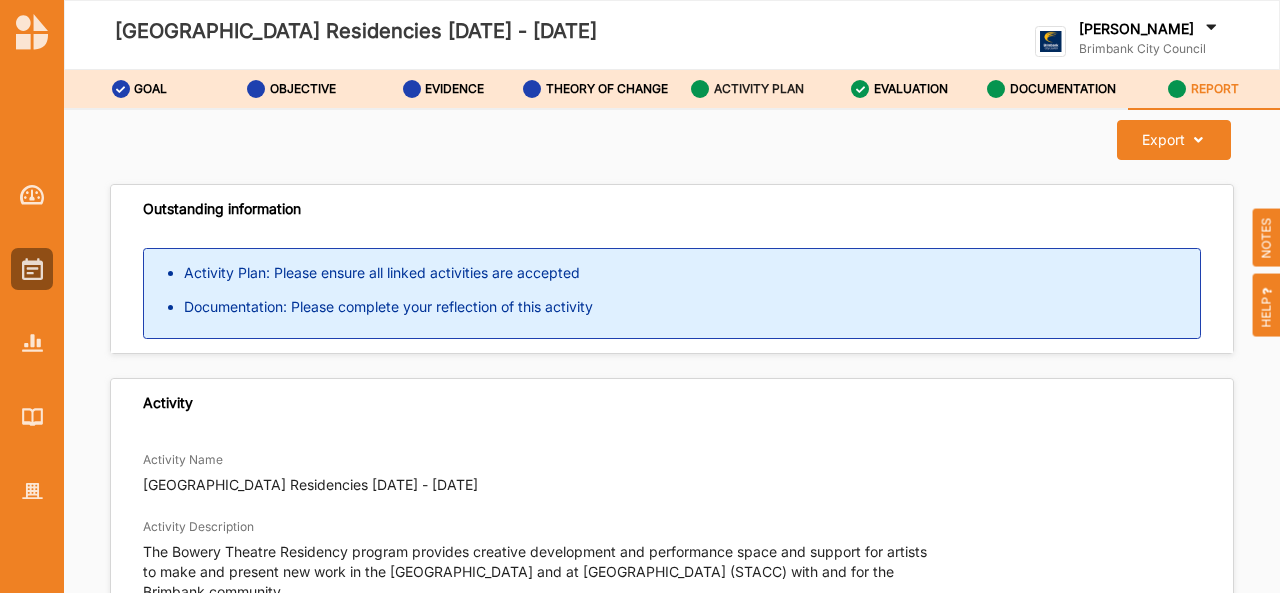 click on "ACTIVITY PLAN" at bounding box center [759, 89] 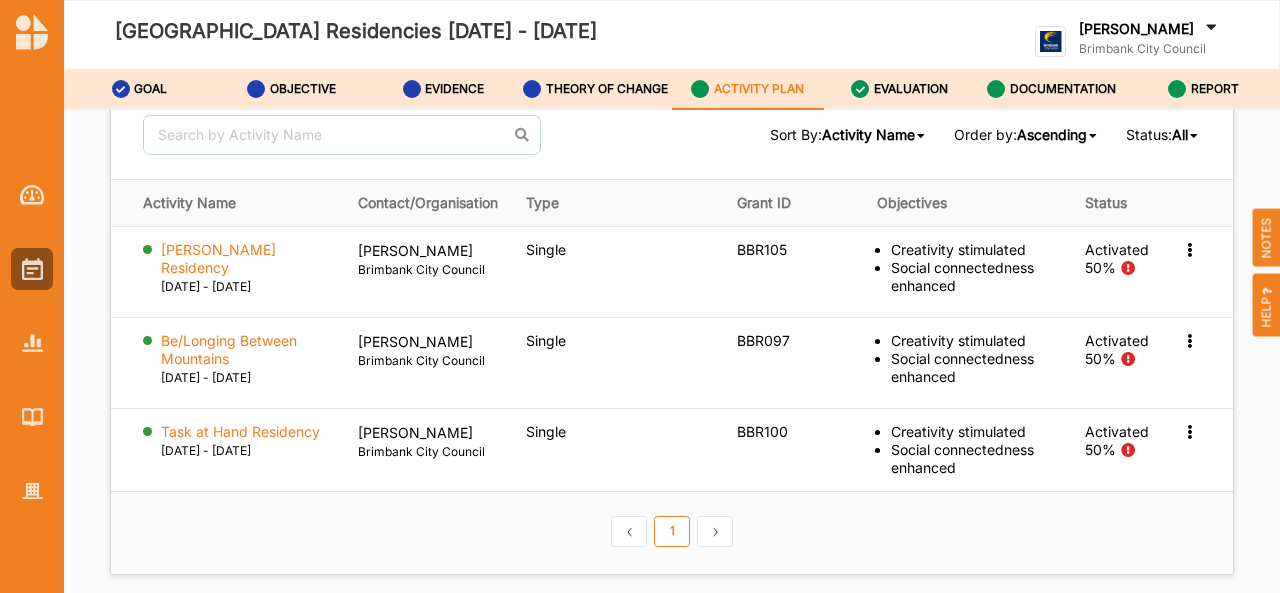 scroll, scrollTop: 2917, scrollLeft: 0, axis: vertical 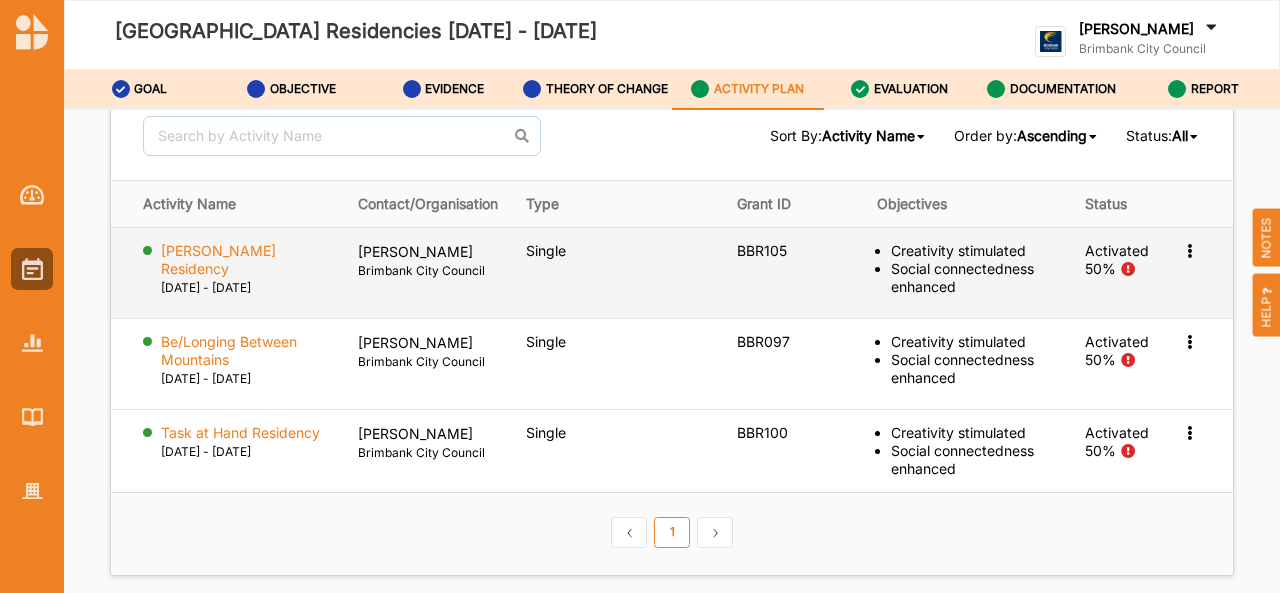 click at bounding box center [1189, 249] 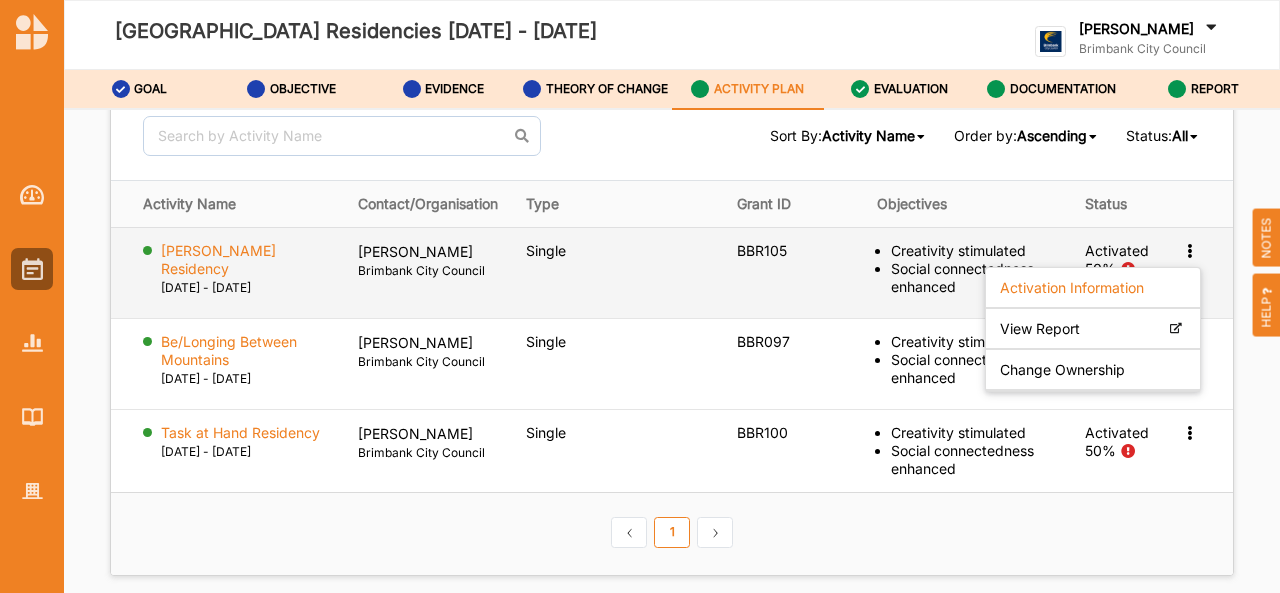 click at bounding box center [1189, 249] 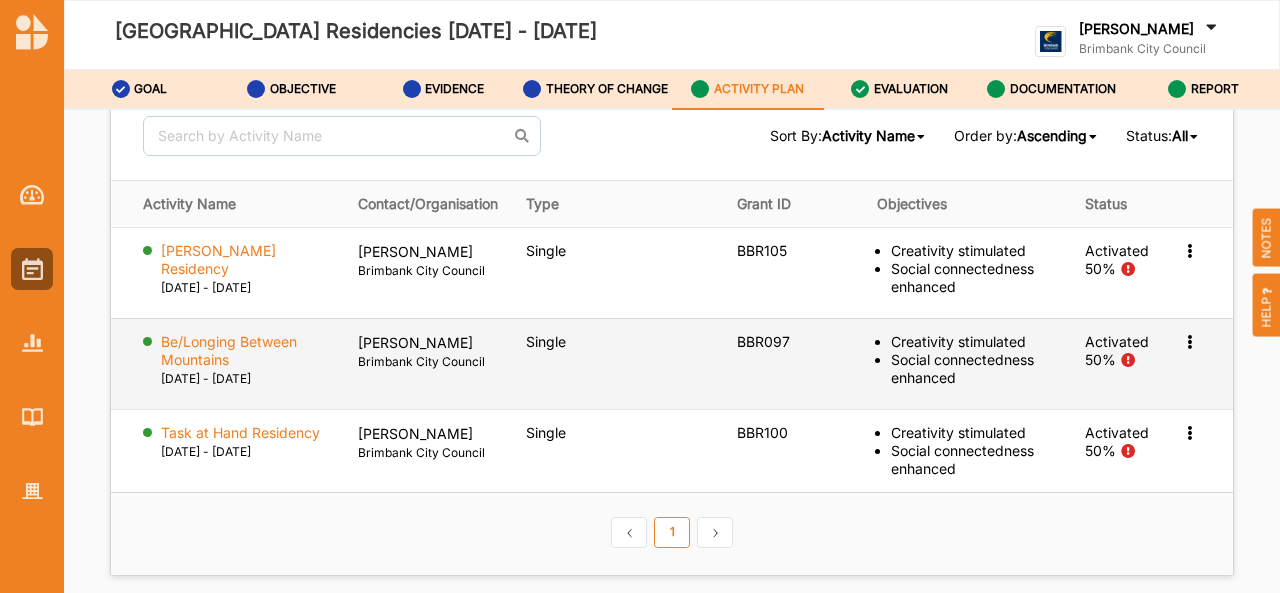 click at bounding box center (1189, 249) 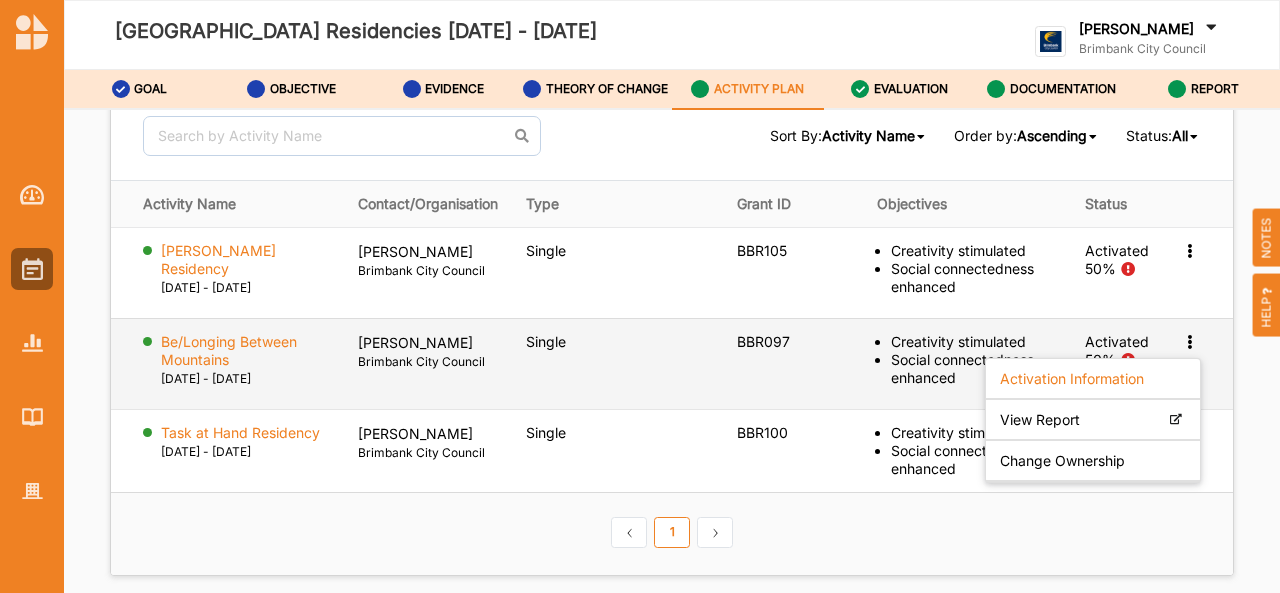 click at bounding box center [1189, 340] 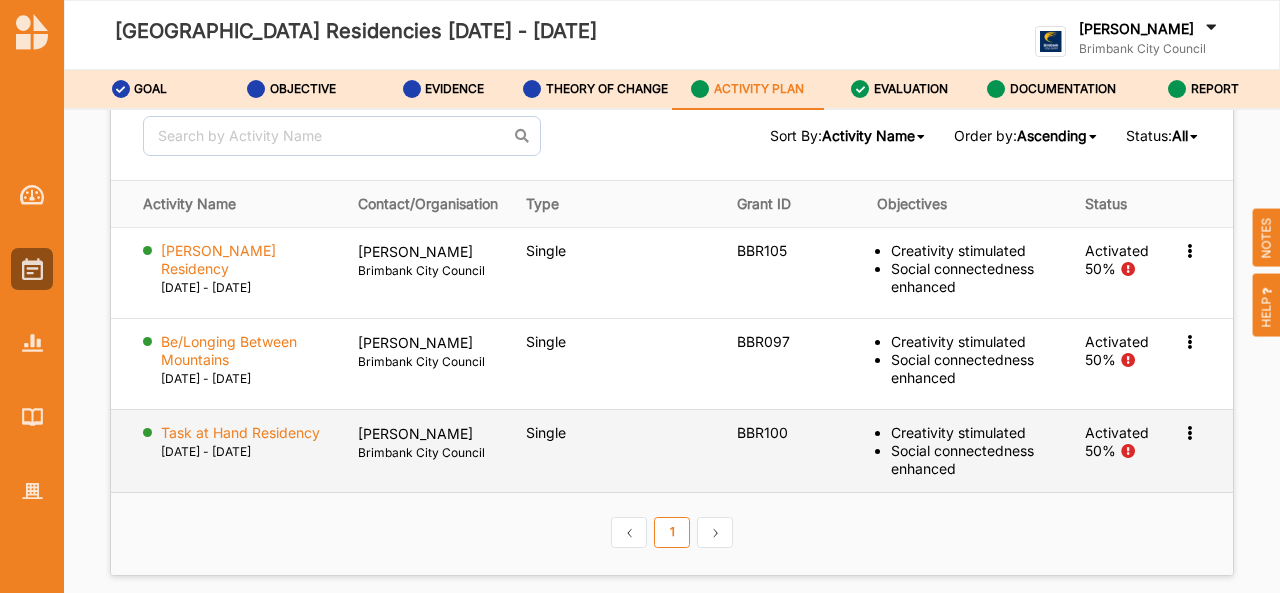 click at bounding box center (1189, 249) 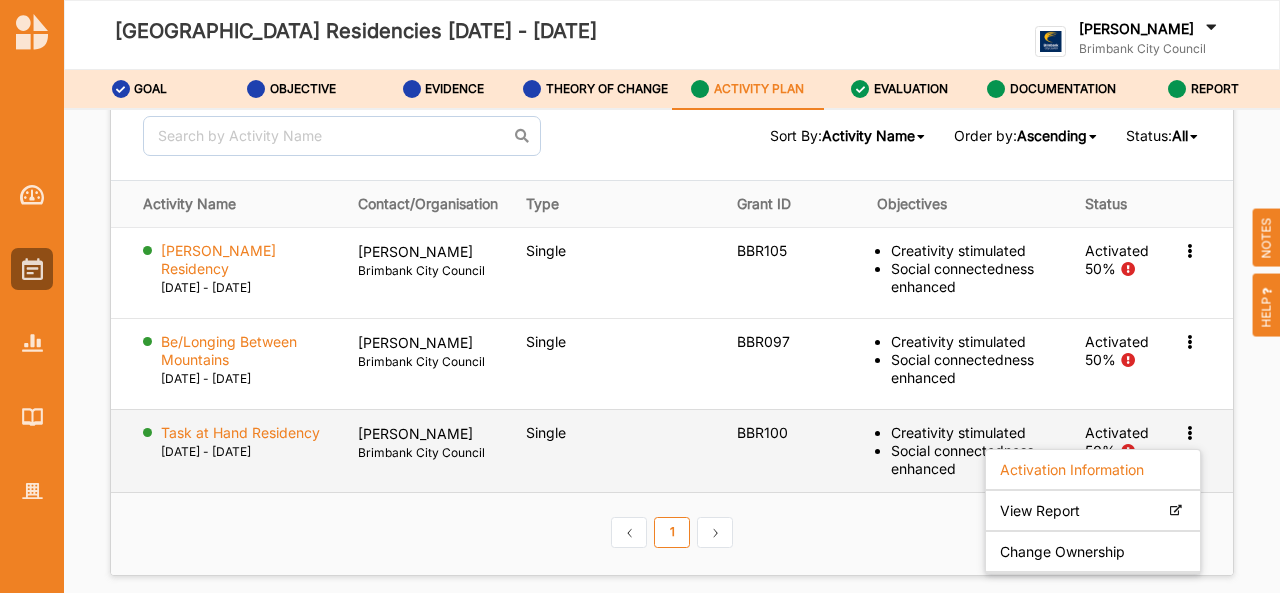 click at bounding box center [1189, 431] 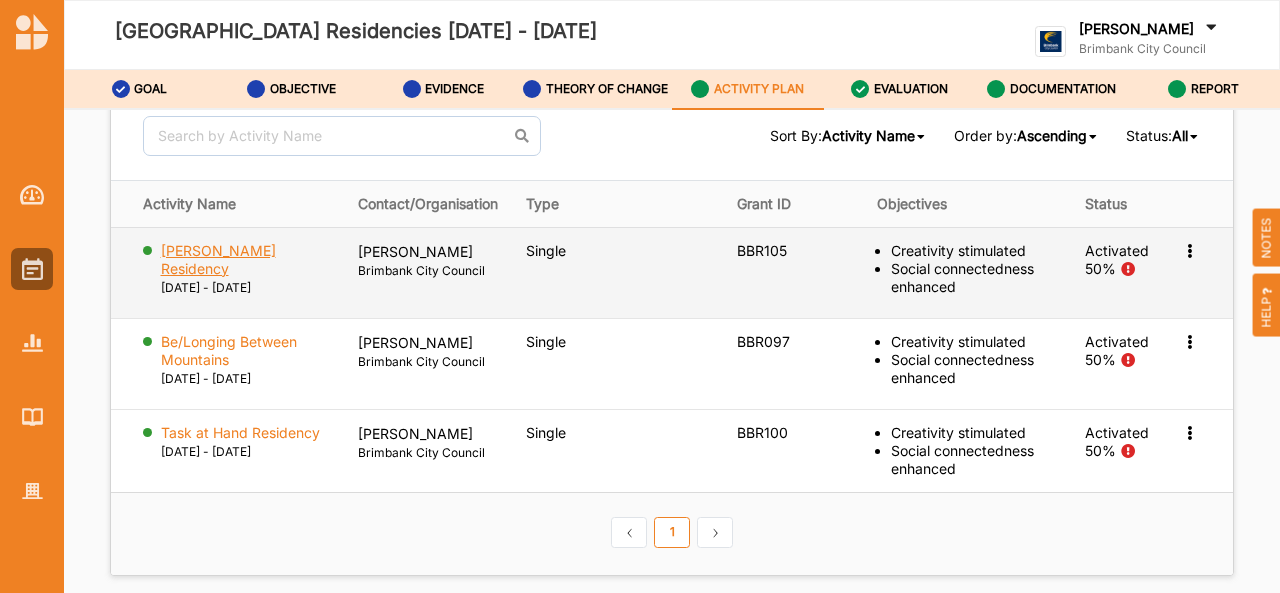 click on "[PERSON_NAME] Residency" at bounding box center (246, 260) 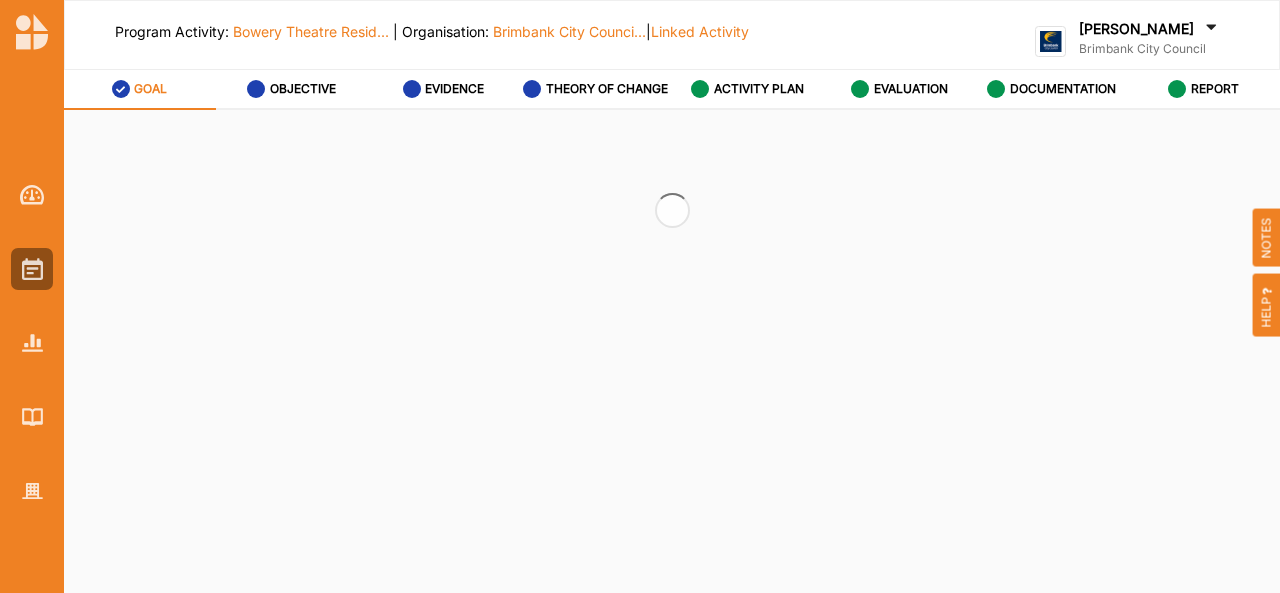 select on "2" 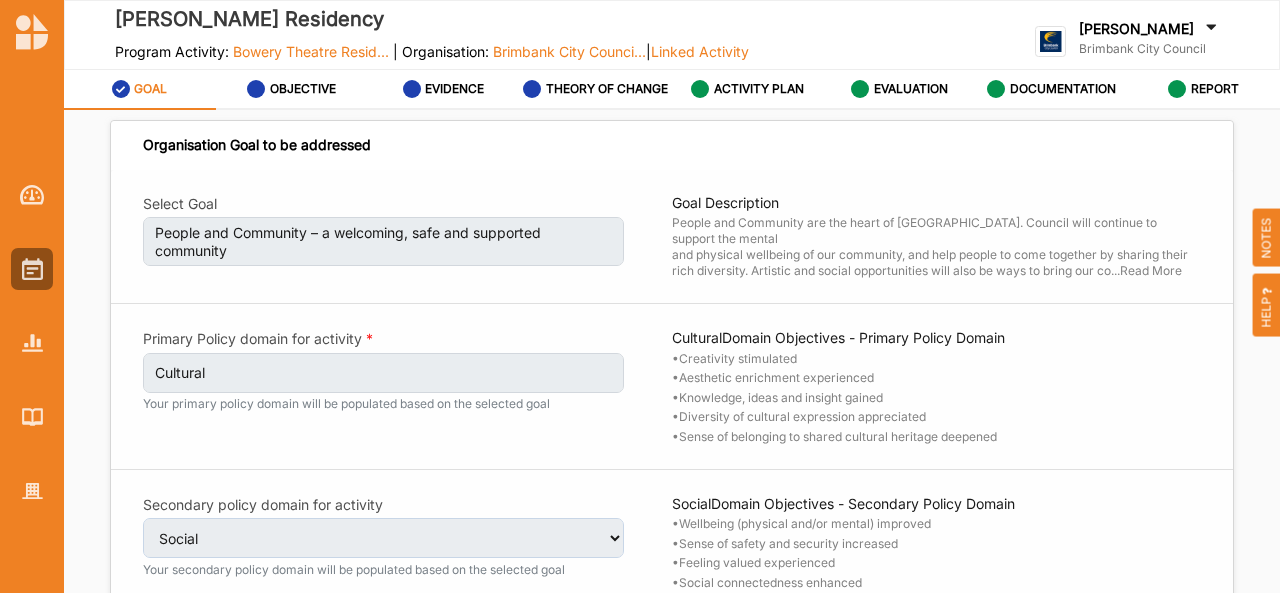 click on "Linked Activity" at bounding box center (700, 51) 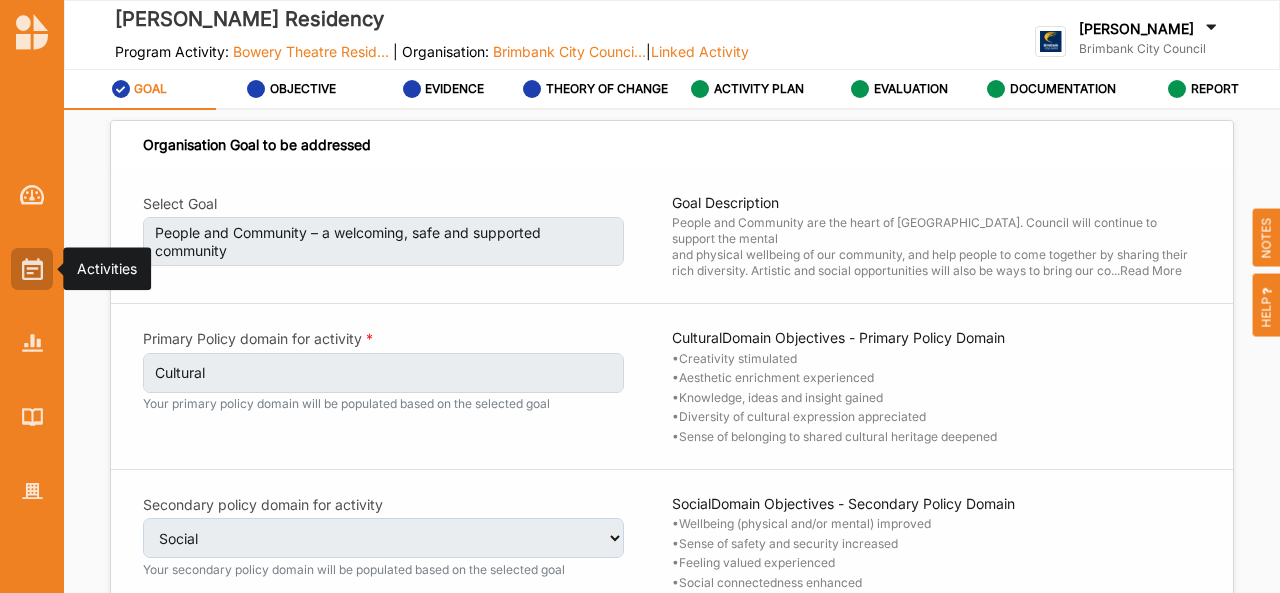click at bounding box center [32, 269] 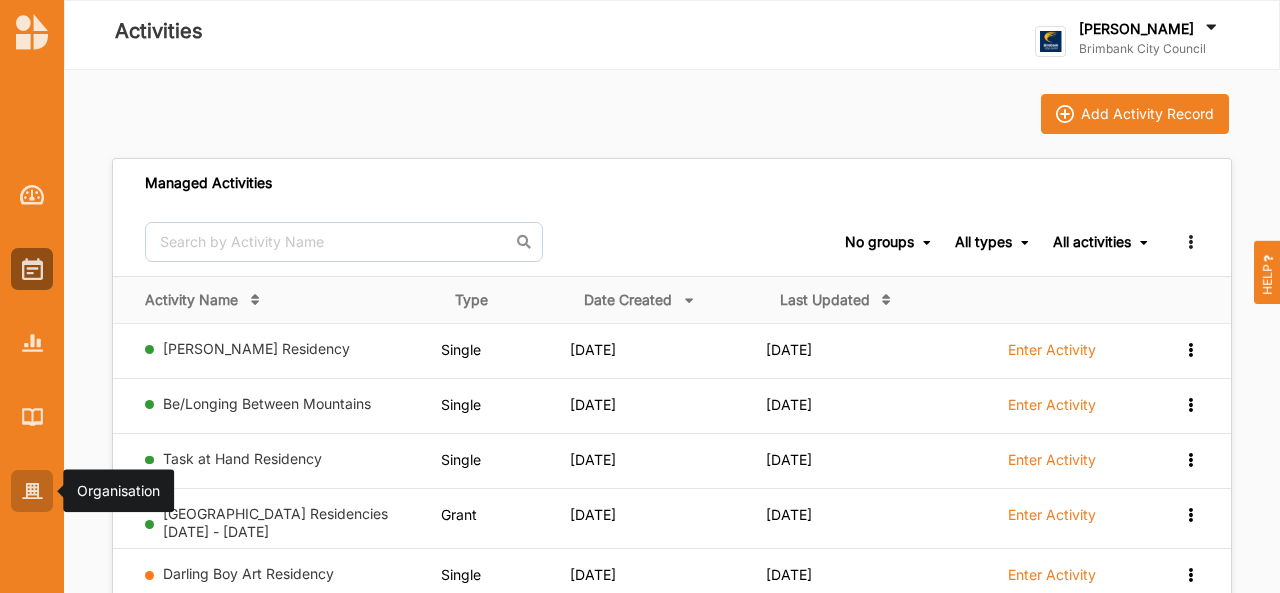 click at bounding box center [32, 491] 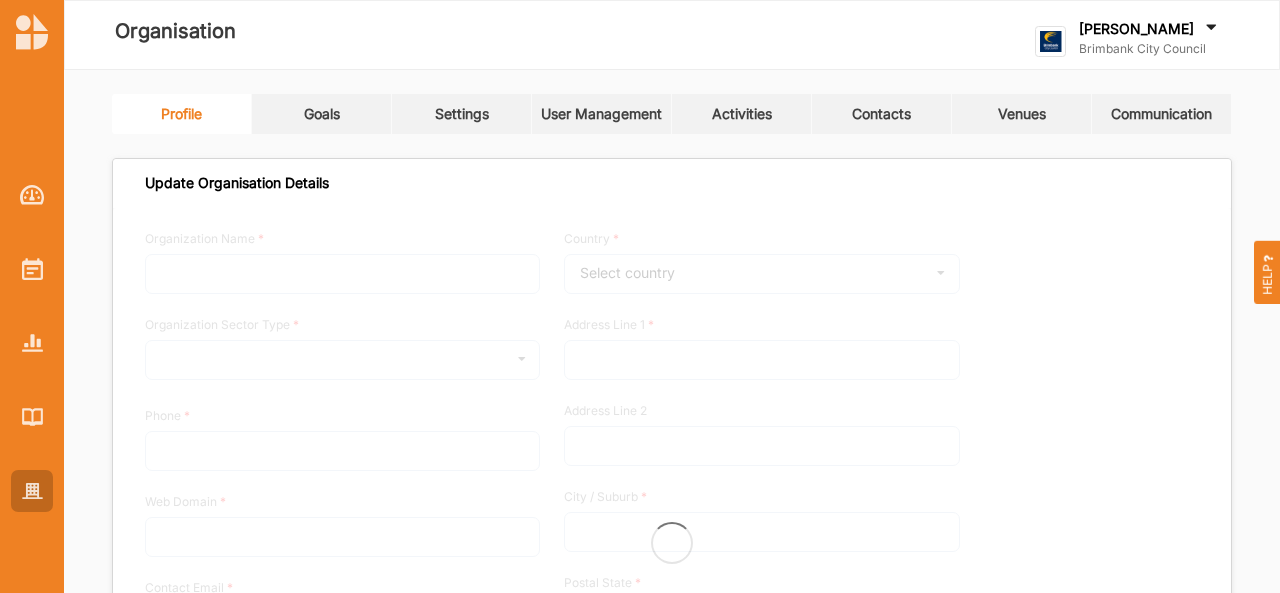 type on "Brimbank City Council" 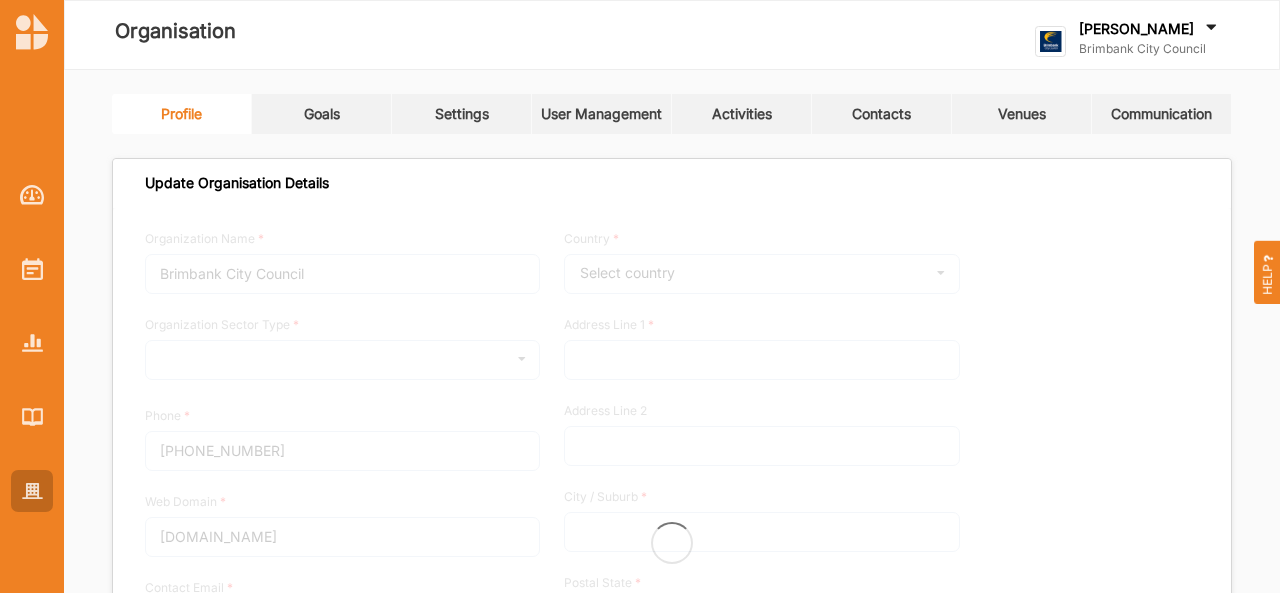 type on "[EMAIL_ADDRESS][DOMAIN_NAME]" 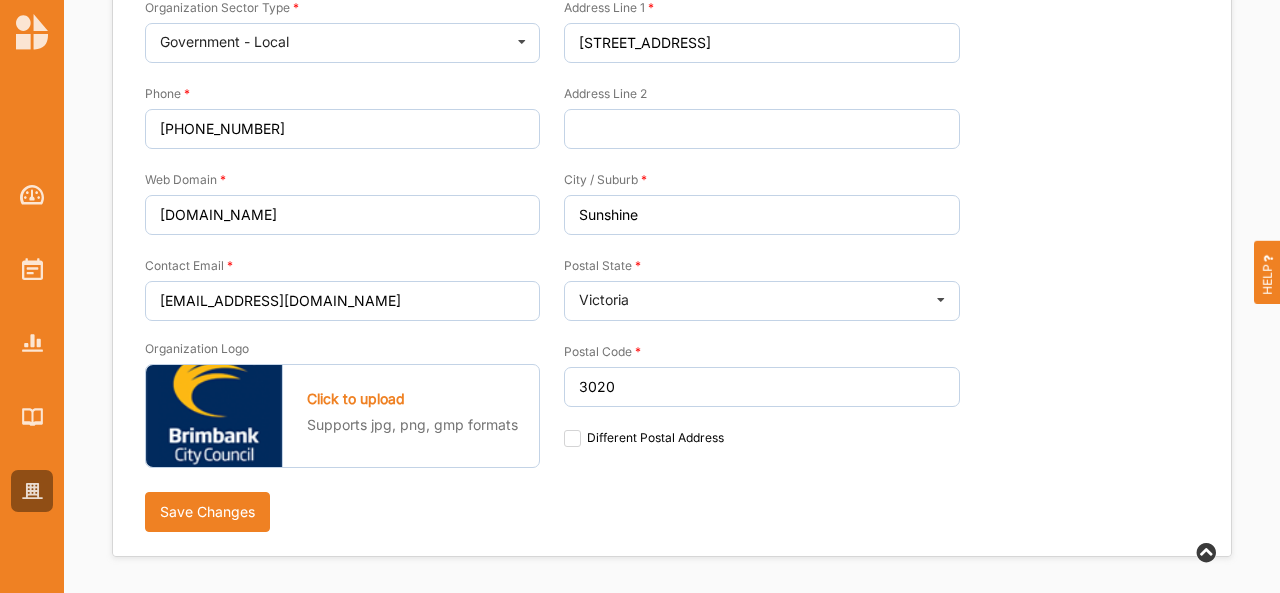 scroll, scrollTop: 318, scrollLeft: 0, axis: vertical 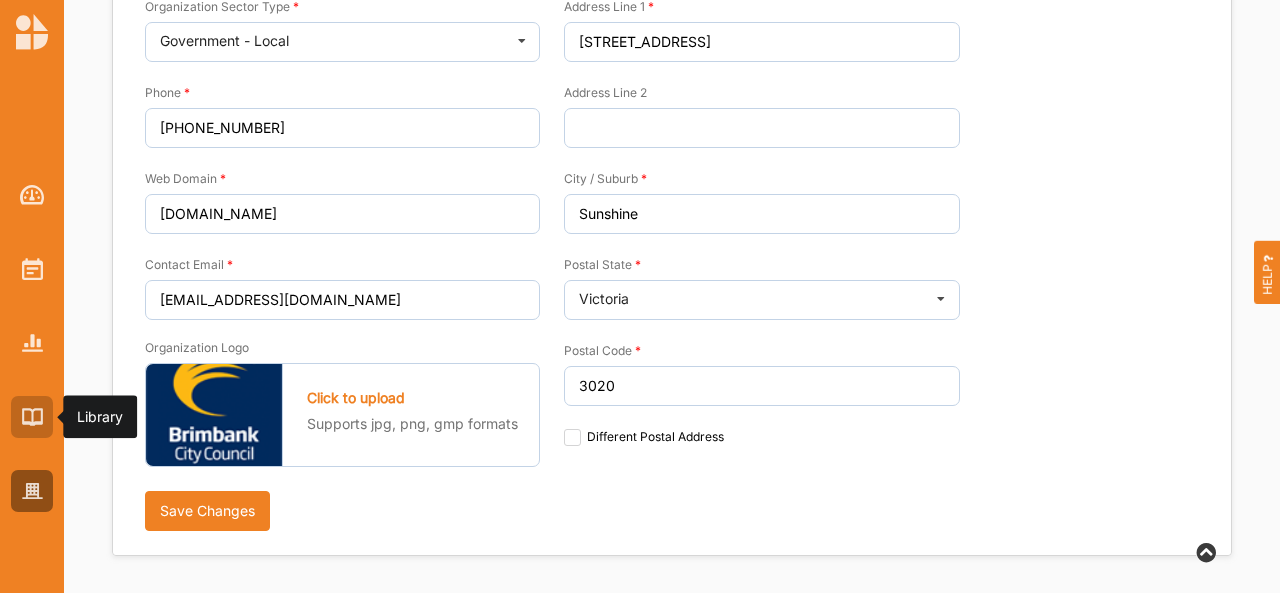 click at bounding box center [32, 417] 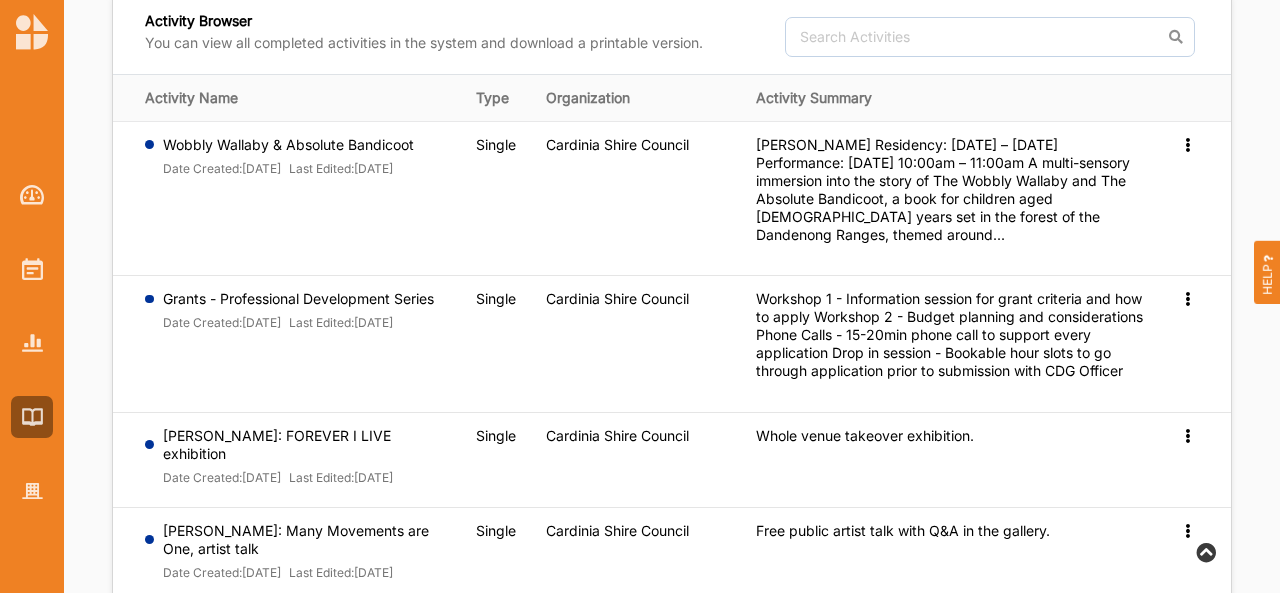 scroll, scrollTop: 0, scrollLeft: 0, axis: both 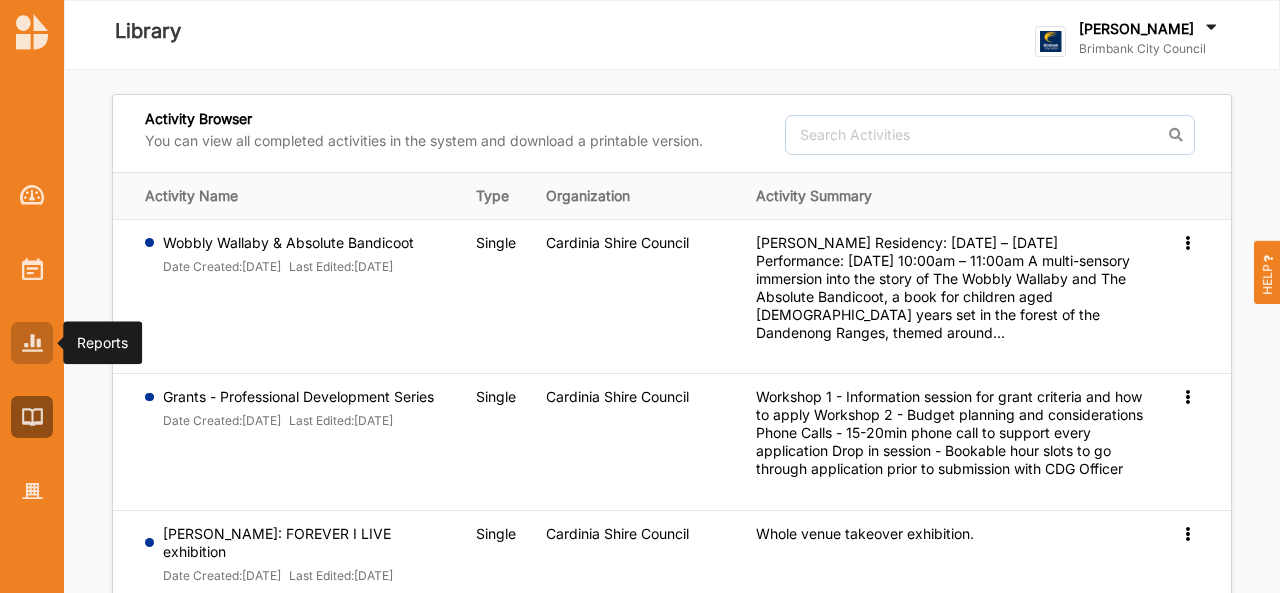 click at bounding box center (32, 343) 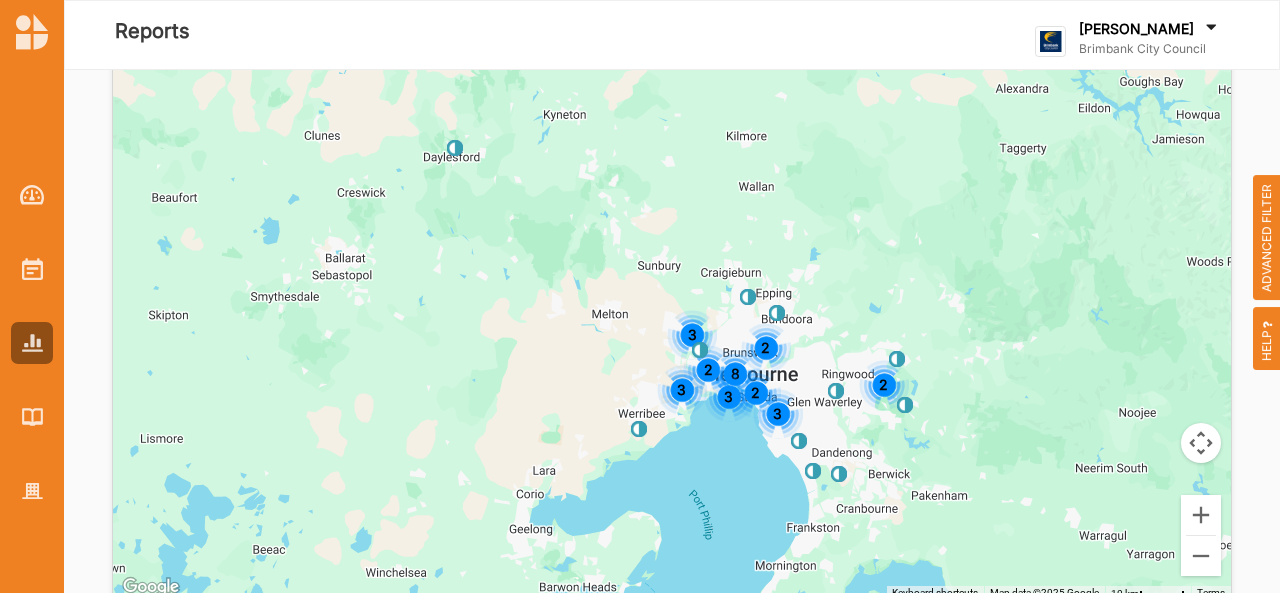 scroll, scrollTop: 5303, scrollLeft: 0, axis: vertical 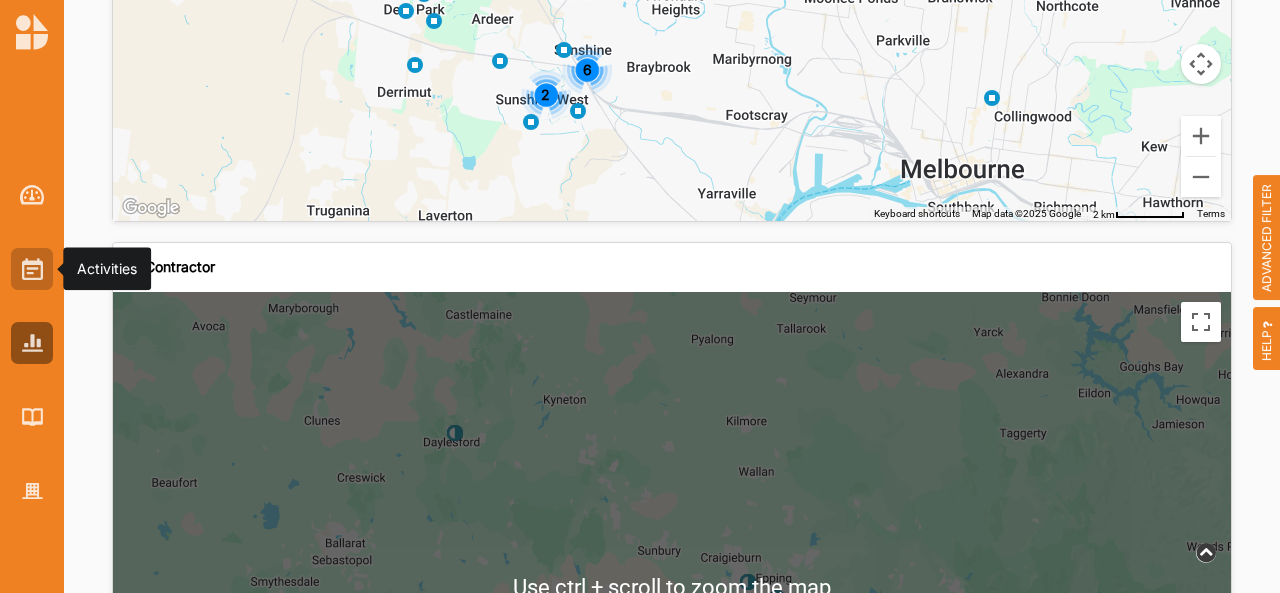click at bounding box center (32, 269) 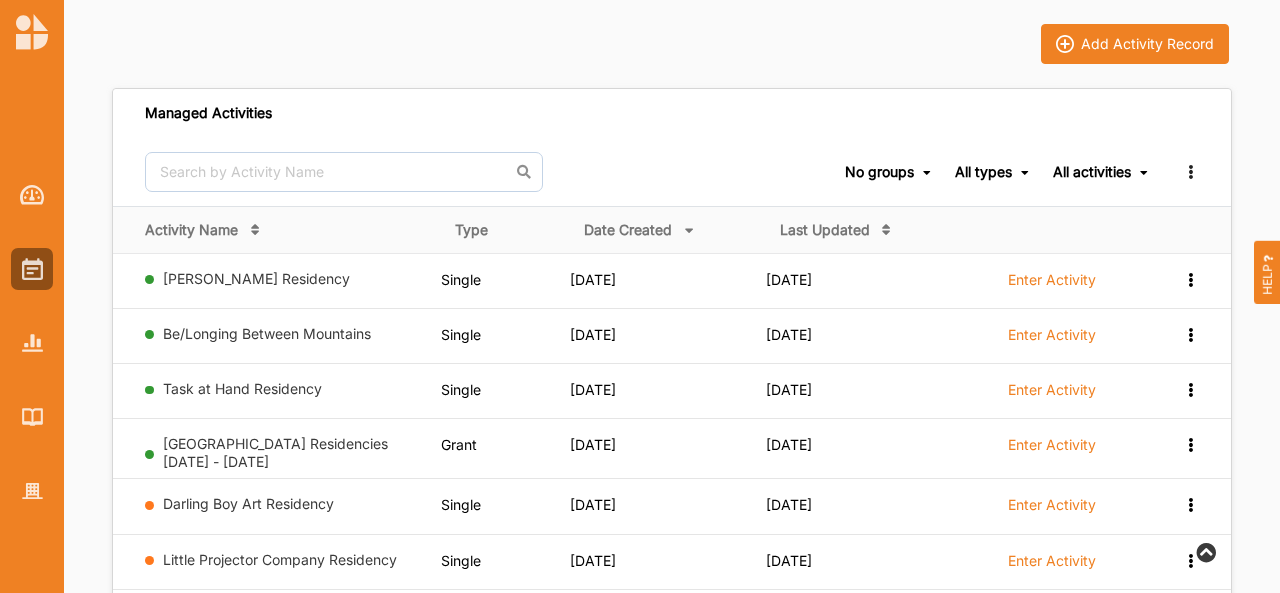 scroll, scrollTop: 0, scrollLeft: 0, axis: both 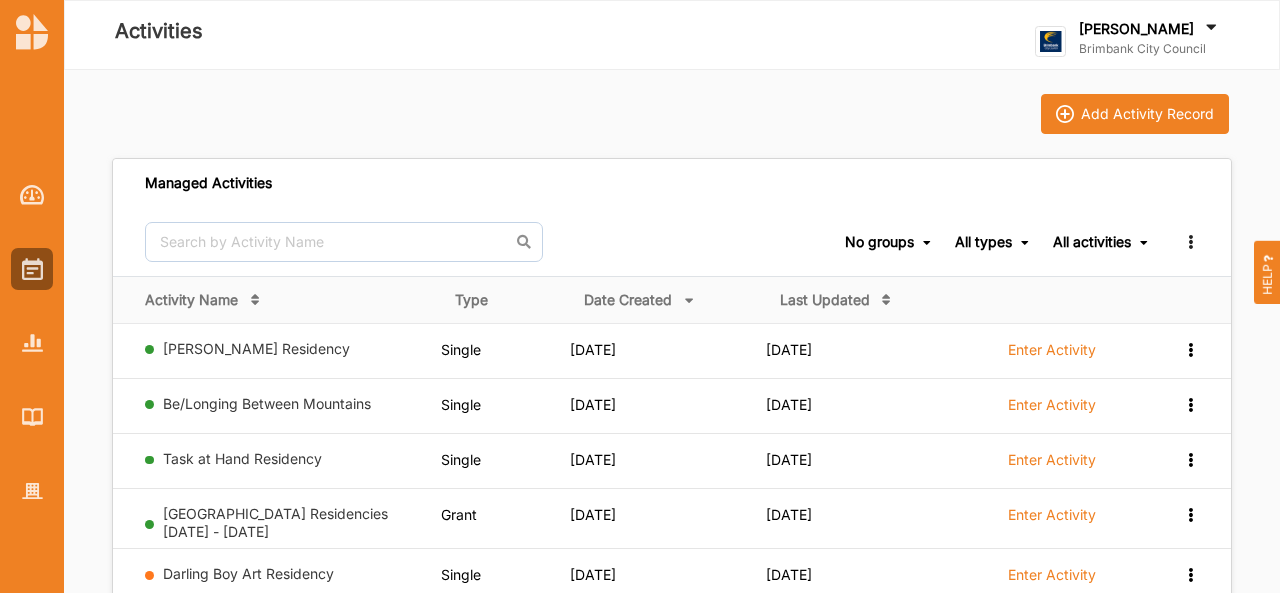 click on "Managed Activities" at bounding box center [672, 183] 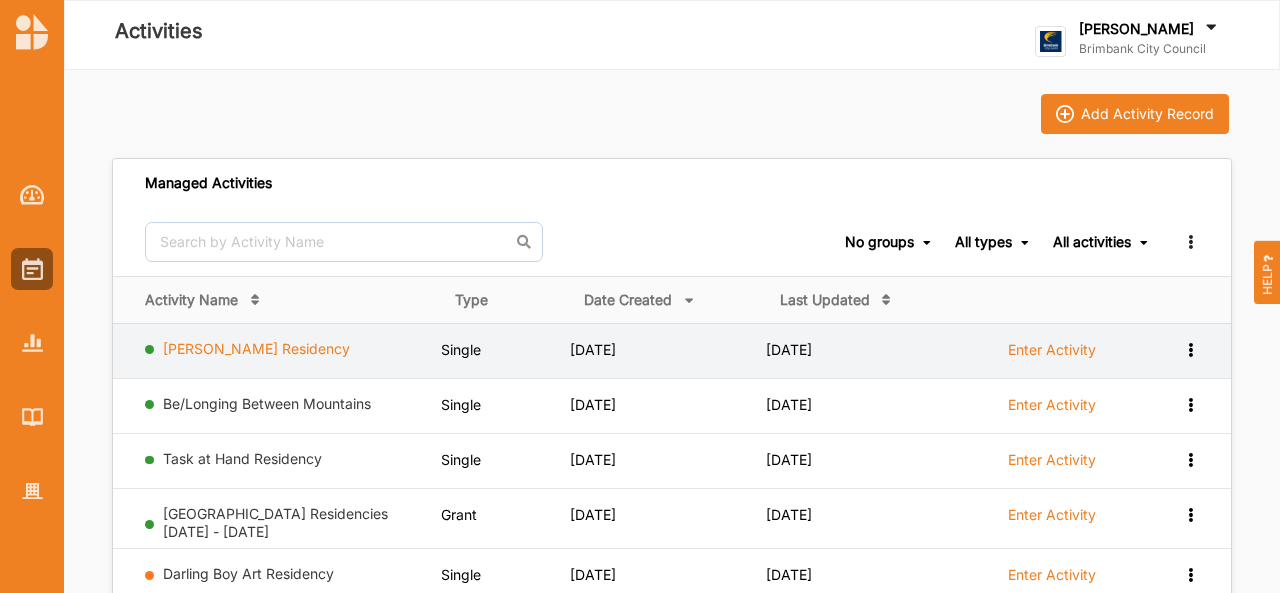 click on "[PERSON_NAME] Residency" at bounding box center (256, 348) 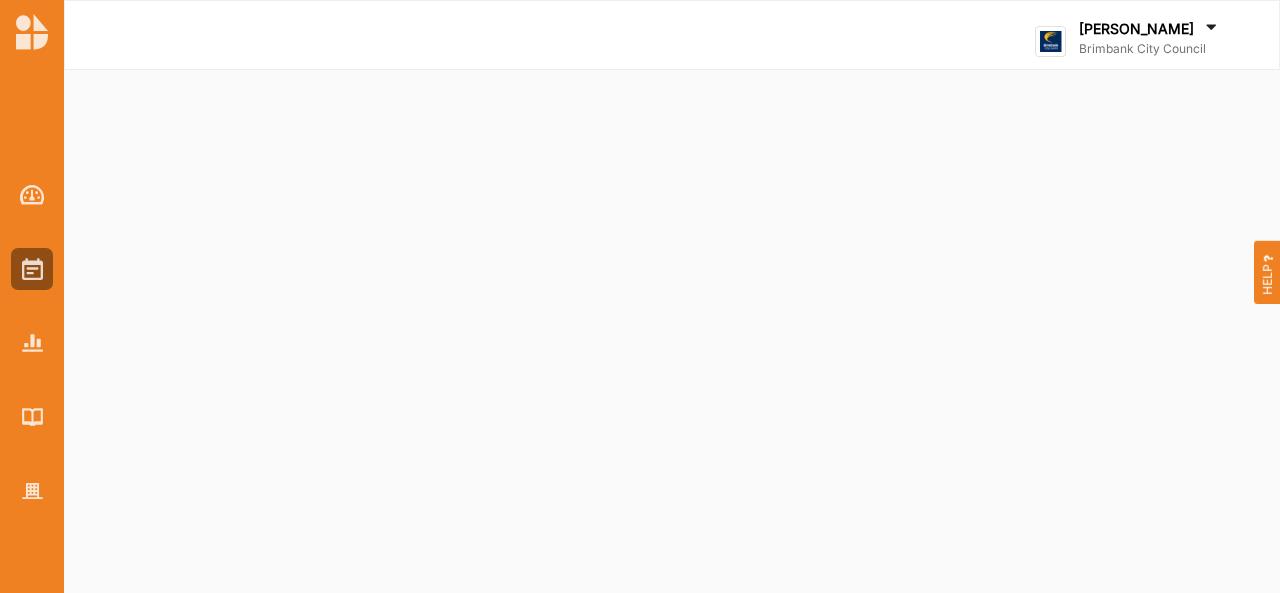 select on "2" 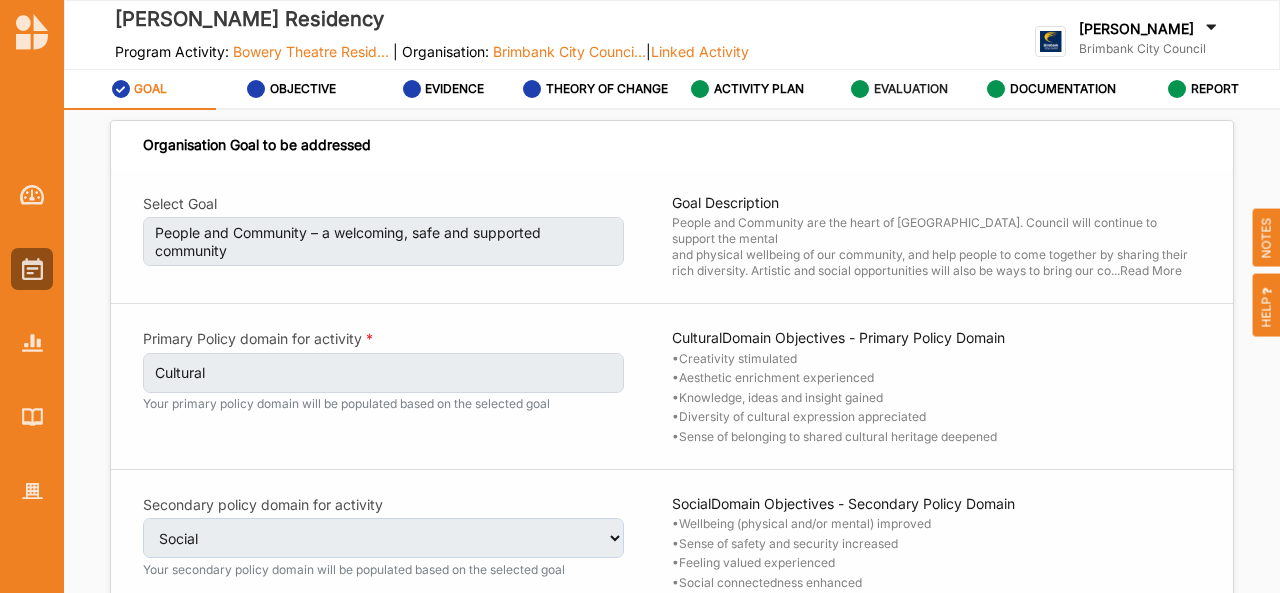 click on "EVALUATION" at bounding box center (899, 89) 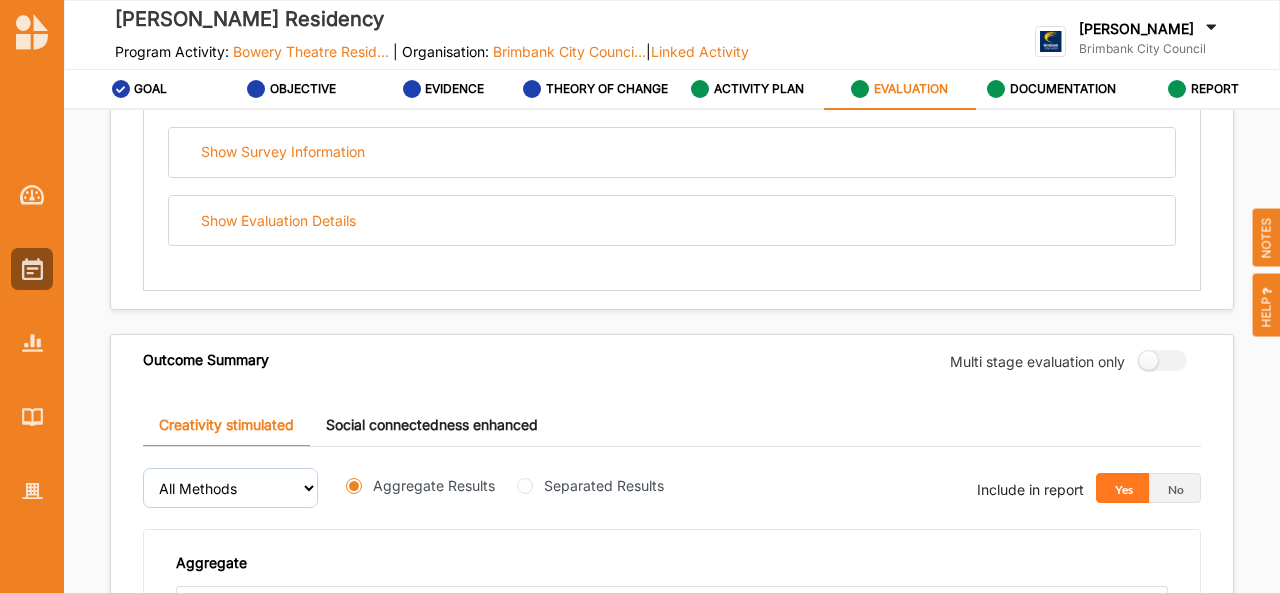 scroll, scrollTop: 419, scrollLeft: 0, axis: vertical 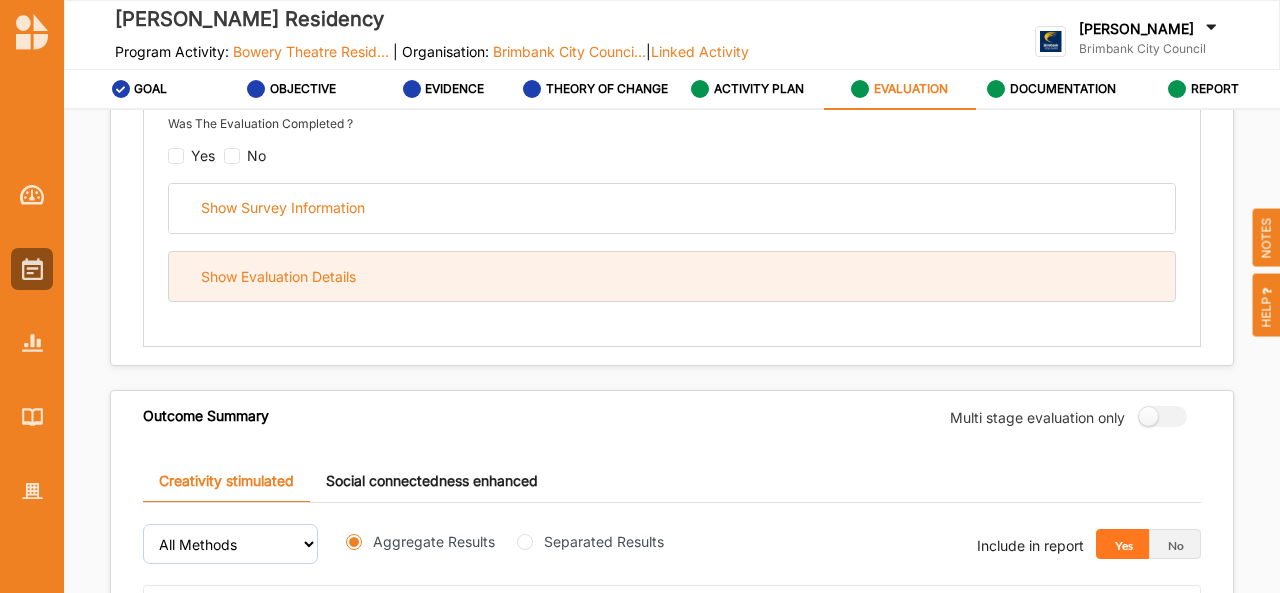 click on "Show Evaluation Details" at bounding box center (278, 277) 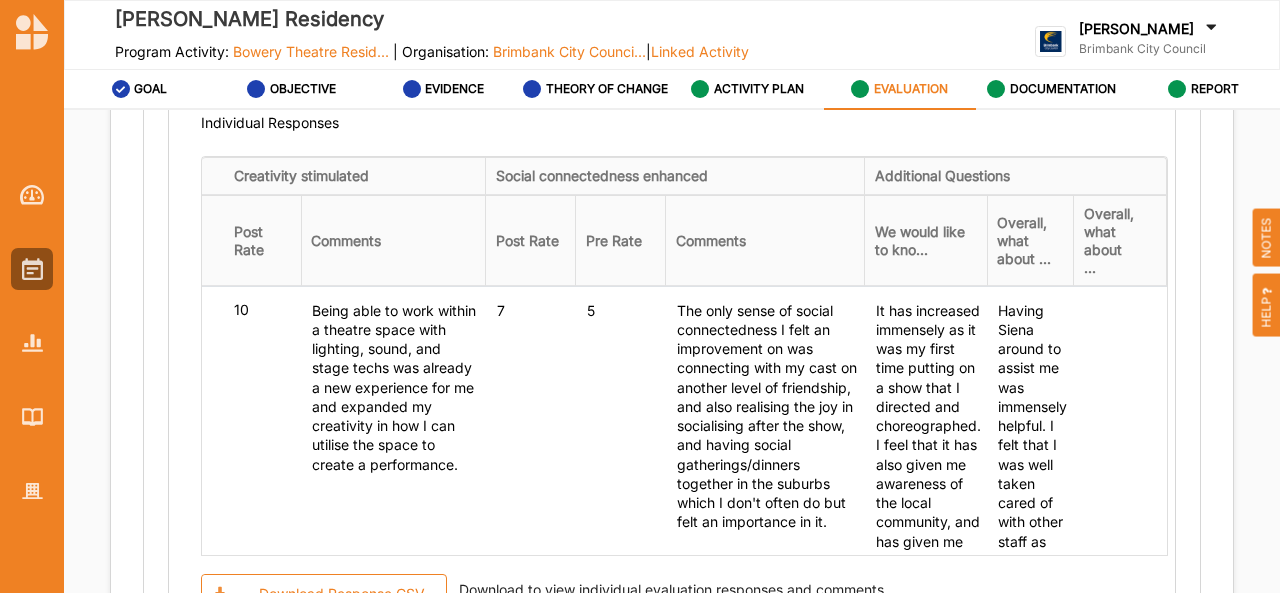 scroll, scrollTop: 1909, scrollLeft: 0, axis: vertical 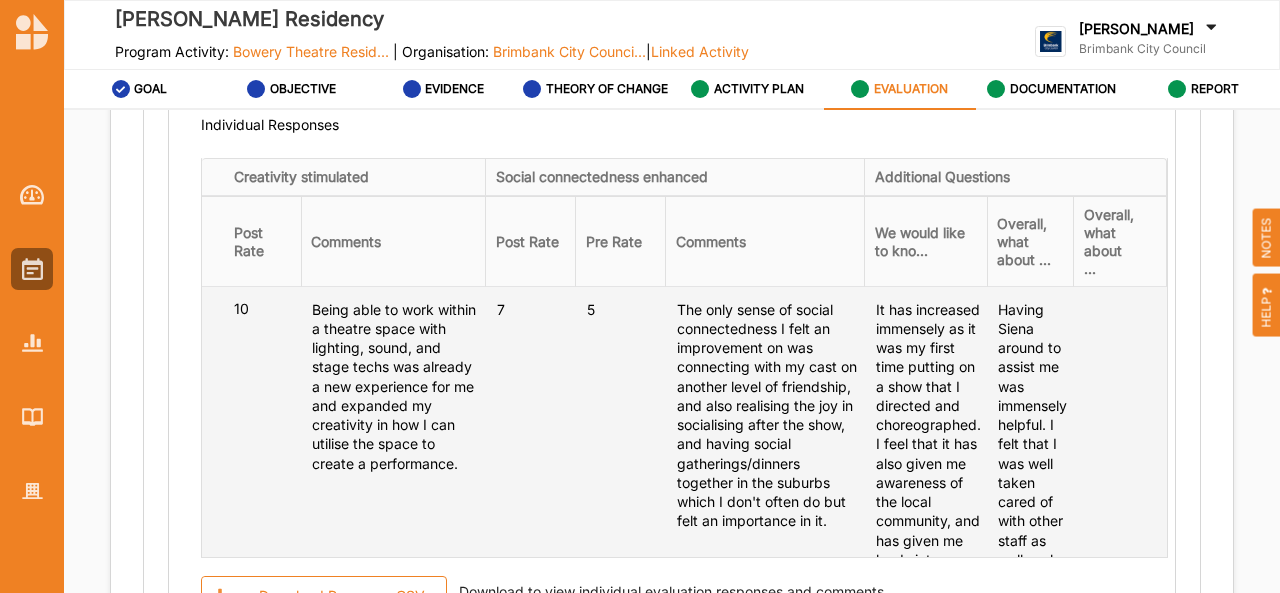 drag, startPoint x: 403, startPoint y: 470, endPoint x: 342, endPoint y: 425, distance: 75.802376 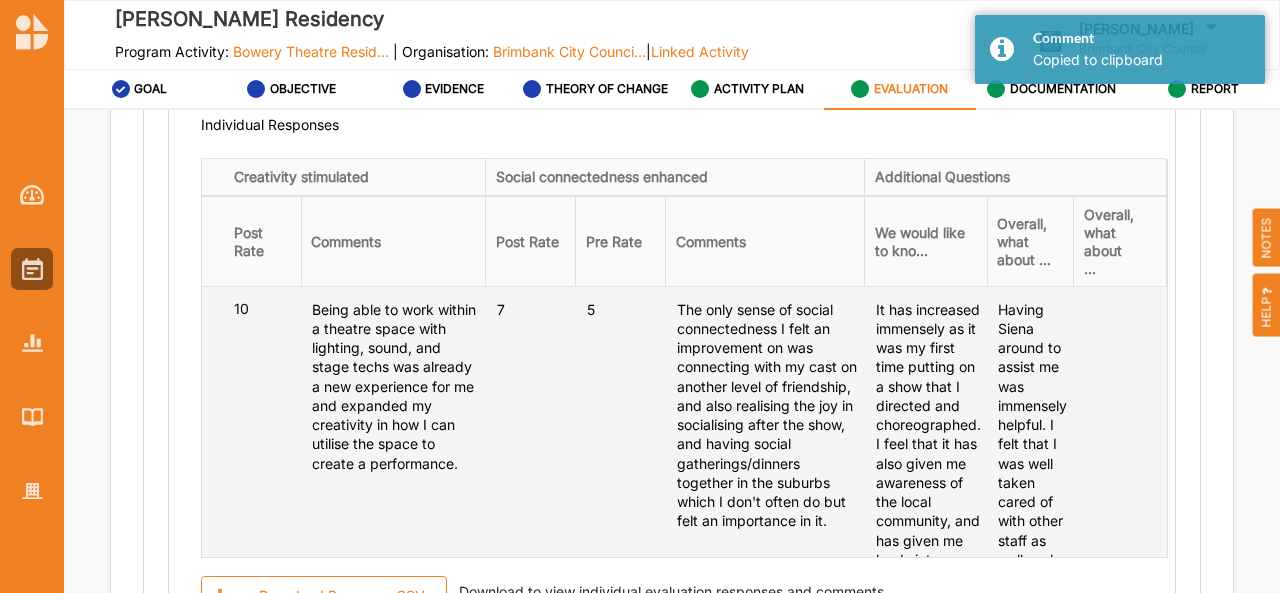 click on "Being able to work within a theatre space with lighting, sound, and stage techs was already a new experience for me and expanded my creativity in how I can utilise the space to create a performance." at bounding box center [395, 386] 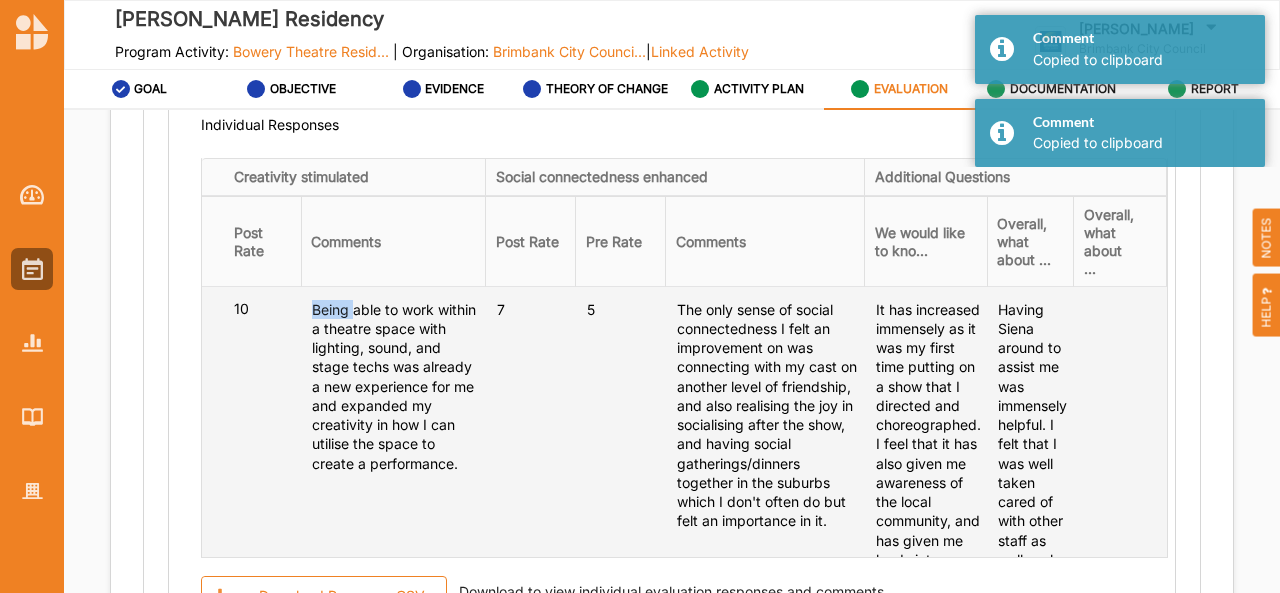 click on "Being able to work within a theatre space with lighting, sound, and stage techs was already a new experience for me and expanded my creativity in how I can utilise the space to create a performance." at bounding box center (395, 386) 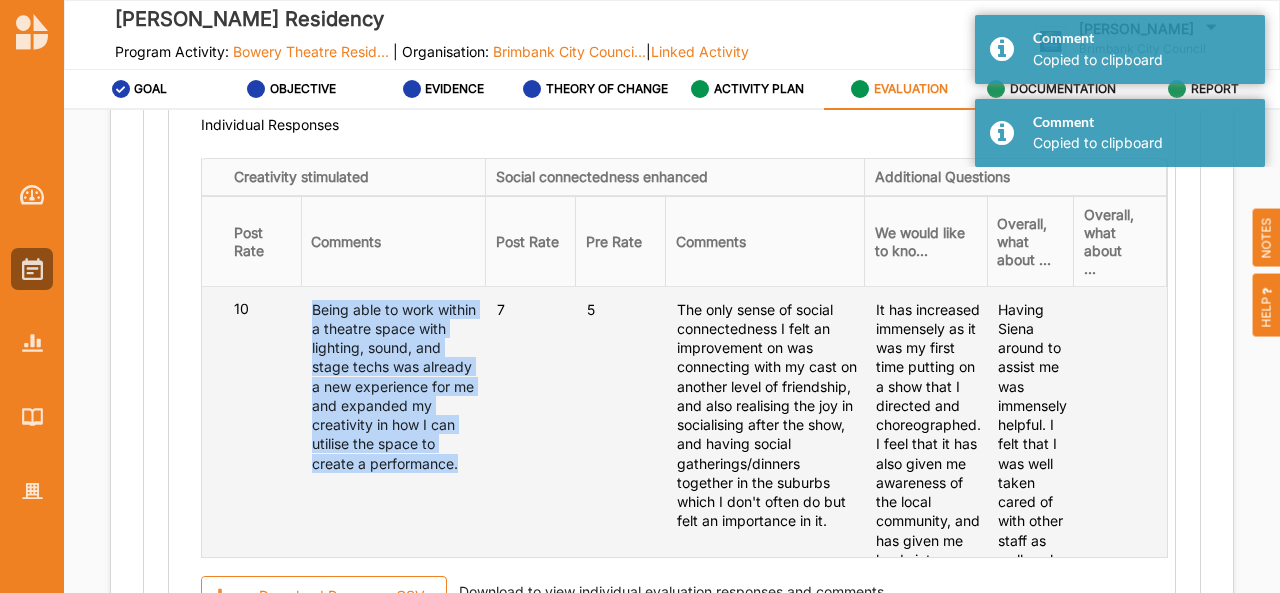 drag, startPoint x: 411, startPoint y: 476, endPoint x: 306, endPoint y: 299, distance: 205.80087 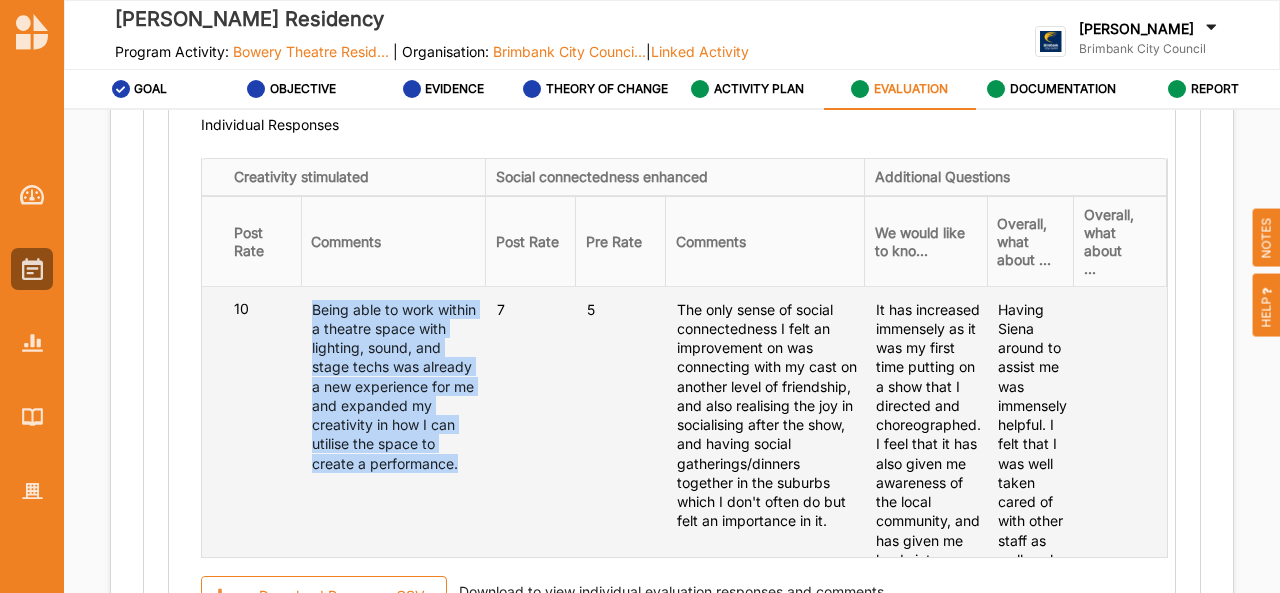 copy on "Being able to work within a theatre space with lighting, sound, and stage techs was already a new experience for me and expanded my creativity in how I can utilise the space to create a performance." 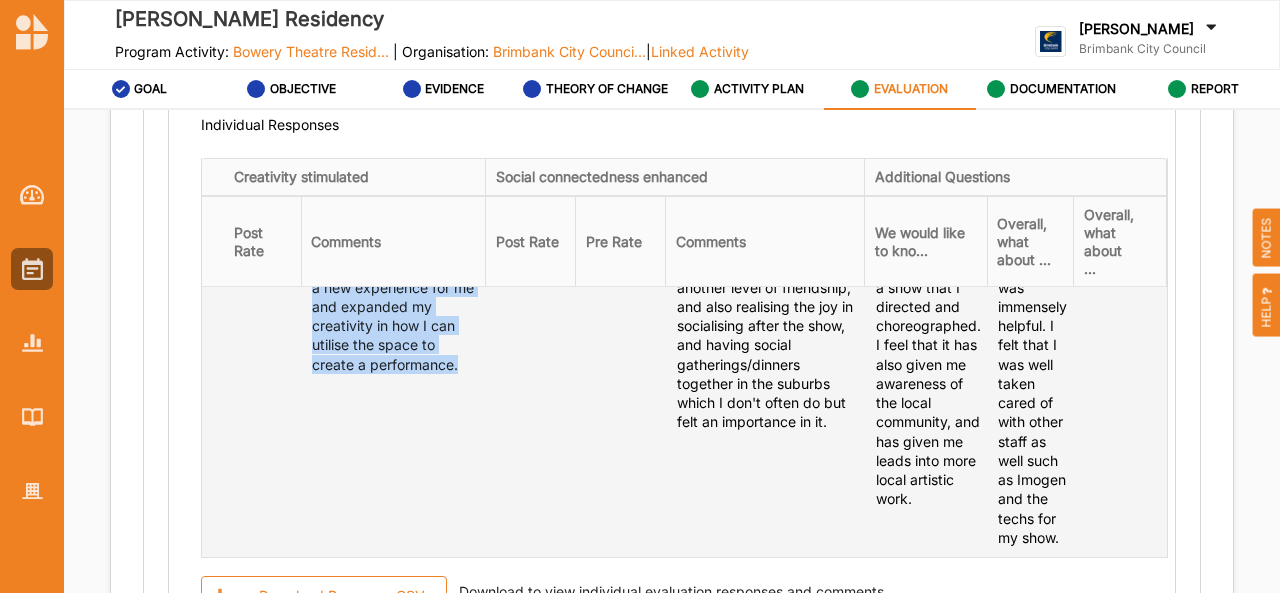 scroll, scrollTop: 102, scrollLeft: 0, axis: vertical 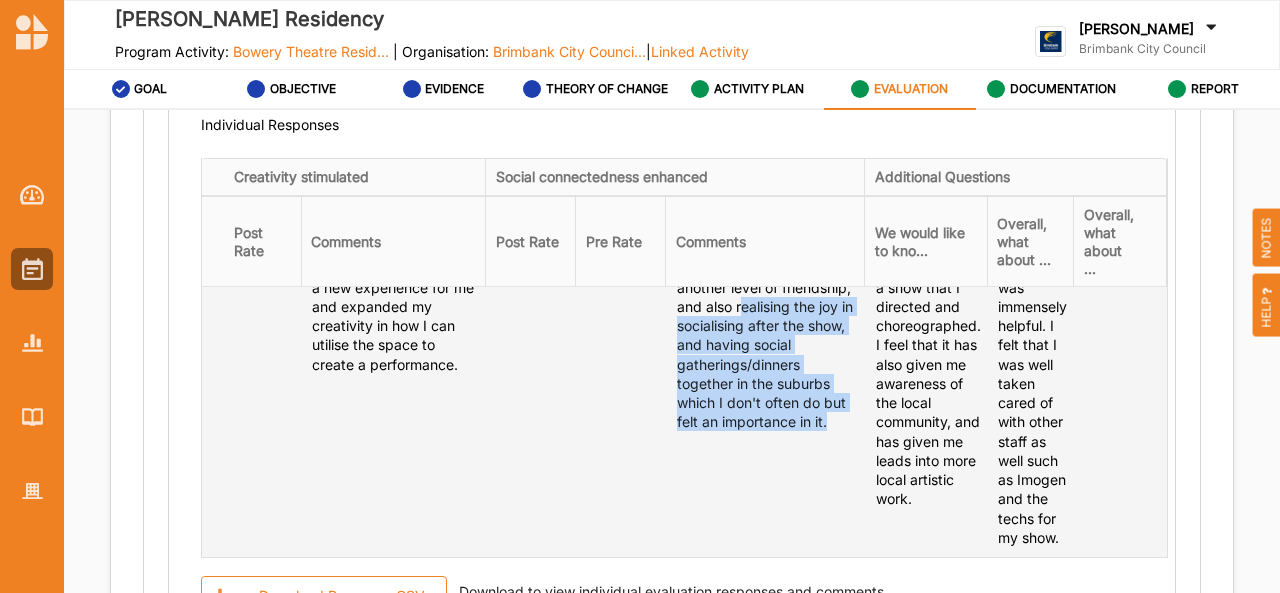 drag, startPoint x: 822, startPoint y: 433, endPoint x: 666, endPoint y: 317, distance: 194.40164 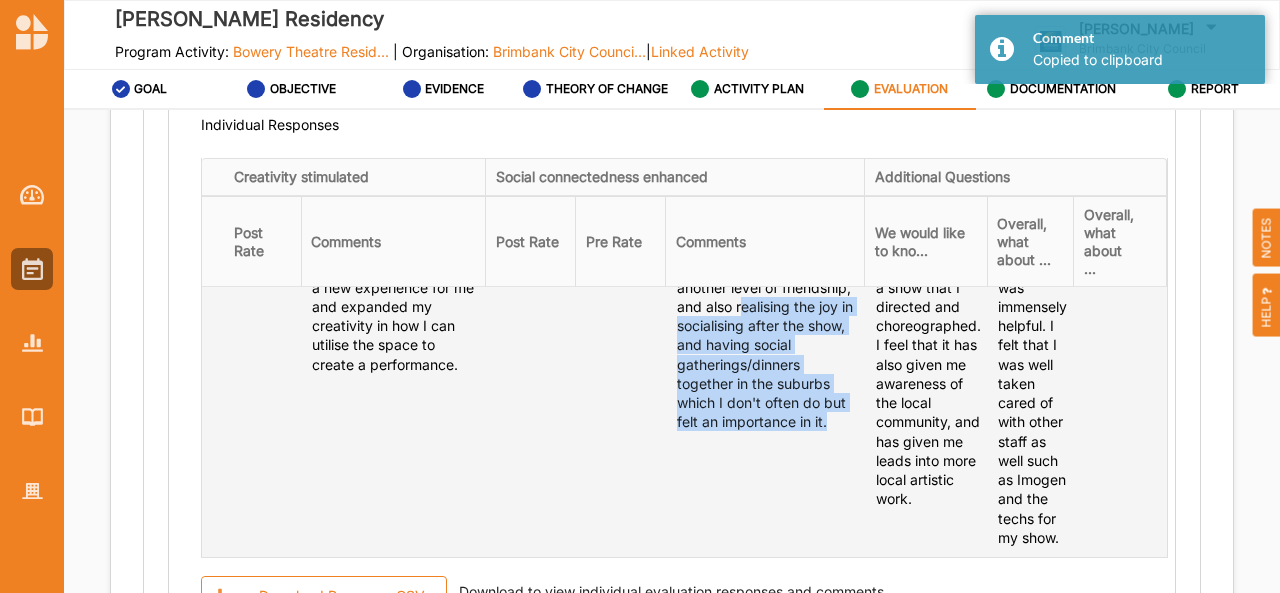 scroll, scrollTop: 0, scrollLeft: 0, axis: both 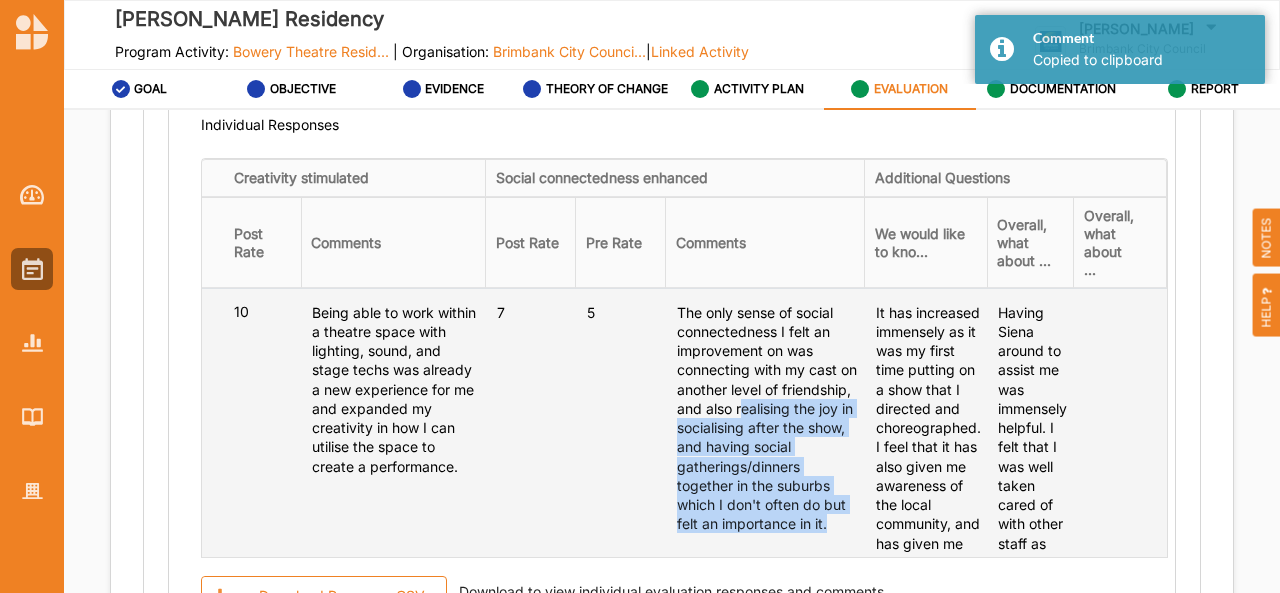 click on "The only sense of social connectedness I felt an improvement on was connecting with my cast on another level of friendship, and also realising the joy in socialising after the show, and having social gatherings/dinners together in the suburbs which I don't often do but felt an importance in it." at bounding box center [395, 303] 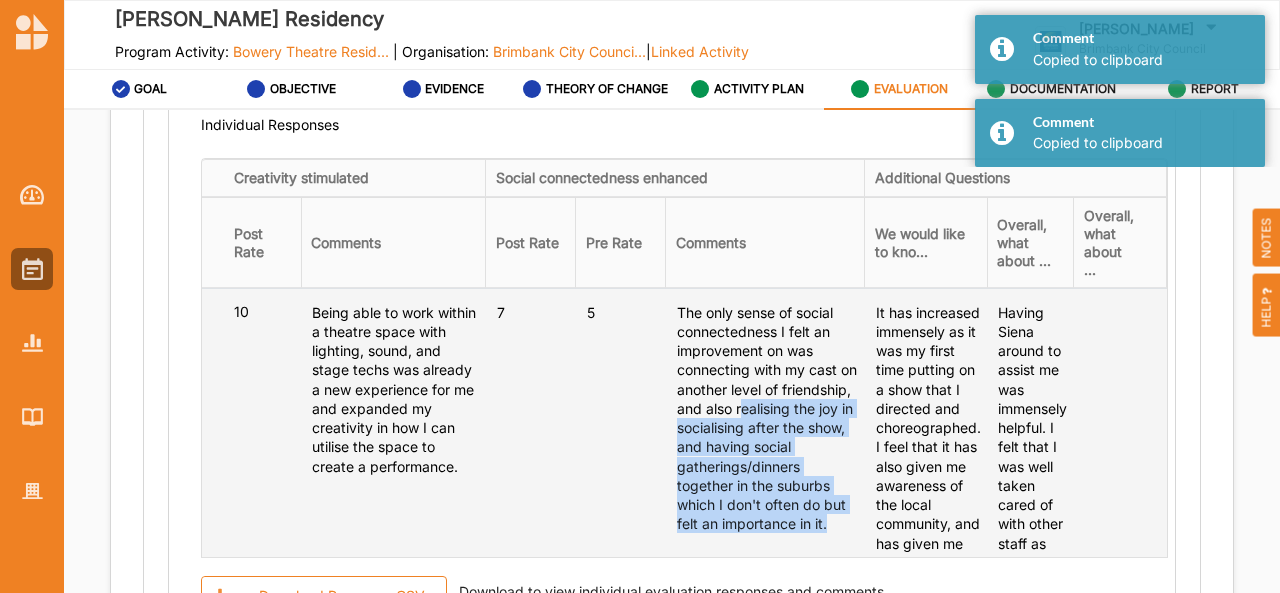 click on "The only sense of social connectedness I felt an improvement on was connecting with my cast on another level of friendship, and also realising the joy in socialising after the show, and having social gatherings/dinners together in the suburbs which I don't often do but felt an importance in it." at bounding box center [395, 303] 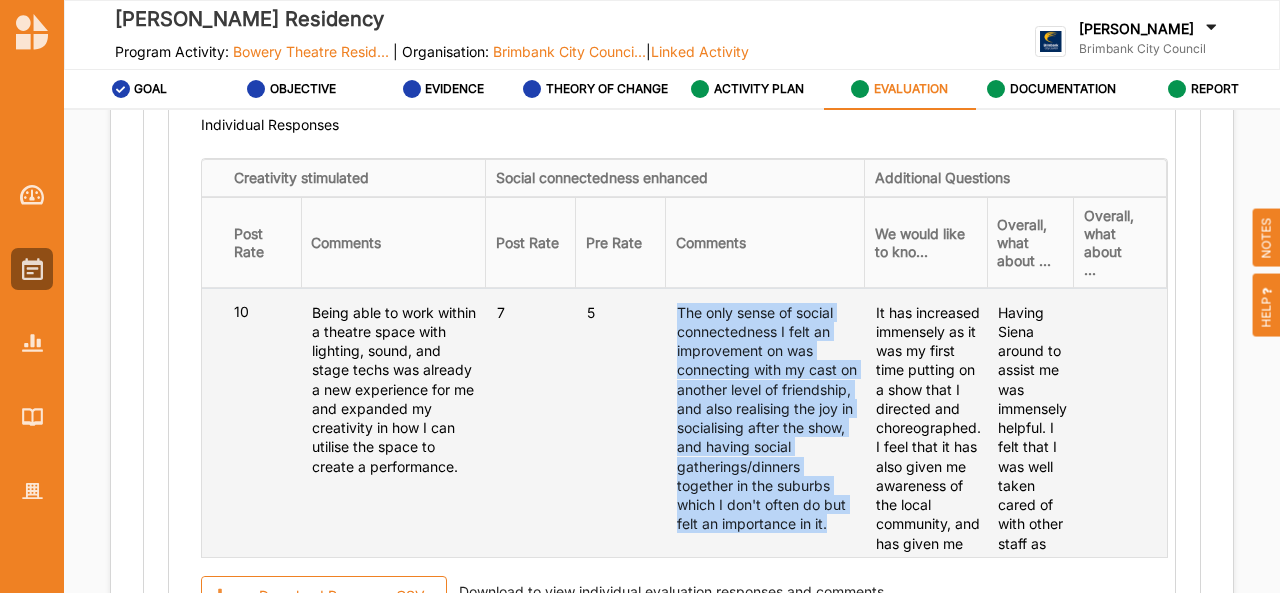 drag, startPoint x: 659, startPoint y: 300, endPoint x: 821, endPoint y: 538, distance: 287.90277 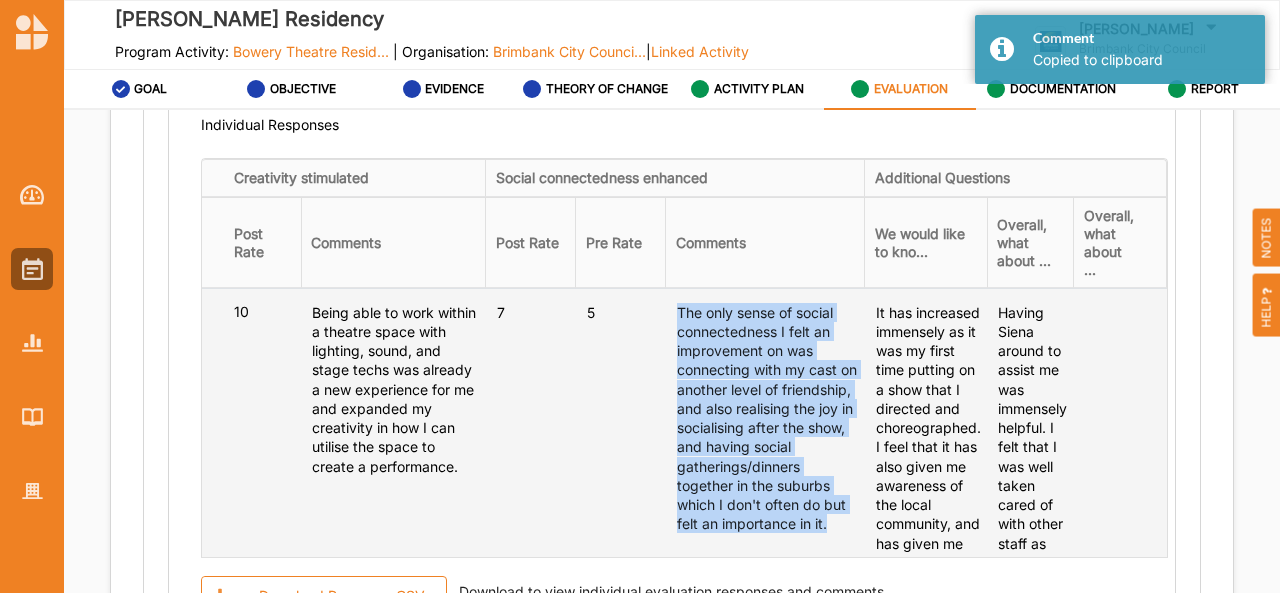 copy on "The only sense of social connectedness I felt an improvement on was connecting with my cast on another level of friendship, and also realising the joy in socialising after the show, and having social gatherings/dinners together in the suburbs which I don't often do but felt an importance in it." 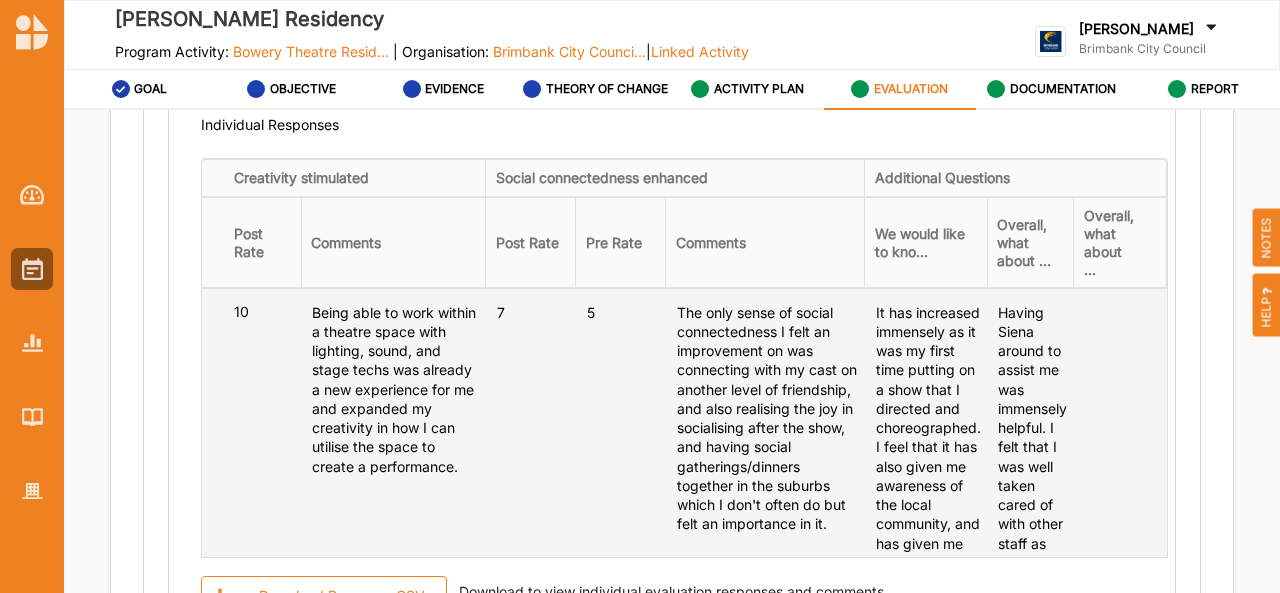 drag, startPoint x: 932, startPoint y: 367, endPoint x: 932, endPoint y: 435, distance: 68 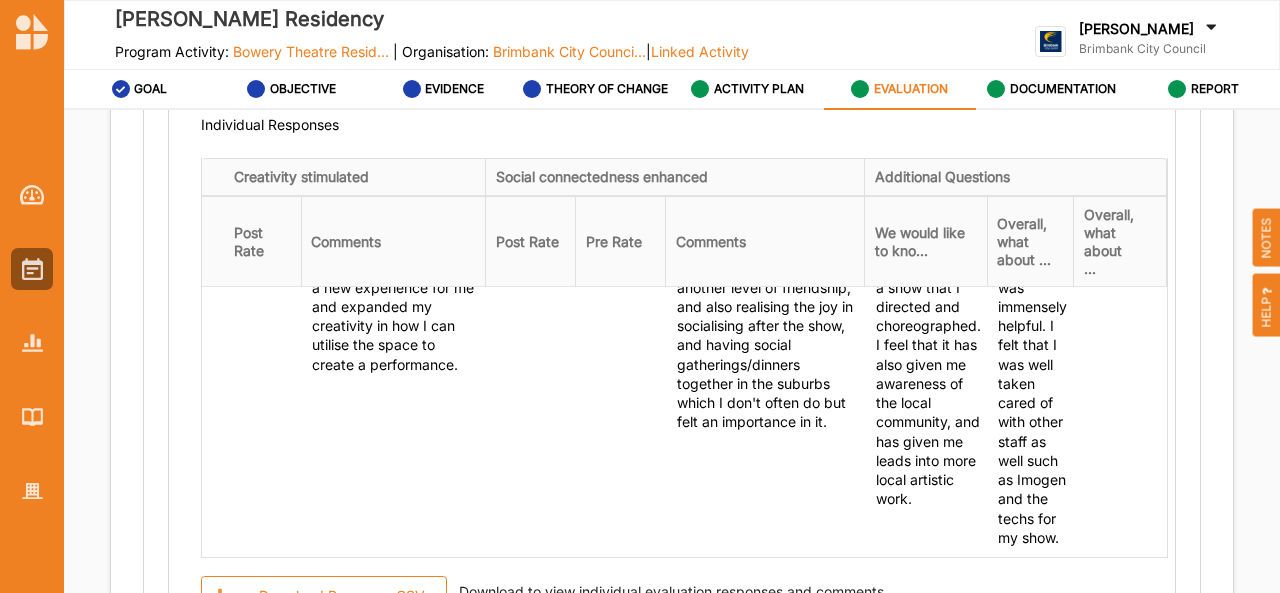 drag, startPoint x: 942, startPoint y: 494, endPoint x: 874, endPoint y: 279, distance: 225.49722 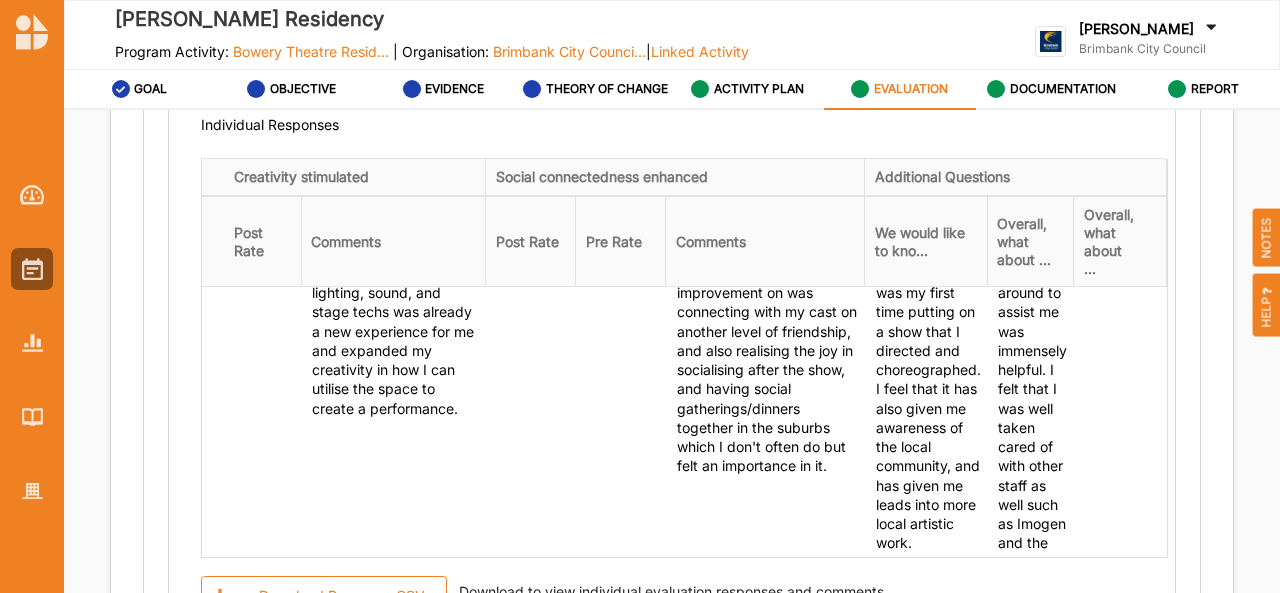 scroll, scrollTop: 102, scrollLeft: 0, axis: vertical 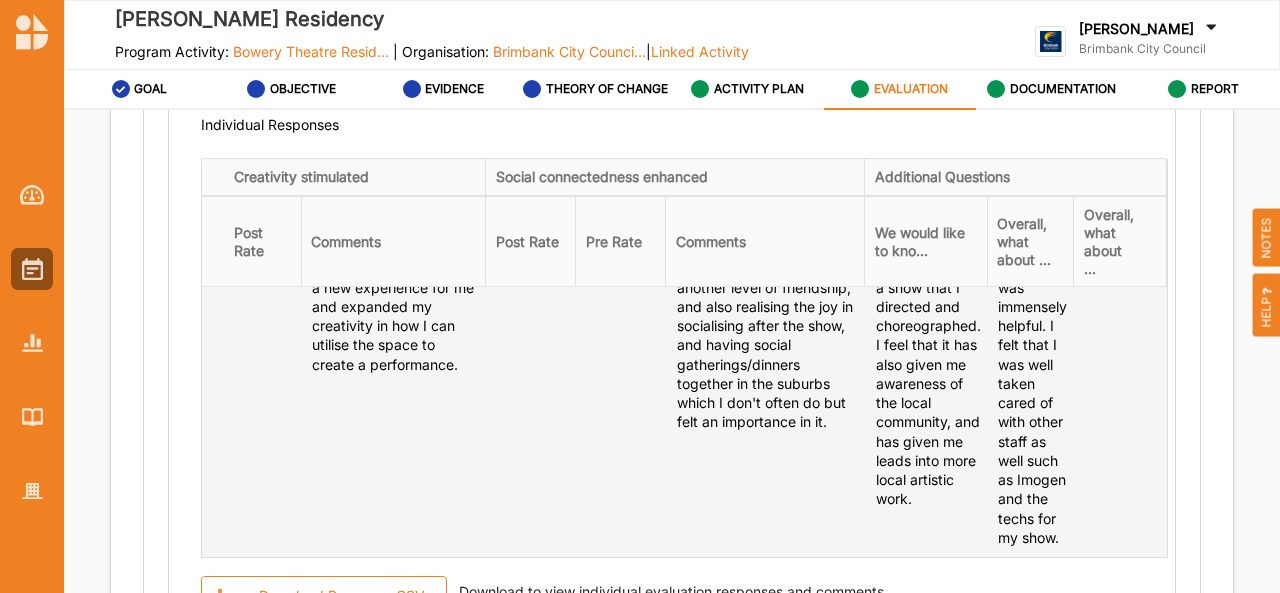 drag, startPoint x: 874, startPoint y: 279, endPoint x: 941, endPoint y: 492, distance: 223.28905 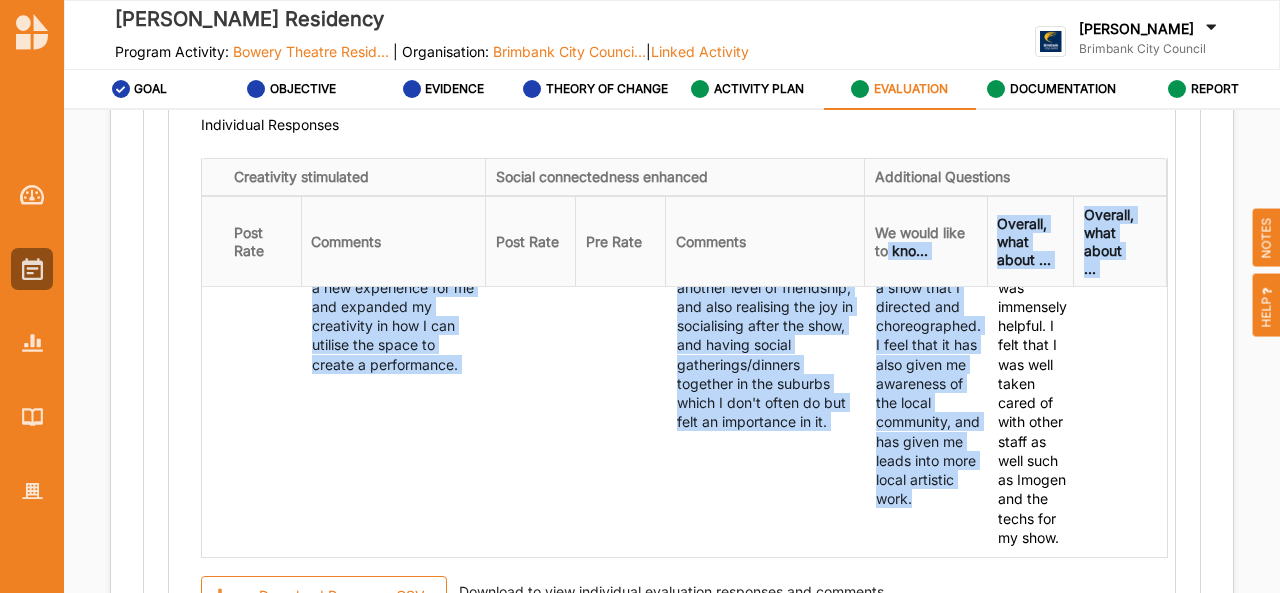 drag, startPoint x: 938, startPoint y: 490, endPoint x: 864, endPoint y: 278, distance: 224.54398 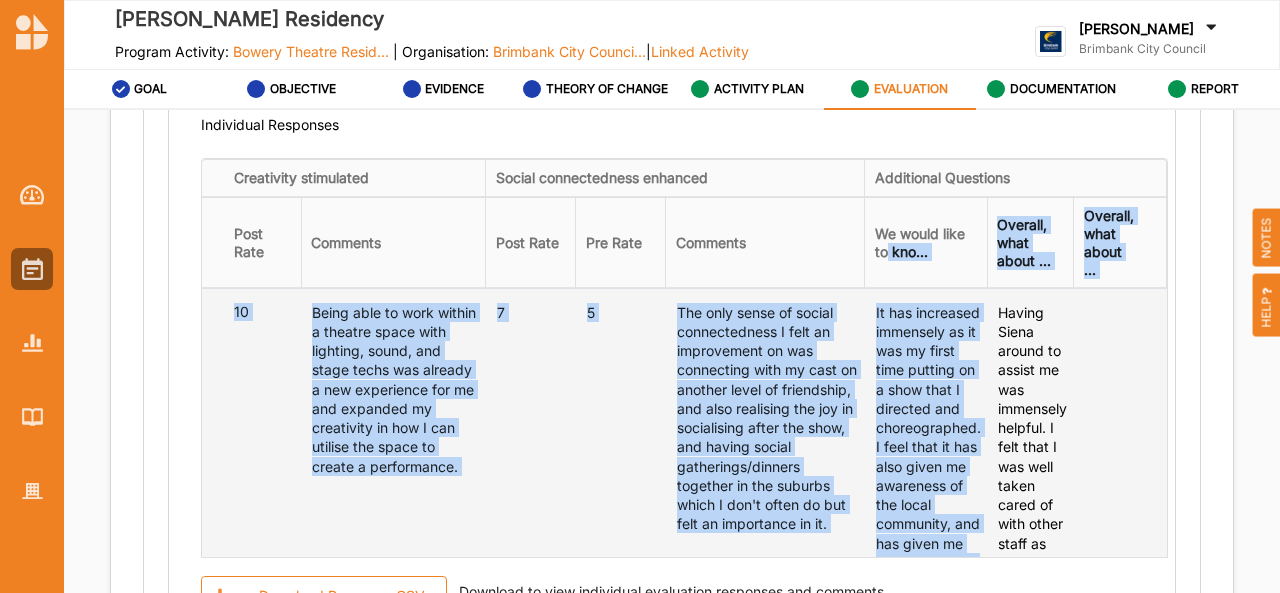 scroll, scrollTop: 1, scrollLeft: 0, axis: vertical 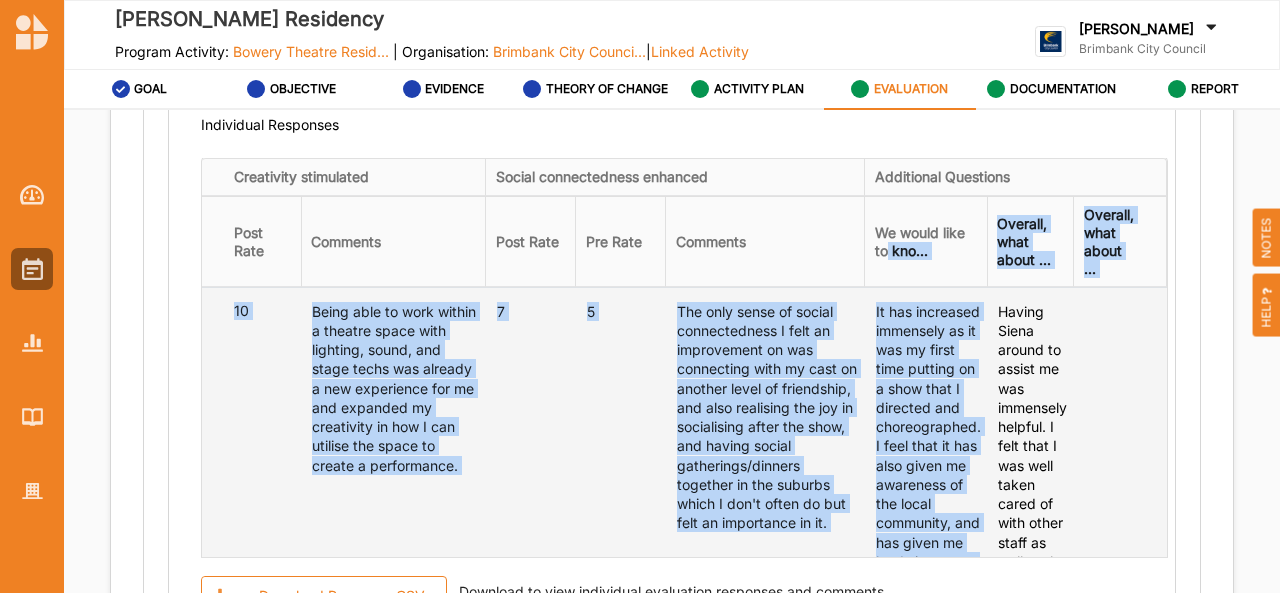click on "It has increased immensely as it was my first time putting on a show that I directed and choreographed. I feel that it has also given me awareness of the local community, and has given me leads into more local artistic work." at bounding box center (928, 456) 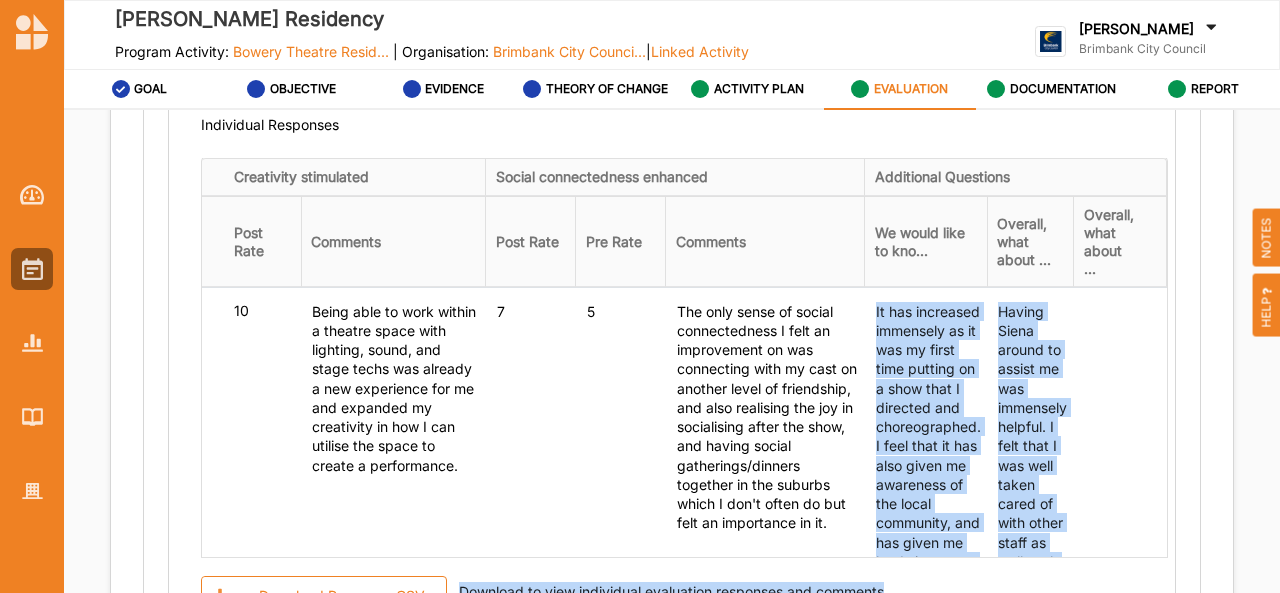 scroll, scrollTop: 103, scrollLeft: 0, axis: vertical 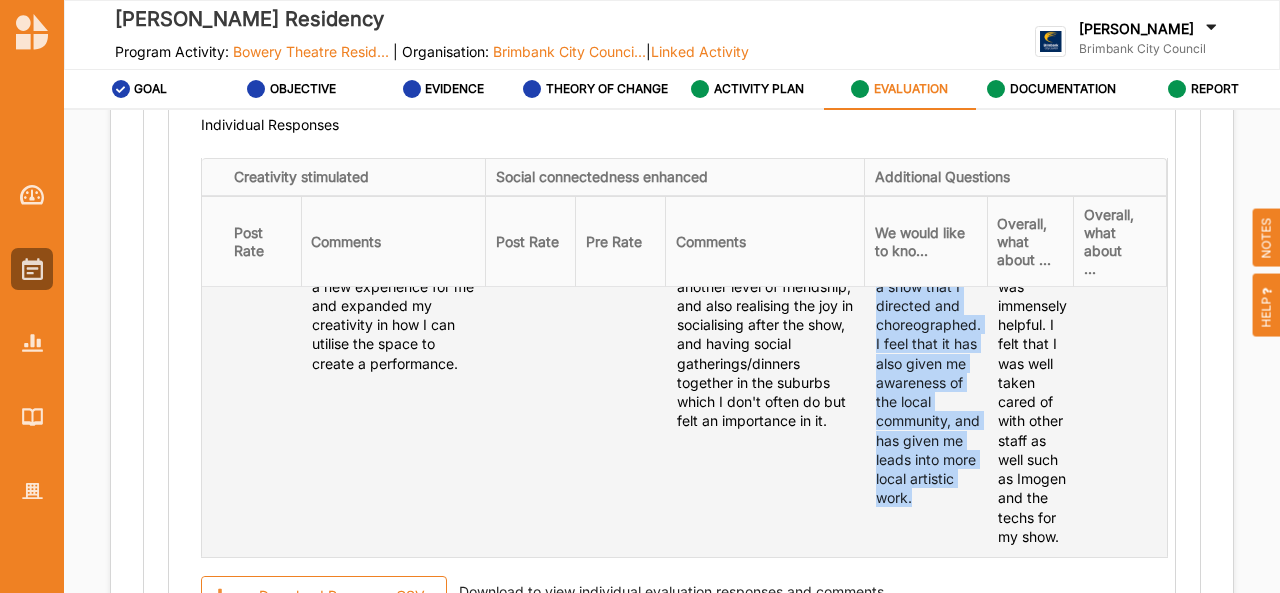 drag, startPoint x: 855, startPoint y: 303, endPoint x: 939, endPoint y: 491, distance: 205.9126 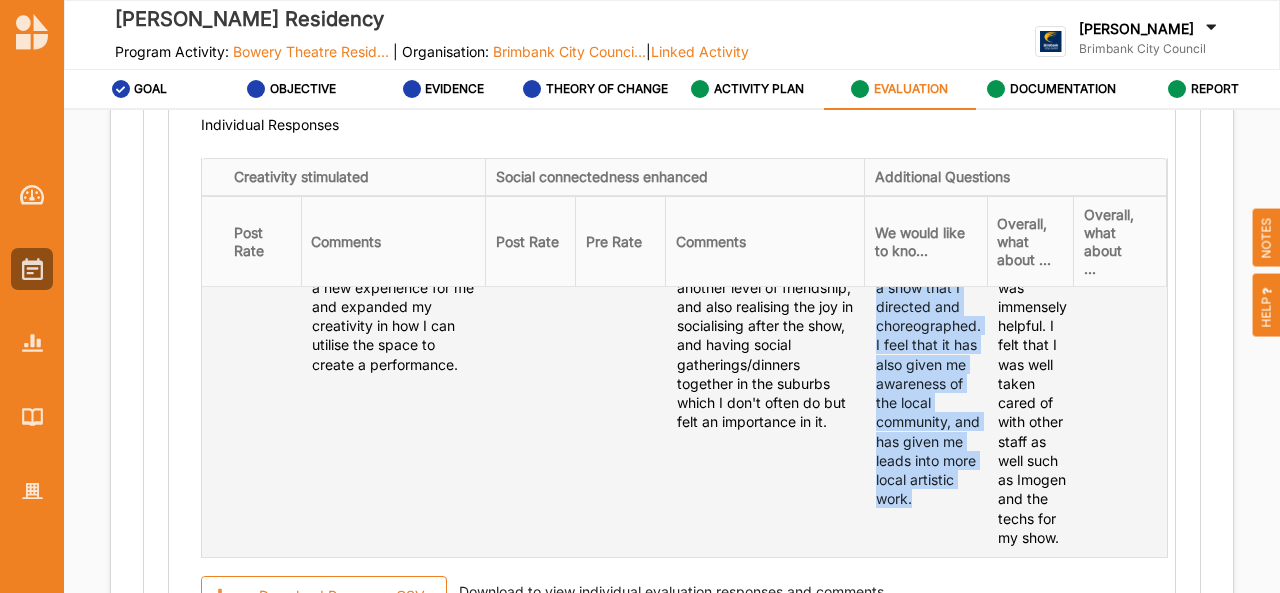 scroll, scrollTop: 102, scrollLeft: 0, axis: vertical 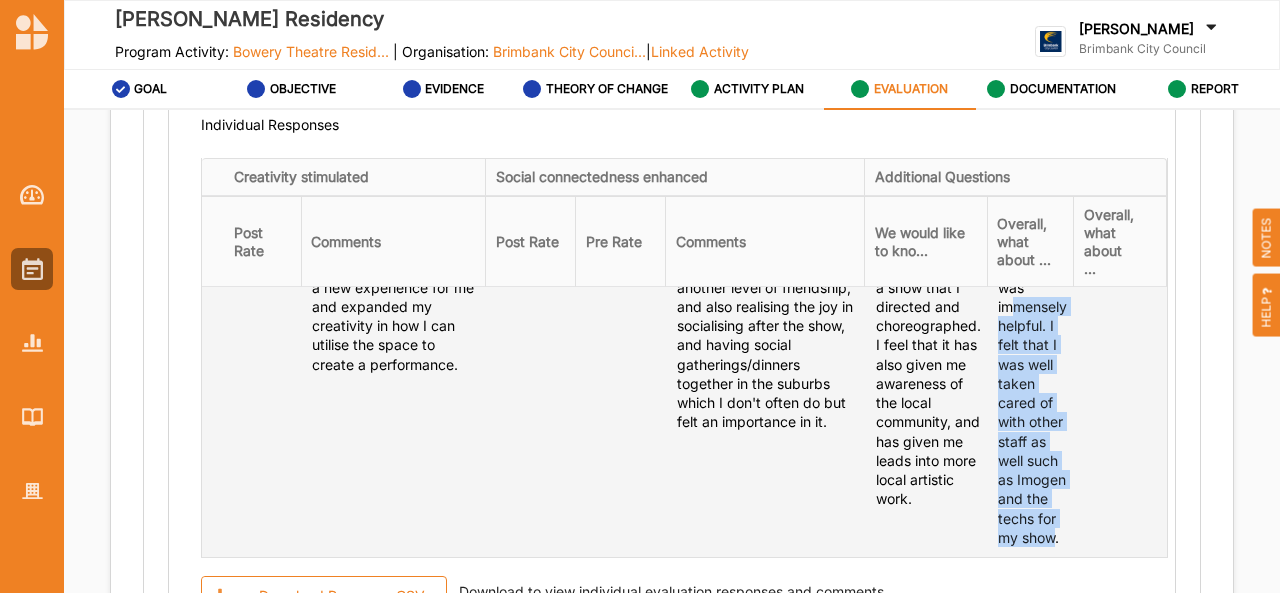 drag, startPoint x: 1036, startPoint y: 531, endPoint x: 989, endPoint y: 295, distance: 240.63458 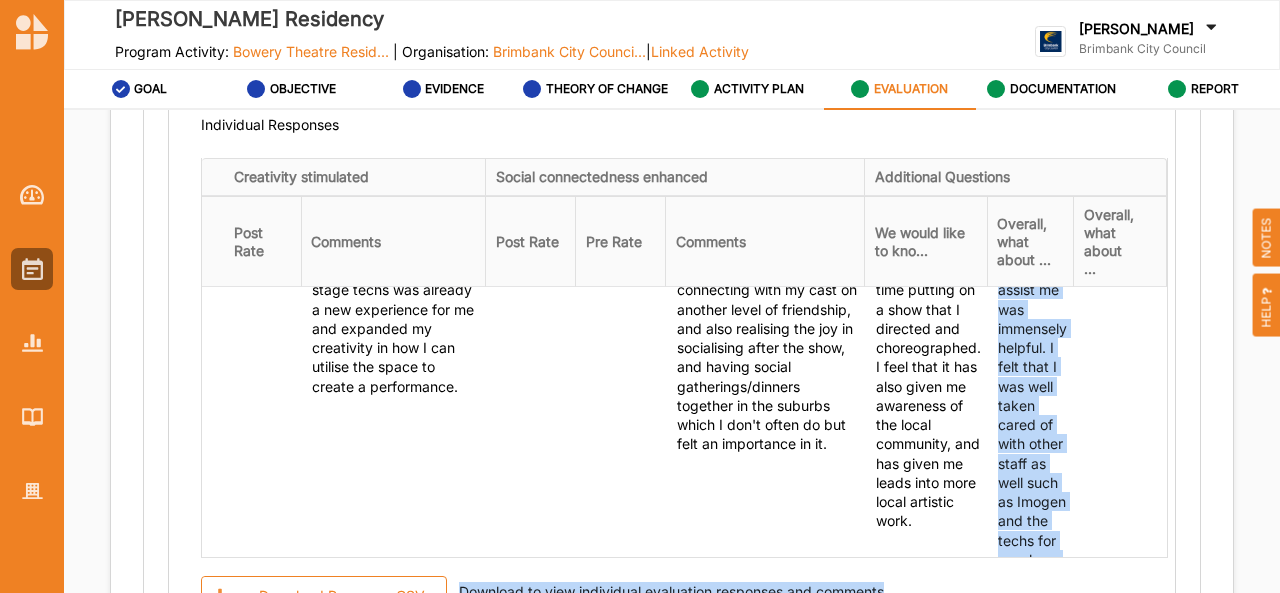 scroll, scrollTop: 103, scrollLeft: 0, axis: vertical 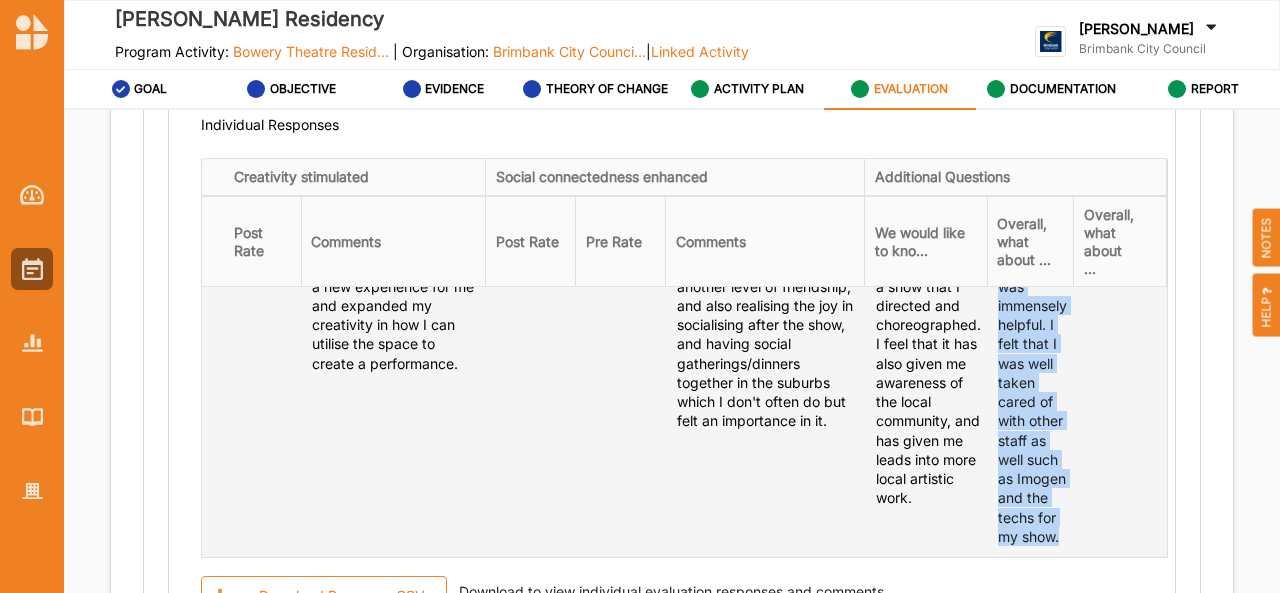drag, startPoint x: 981, startPoint y: 304, endPoint x: 1038, endPoint y: 529, distance: 232.10773 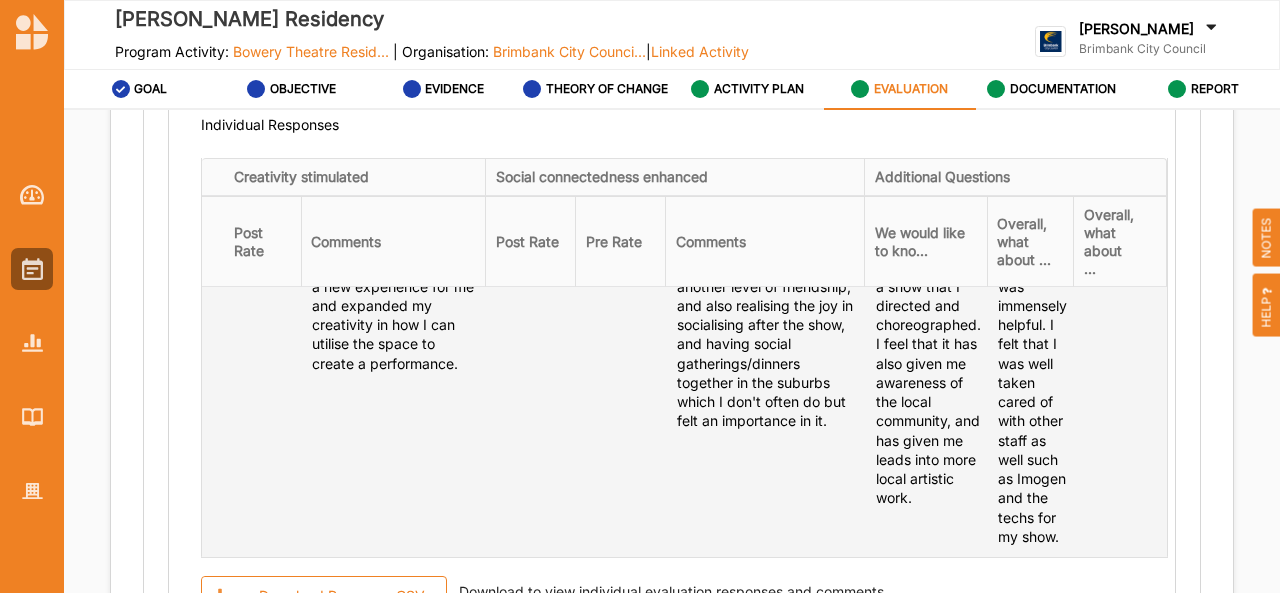 click on "The only sense of social connectedness I felt an improvement on was connecting with my cast on another level of friendship, and also realising the joy in socialising after the show, and having social gatherings/dinners together in the suburbs which I don't often do but felt an importance in it." at bounding box center (395, 200) 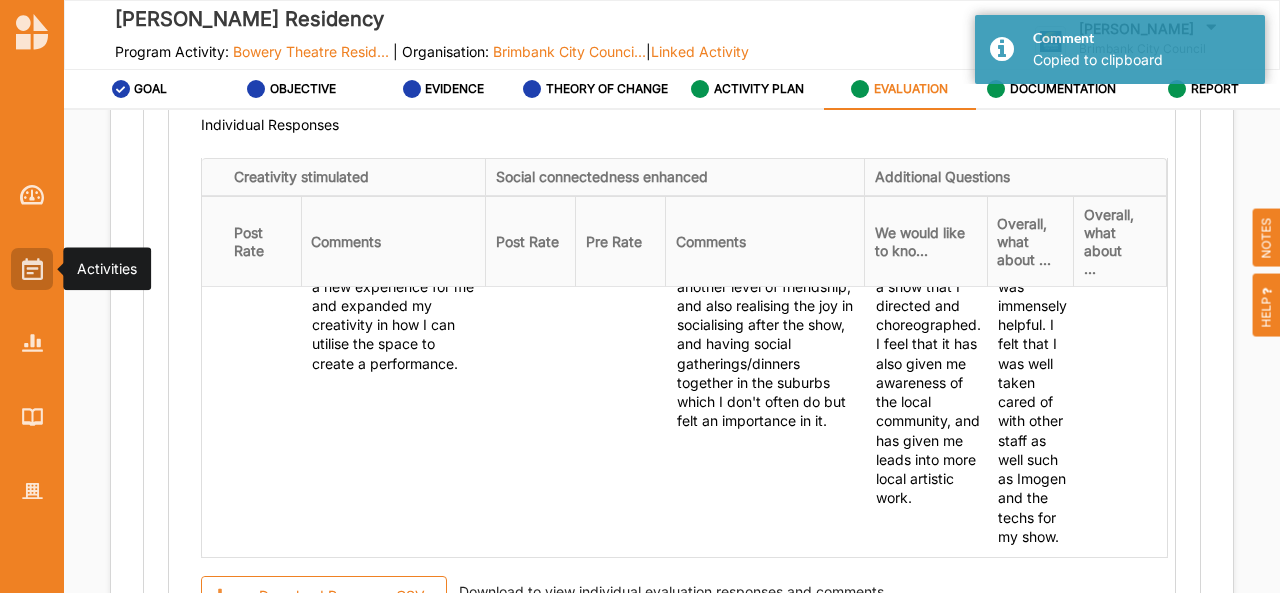 click at bounding box center [32, 269] 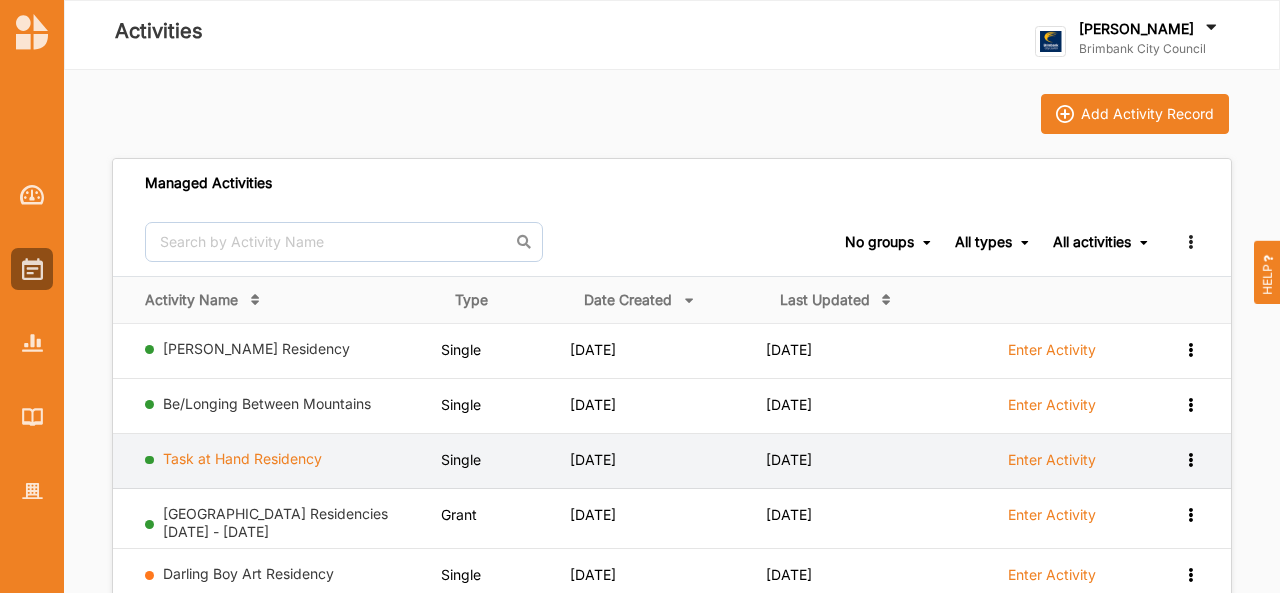 click on "Task at Hand Residency" at bounding box center [242, 458] 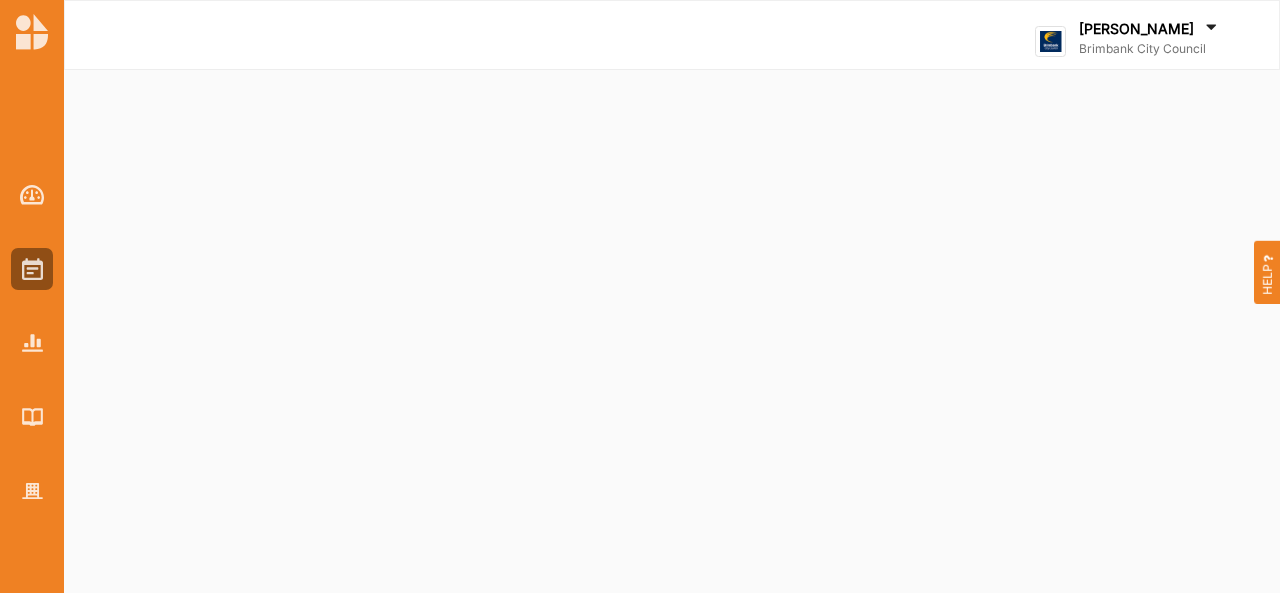 select on "2" 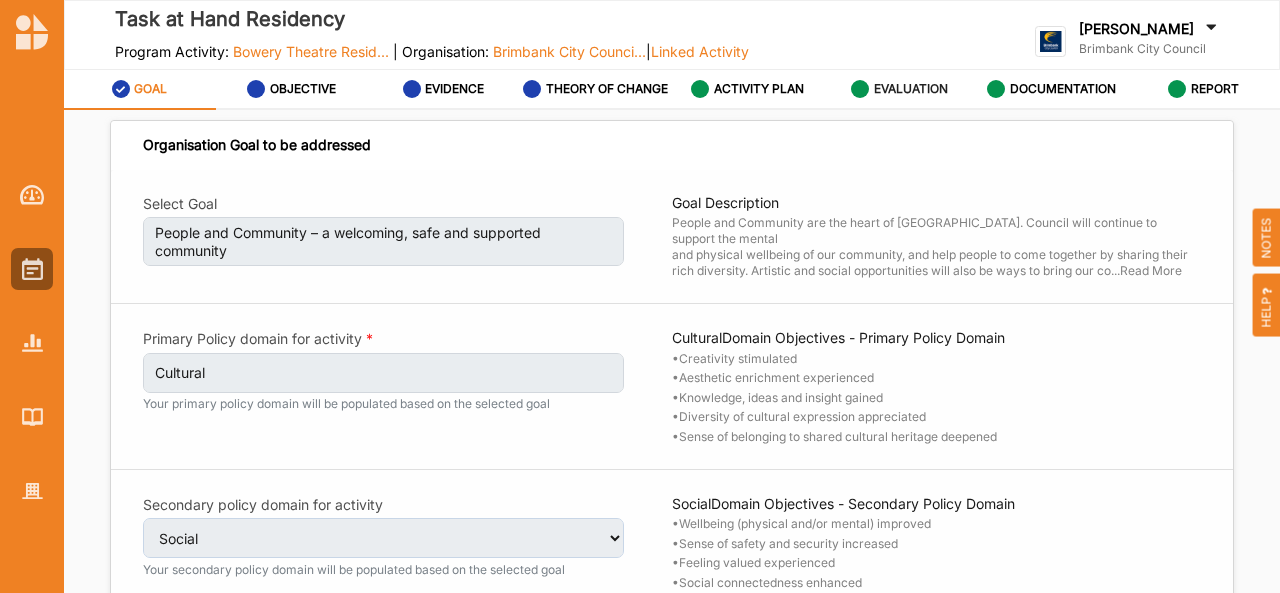 click on "EVALUATION" at bounding box center [911, 89] 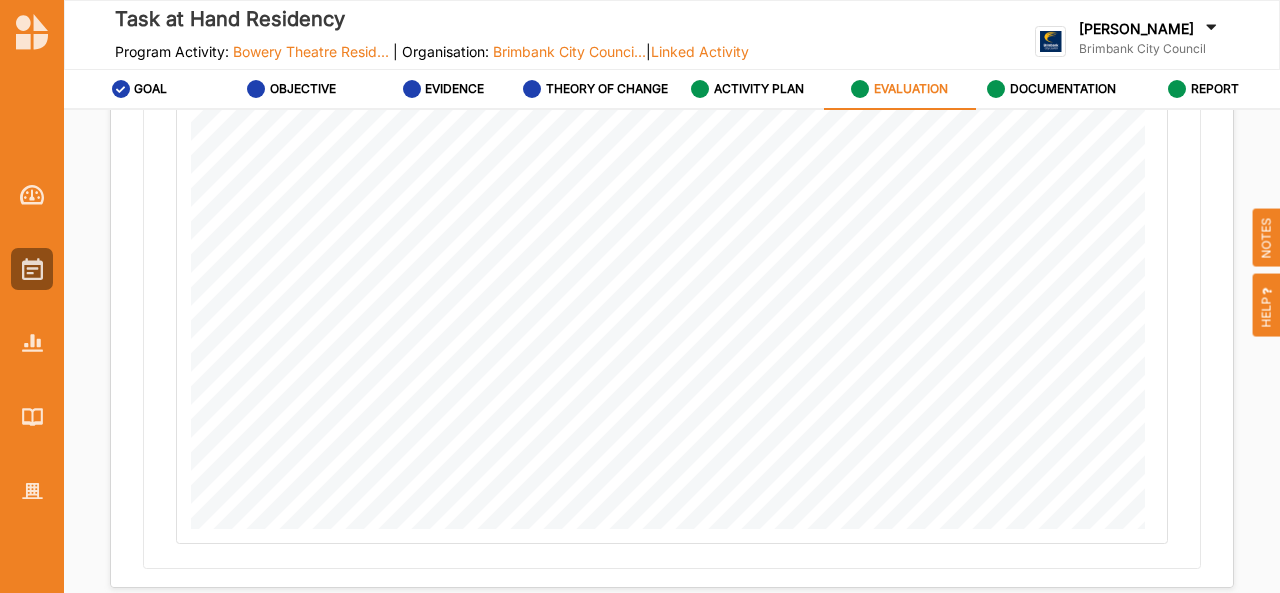 scroll, scrollTop: 1416, scrollLeft: 0, axis: vertical 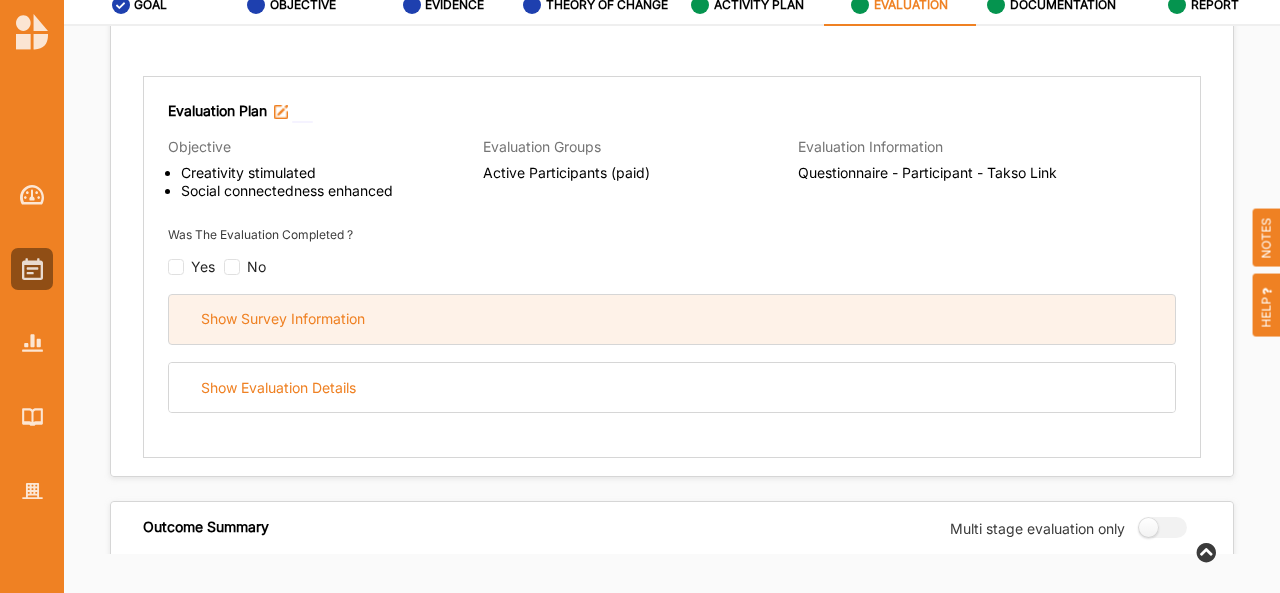 click on "Show Survey Information" at bounding box center [283, 319] 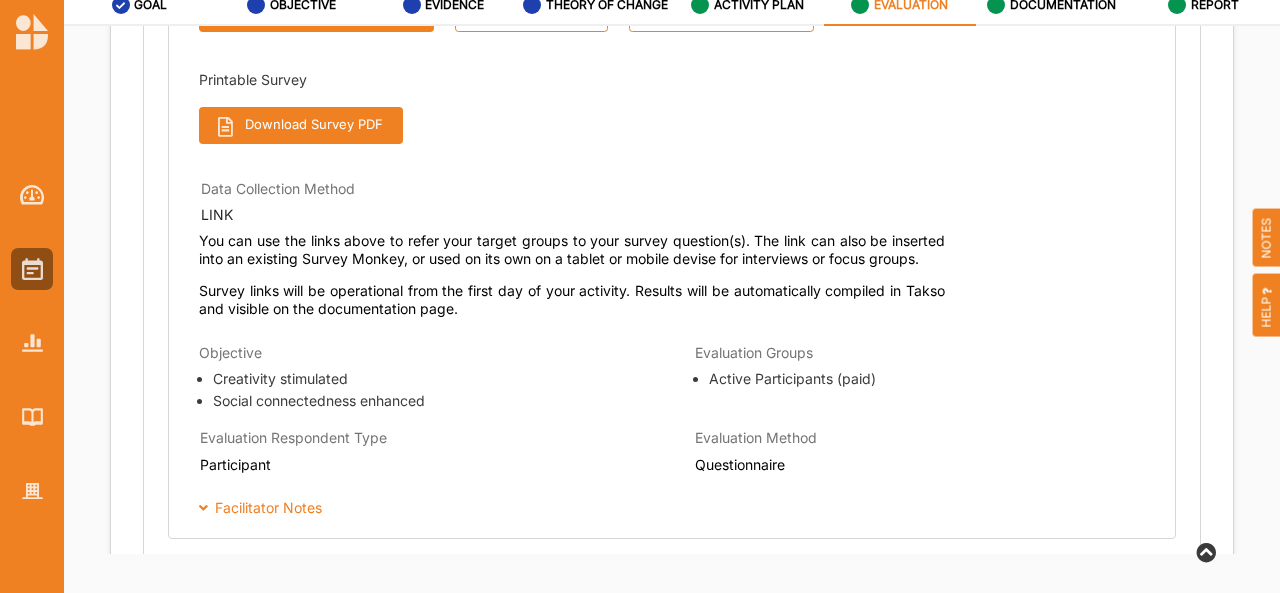 scroll, scrollTop: 269, scrollLeft: 0, axis: vertical 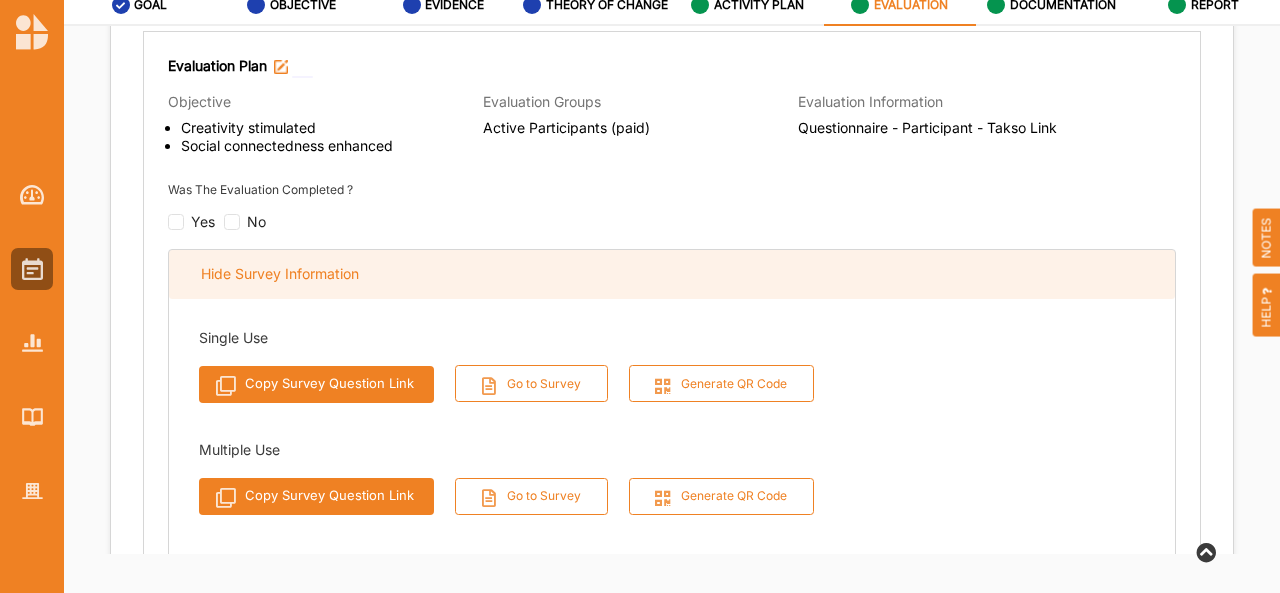 click on "Hide Survey Information" at bounding box center [280, 274] 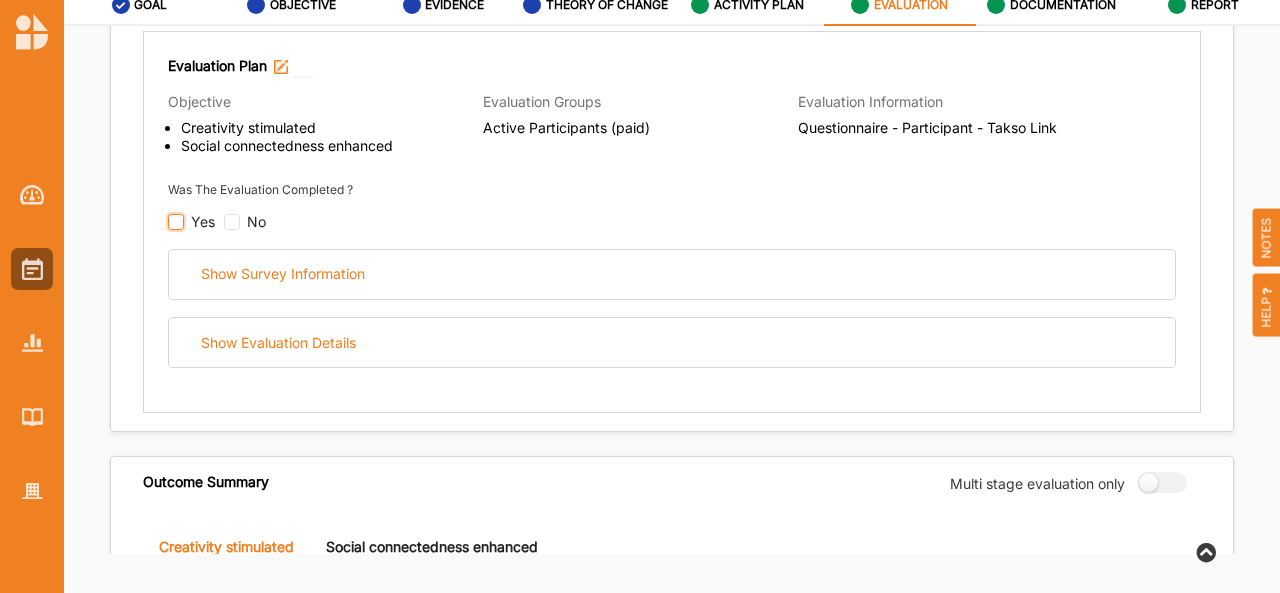 click at bounding box center [176, 222] 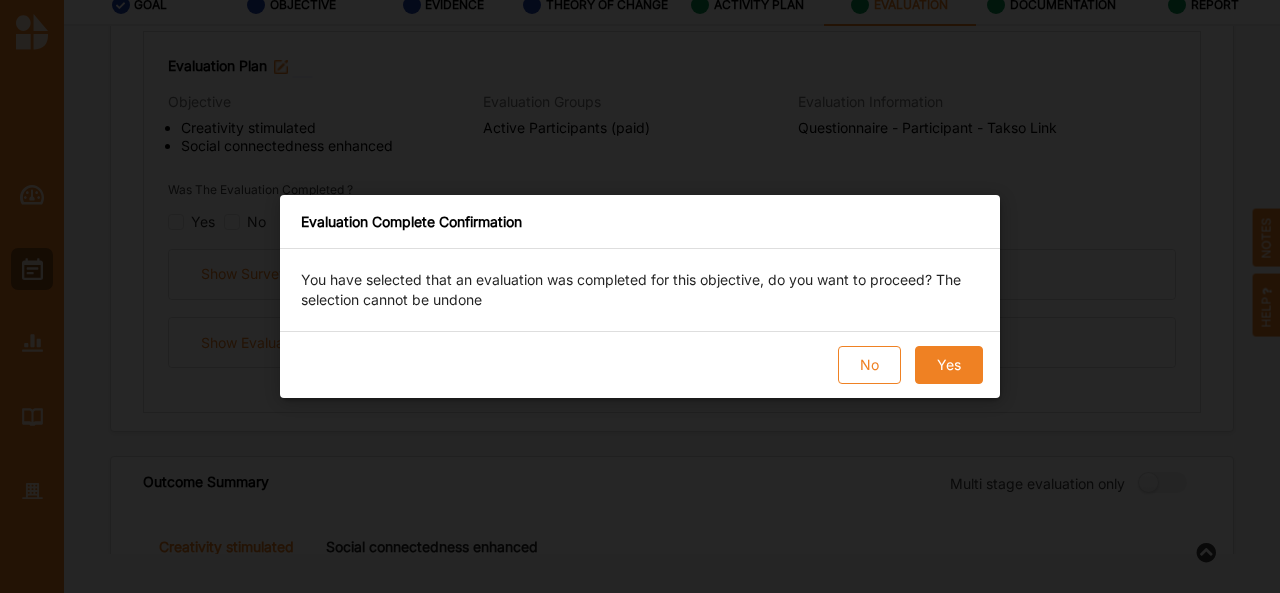 click on "Yes" at bounding box center (949, 365) 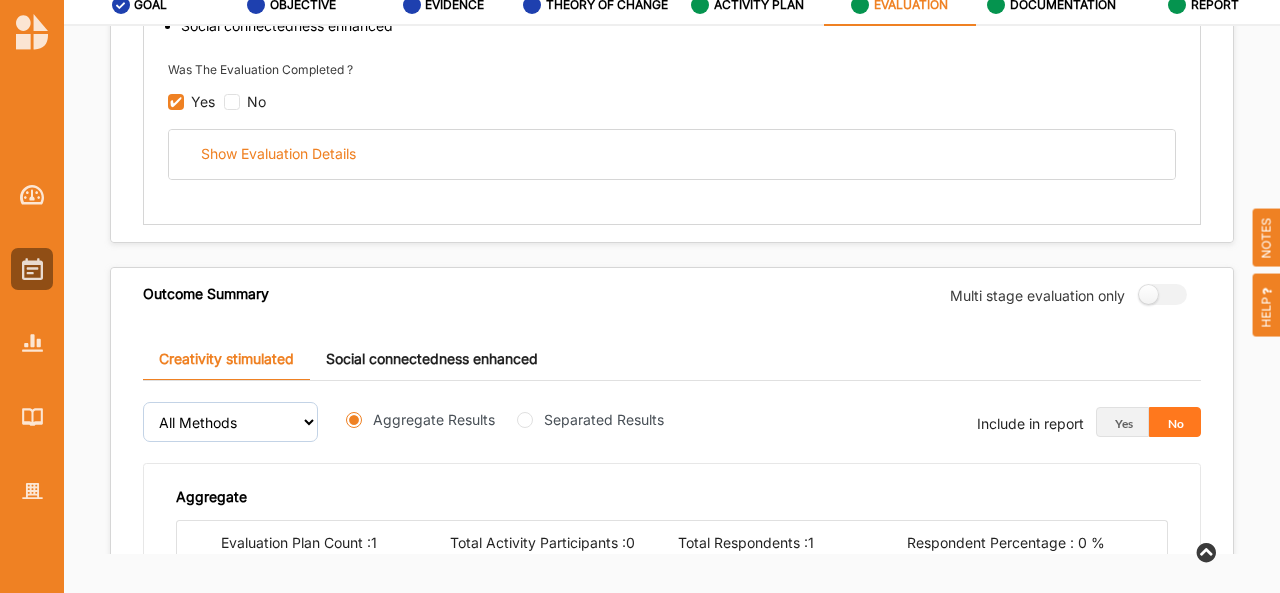 scroll, scrollTop: 393, scrollLeft: 0, axis: vertical 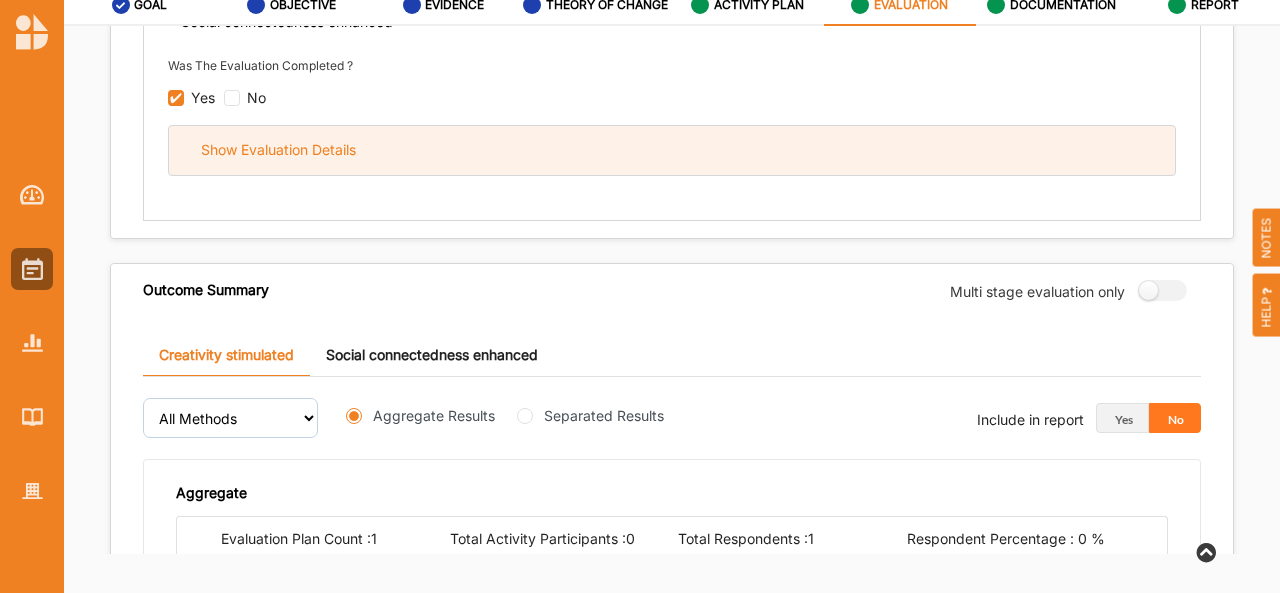 click on "Show Evaluation Details" at bounding box center (278, 150) 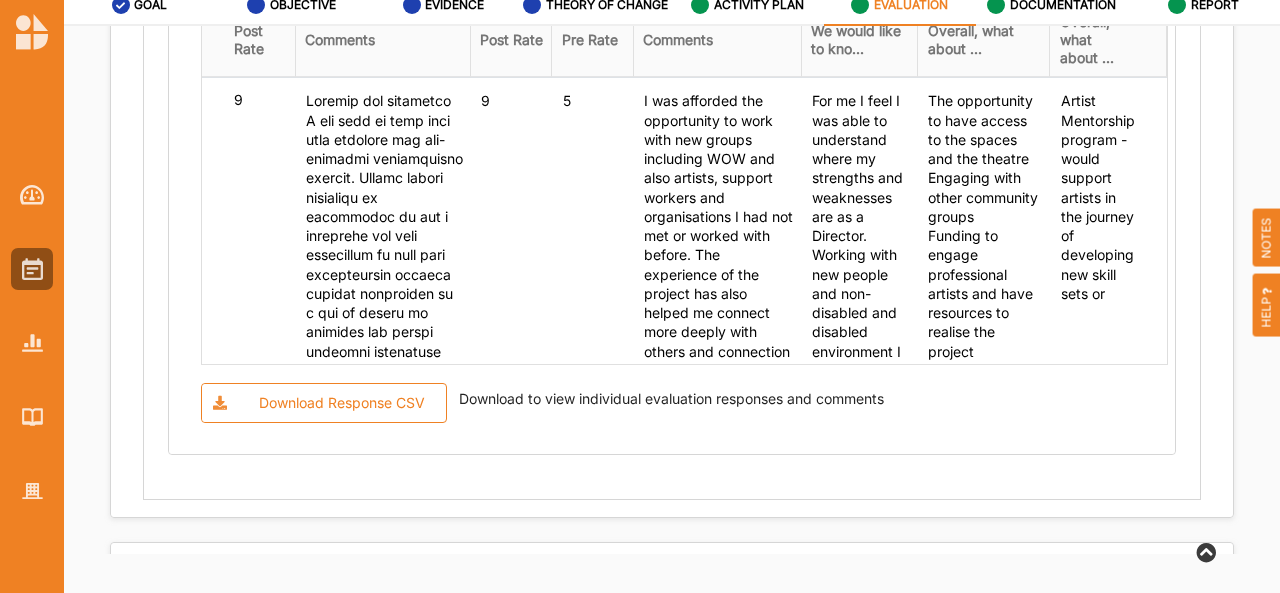 scroll, scrollTop: 1951, scrollLeft: 0, axis: vertical 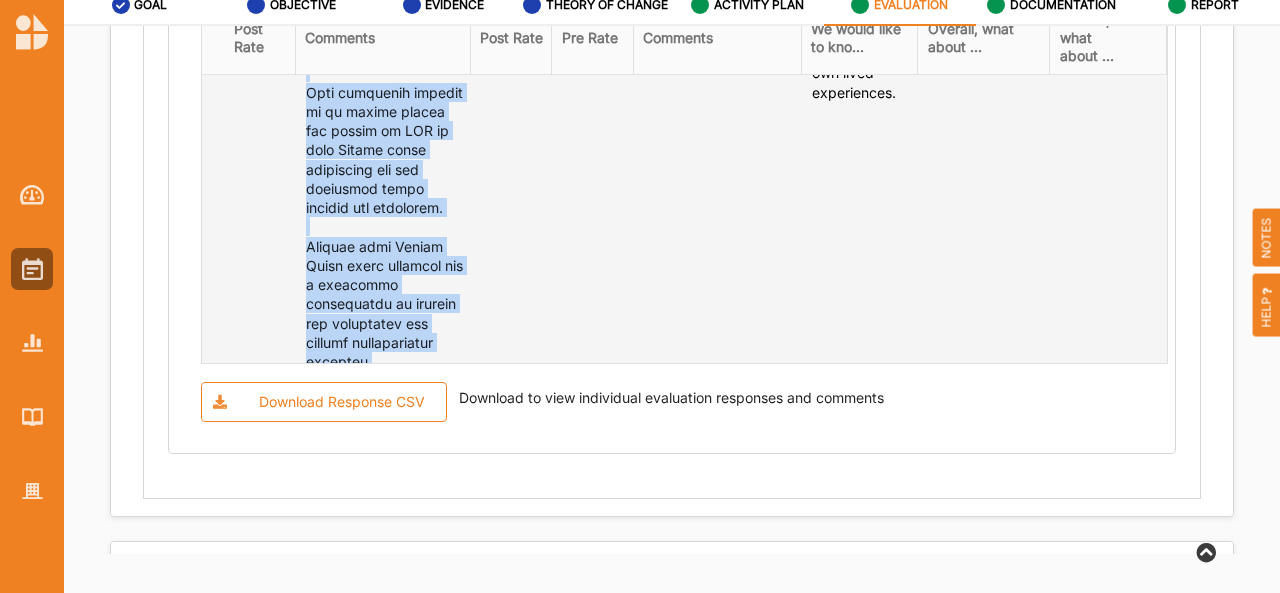 drag, startPoint x: 308, startPoint y: 89, endPoint x: 413, endPoint y: 329, distance: 261.96375 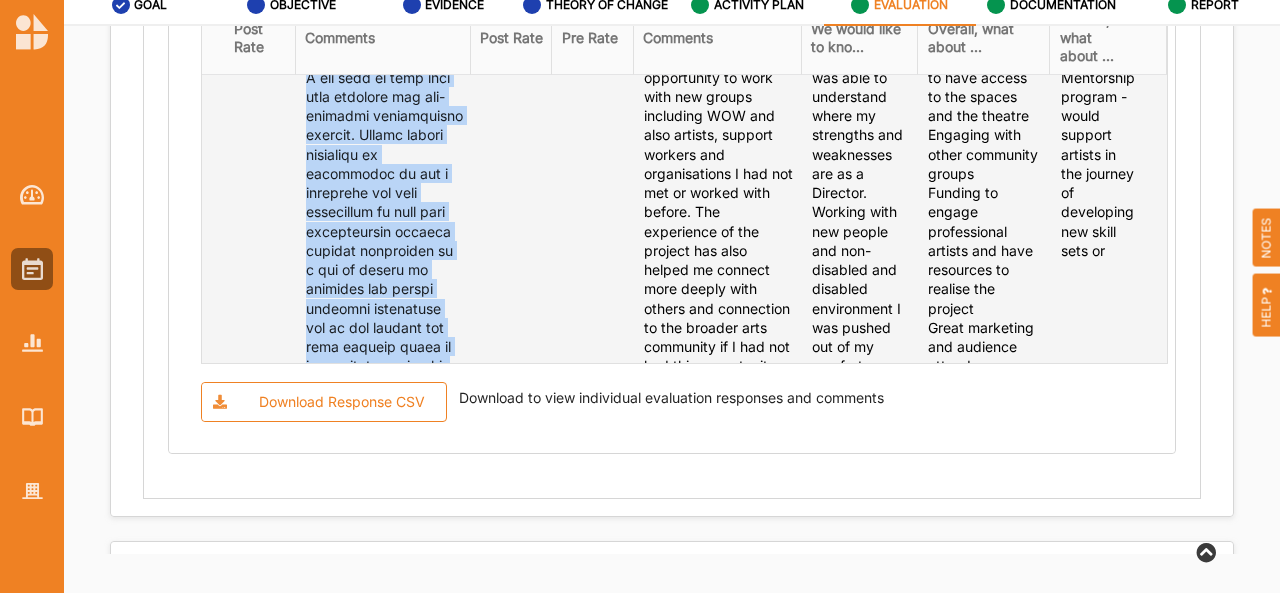 scroll, scrollTop: 0, scrollLeft: 0, axis: both 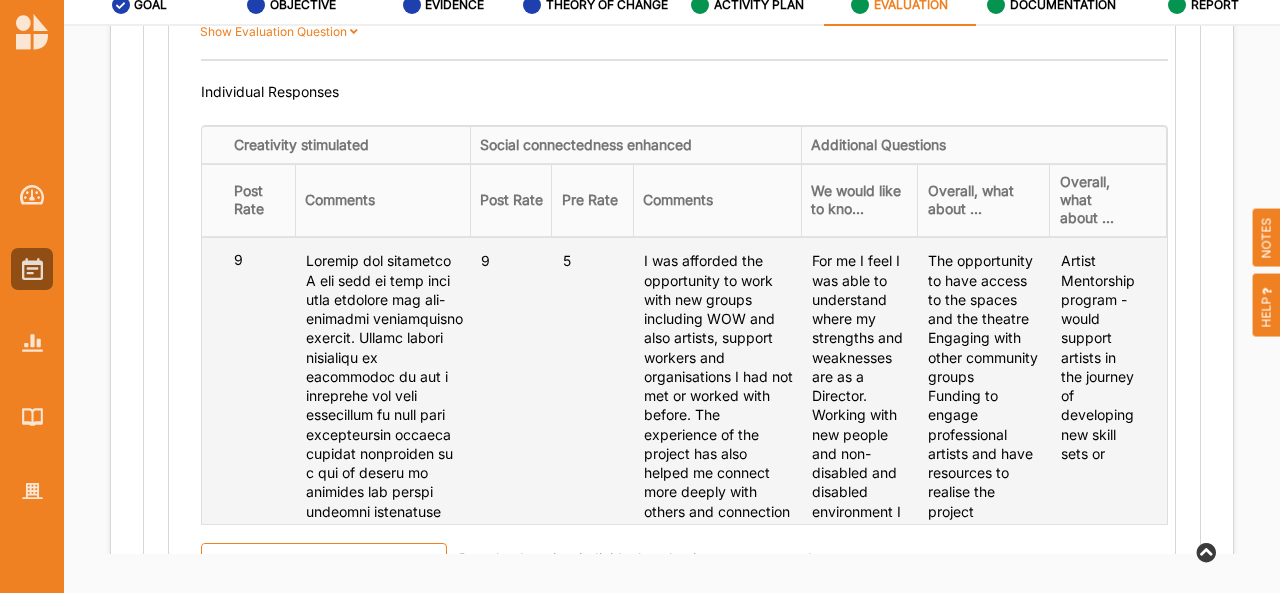 click on "I was afforded the opportunity to work with new groups including WOW and also artists, support workers and organisations I had not met or worked with before. The experience of the project has also helped me connect more deeply with others and connection to the broader arts community if I had not had this opportunity my social connections are limited due to work life demands and this unique opportunity." at bounding box center (384, 251) 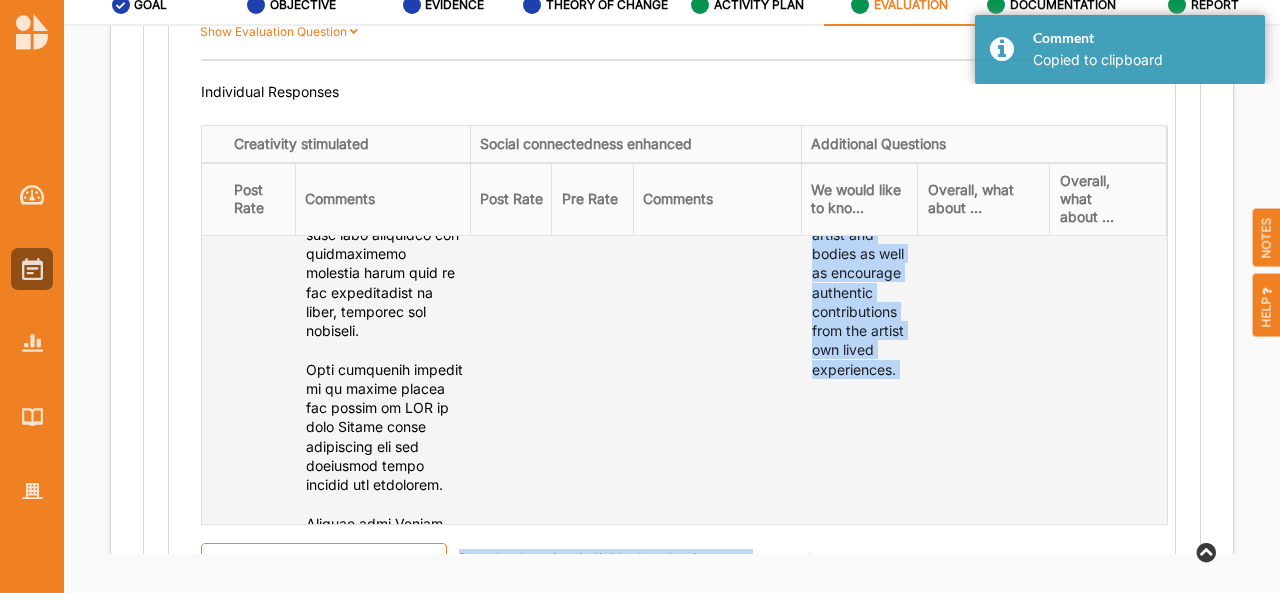 scroll, scrollTop: 858, scrollLeft: 0, axis: vertical 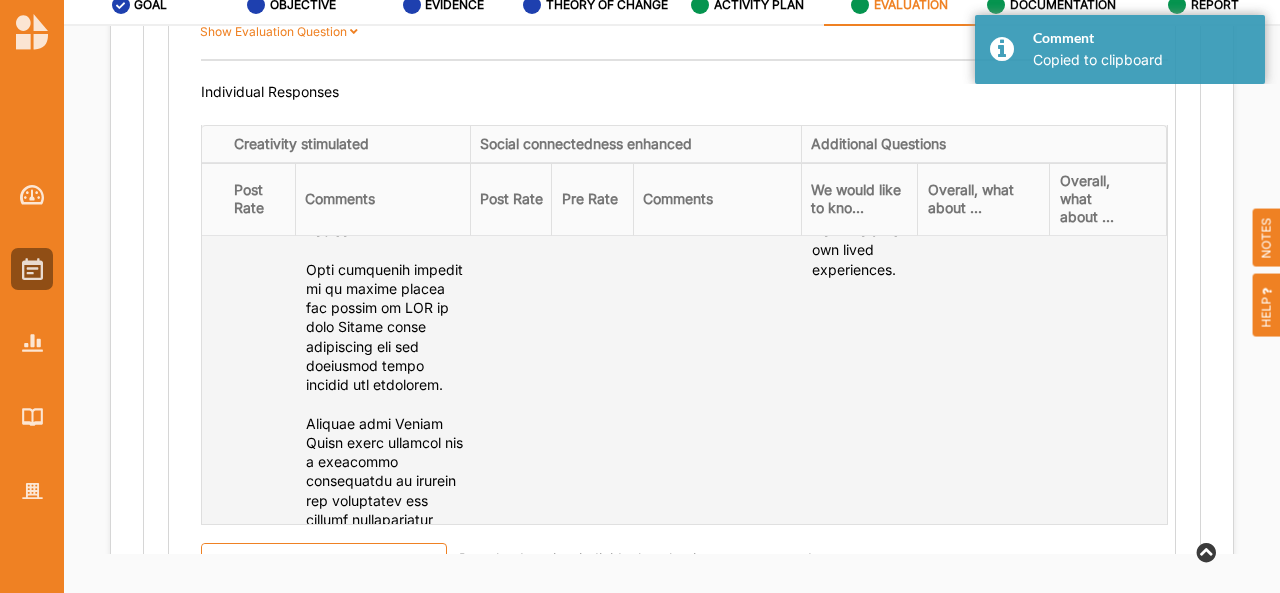drag, startPoint x: 653, startPoint y: 253, endPoint x: 759, endPoint y: 387, distance: 170.85666 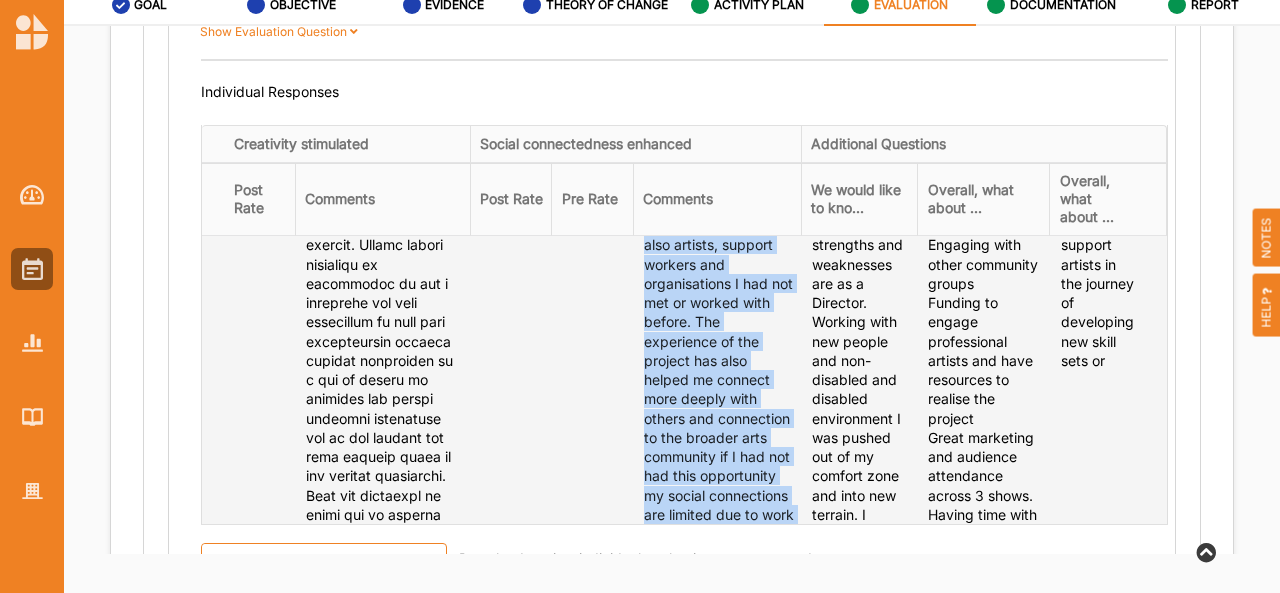 scroll, scrollTop: 0, scrollLeft: 0, axis: both 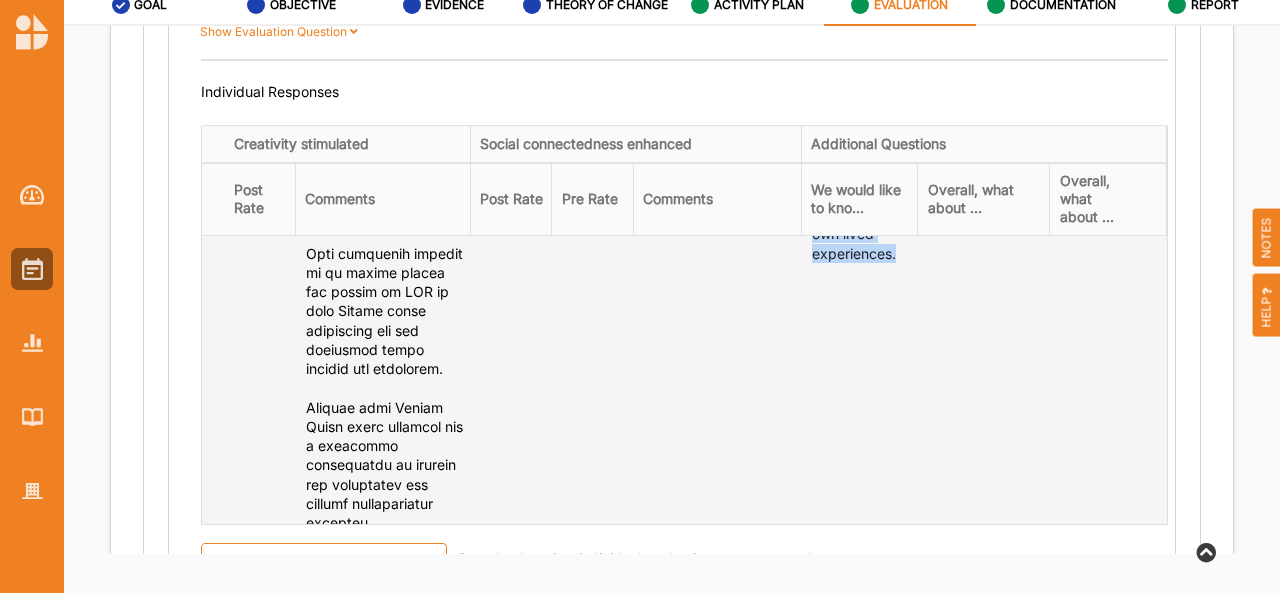 drag, startPoint x: 829, startPoint y: 253, endPoint x: 916, endPoint y: 273, distance: 89.26926 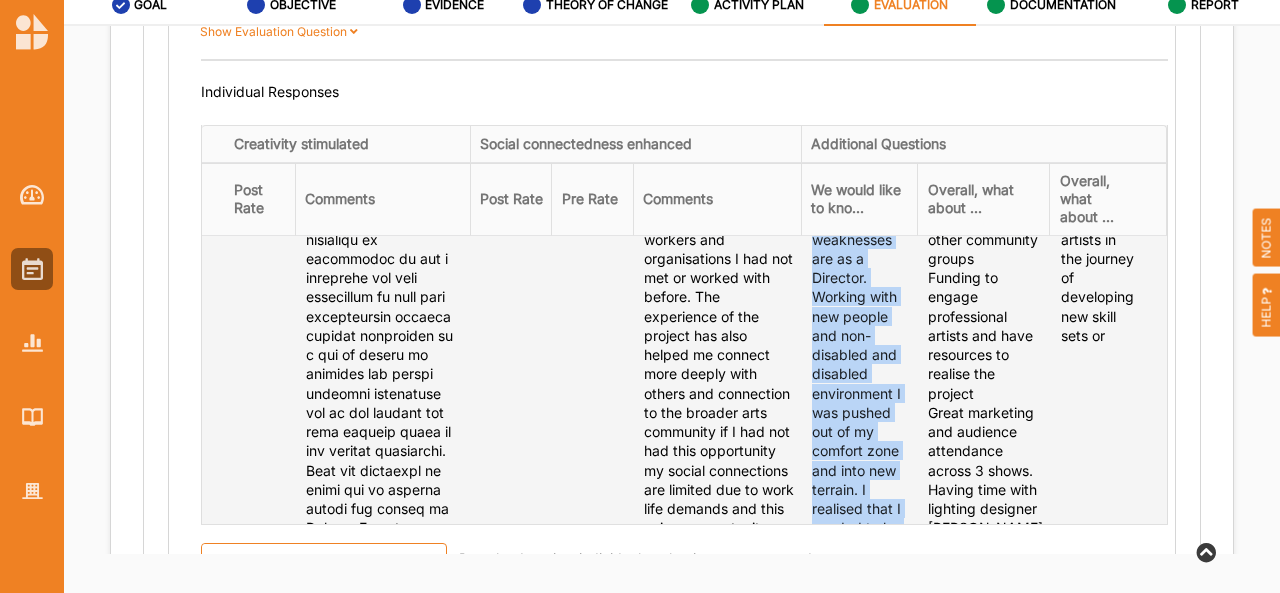 scroll, scrollTop: 0, scrollLeft: 0, axis: both 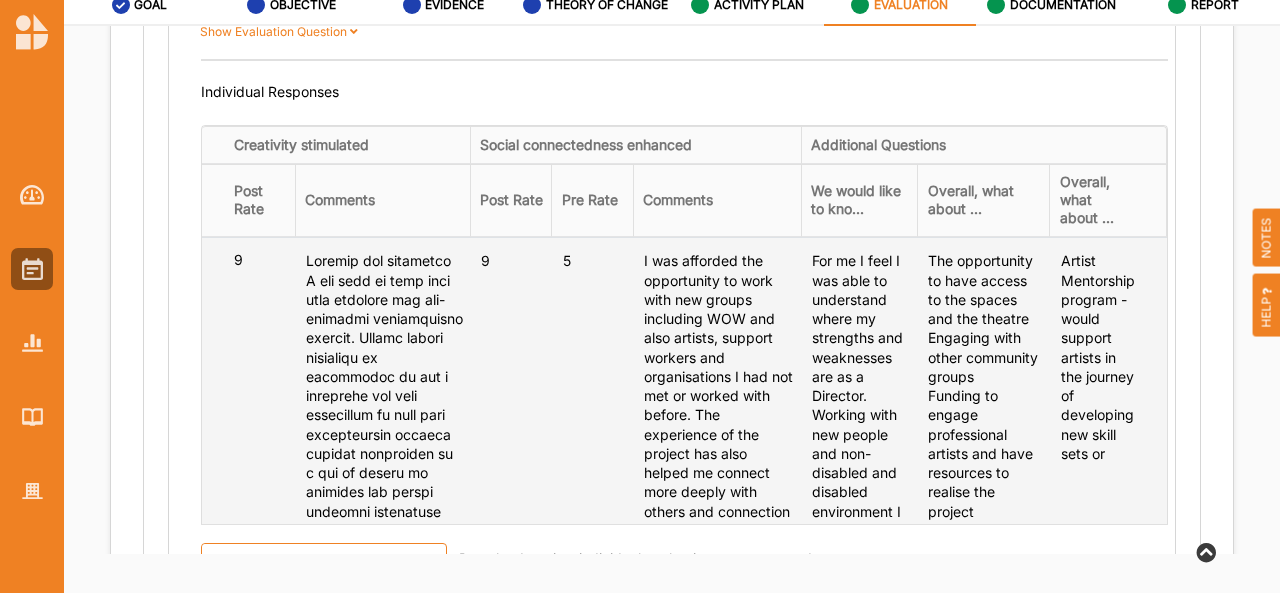 click on "The opportunity to have access to the spaces and the theatre
Engaging with other community groups
Funding to engage professional artists and have resources to realise the project
Great marketing and audience attendance across 3 shows.
Having time with lighting designer [PERSON_NAME] and playing with the potentials of lighting." at bounding box center [985, 482] 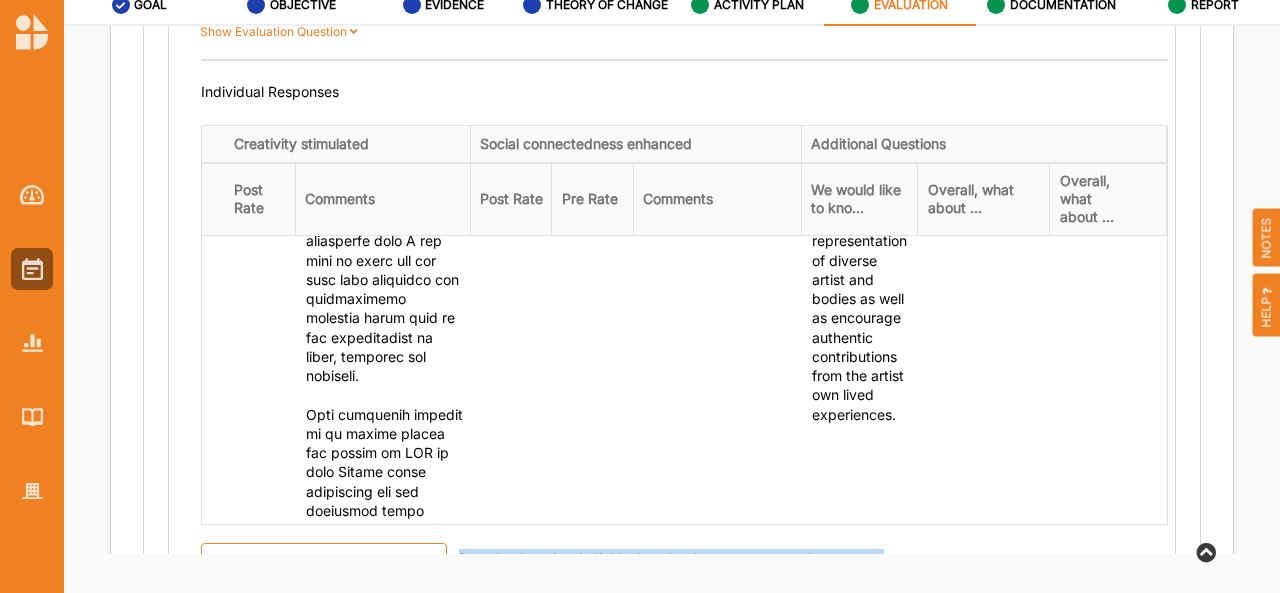 scroll, scrollTop: 874, scrollLeft: 0, axis: vertical 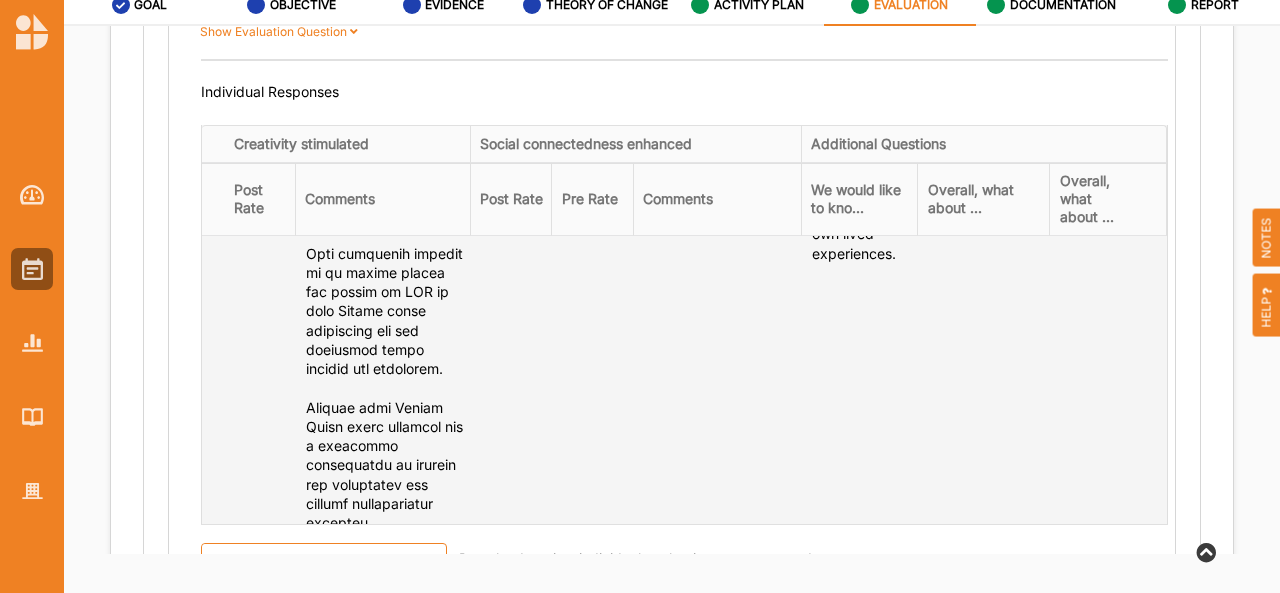 drag, startPoint x: 944, startPoint y: 253, endPoint x: 975, endPoint y: 290, distance: 48.270073 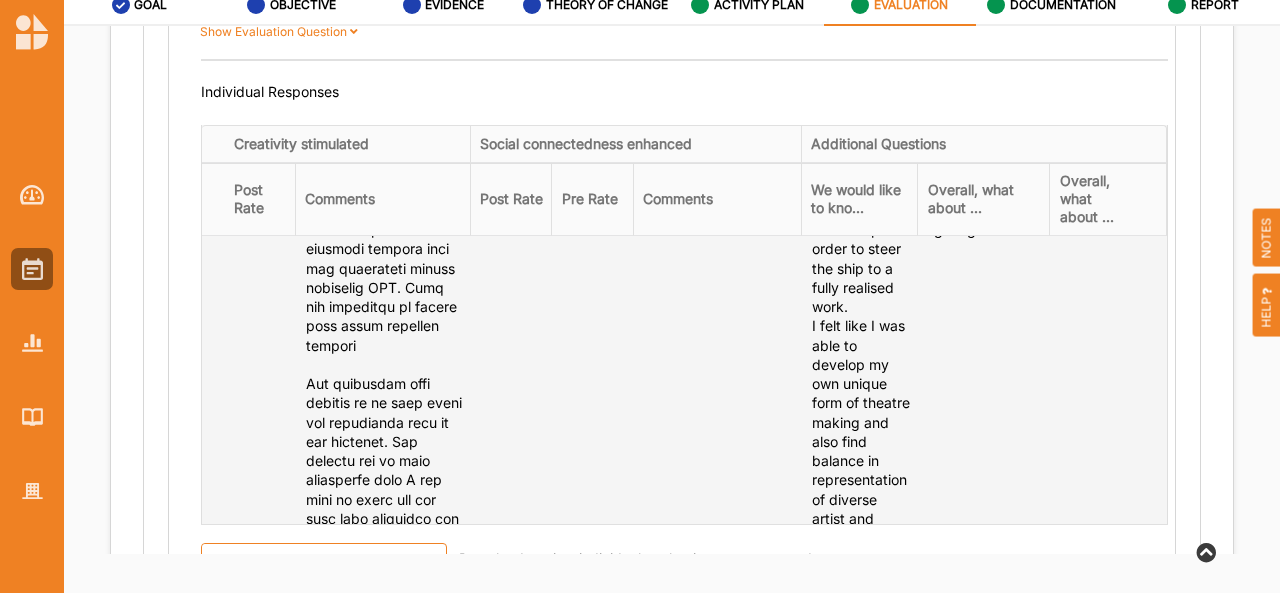 scroll, scrollTop: 468, scrollLeft: 0, axis: vertical 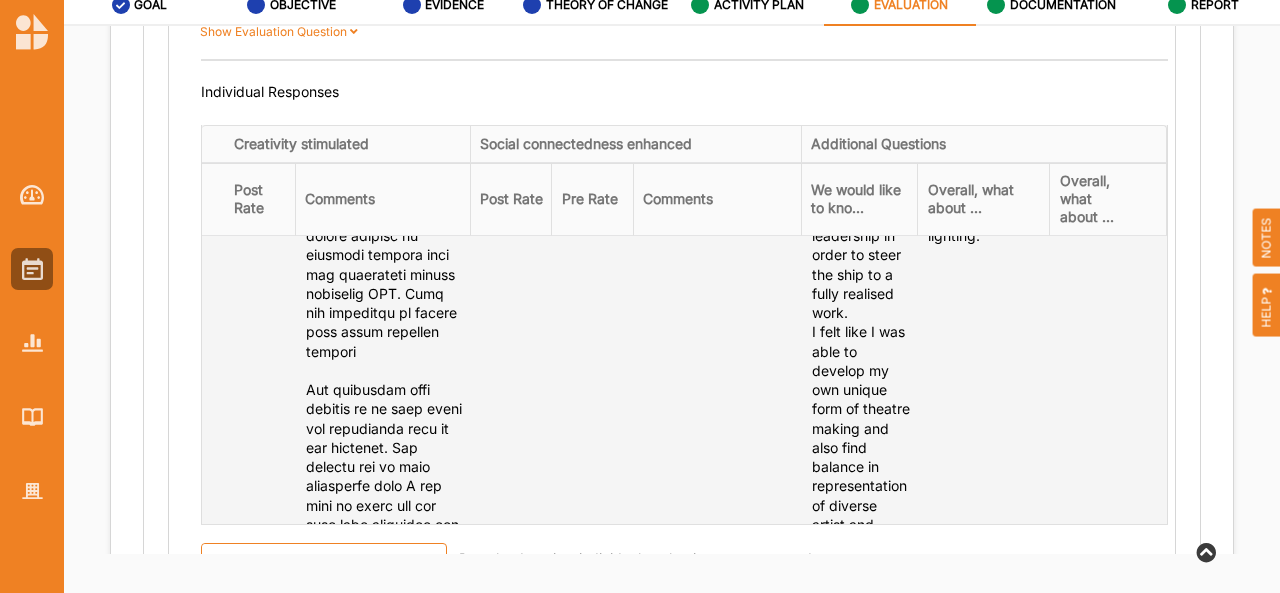 click on "The opportunity to have access to the spaces and the theatre
Engaging with other community groups
Funding to engage professional artists and have resources to realise the project
Great marketing and audience attendance across 3 shows.
Having time with lighting designer [PERSON_NAME] and playing with the potentials of lighting." at bounding box center [985, 14] 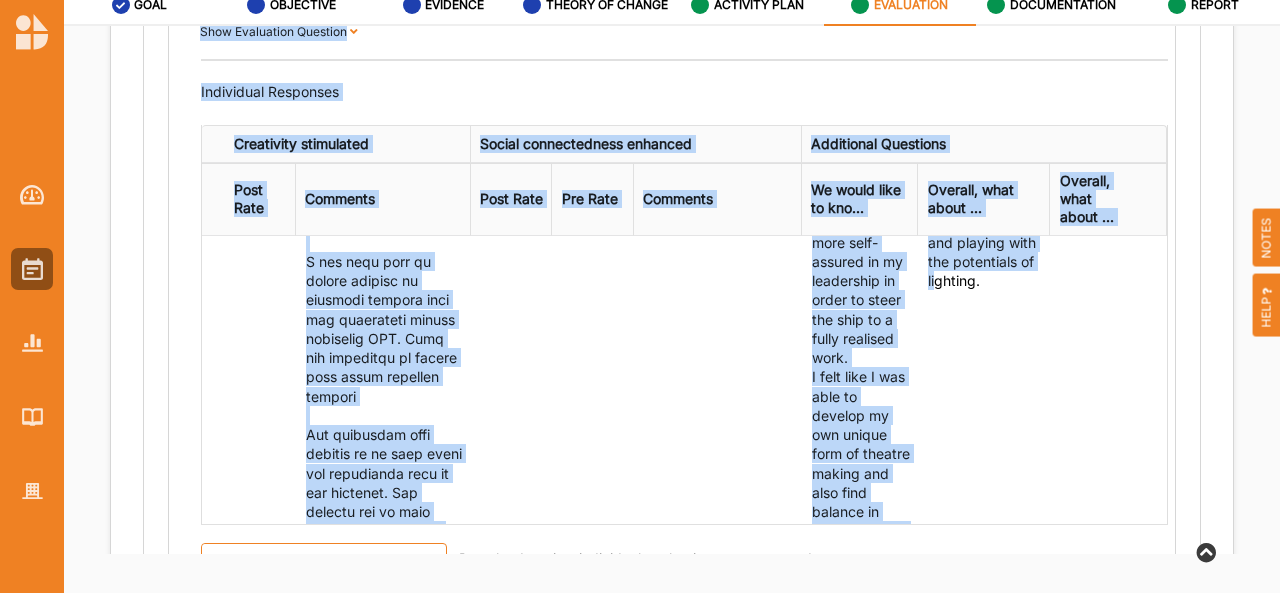 scroll, scrollTop: 0, scrollLeft: 0, axis: both 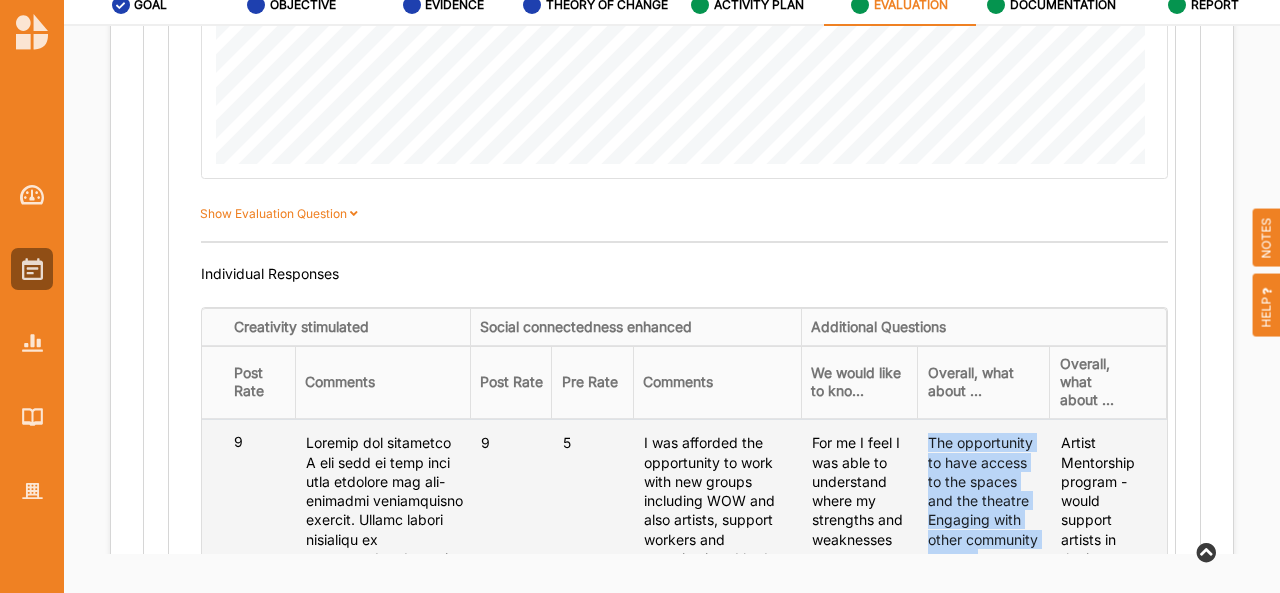 drag, startPoint x: 1011, startPoint y: 420, endPoint x: 945, endPoint y: 433, distance: 67.26812 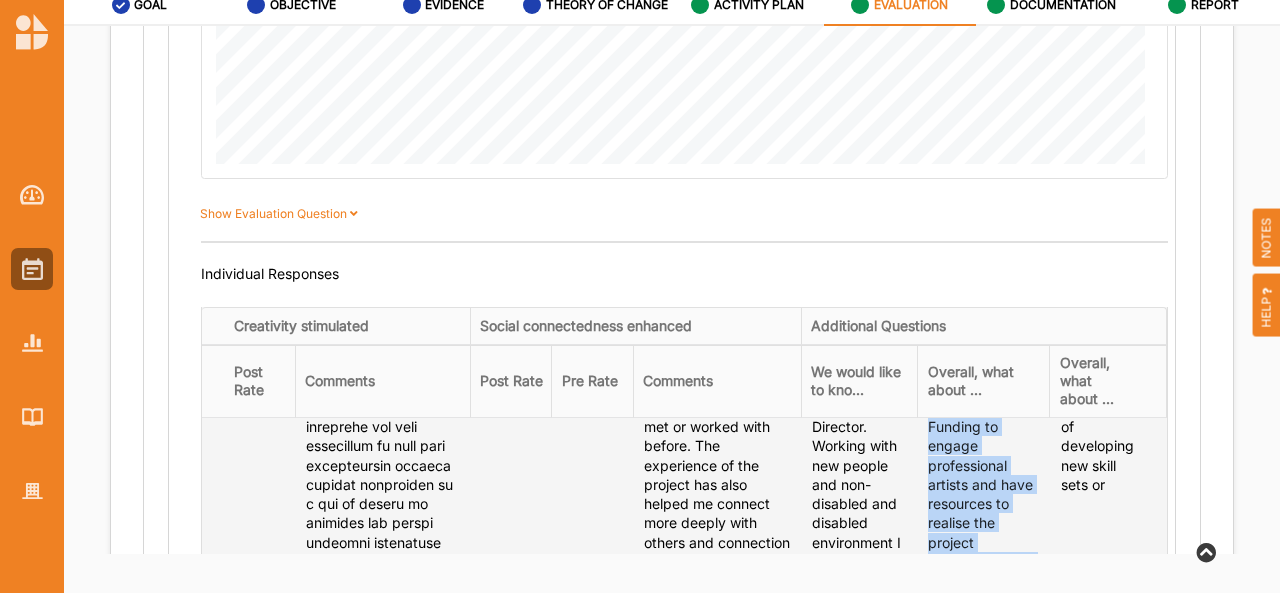 scroll, scrollTop: 150, scrollLeft: 0, axis: vertical 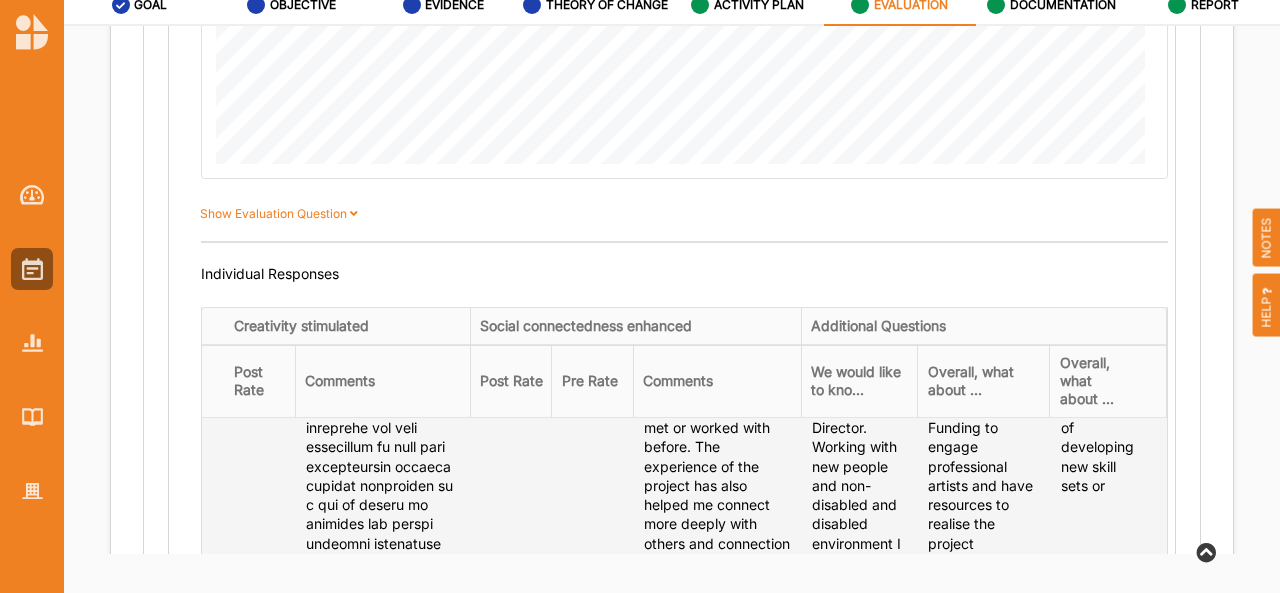 drag, startPoint x: 1088, startPoint y: 497, endPoint x: 1085, endPoint y: 472, distance: 25.179358 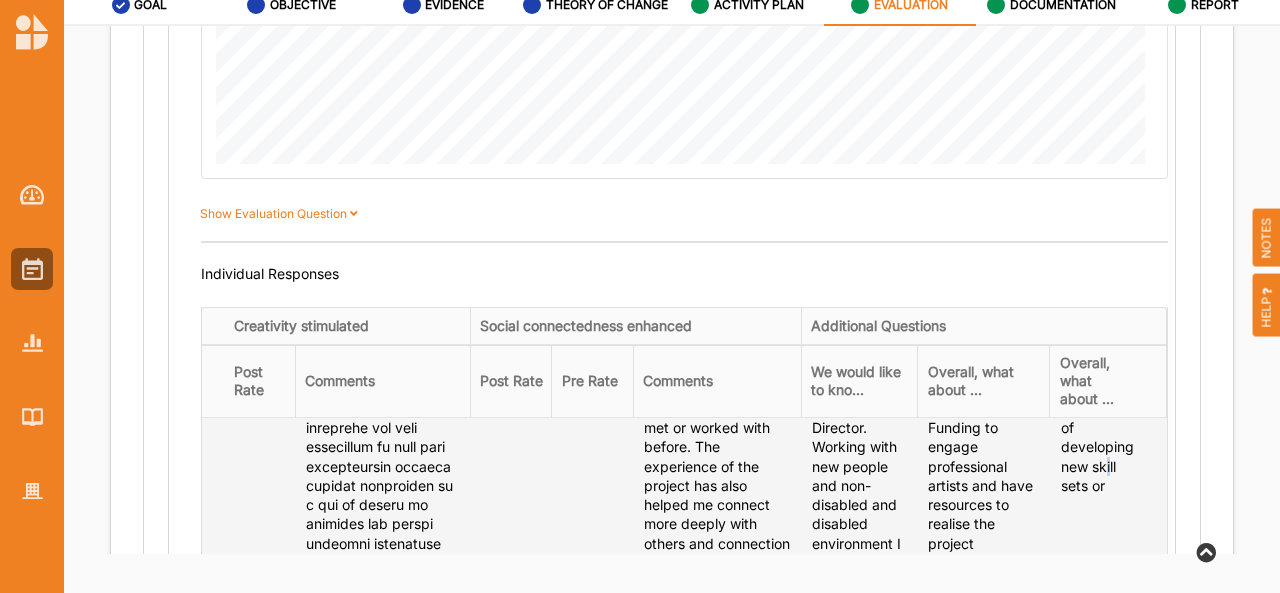 click on "Artist Mentorship program - would support artists in the journey of developing new skill sets or" at bounding box center (1098, 389) 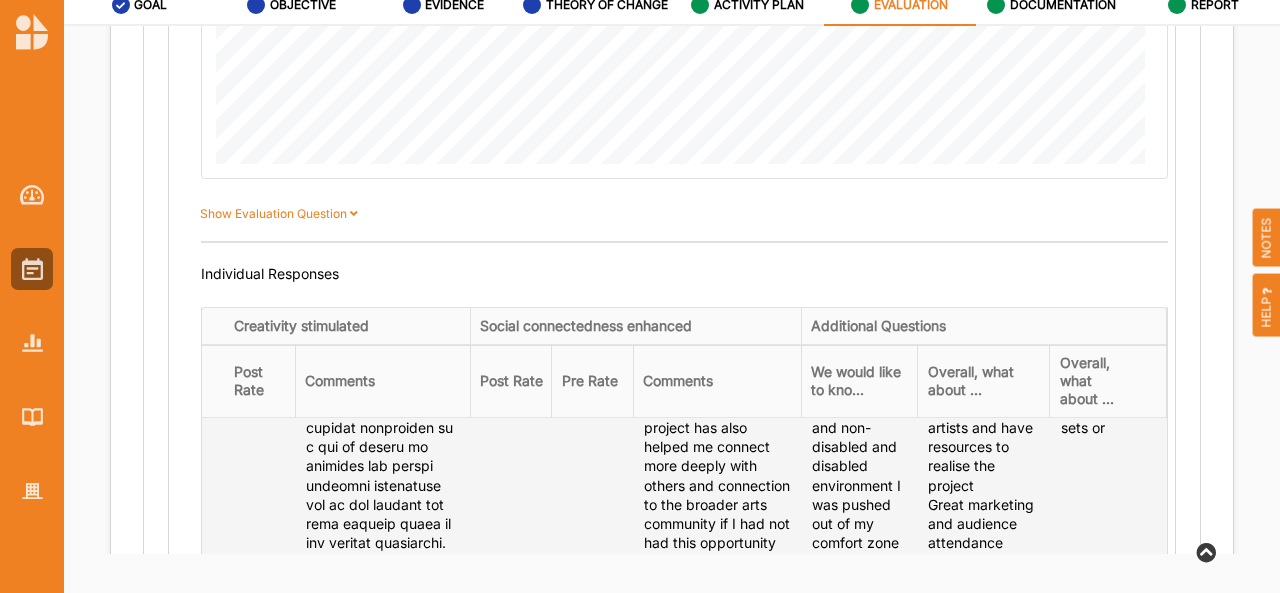click on "Artist Mentorship program - would support artists in the journey of developing new skill sets or" at bounding box center (1108, 802) 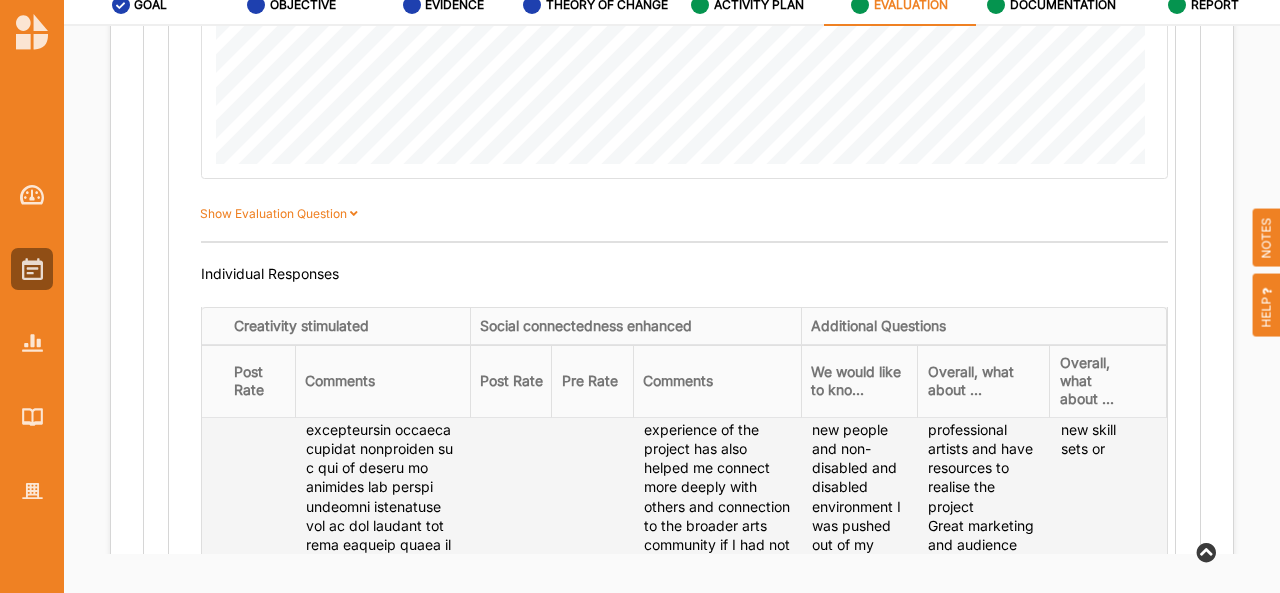scroll, scrollTop: 188, scrollLeft: 0, axis: vertical 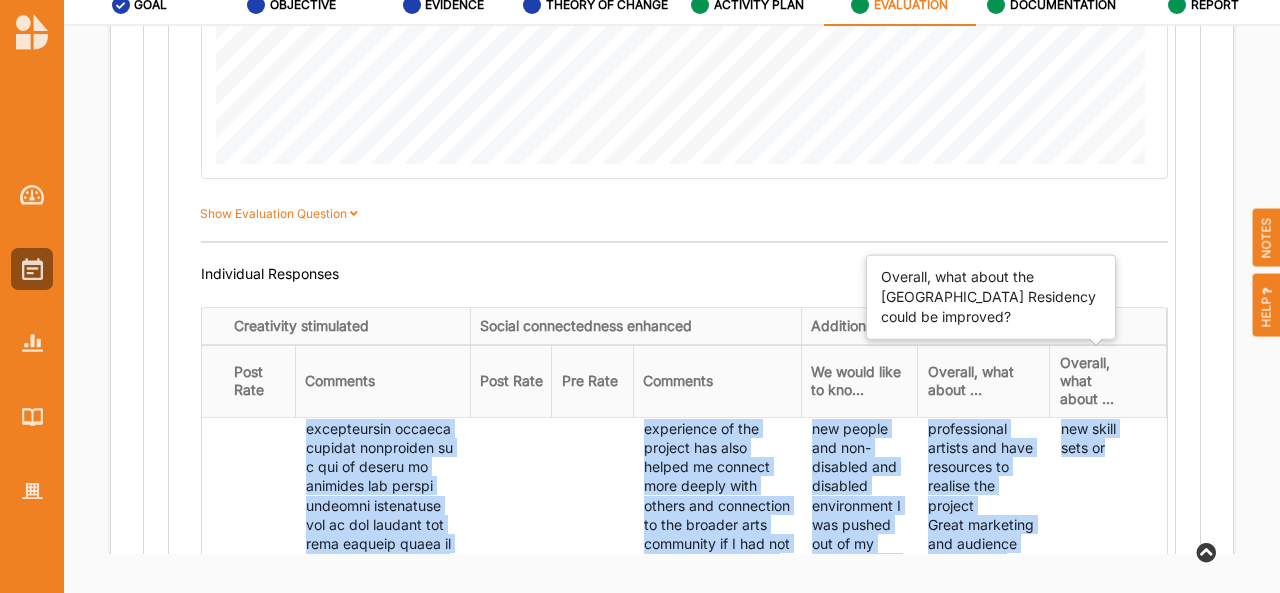 drag, startPoint x: 1083, startPoint y: 457, endPoint x: 1071, endPoint y: 407, distance: 51.41984 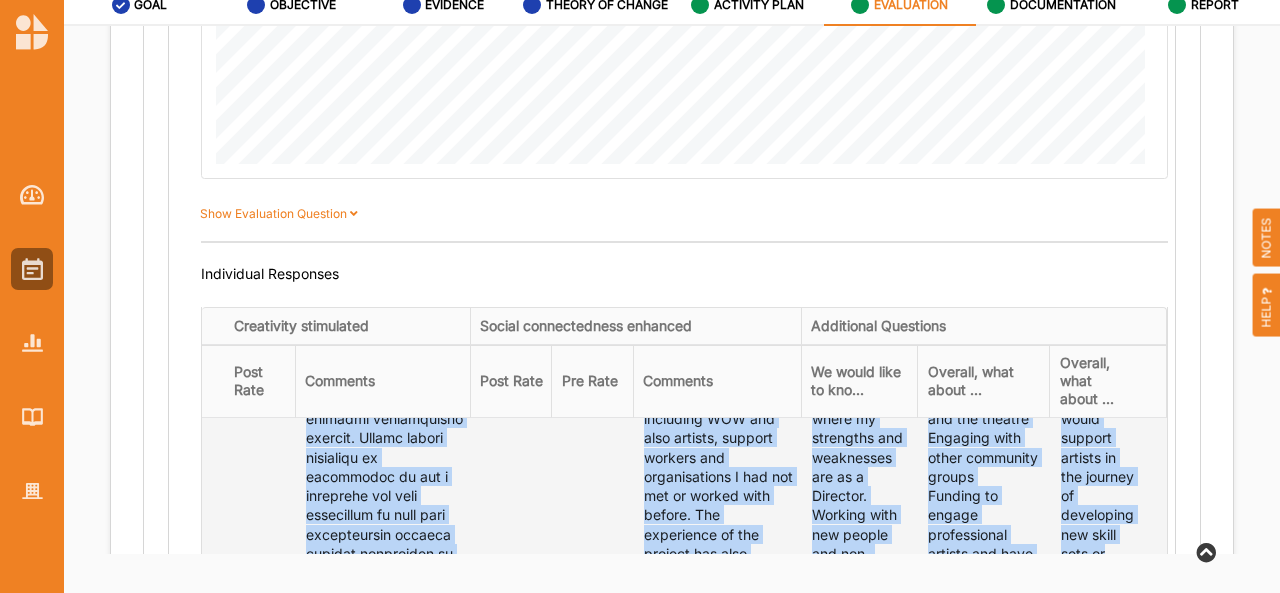 scroll, scrollTop: 72, scrollLeft: 0, axis: vertical 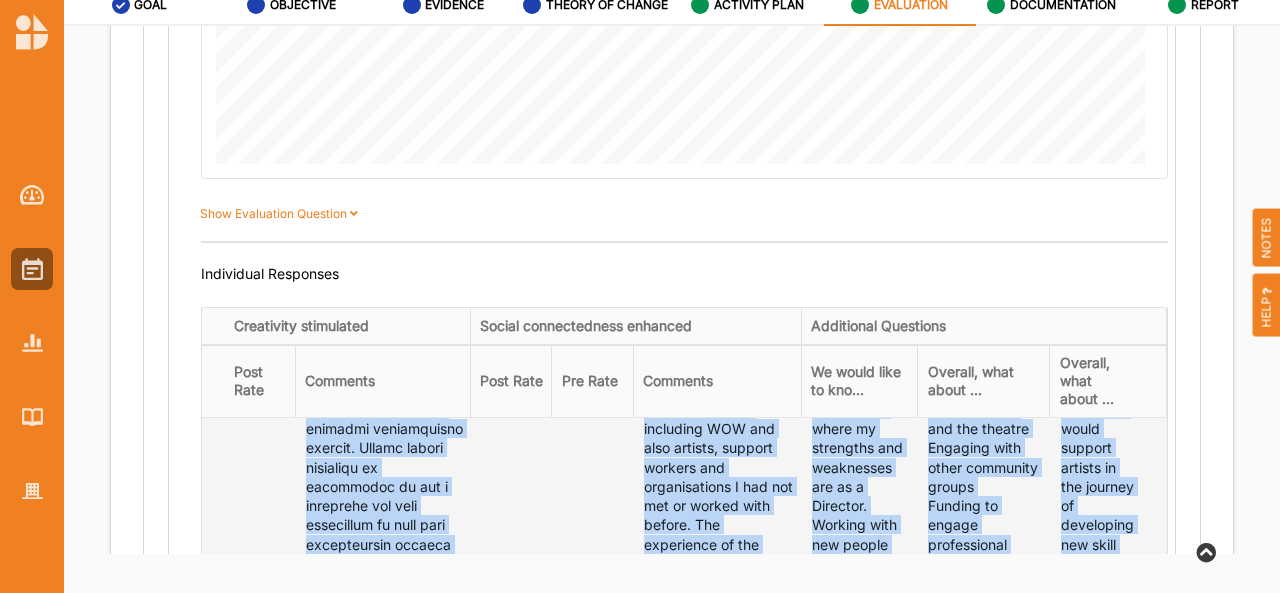 drag, startPoint x: 1076, startPoint y: 445, endPoint x: 1114, endPoint y: 466, distance: 43.416588 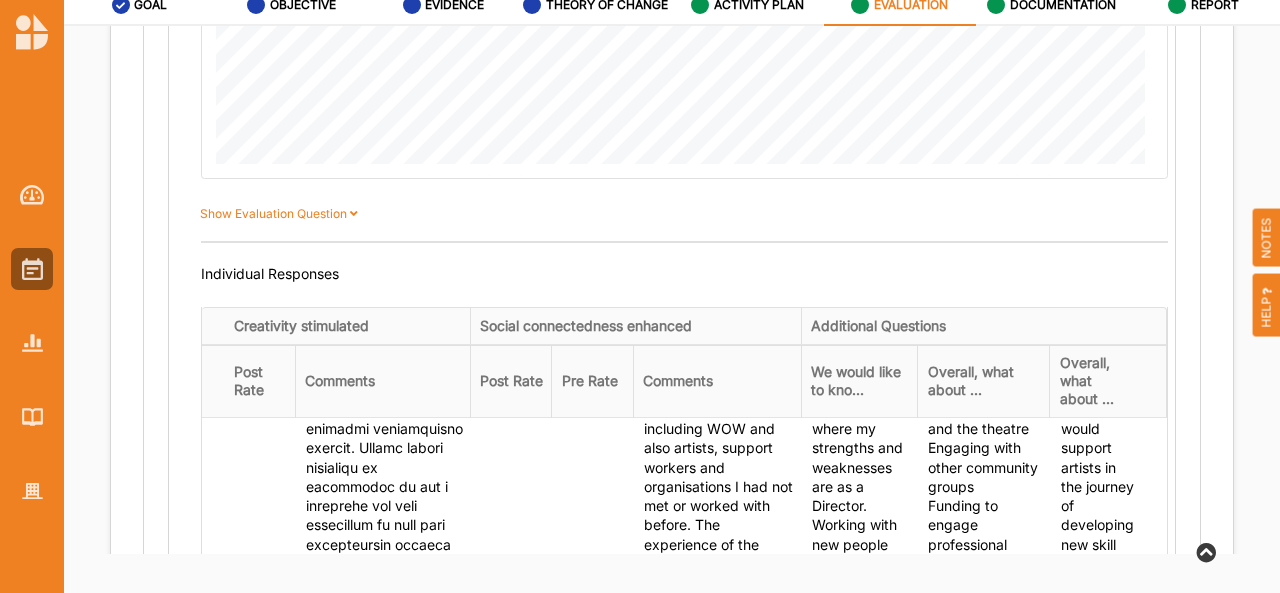 drag, startPoint x: 1114, startPoint y: 469, endPoint x: 1116, endPoint y: 198, distance: 271.0074 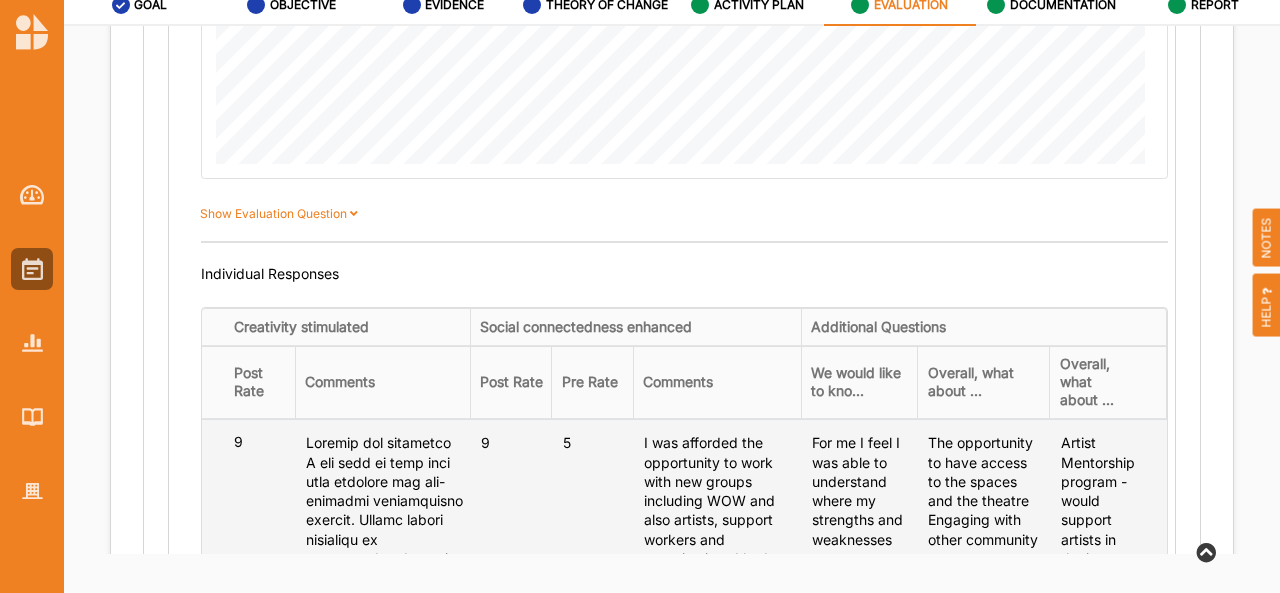 drag, startPoint x: 1209, startPoint y: 369, endPoint x: 1044, endPoint y: 452, distance: 184.69975 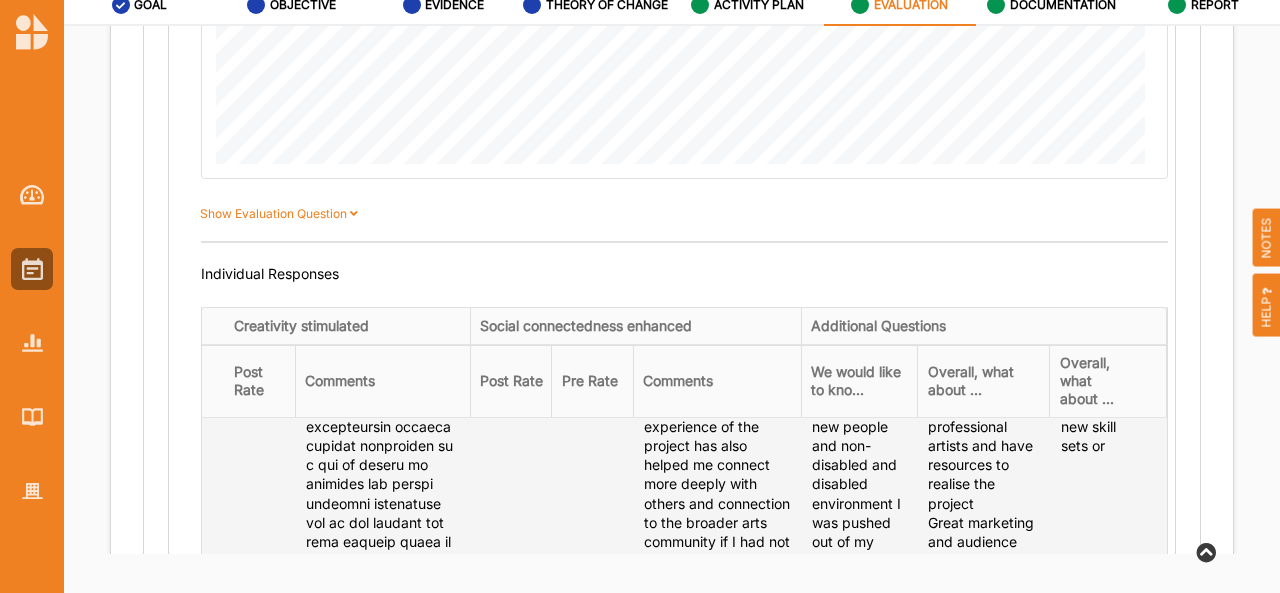 scroll, scrollTop: 189, scrollLeft: 0, axis: vertical 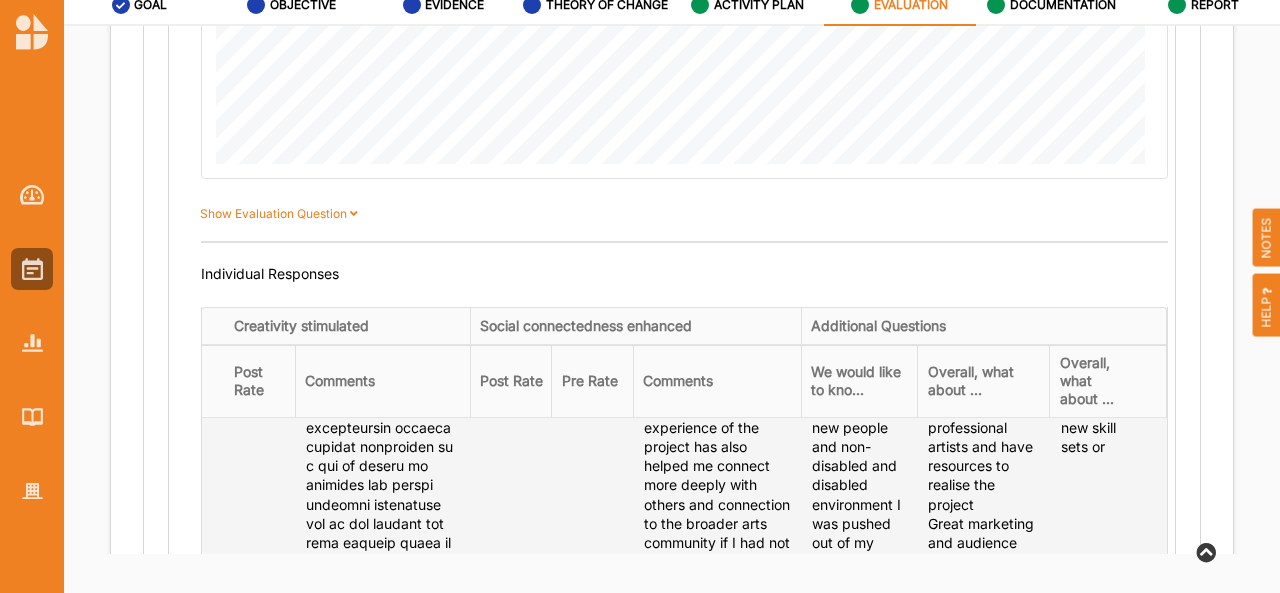 drag, startPoint x: 1084, startPoint y: 456, endPoint x: 1070, endPoint y: 451, distance: 14.866069 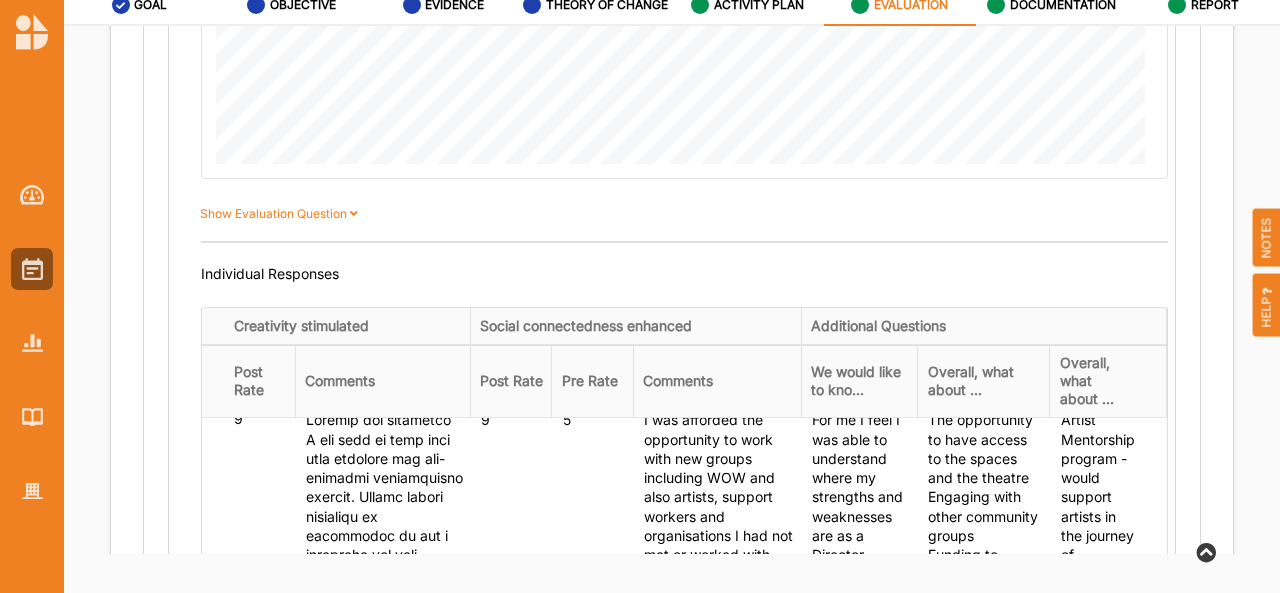 scroll, scrollTop: 0, scrollLeft: 0, axis: both 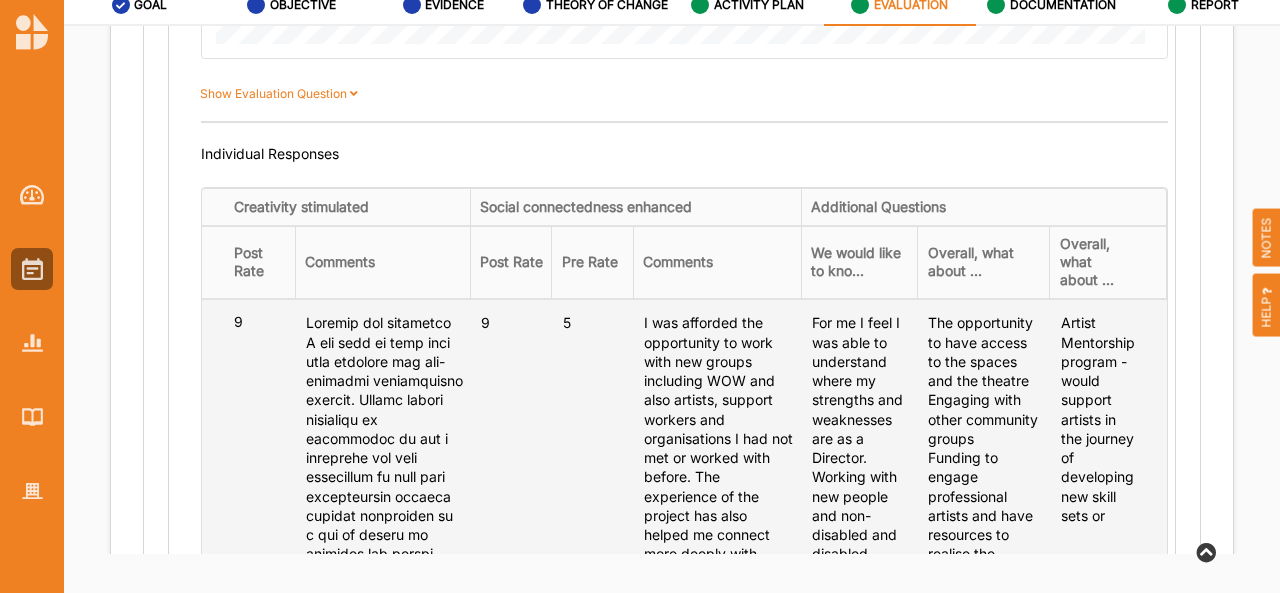 drag, startPoint x: 1045, startPoint y: 452, endPoint x: 1092, endPoint y: 521, distance: 83.48653 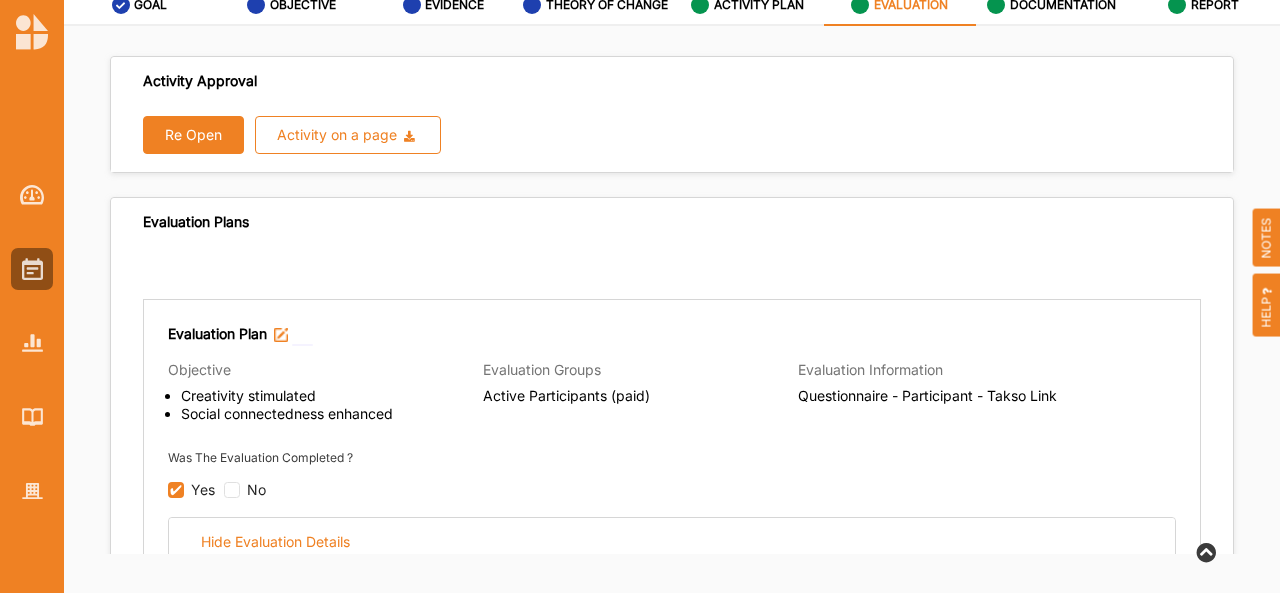 scroll, scrollTop: 0, scrollLeft: 0, axis: both 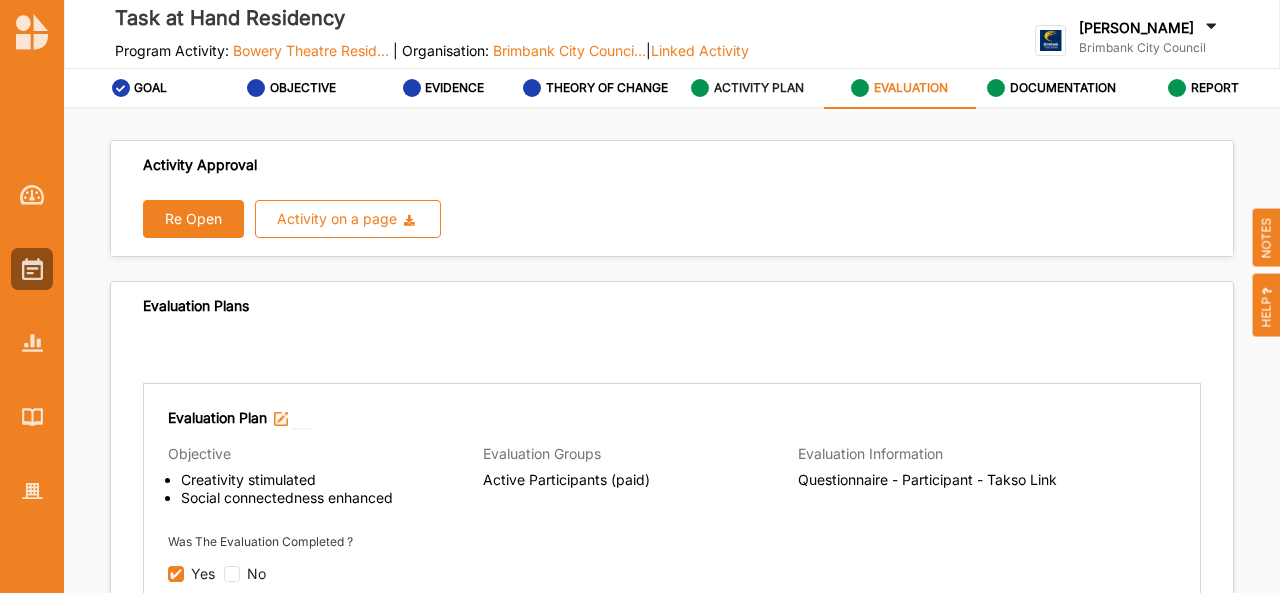 click on "ACTIVITY PLAN" at bounding box center (747, 88) 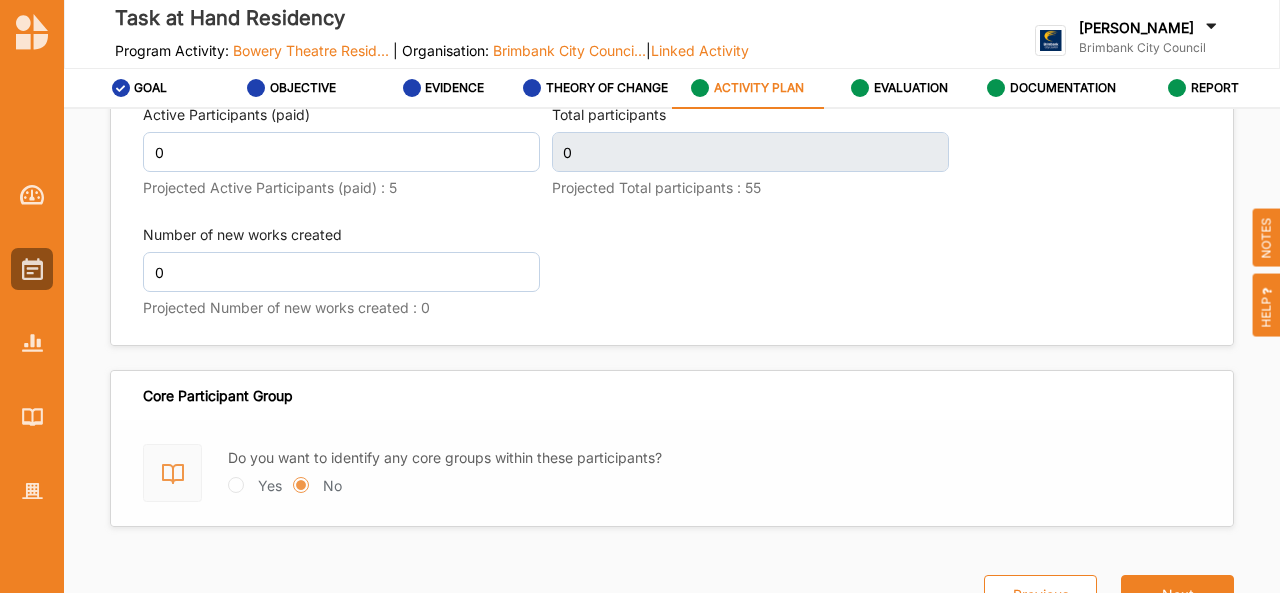 scroll, scrollTop: 2799, scrollLeft: 0, axis: vertical 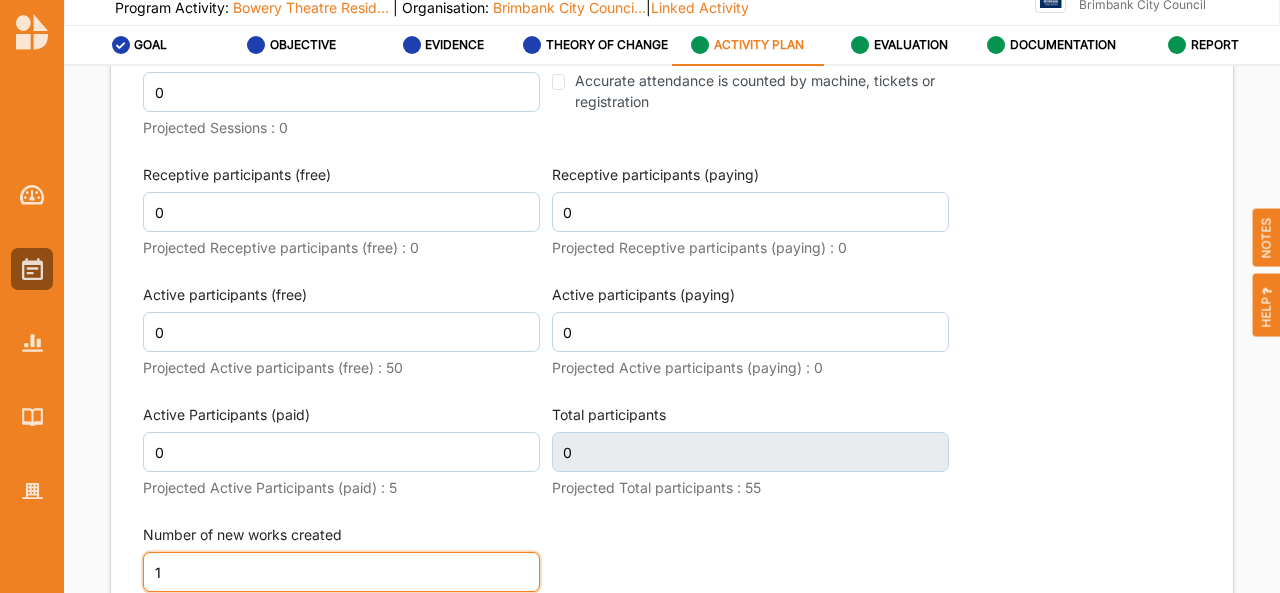 type on "1" 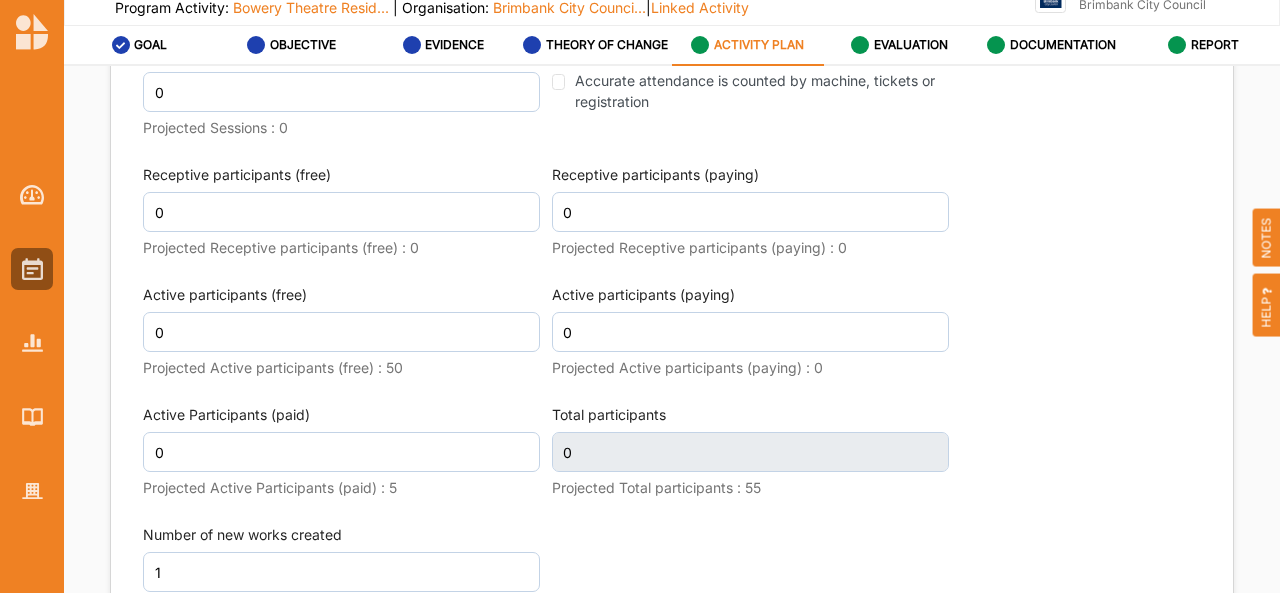 click on "Activity Data Sessions 0 Projected Sessions : 0 Accurate attendance is counted by machine, tickets or registration Receptive participants (free) 0 Projected Receptive participants (free) : 0 Receptive participants (paying) 0 Projected Receptive participants (paying) : 0 Active participants (free) 0 Projected Active participants (free) : 50 Active participants (paying) 0 Projected Active participants (paying) : 0 Active Participants (paid) 0 Projected Active Participants (paid) : 5 Total participants 0 Projected Total participants : 55 Number of new works created 1 Projected Number of new works created : 0" at bounding box center [672, 314] 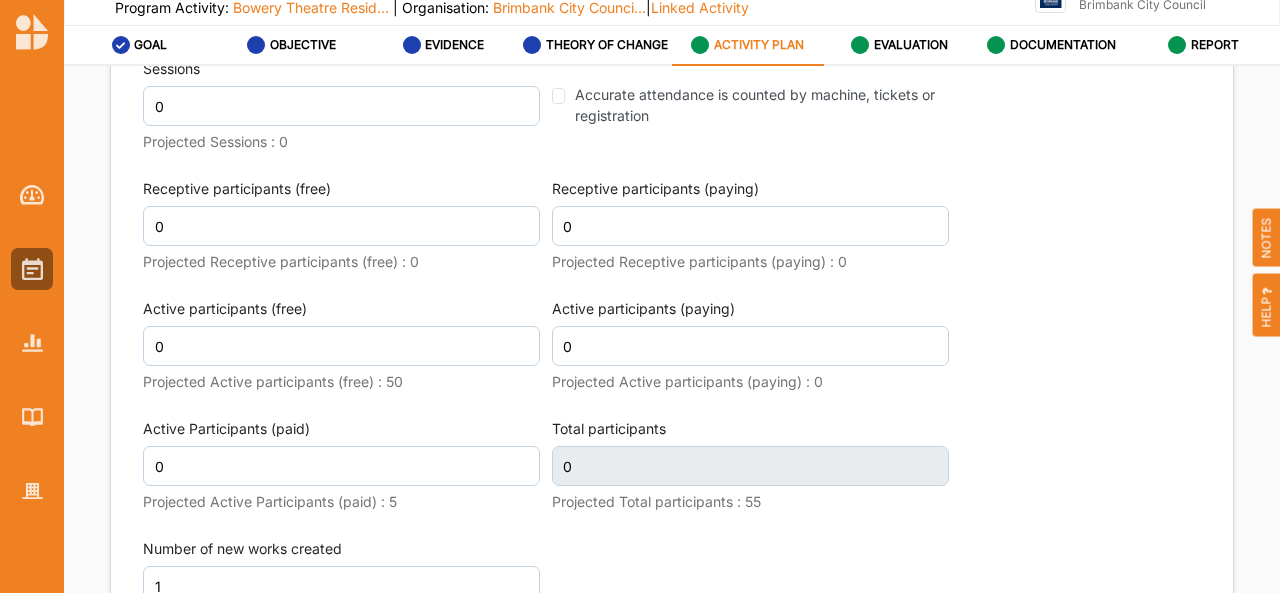 scroll, scrollTop: 2637, scrollLeft: 0, axis: vertical 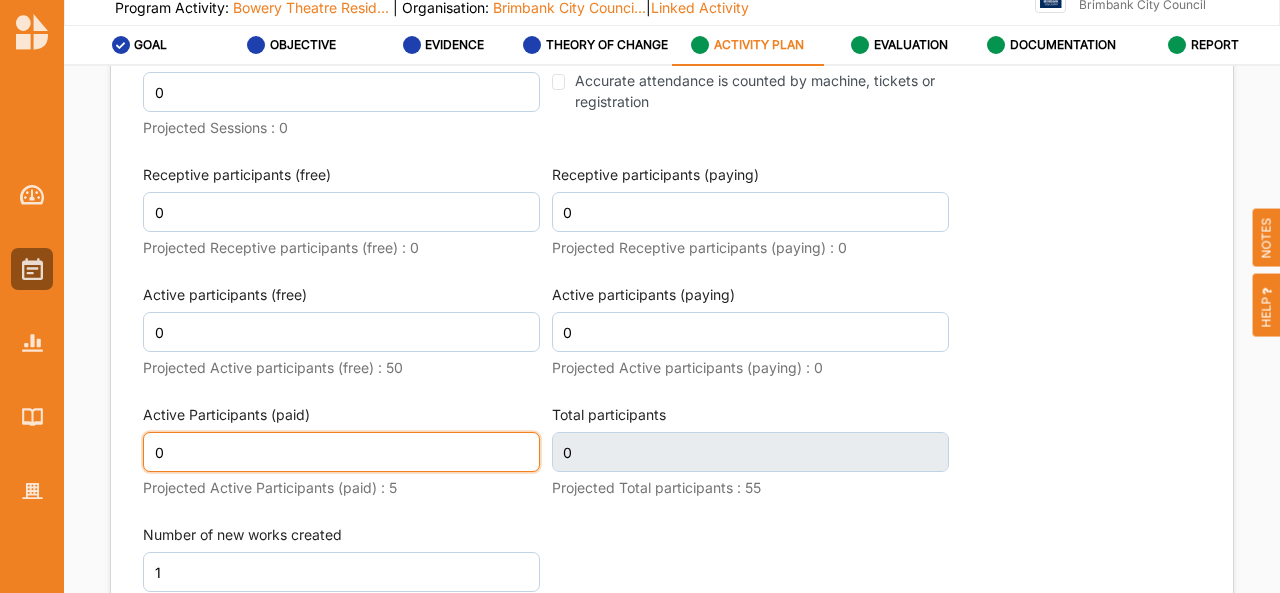 click on "0" at bounding box center (341, 452) 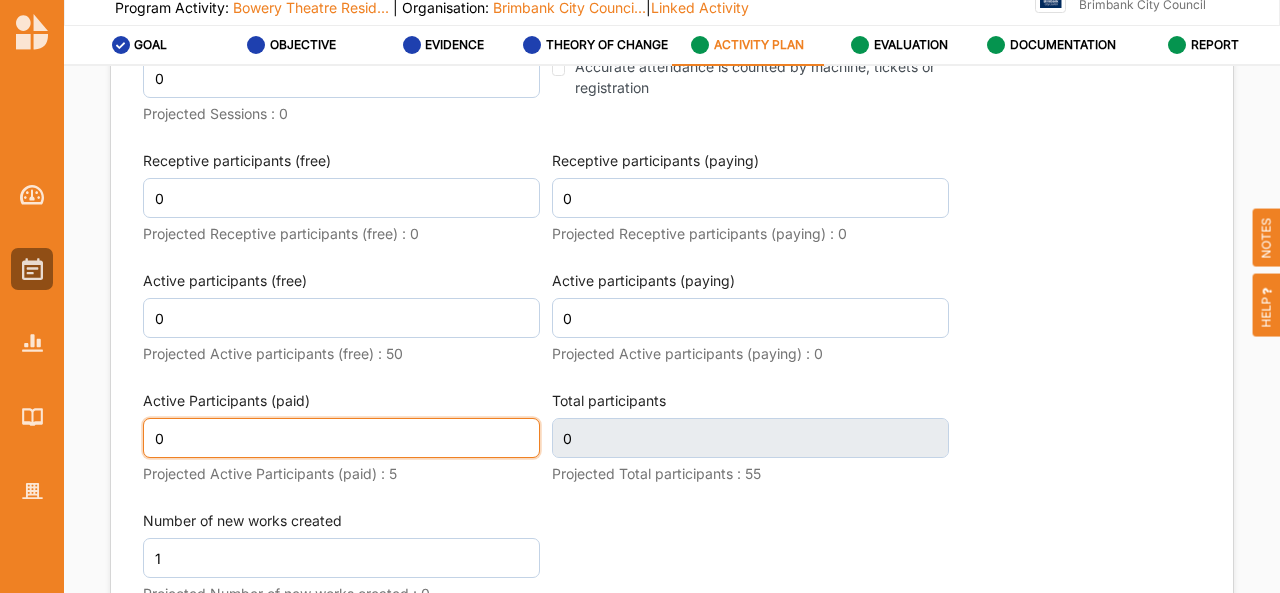 scroll, scrollTop: 2623, scrollLeft: 0, axis: vertical 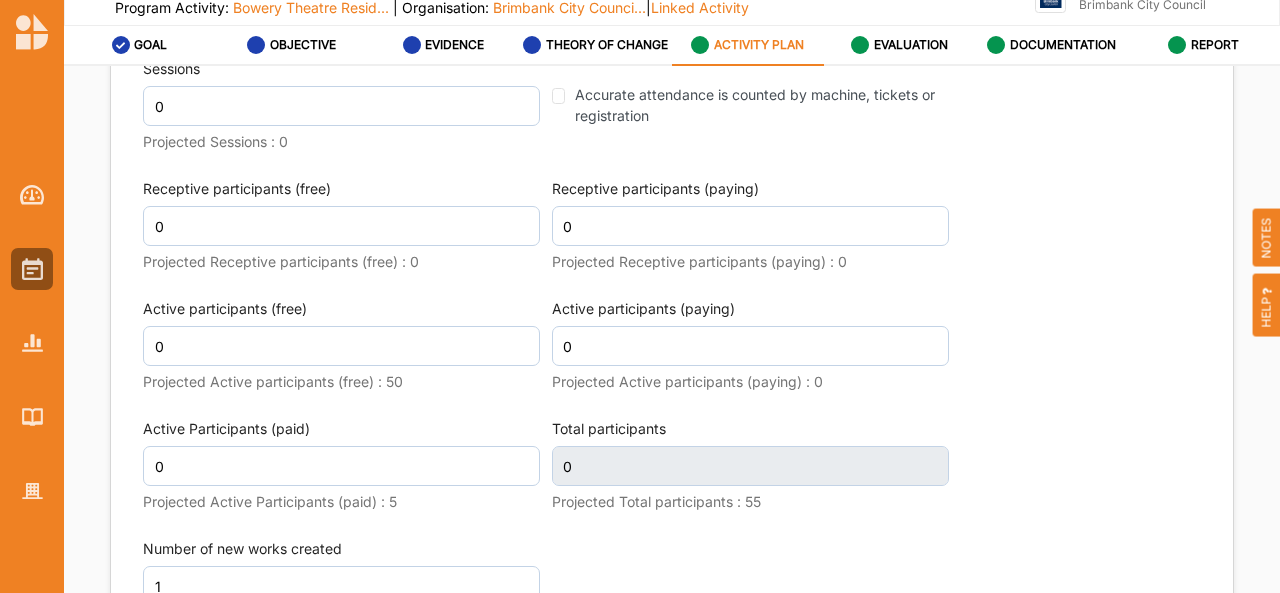 click on "Activity Data Sessions 0 Projected Sessions : 0 Accurate attendance is counted by machine, tickets or registration Receptive participants (free) 0 Projected Receptive participants (free) : 0 Receptive participants (paying) 0 Projected Receptive participants (paying) : 0 Active participants (free) 0 Projected Active participants (free) : 50 Active participants (paying) 0 Projected Active participants (paying) : 0 Active Participants (paid) 0 Projected Active Participants (paid) : 5 Total participants 0 Projected Total participants : 55 Number of new works created 1 Projected Number of new works created : 0" at bounding box center [672, 328] 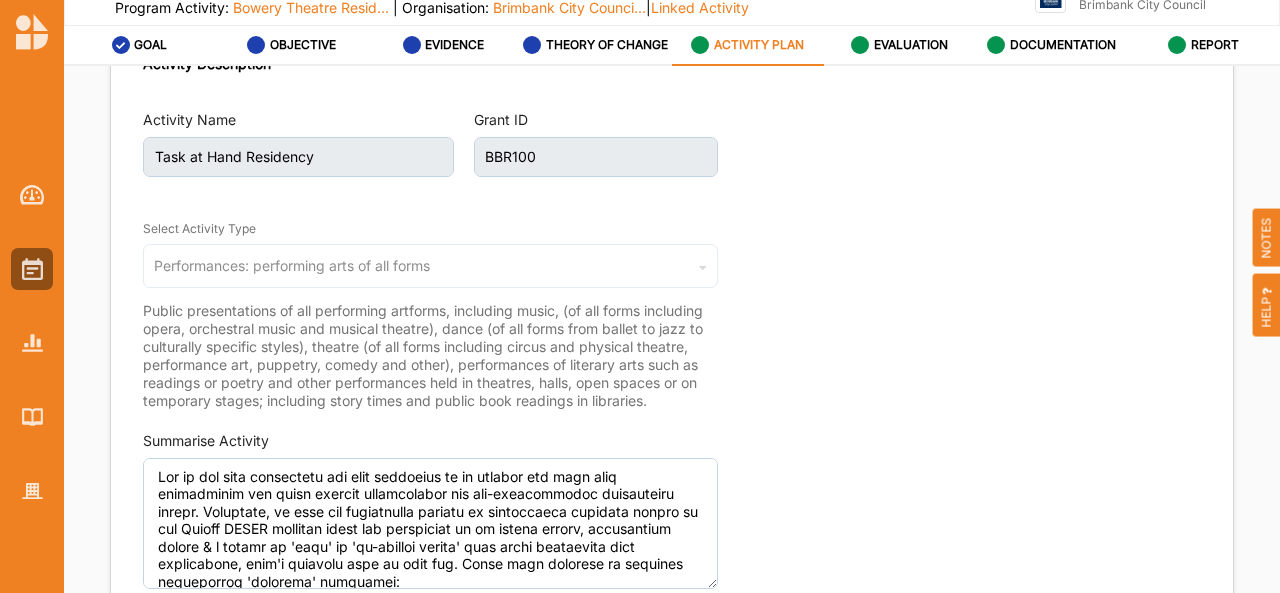 scroll, scrollTop: 0, scrollLeft: 0, axis: both 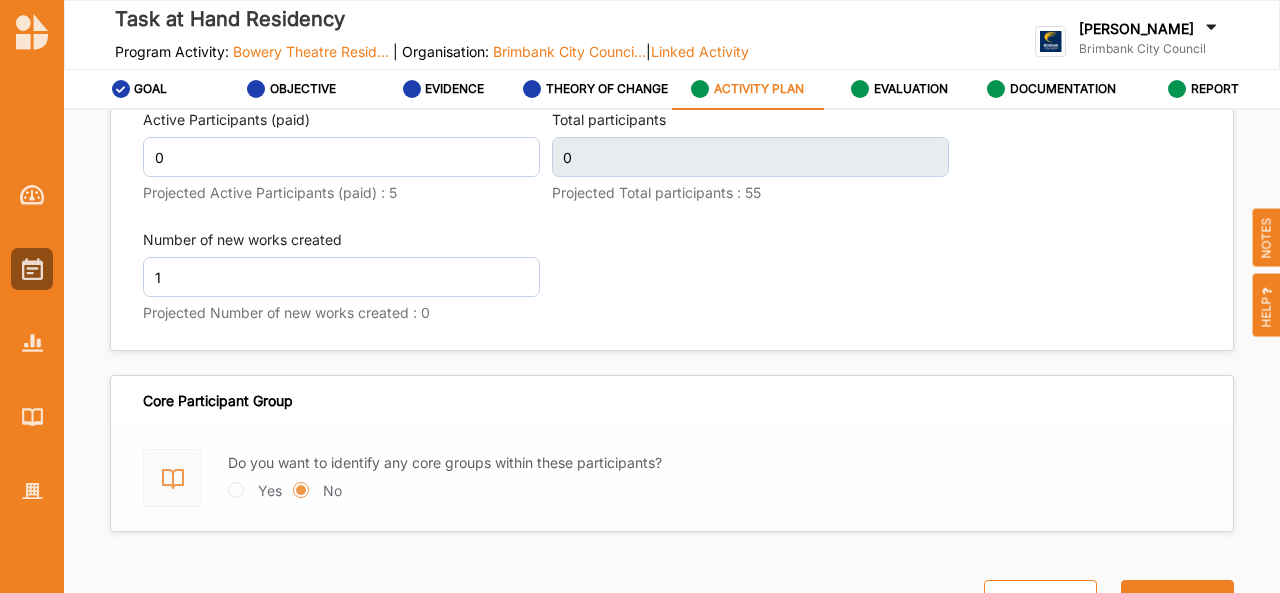 drag, startPoint x: 367, startPoint y: 275, endPoint x: 711, endPoint y: 423, distance: 374.48633 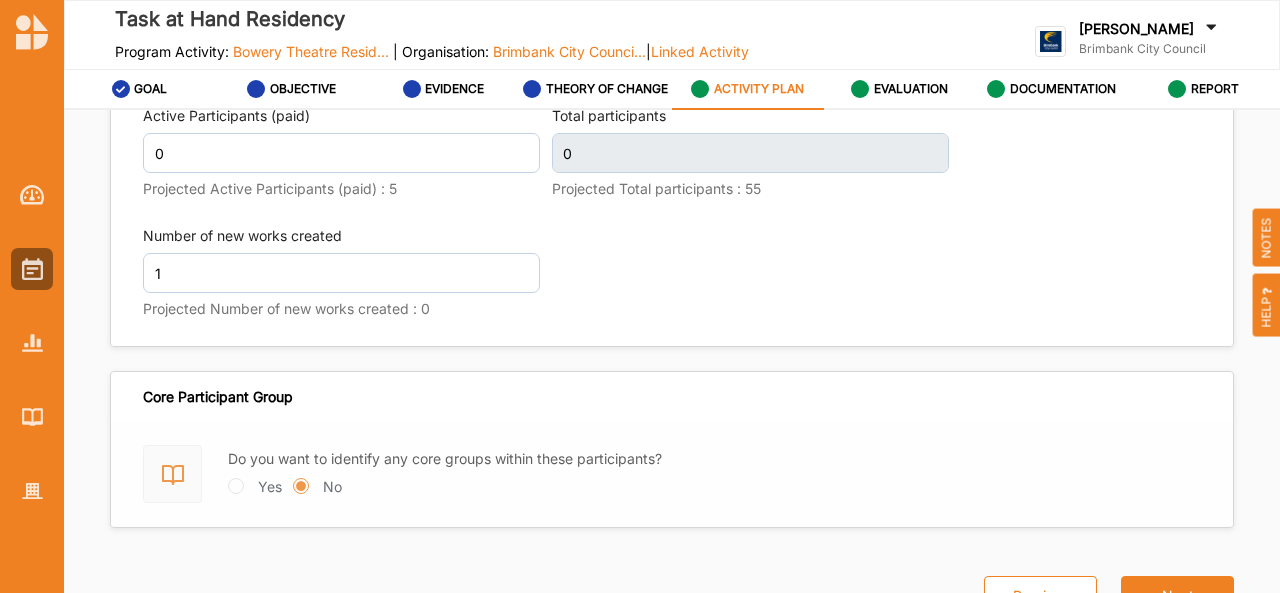 drag, startPoint x: 711, startPoint y: 423, endPoint x: 656, endPoint y: 371, distance: 75.690155 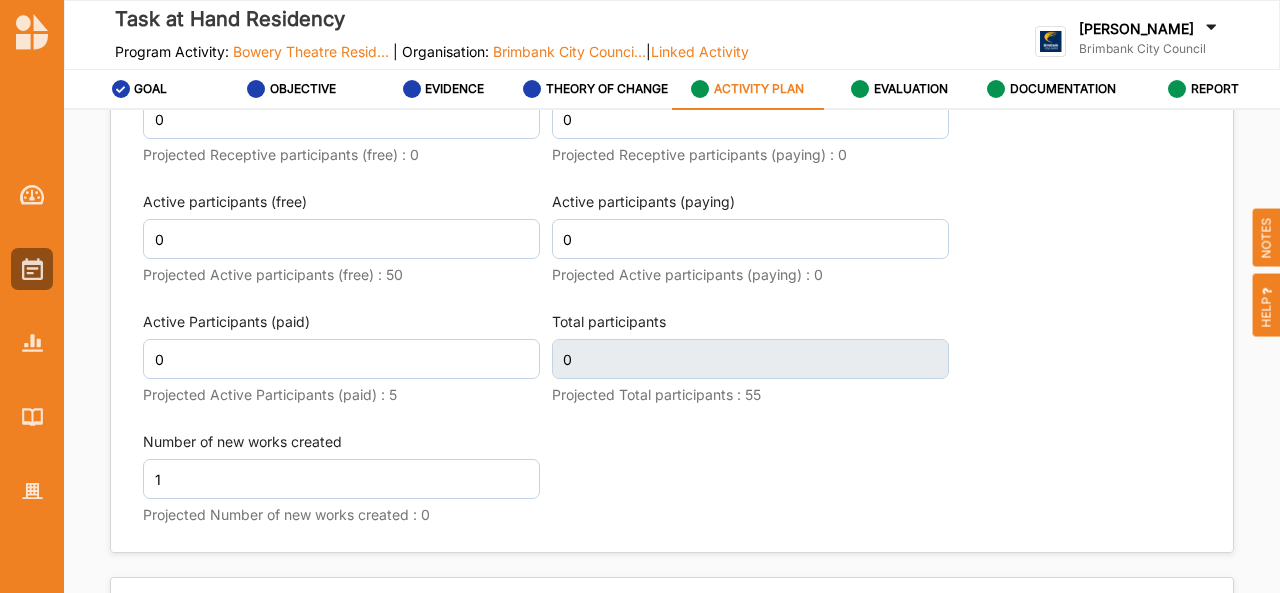 scroll, scrollTop: 2526, scrollLeft: 0, axis: vertical 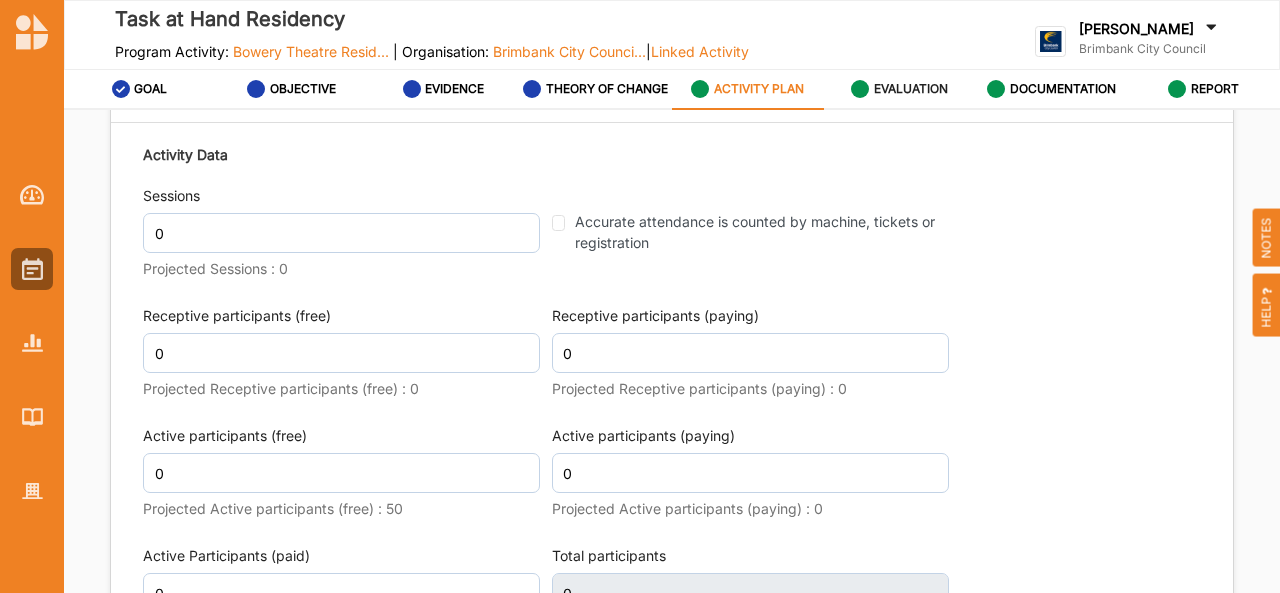 drag, startPoint x: 886, startPoint y: 83, endPoint x: 859, endPoint y: 96, distance: 29.966648 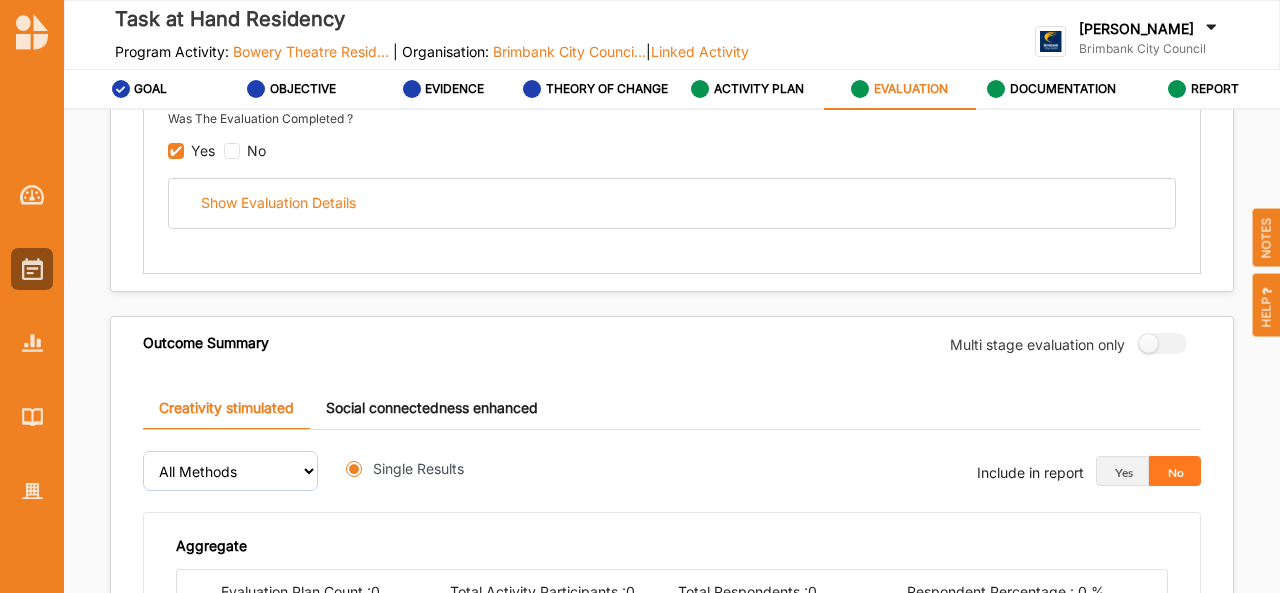 radio on "true" 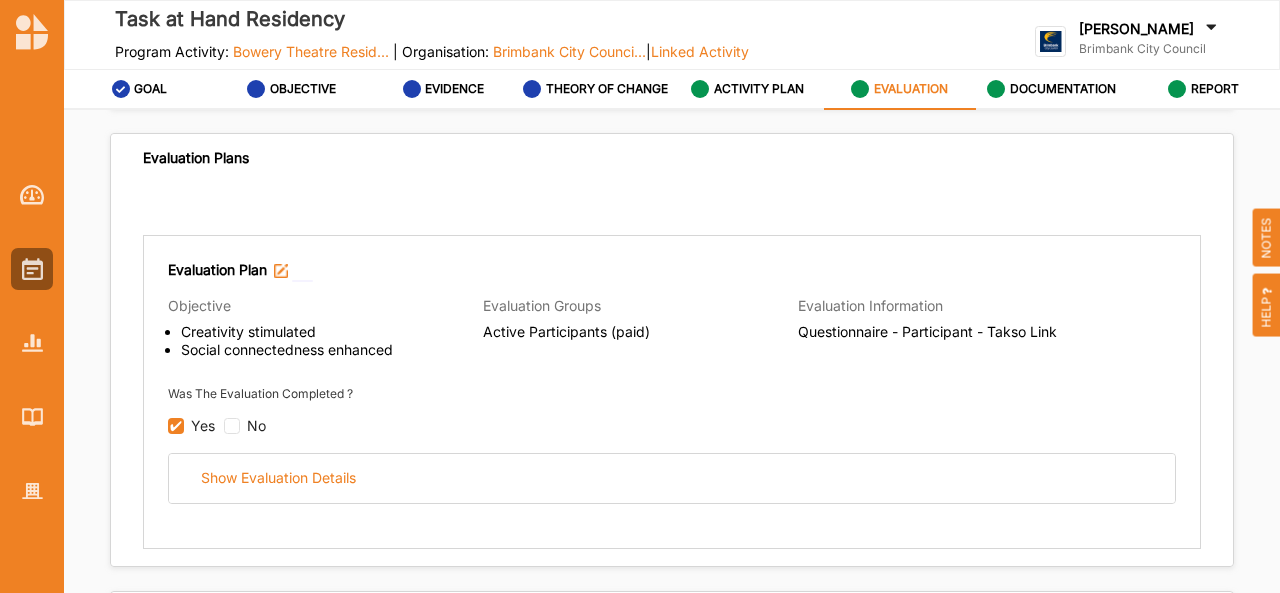 scroll, scrollTop: 0, scrollLeft: 0, axis: both 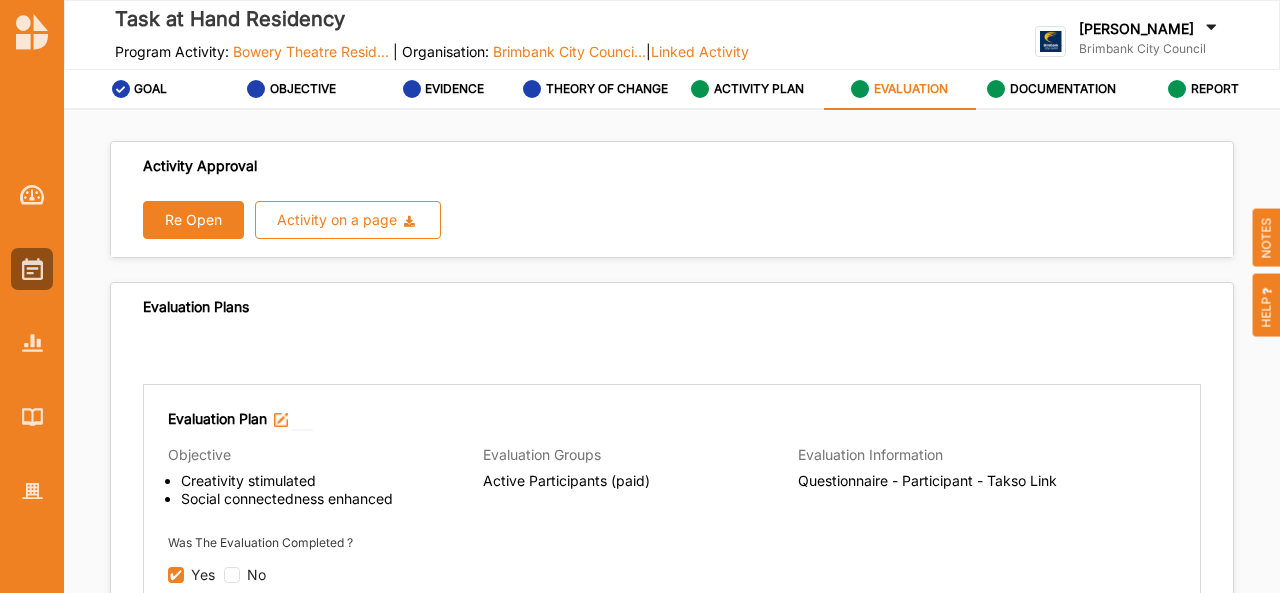 click on "Re Open" at bounding box center (193, 220) 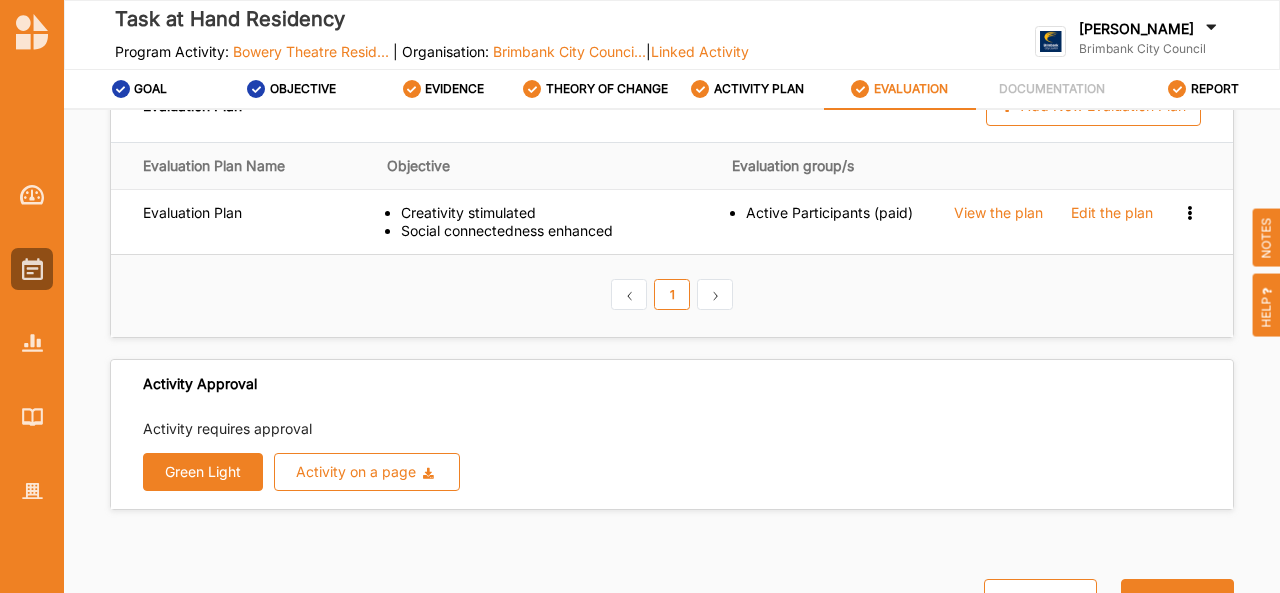 scroll, scrollTop: 48, scrollLeft: 0, axis: vertical 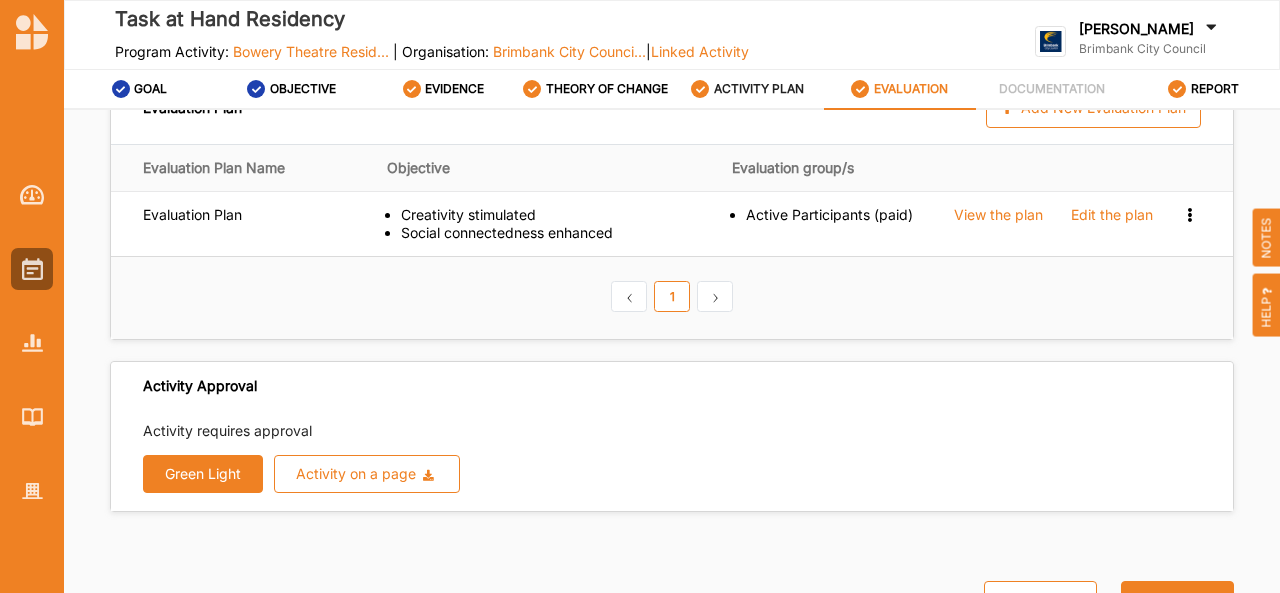 click on "ACTIVITY PLAN" at bounding box center [759, 89] 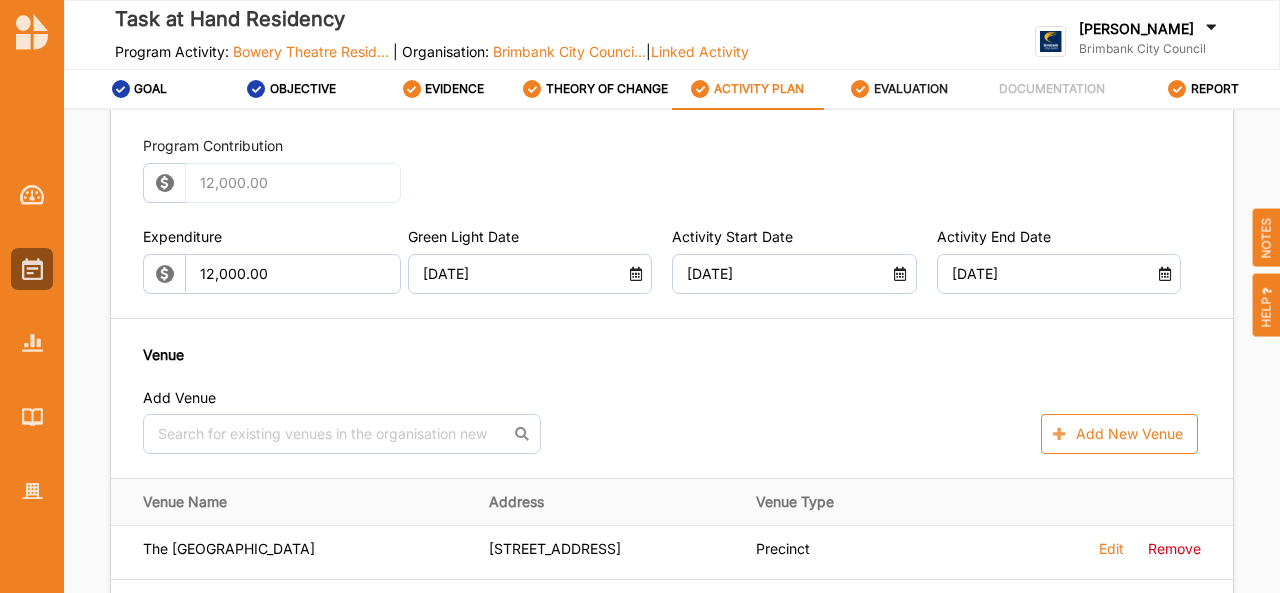 scroll, scrollTop: 1085, scrollLeft: 0, axis: vertical 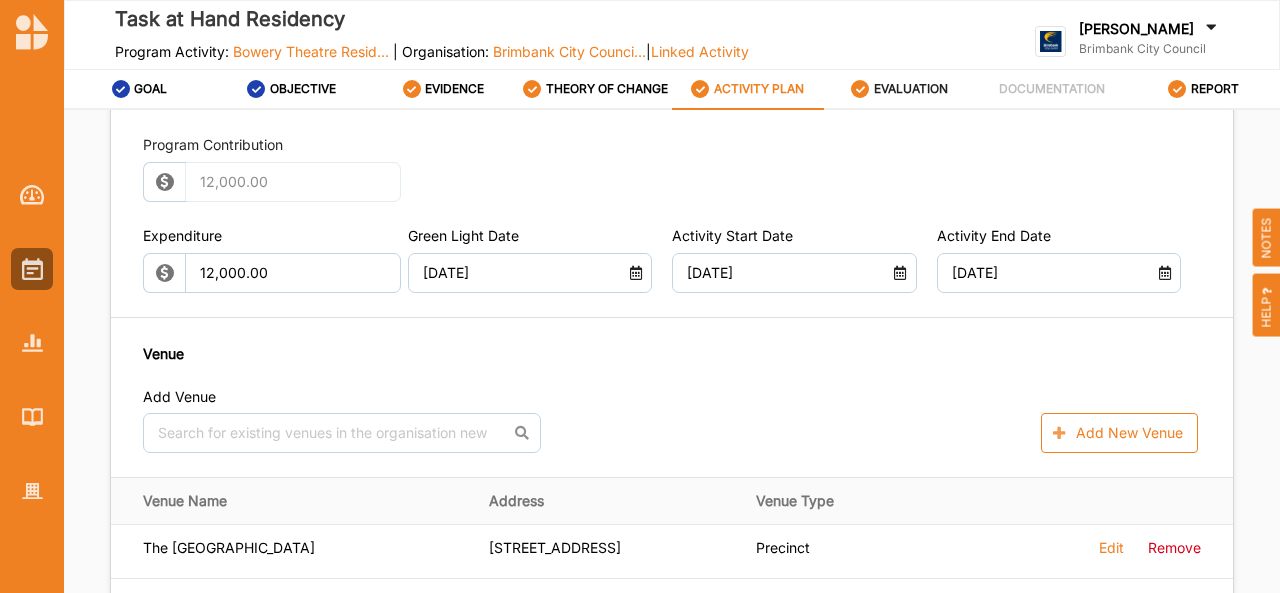 click at bounding box center [32, 296] 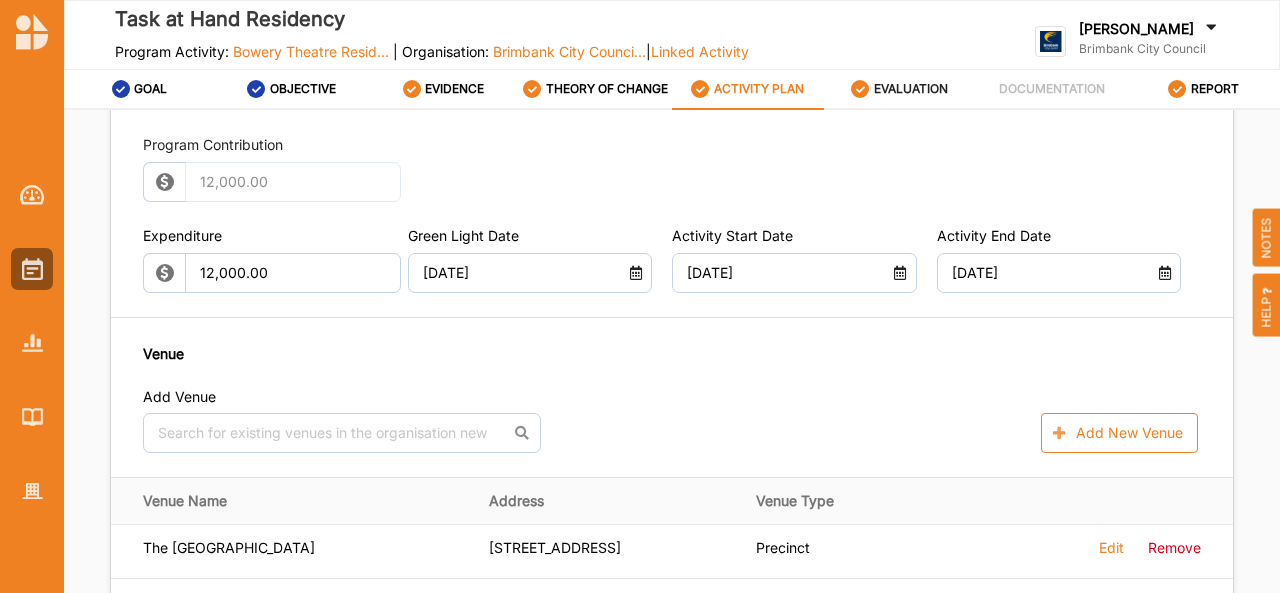 click at bounding box center [32, 327] 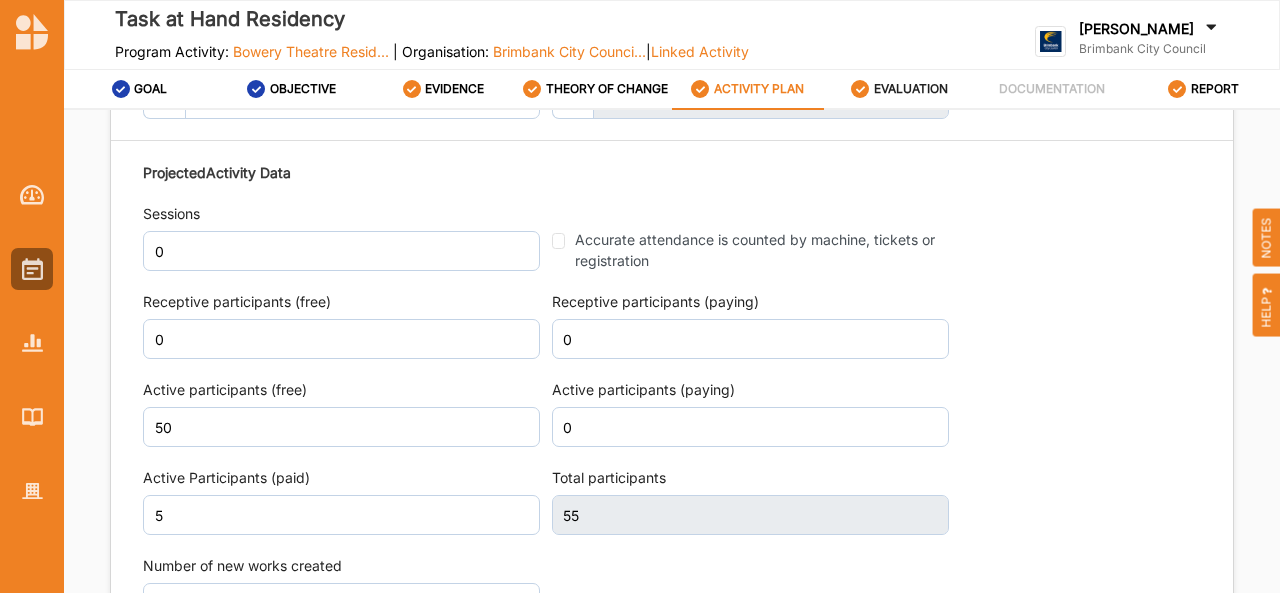 scroll, scrollTop: 2393, scrollLeft: 0, axis: vertical 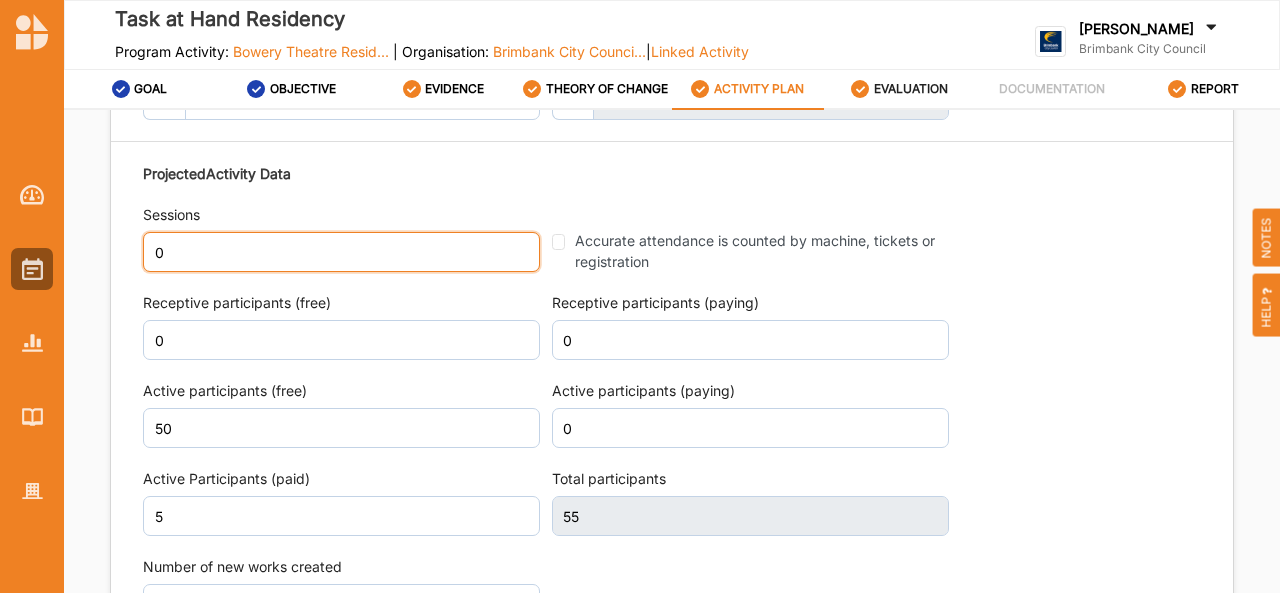 click on "0" at bounding box center (341, 252) 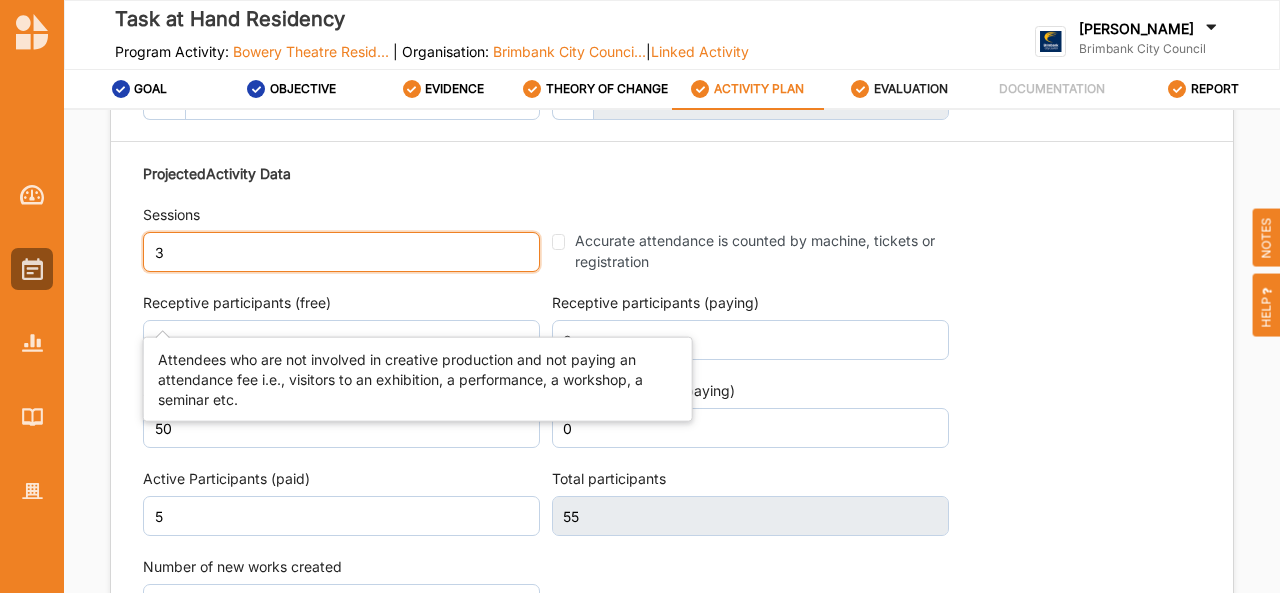 type on "3" 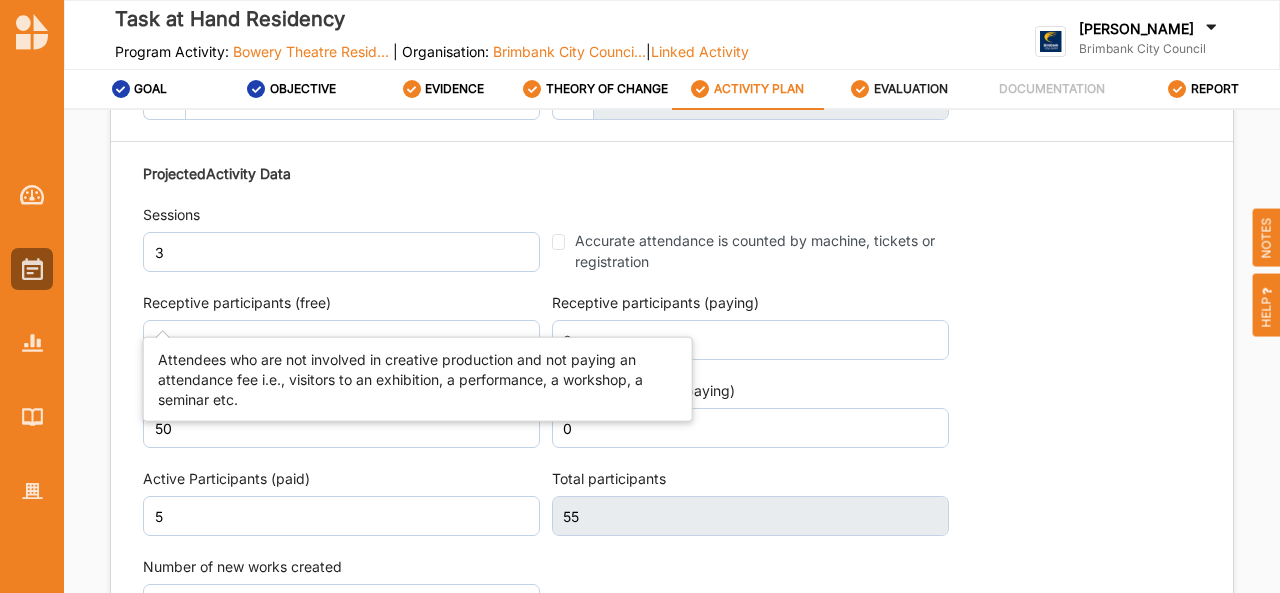 click on "Receptive participants (free)" at bounding box center [341, 303] 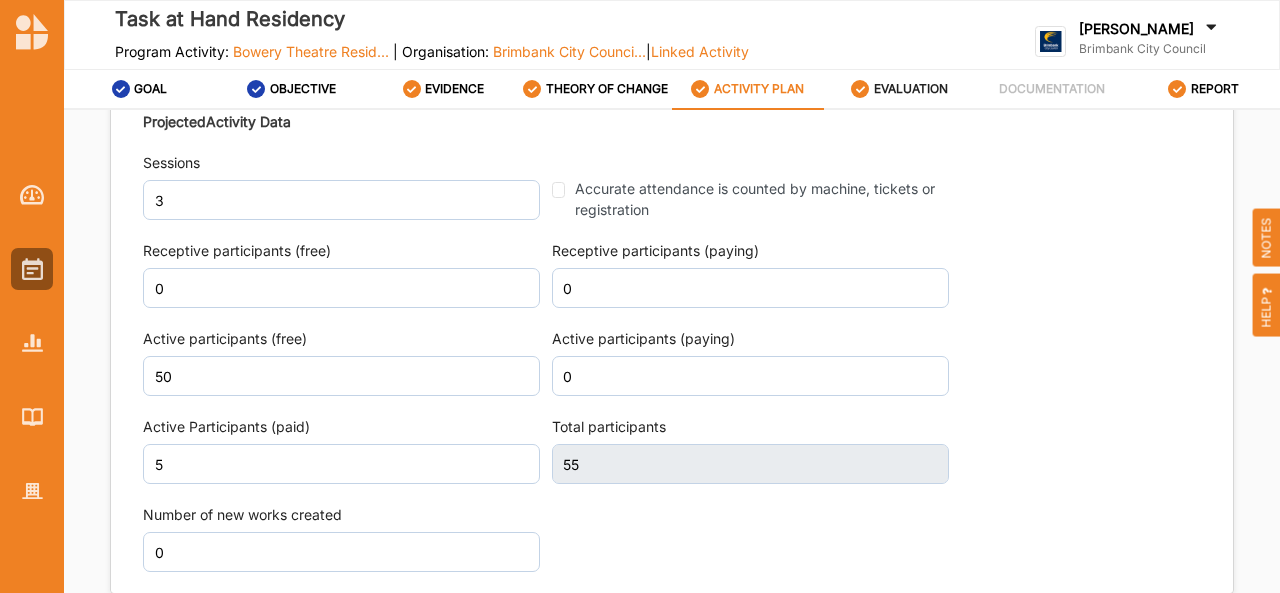 scroll, scrollTop: 2444, scrollLeft: 0, axis: vertical 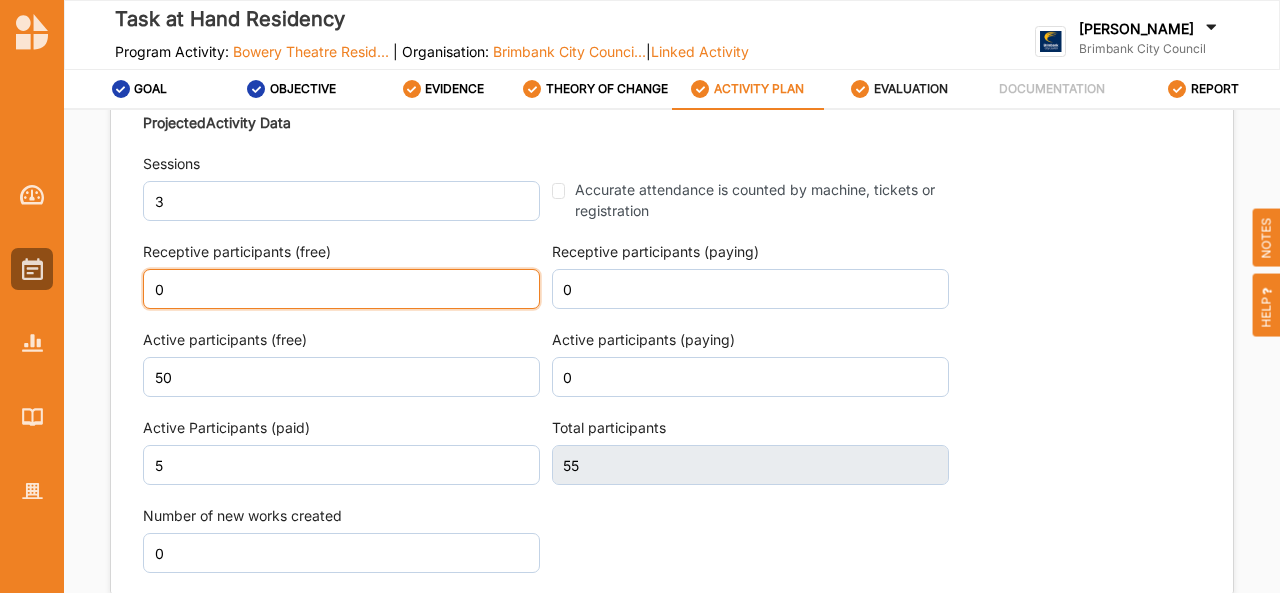click on "0" at bounding box center (341, 289) 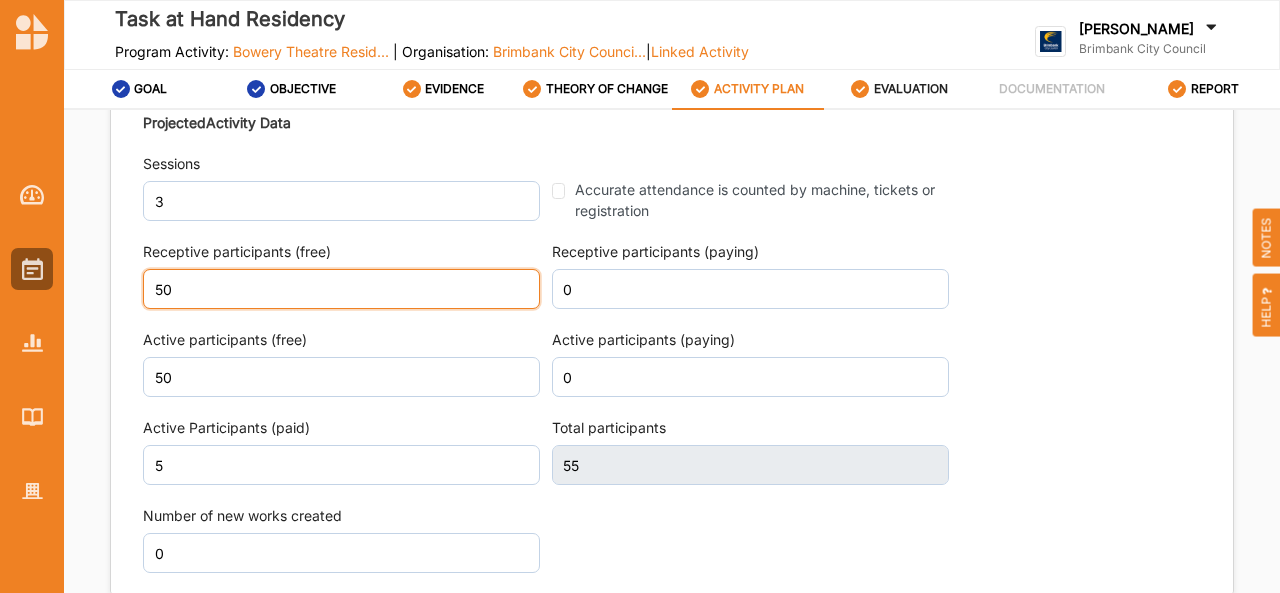 type on "50" 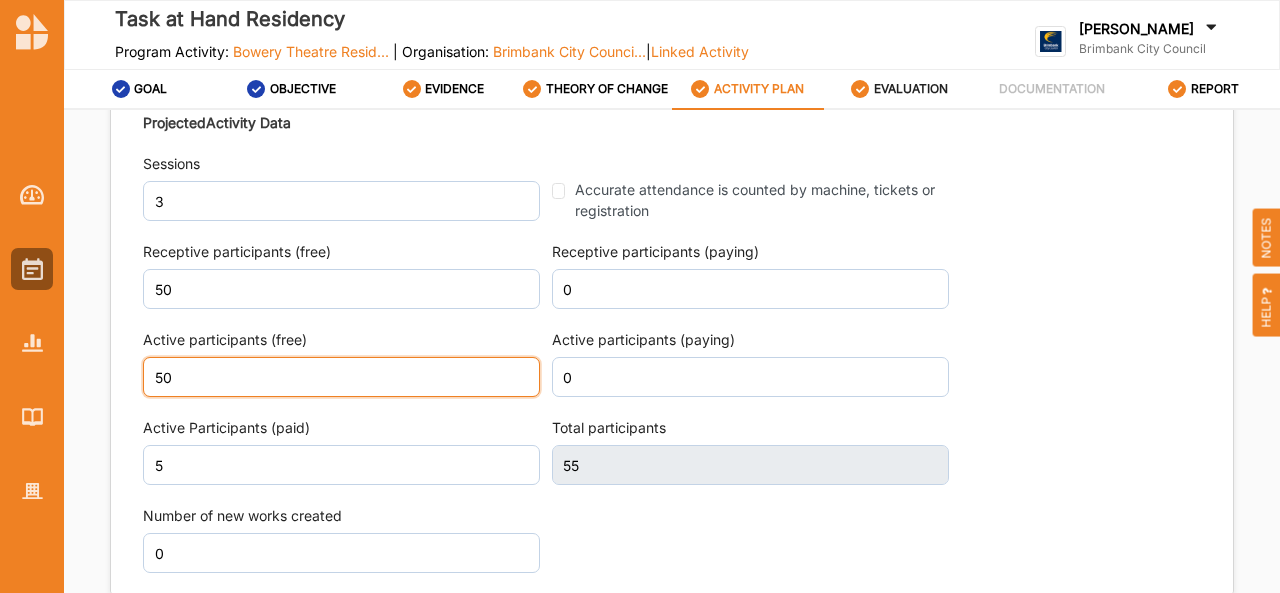 click on "50" at bounding box center [341, 377] 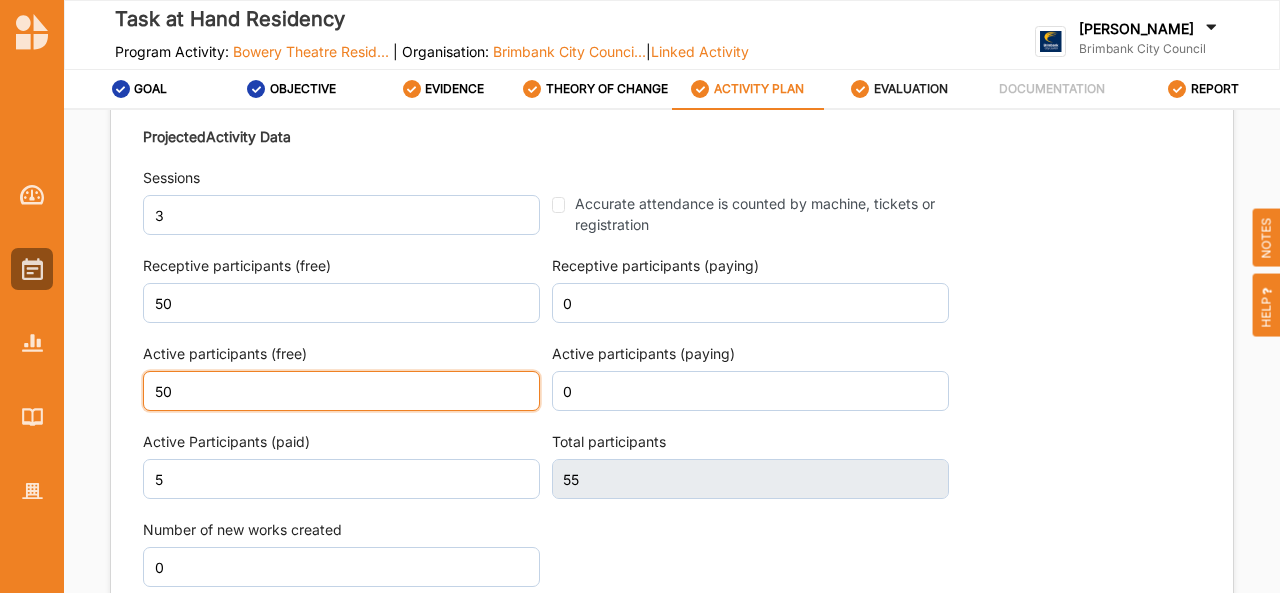 scroll, scrollTop: 2458, scrollLeft: 0, axis: vertical 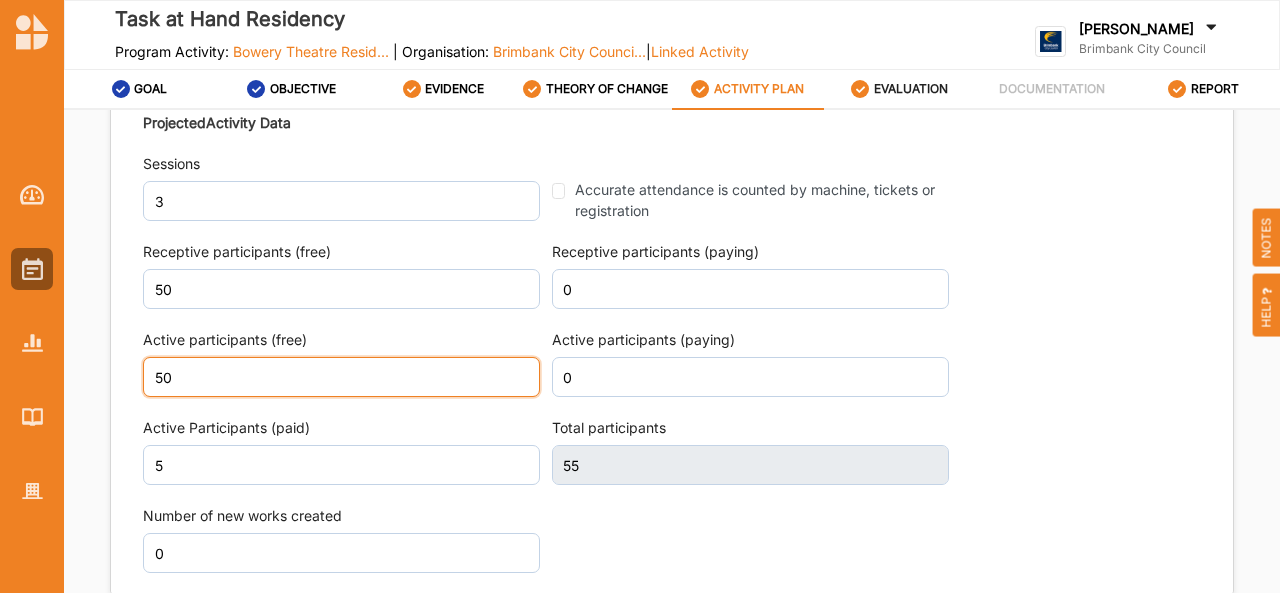 type on "5" 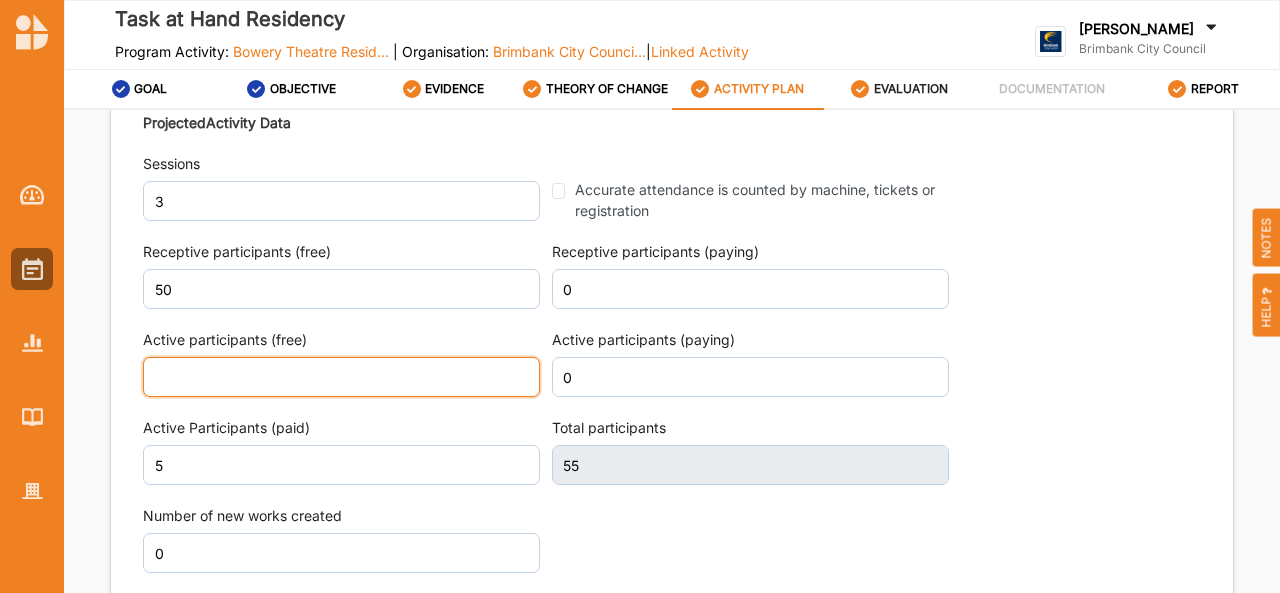 type on "0" 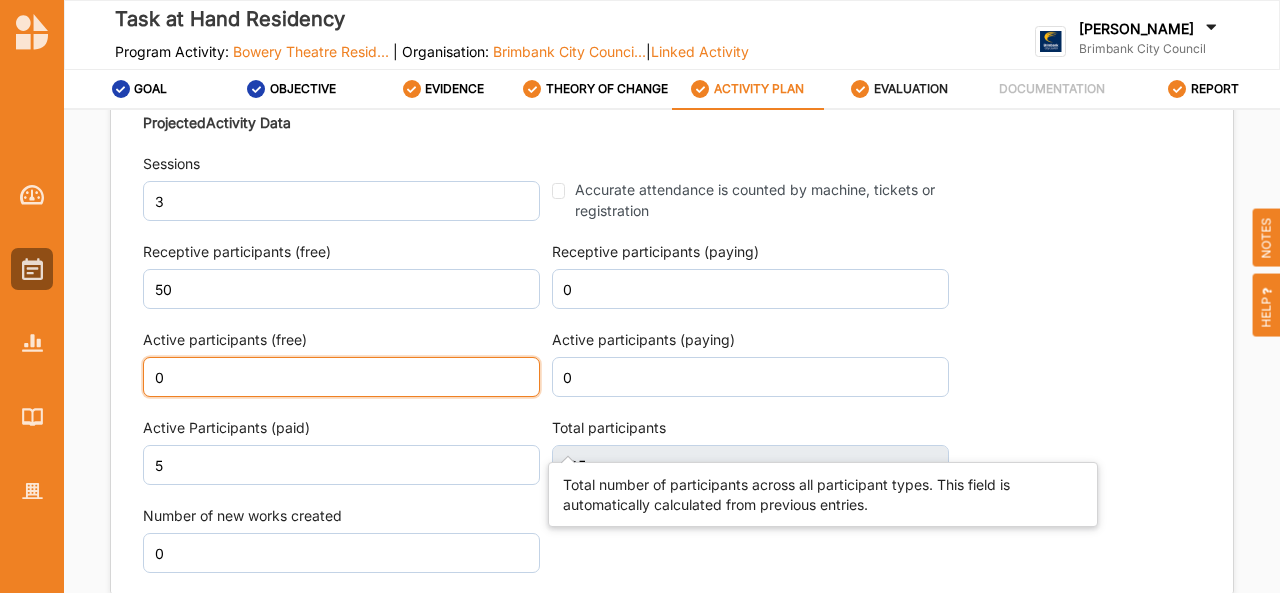 type on "0" 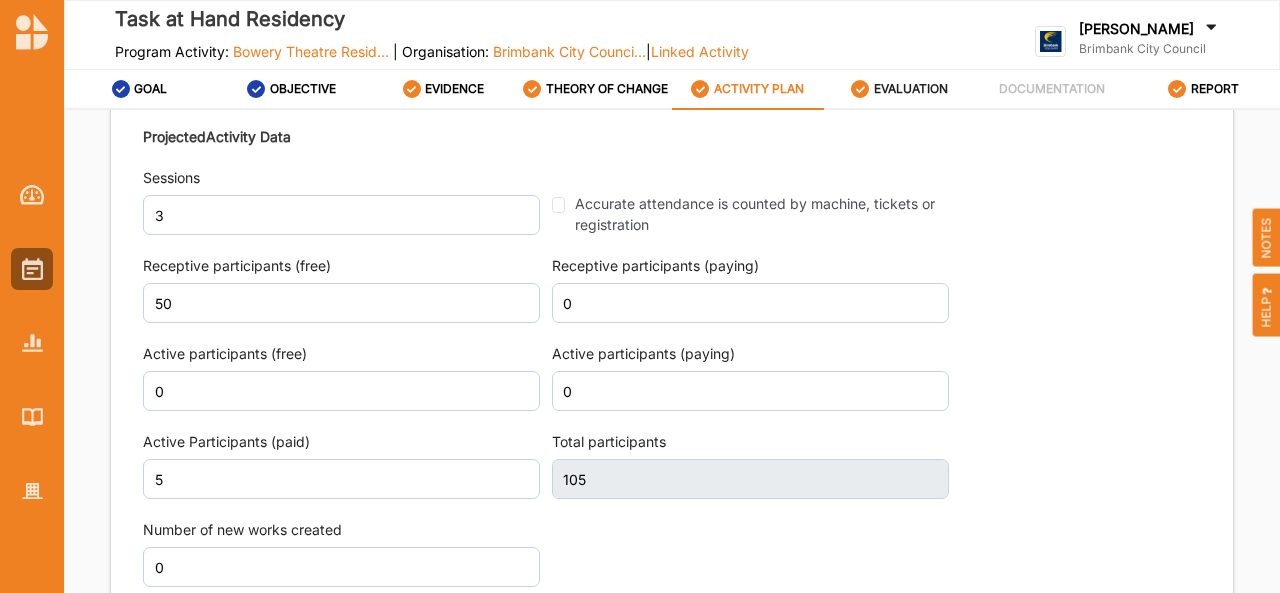 click on "Projected  Activity Data Sessions 3 Accurate attendance is counted by machine, tickets or registration Receptive participants (free) 50 Receptive participants (paying) 0 Active participants (free) 0 Active participants (paying) 0 Active Participants (paid) 5 Total participants 105 Number of new works created 0" at bounding box center (672, 357) 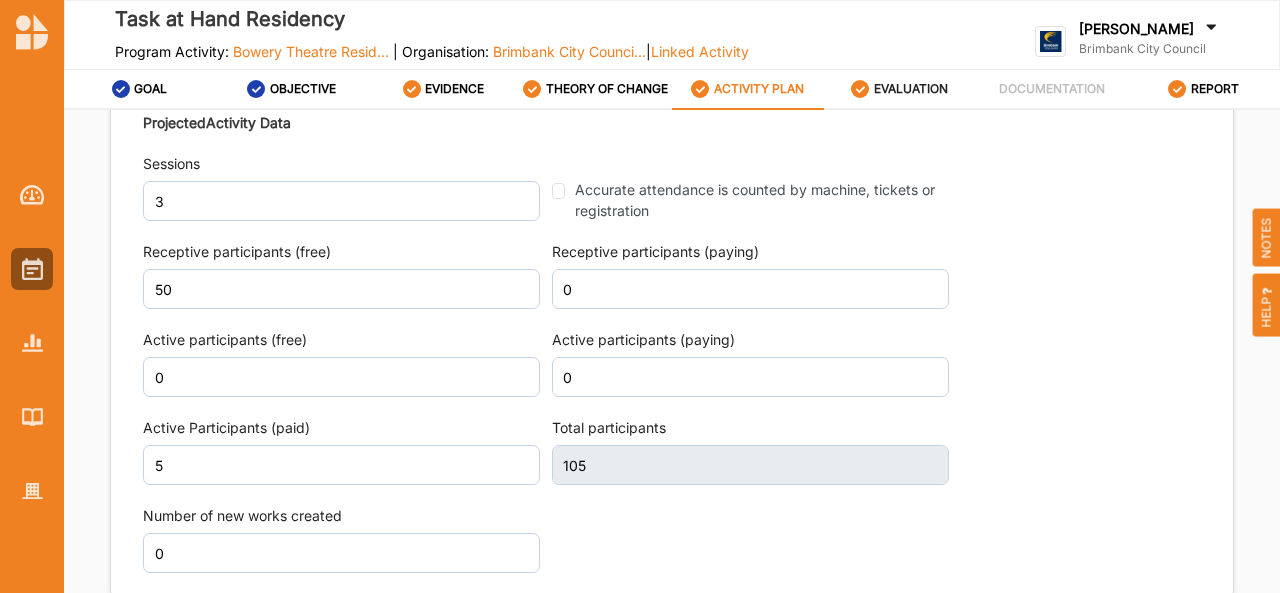 type on "55" 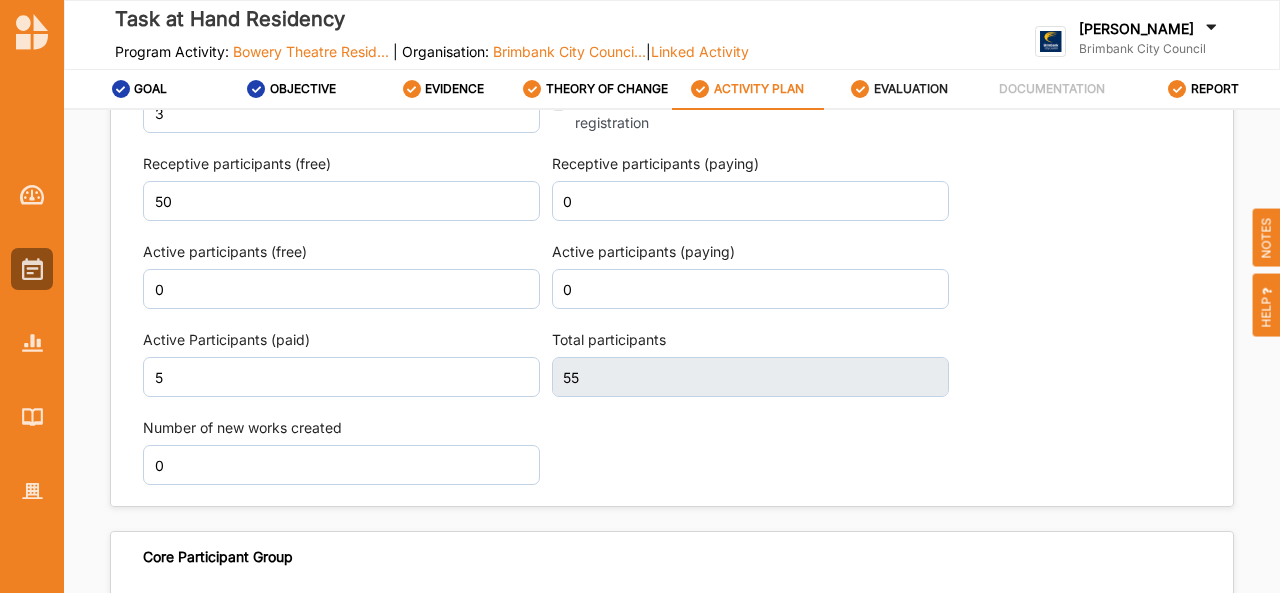 scroll, scrollTop: 2680, scrollLeft: 0, axis: vertical 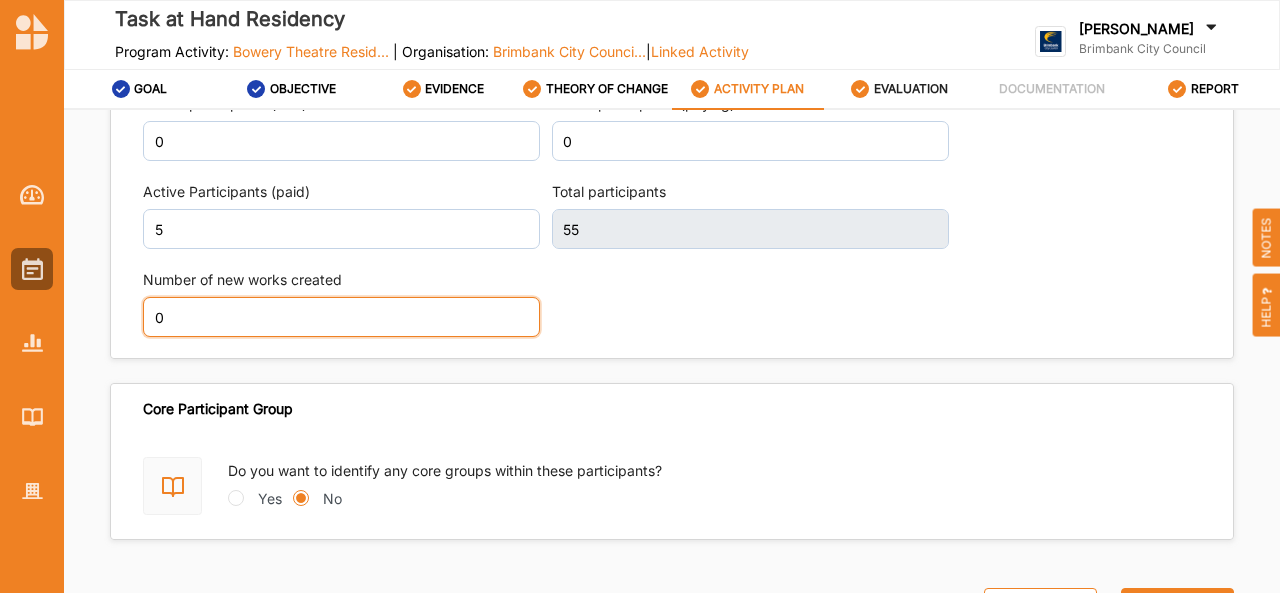 click on "0" at bounding box center (341, 317) 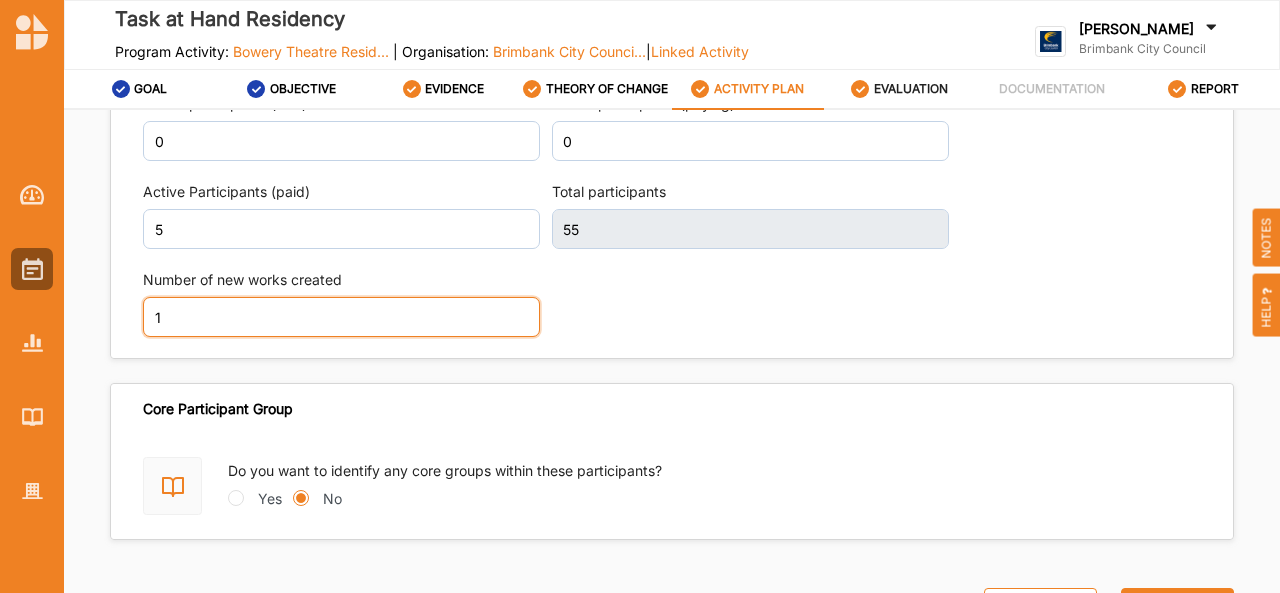 type on "1" 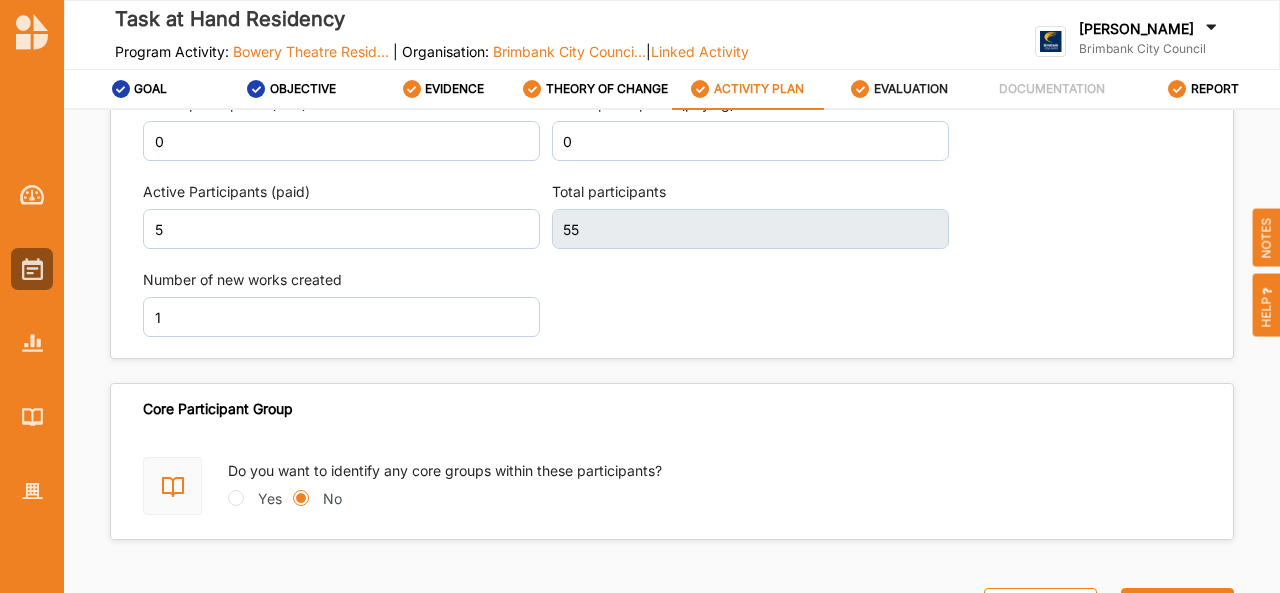 click on "Projected  Activity Data Sessions 3 Accurate attendance is counted by machine, tickets or registration Receptive participants (free) 50 Receptive participants (paying) 0 Active participants (free) 0 Active participants (paying) 0 Active Participants (paid) 5 Total participants 55 Number of new works created 1" at bounding box center (672, 107) 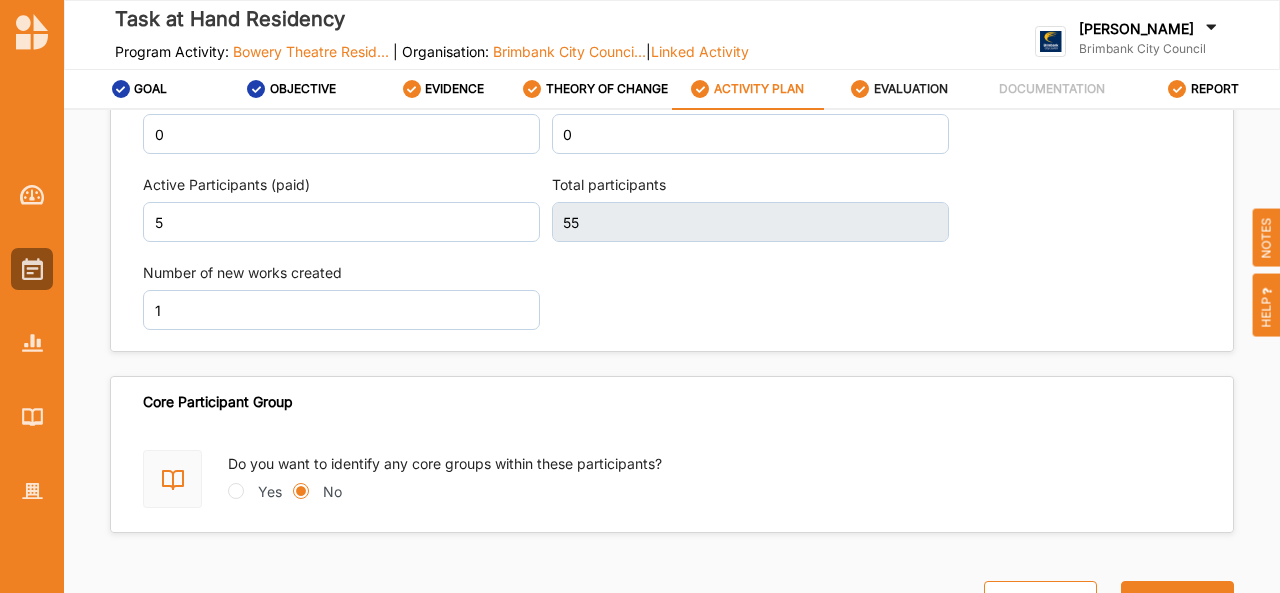 scroll, scrollTop: 2704, scrollLeft: 0, axis: vertical 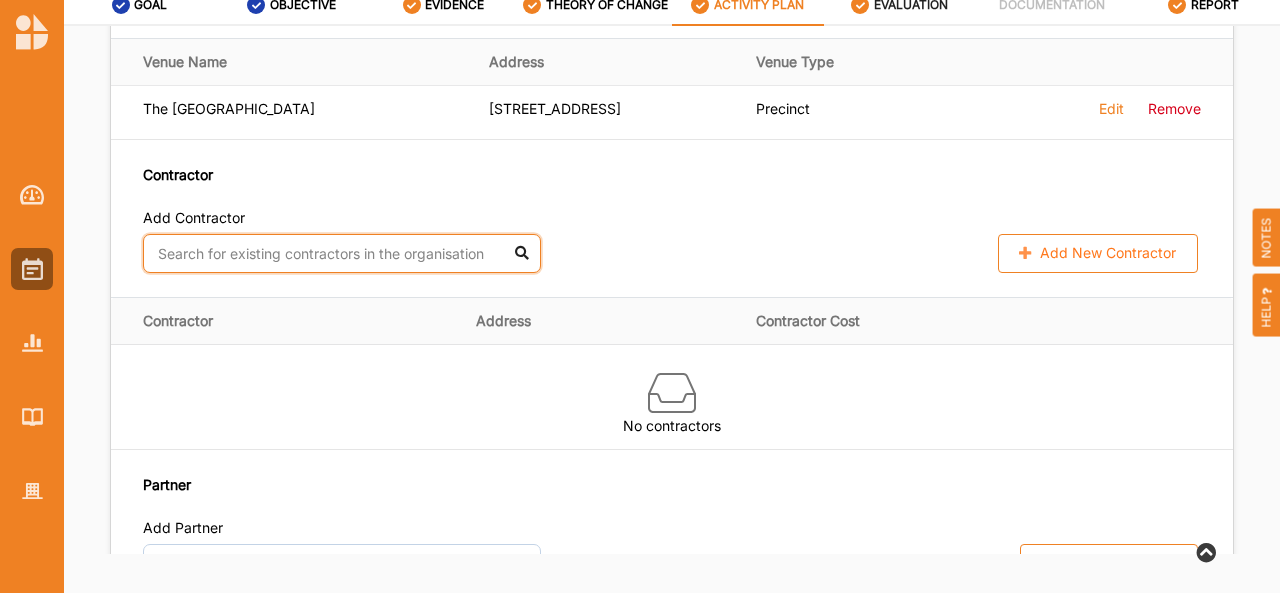 click at bounding box center [342, 254] 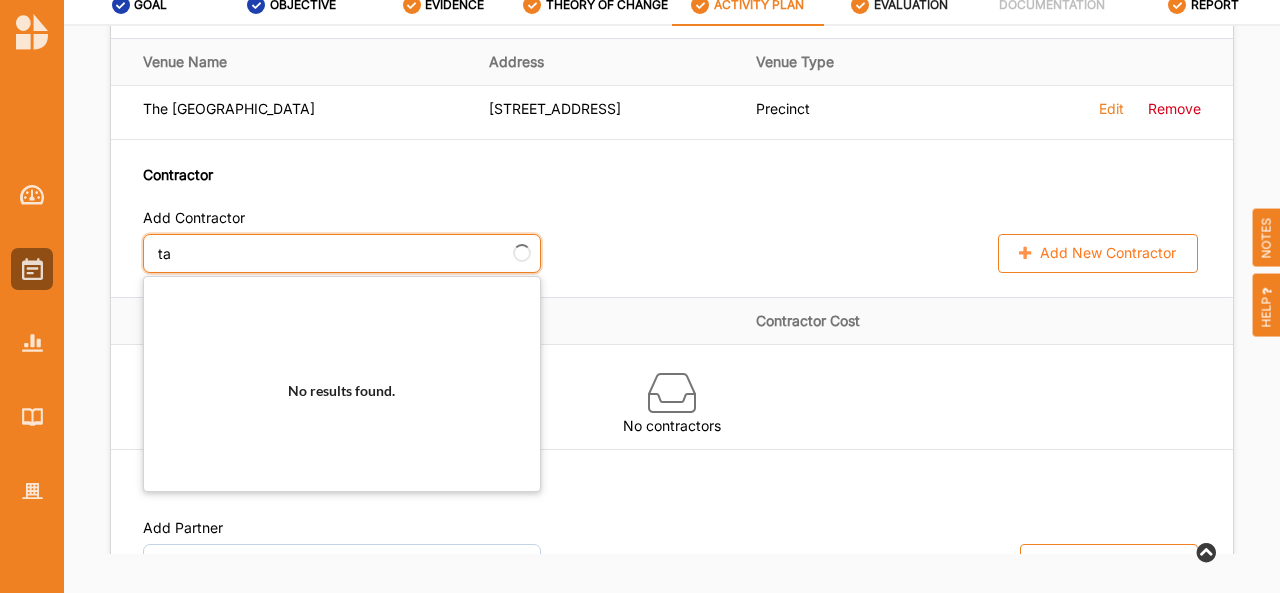 type on "t" 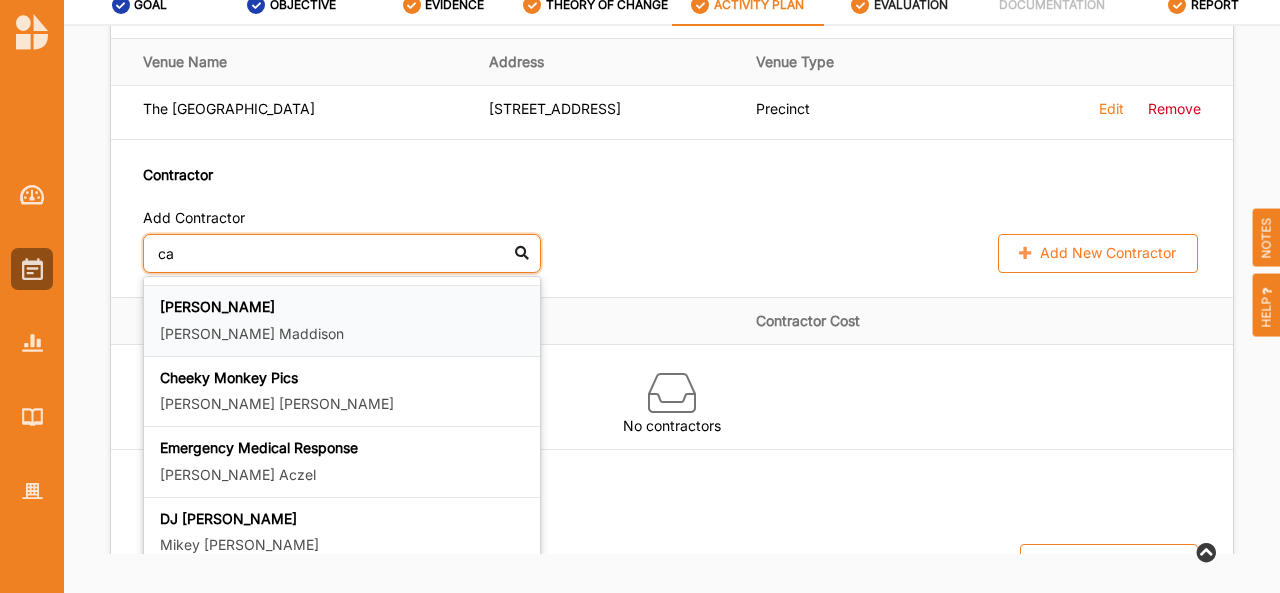 scroll, scrollTop: 0, scrollLeft: 0, axis: both 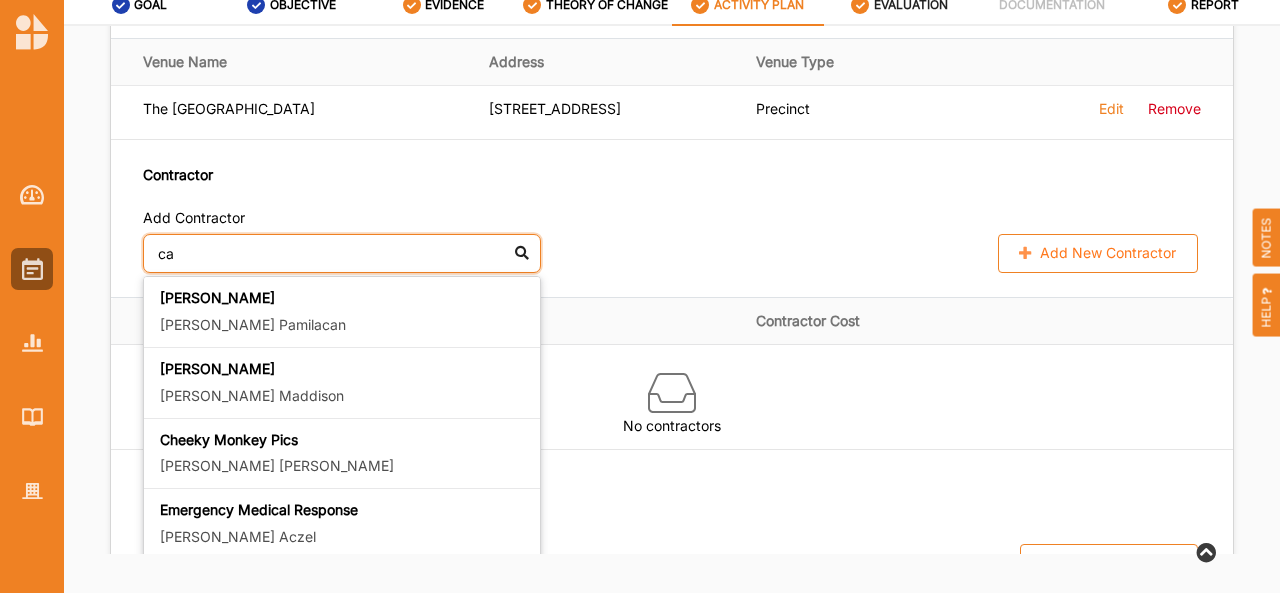 click on "ca" at bounding box center (342, 254) 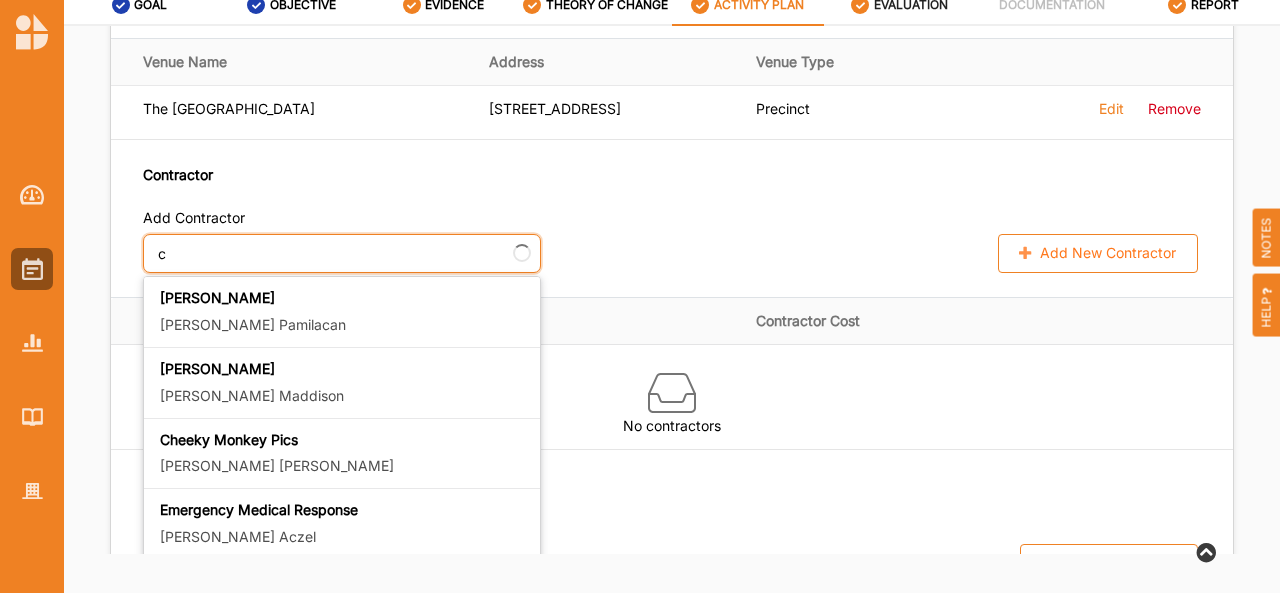 type 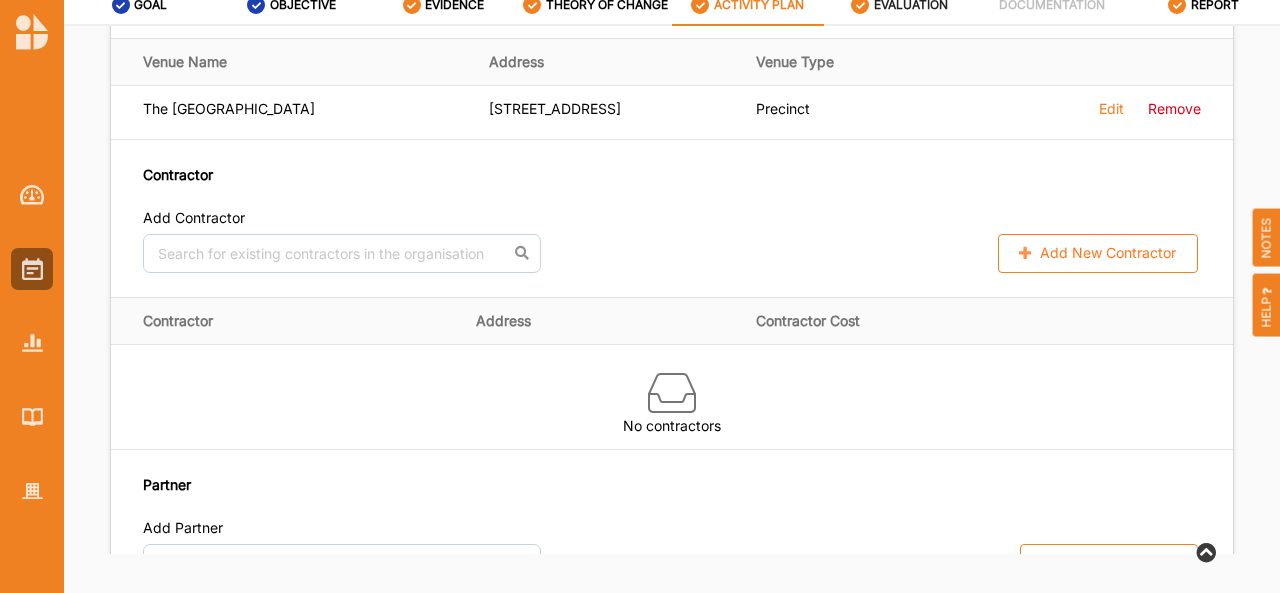click on "No results found. Add New Contractor" at bounding box center (672, 254) 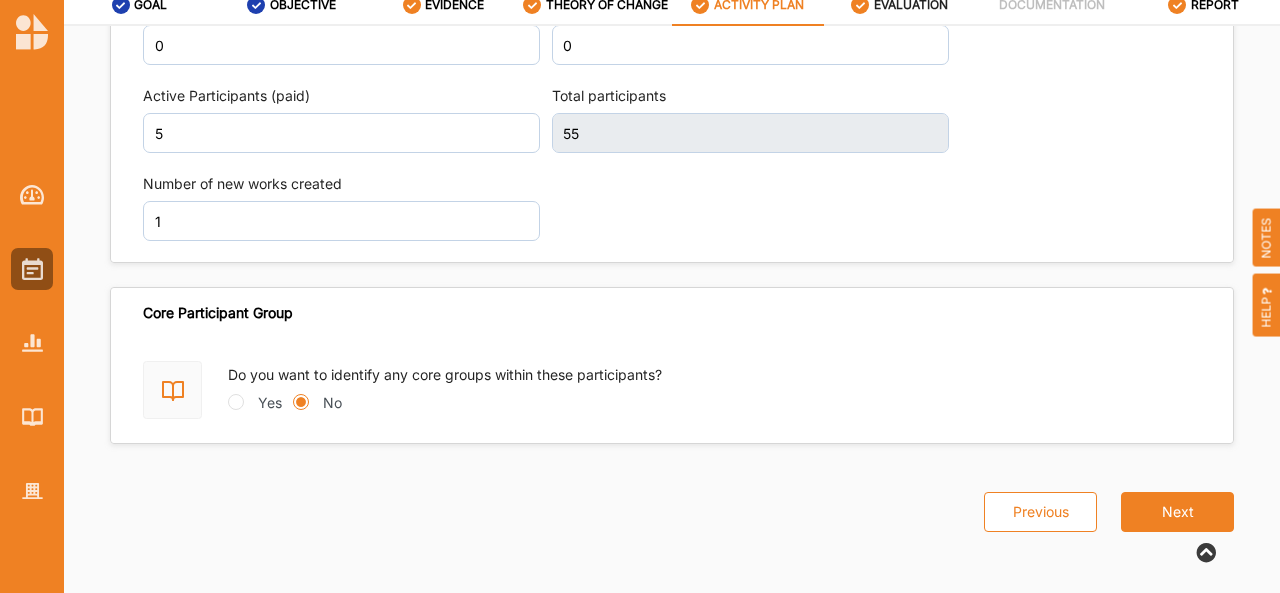 scroll, scrollTop: 2702, scrollLeft: 0, axis: vertical 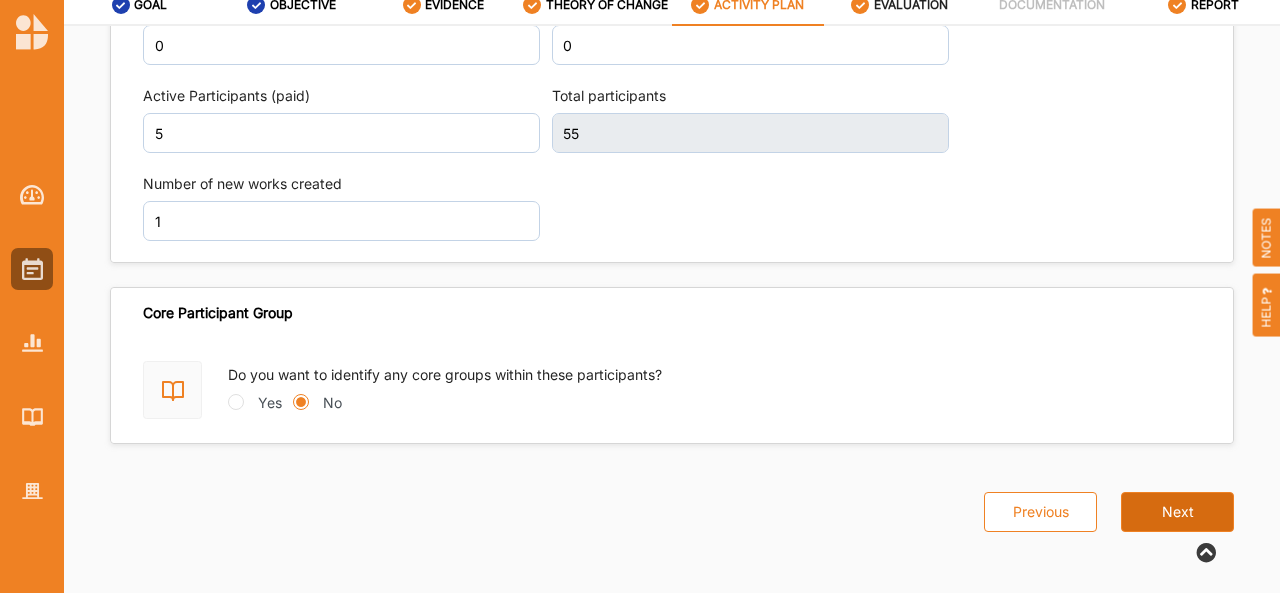 click on "Next" at bounding box center (1177, 512) 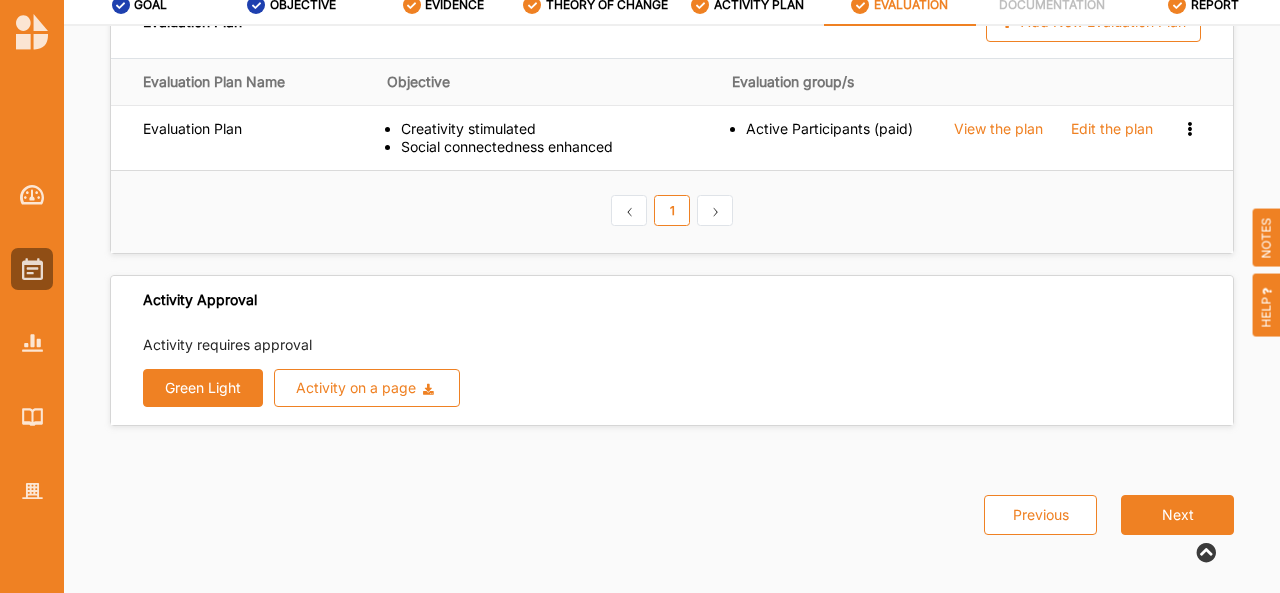 scroll, scrollTop: 48, scrollLeft: 0, axis: vertical 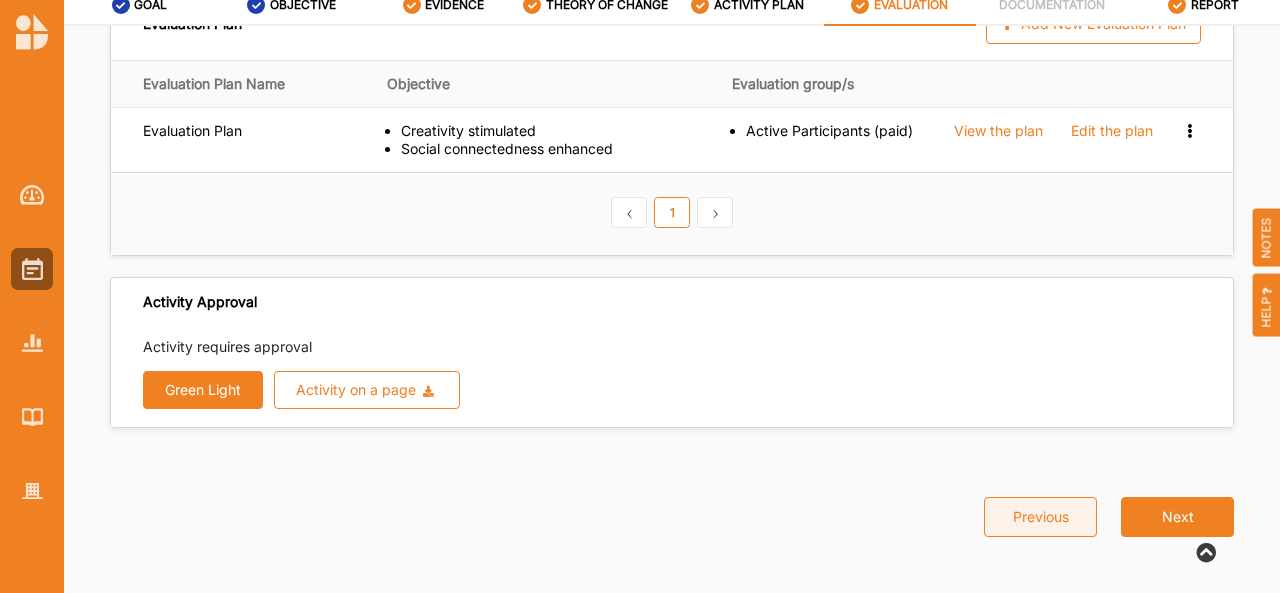 click on "Previous" at bounding box center (1040, 517) 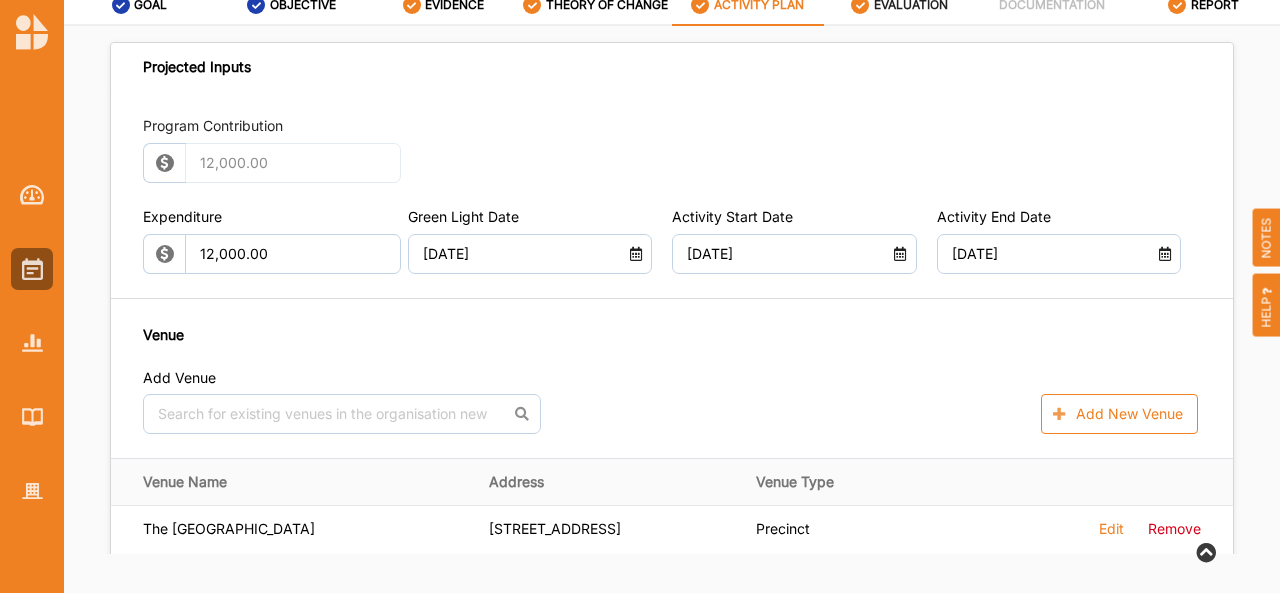 scroll, scrollTop: 1381, scrollLeft: 0, axis: vertical 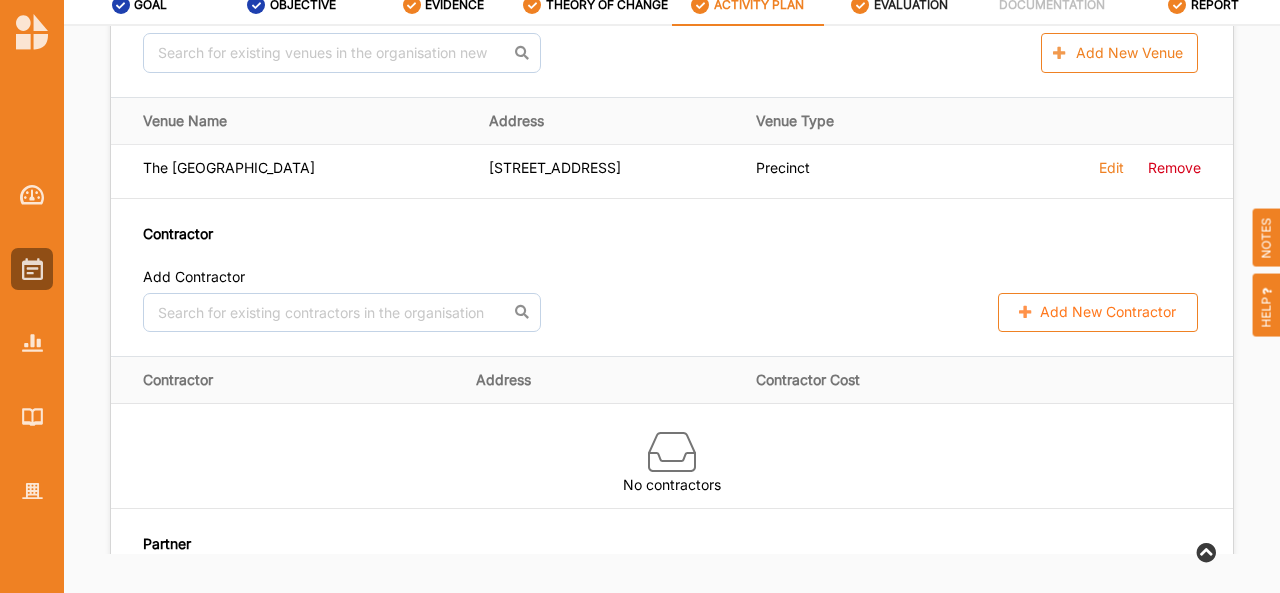 click on "Add New Contractor" at bounding box center [1098, 313] 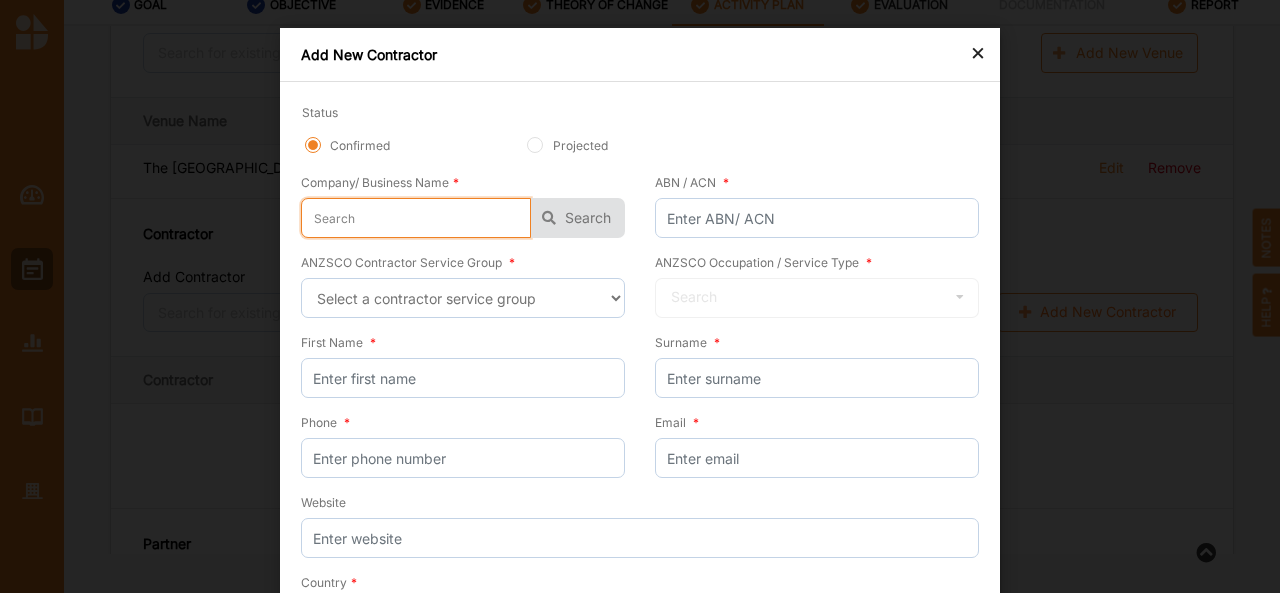 click at bounding box center (416, 218) 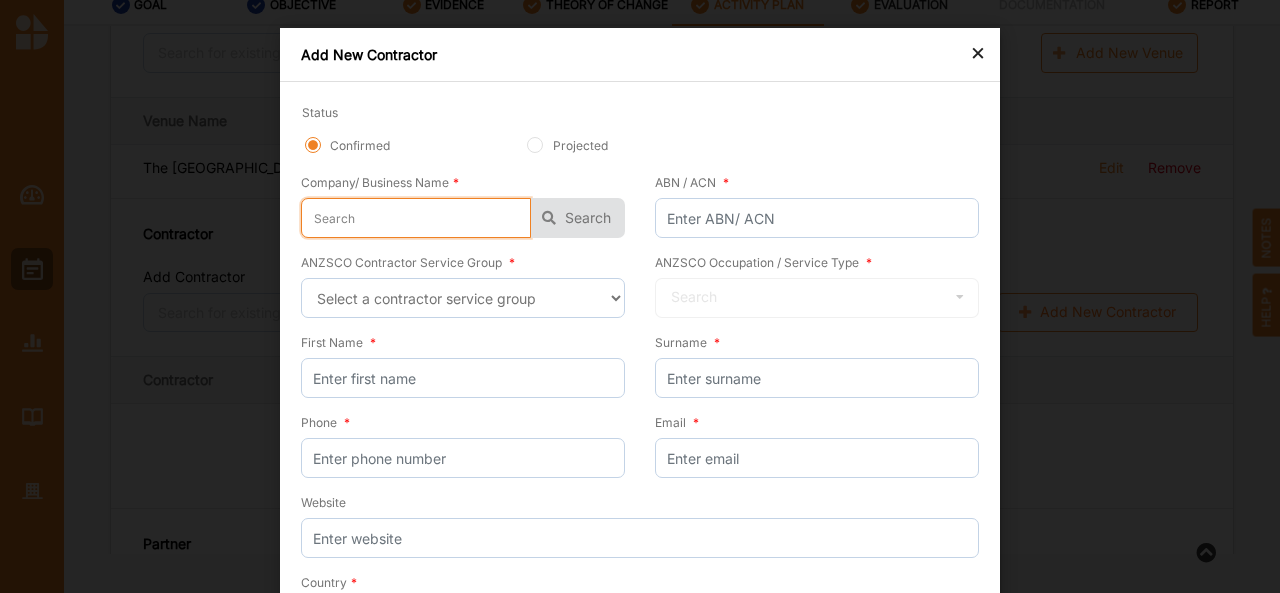 type on "T" 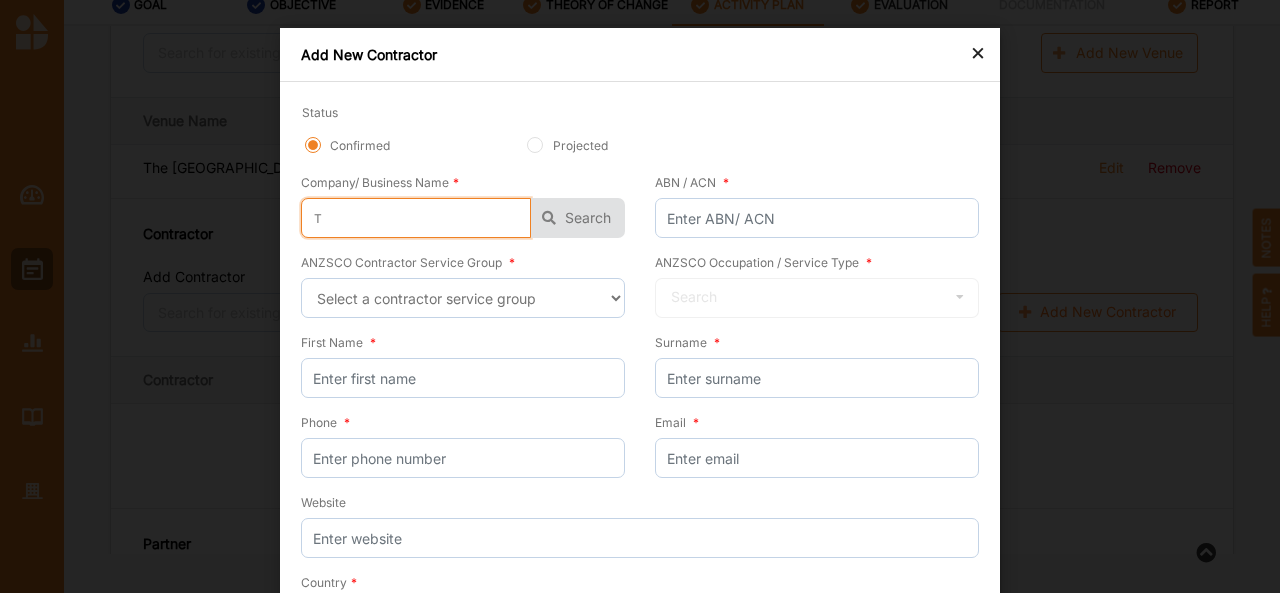 type on "Ta" 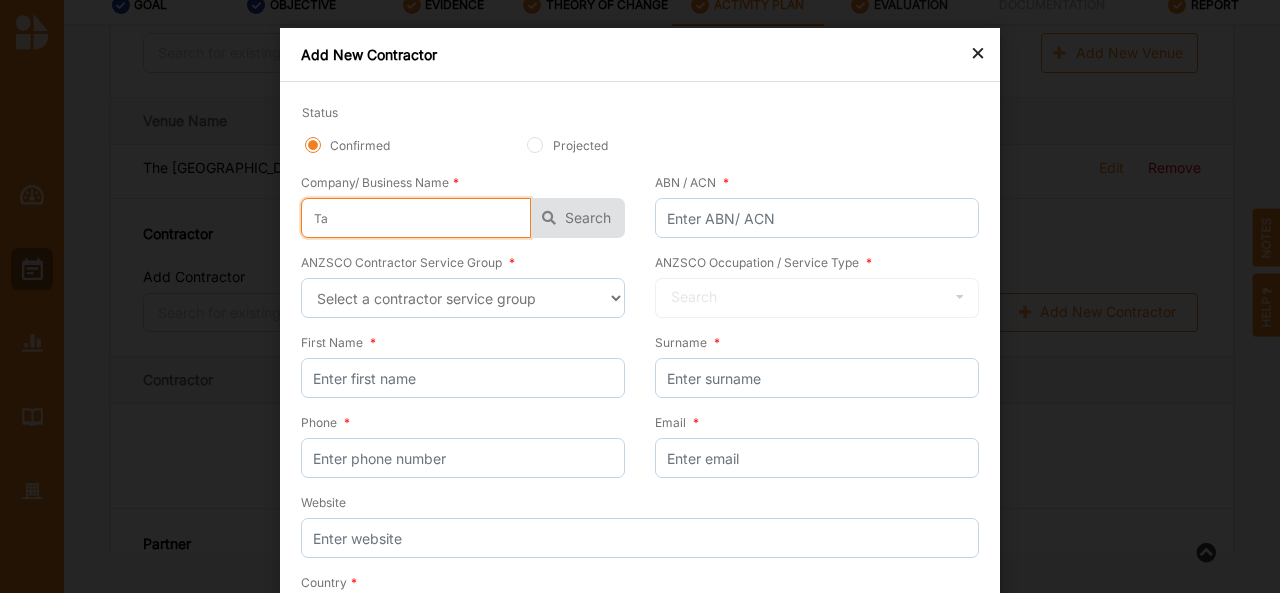 type on "Tas" 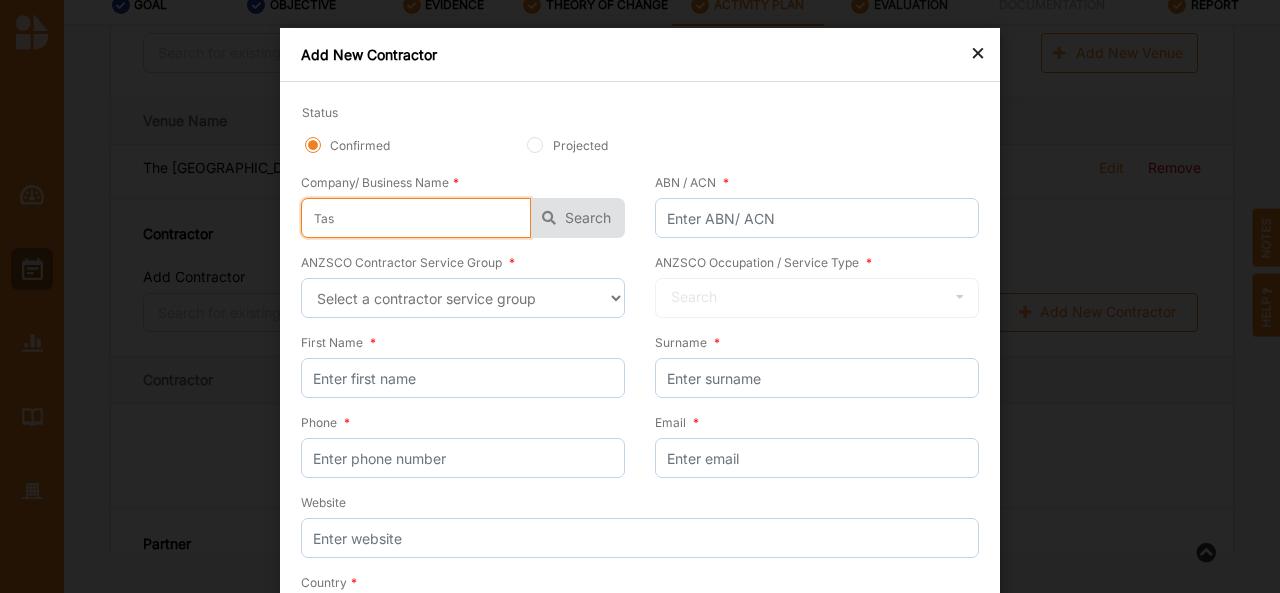 type on "Task" 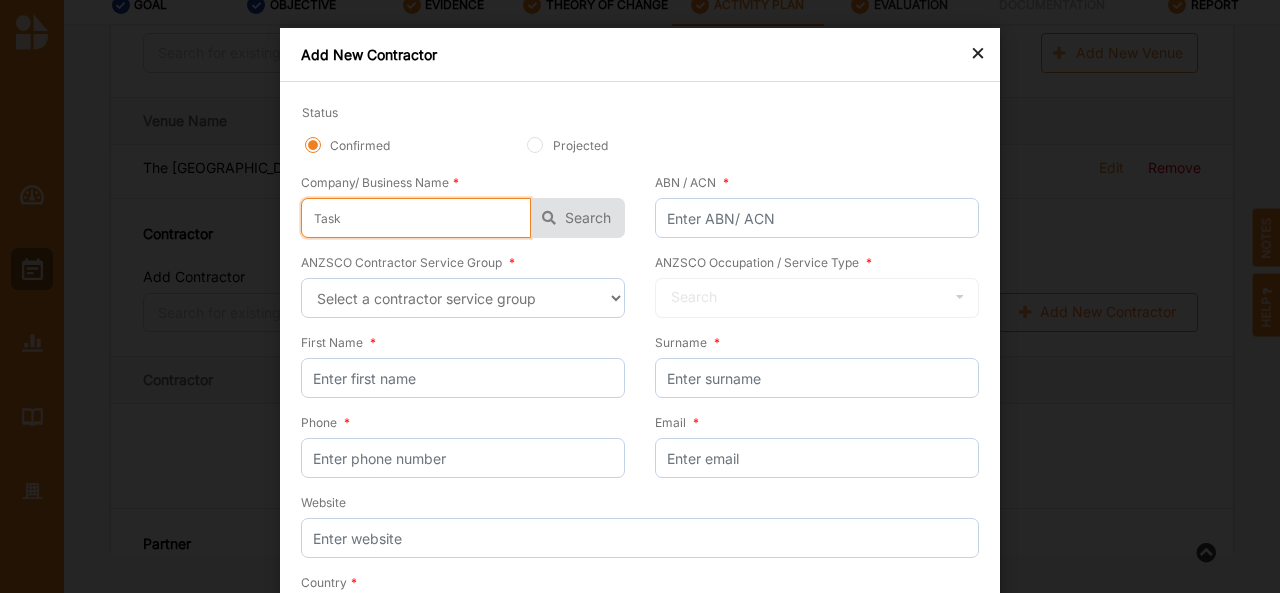 type on "Task" 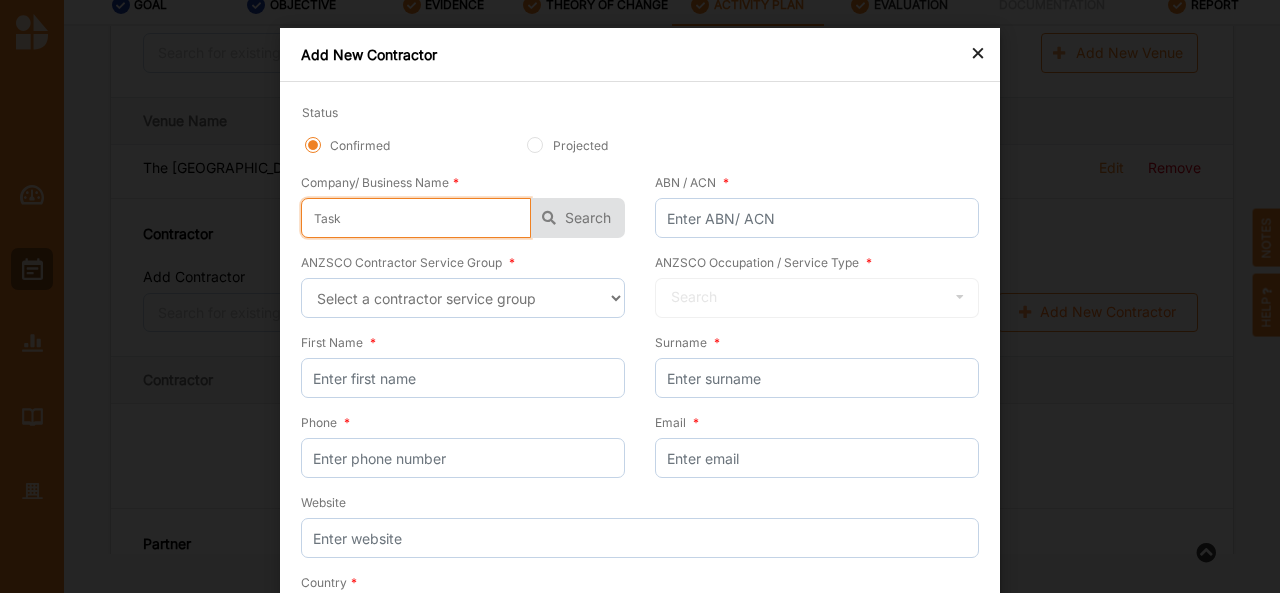 type on "Task A" 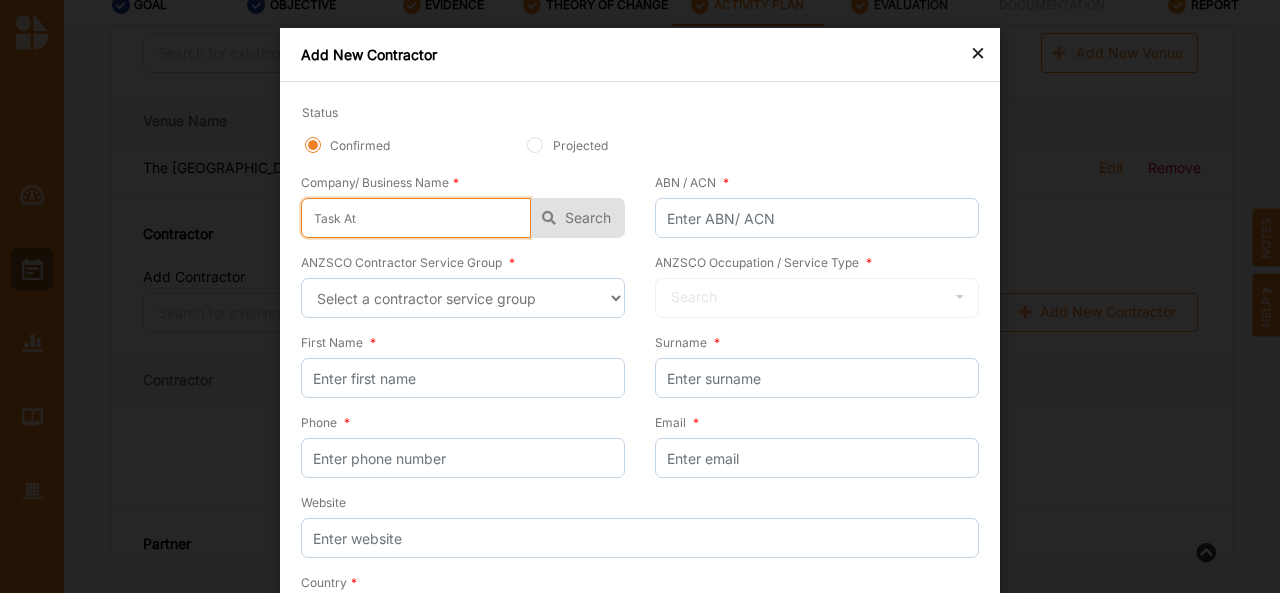 type on "Task At" 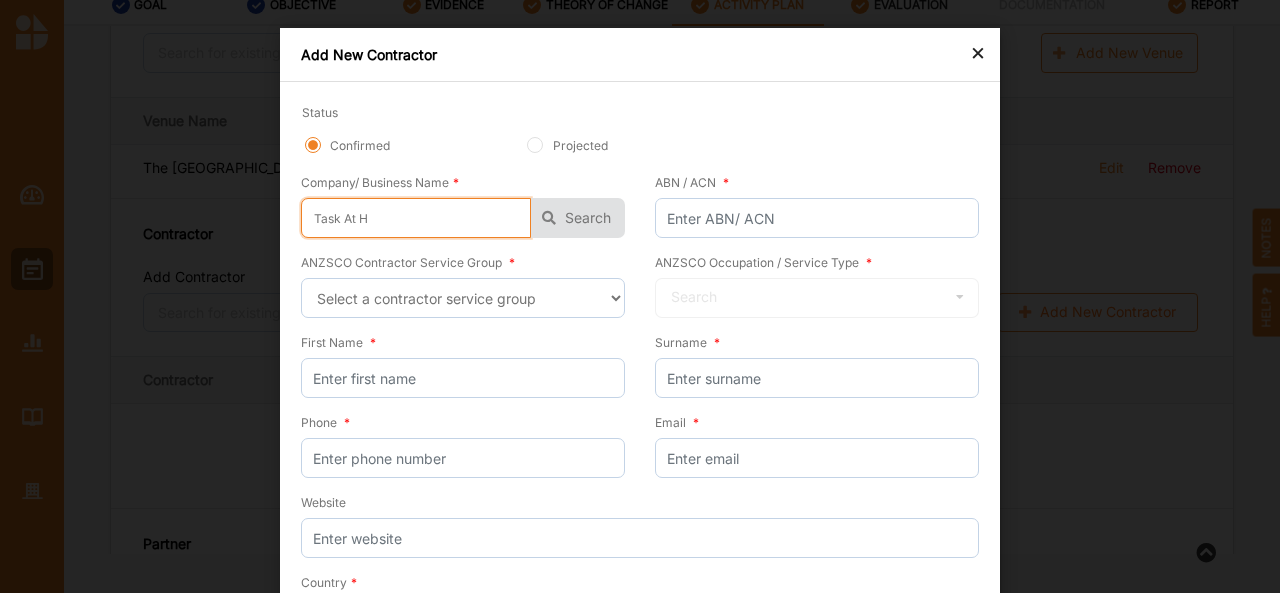 type on "Task At H" 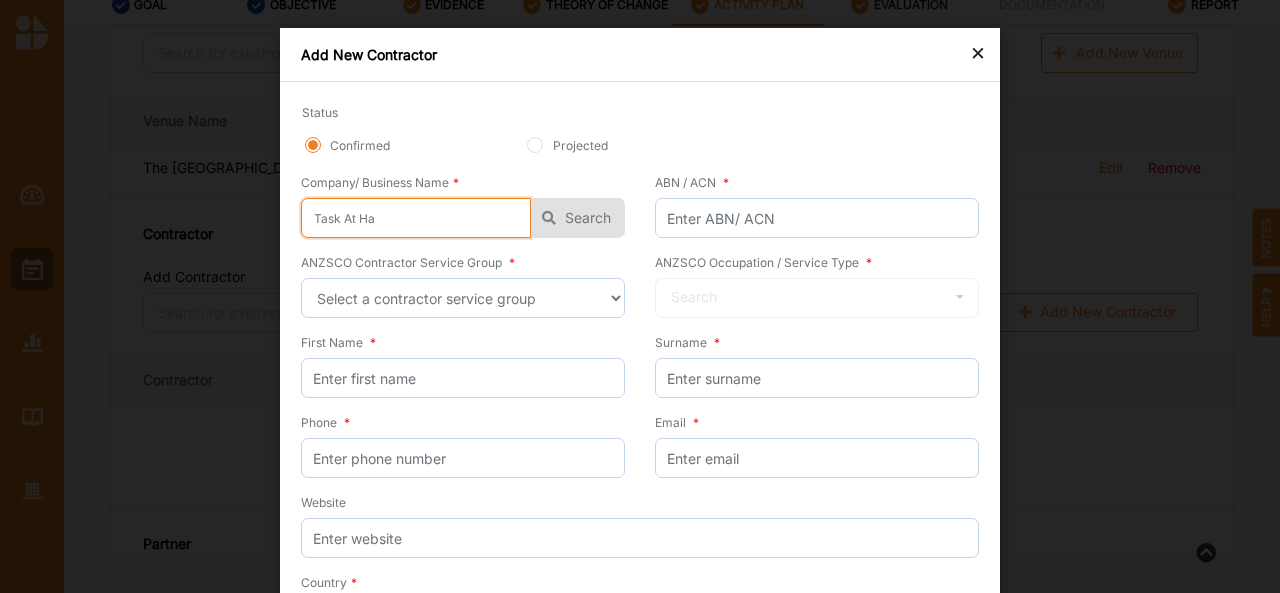 type on "Task At Han" 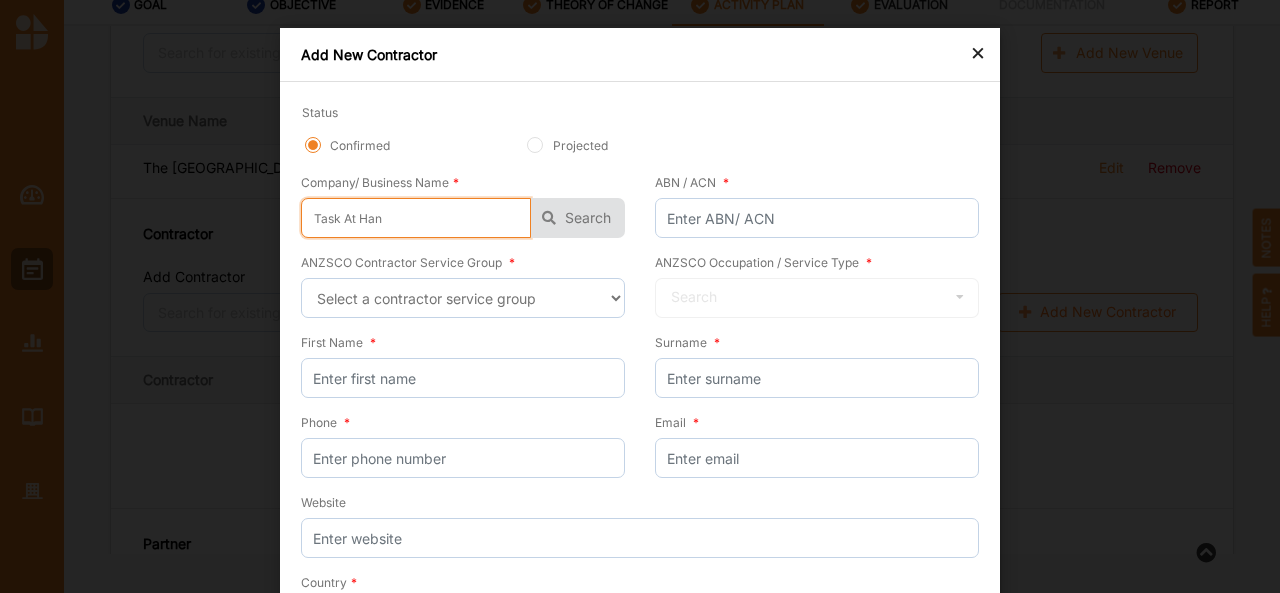 type on "Task At Hand" 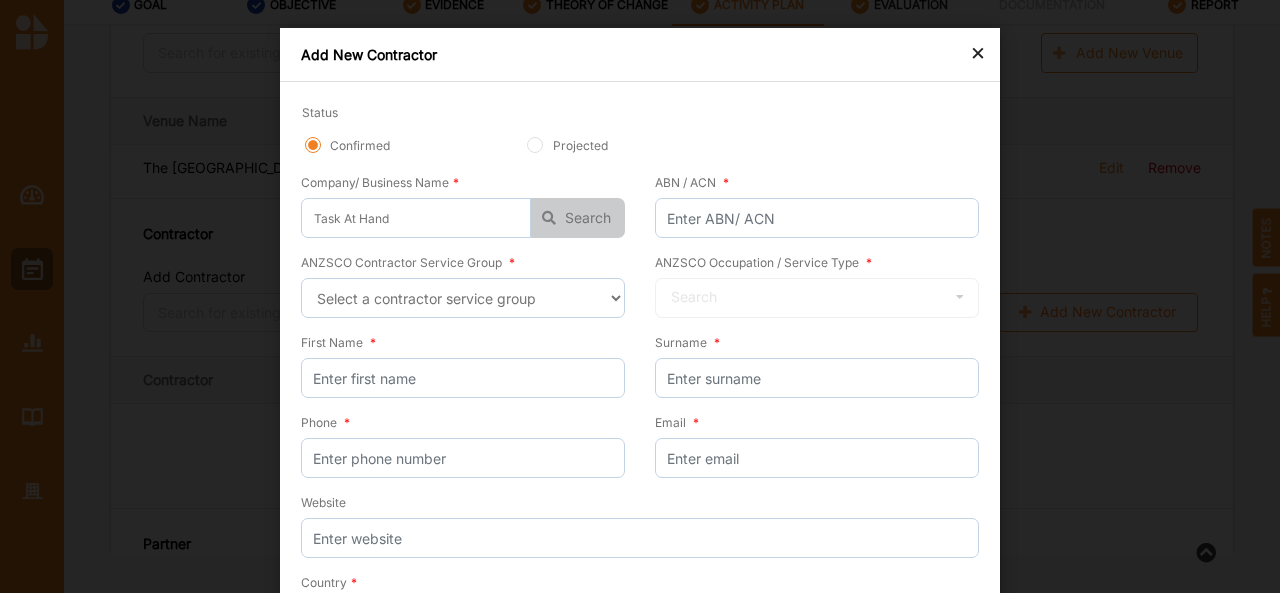 click on "Search" at bounding box center (578, 218) 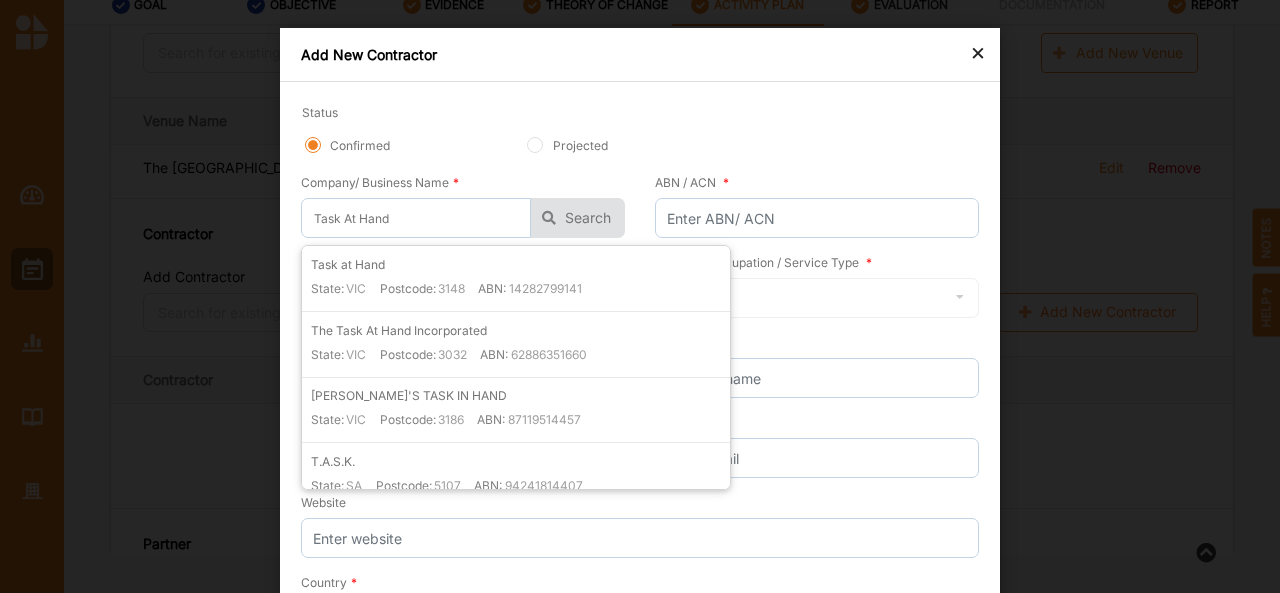 click on "Company/ Business Name * Task At Hand Task at Hand State:      [GEOGRAPHIC_DATA] Postcode:    3148 ABN:    14282799141 The Task At Hand Incorporated State:      VIC Postcode:    3032 ABN:    62886351660 [PERSON_NAME]'S TASK IN HAND State:      [GEOGRAPHIC_DATA] Postcode:    3186 ABN:    87119514457 T.A.S.K. State:      SA Postcode:    5107 ABN:    94241814407 T.A.S.K. PTY LTD State:      [GEOGRAPHIC_DATA] Postcode:    3300 ABN:    63604272193 TASK State:      [GEOGRAPHIC_DATA] Postcode:    2647 ABN:    50135652391 TASK TO State:      QLD Postcode:    4078 ABN:    34610151847 THE TASK CO PTY LTD State:      [GEOGRAPHIC_DATA] Postcode:    3029 ABN:    59668234295 J HAND & R HAND & T HAND State:      [GEOGRAPHIC_DATA] Postcode:    3561 ABN:    84839725426 [PERSON_NAME] HAND & T HAND State:      [GEOGRAPHIC_DATA] Postcode:    2750 ABN:    63275087987 [PERSON_NAME] HAND & T Hand State:      WA Postcode:    6090 ABN:    86874488798 JB TASKS AT HAND State:      [GEOGRAPHIC_DATA] Postcode:    2570 ABN:    38518962384 [PERSON_NAME] T HAND State:      QLD Postcode:    4077 ABN:    13144875948 [PERSON_NAME] T HAND State:      QLD Postcode:    4217 ABN:    36877475007" at bounding box center [470, 212] 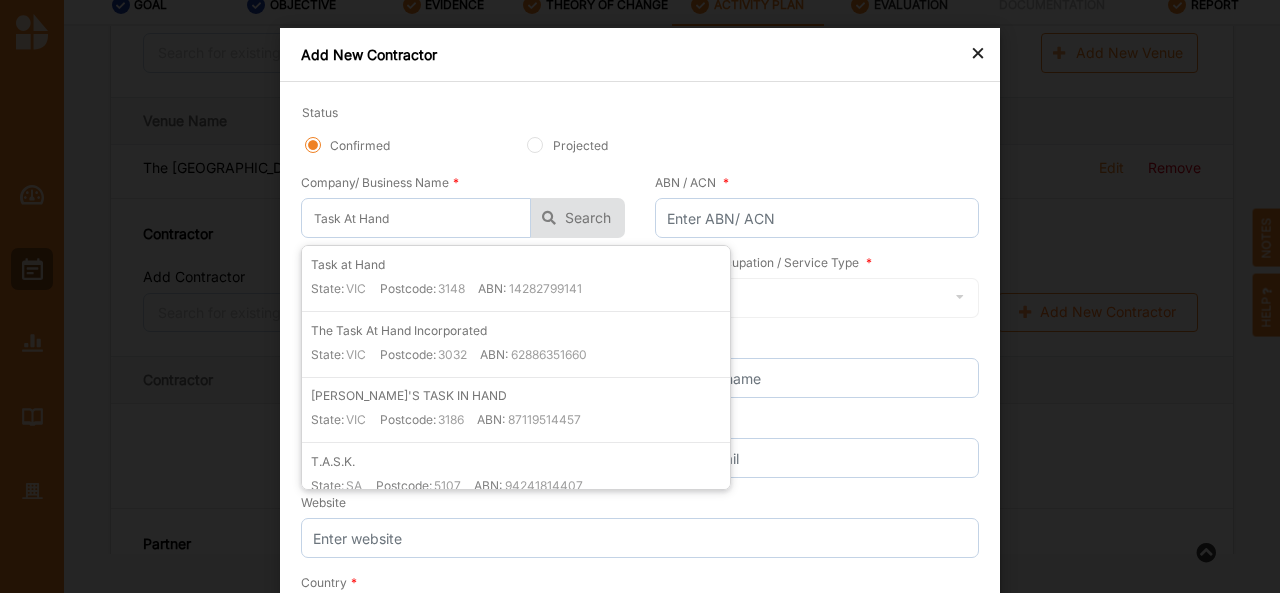 click on "Status" at bounding box center (527, 112) 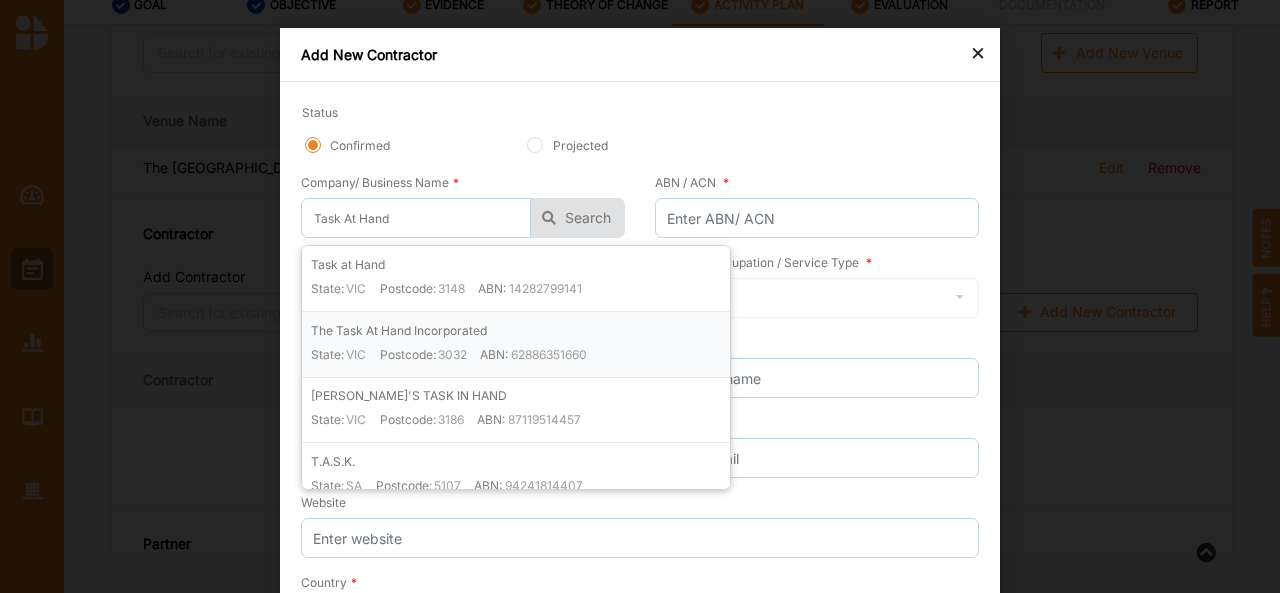 click on "62886351660" at bounding box center (549, 354) 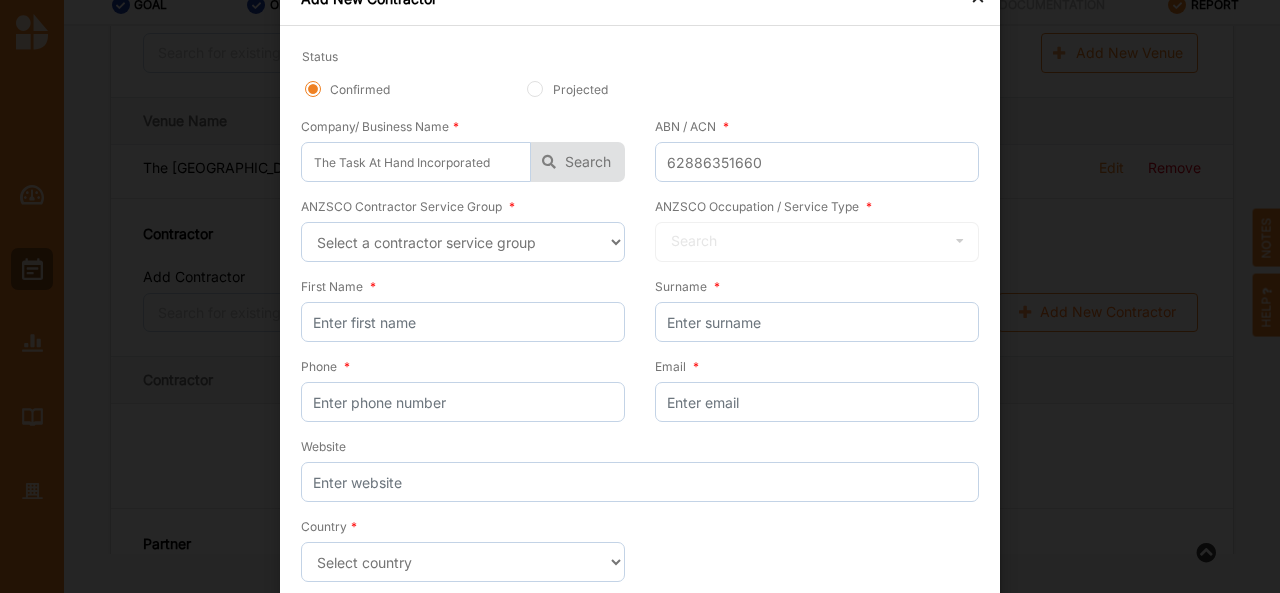 scroll, scrollTop: 55, scrollLeft: 0, axis: vertical 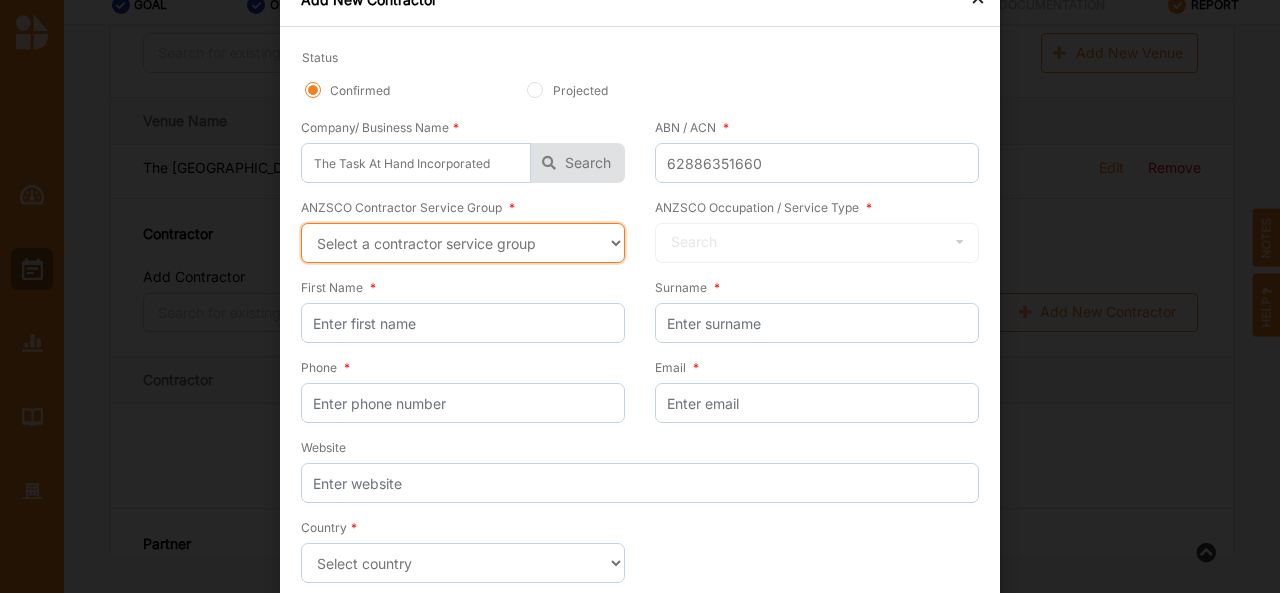 click on "Select a contractor service group Hospitality, Retail and Service Managers Specialist Managers Farmers and Farm Managers Chief Executives, General Managers and Legislators Legal, Social and Welfare Professionals ICT Professionals Health Professionals Education Professionals Design, Engineering, Science and Transport Professionals Business, Human Resource and Marketing Professionals Arts and Media Professionals Other Technicians and Trades Workers Skilled Animal and Horticultural Workers Food Trades Workers Electrotechnology and Telecommunications Trades Workers Construction Trades Workers Automotive and Engineering Trades Workers Engineering, ICT and Science Technicians Sports and Personal Service Workers Protective Service Workers Hospitality Workers Carers and Aides Health and Welfare Support Workers Other Clerical and Administrative Workers Clerical and Office Support Workers Numerical Clerks Inquiry Clerks and Receptionists General Clerical Workers Personal Assistants and Secretaries Sales Support Workers" at bounding box center [463, 243] 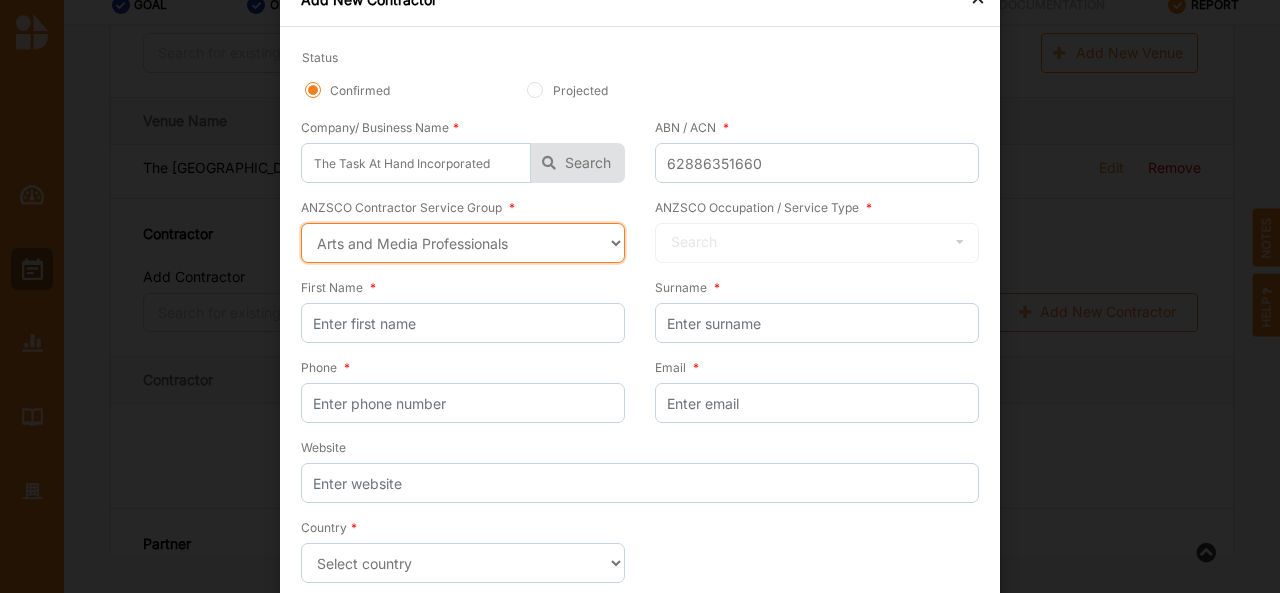 click on "Select a contractor service group Hospitality, Retail and Service Managers Specialist Managers Farmers and Farm Managers Chief Executives, General Managers and Legislators Legal, Social and Welfare Professionals ICT Professionals Health Professionals Education Professionals Design, Engineering, Science and Transport Professionals Business, Human Resource and Marketing Professionals Arts and Media Professionals Other Technicians and Trades Workers Skilled Animal and Horticultural Workers Food Trades Workers Electrotechnology and Telecommunications Trades Workers Construction Trades Workers Automotive and Engineering Trades Workers Engineering, ICT and Science Technicians Sports and Personal Service Workers Protective Service Workers Hospitality Workers Carers and Aides Health and Welfare Support Workers Other Clerical and Administrative Workers Clerical and Office Support Workers Numerical Clerks Inquiry Clerks and Receptionists General Clerical Workers Personal Assistants and Secretaries Sales Support Workers" at bounding box center [463, 243] 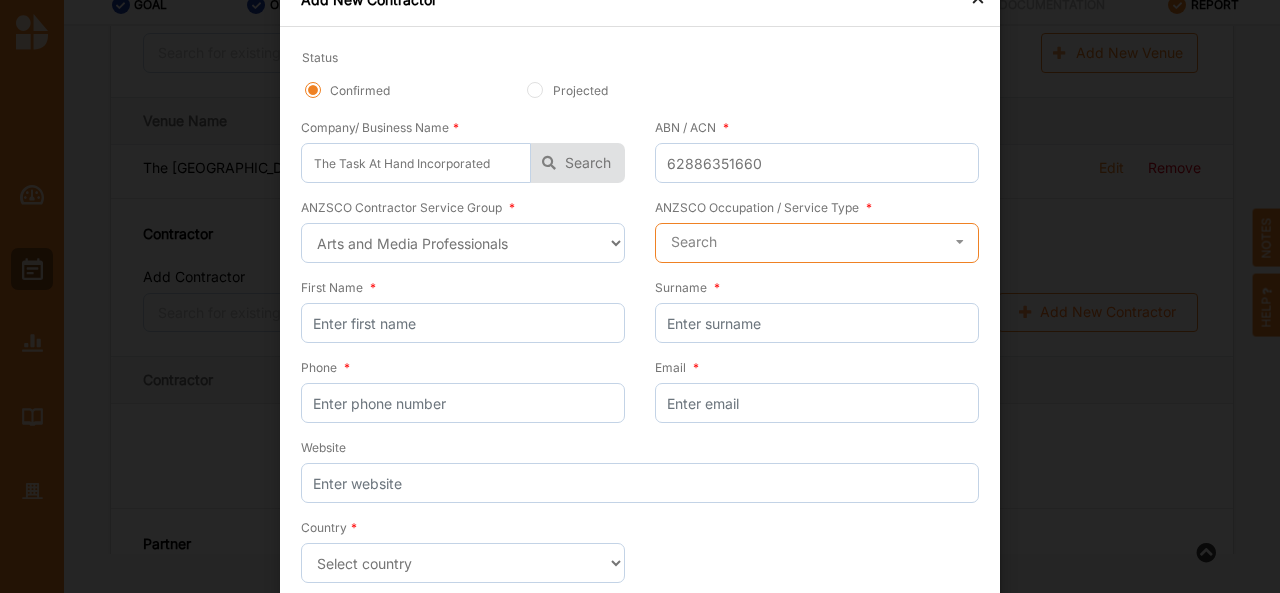 click at bounding box center (818, 244) 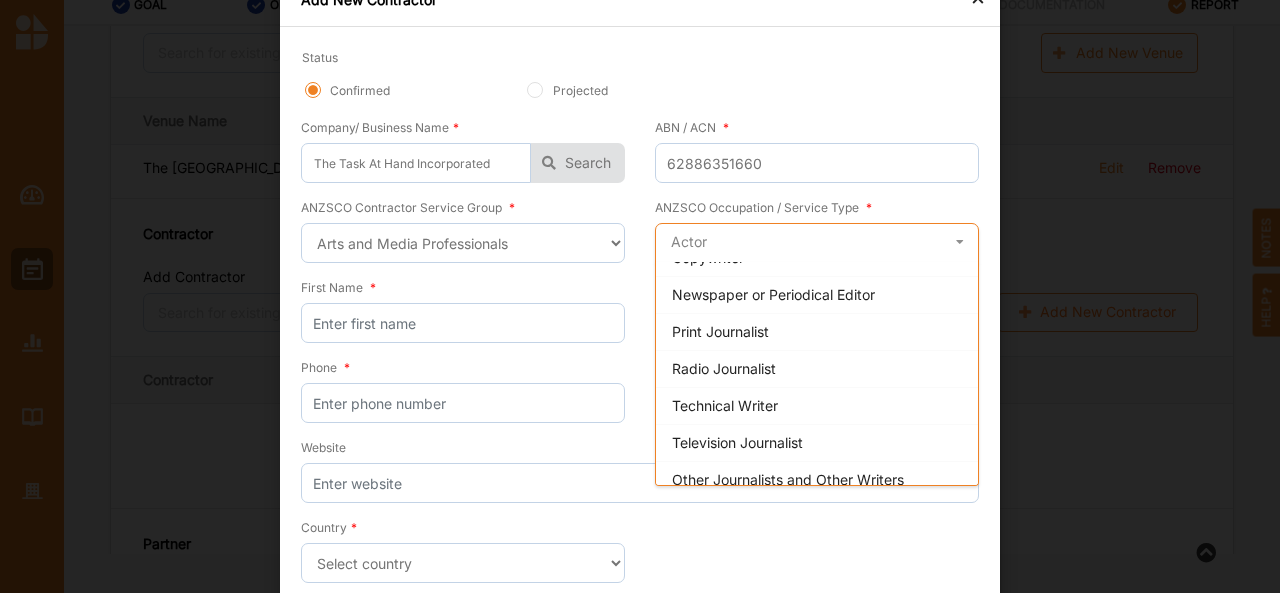 scroll, scrollTop: 1110, scrollLeft: 0, axis: vertical 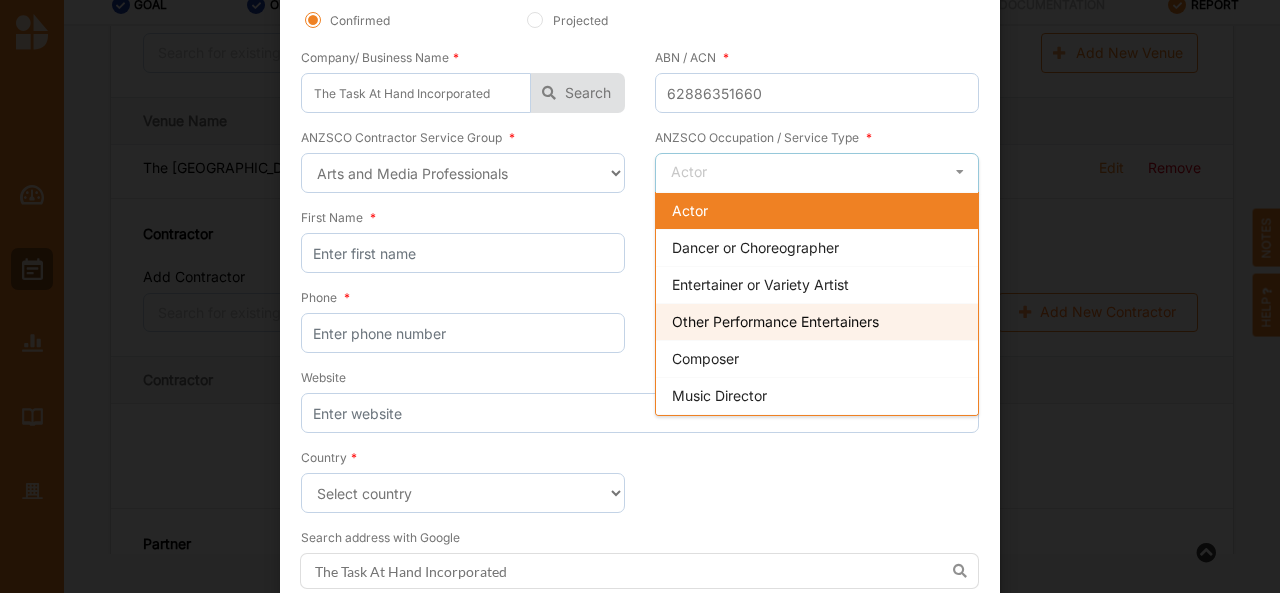click on "Other Performance Entertainers" at bounding box center (817, 321) 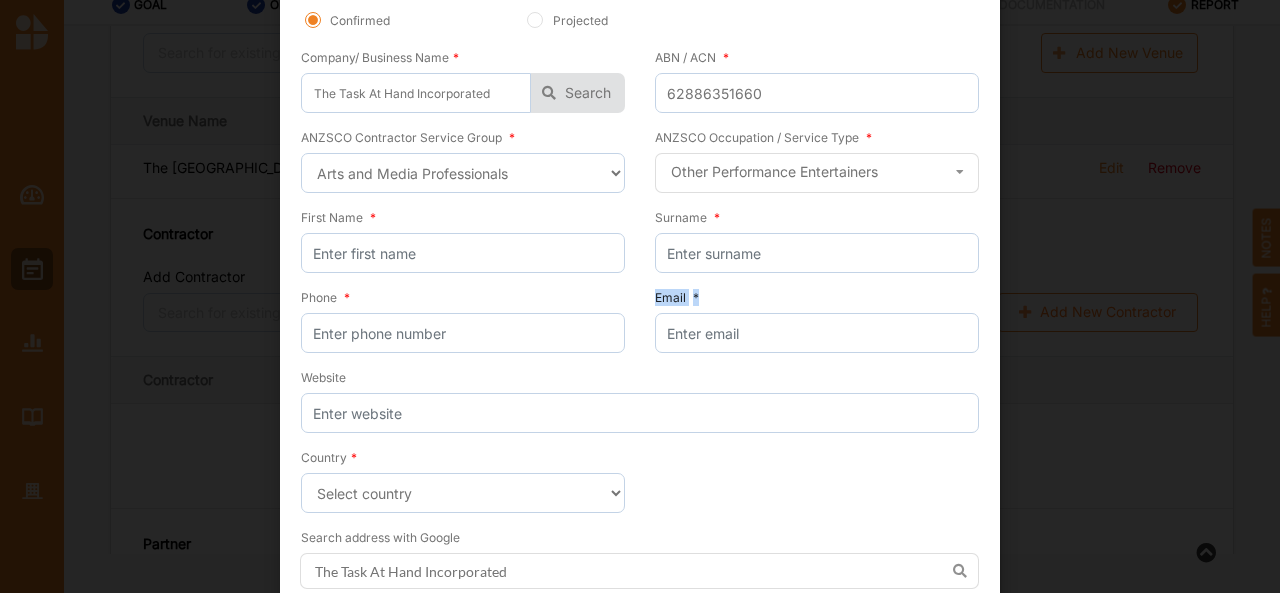 click on "Email   *" at bounding box center [817, 320] 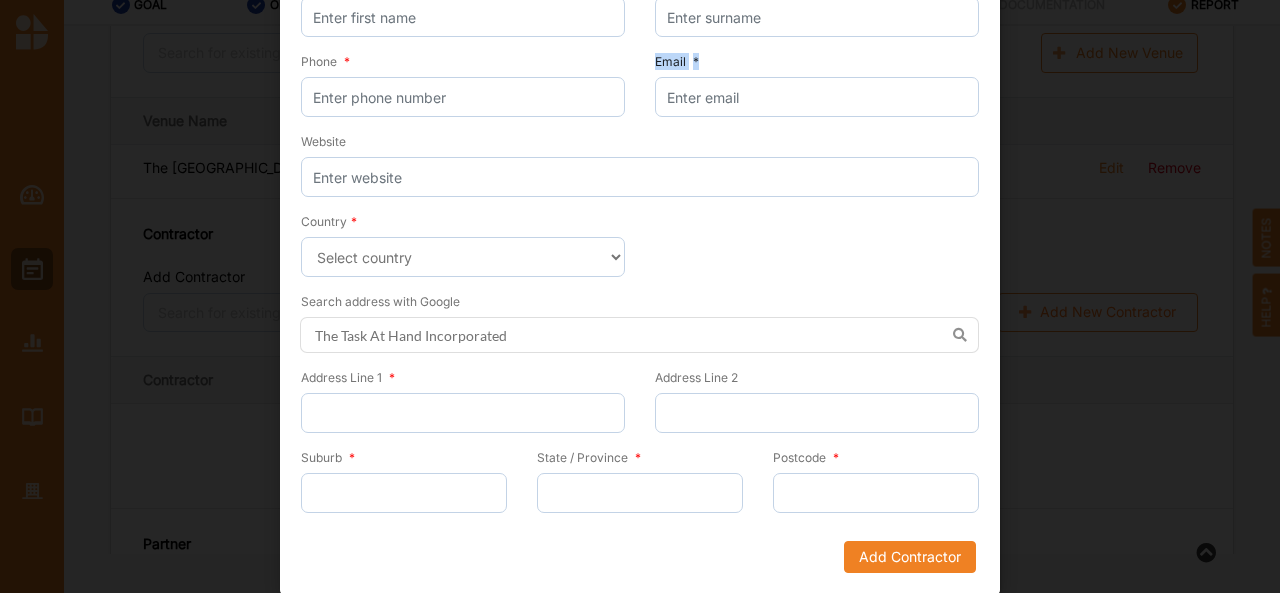 scroll, scrollTop: 361, scrollLeft: 0, axis: vertical 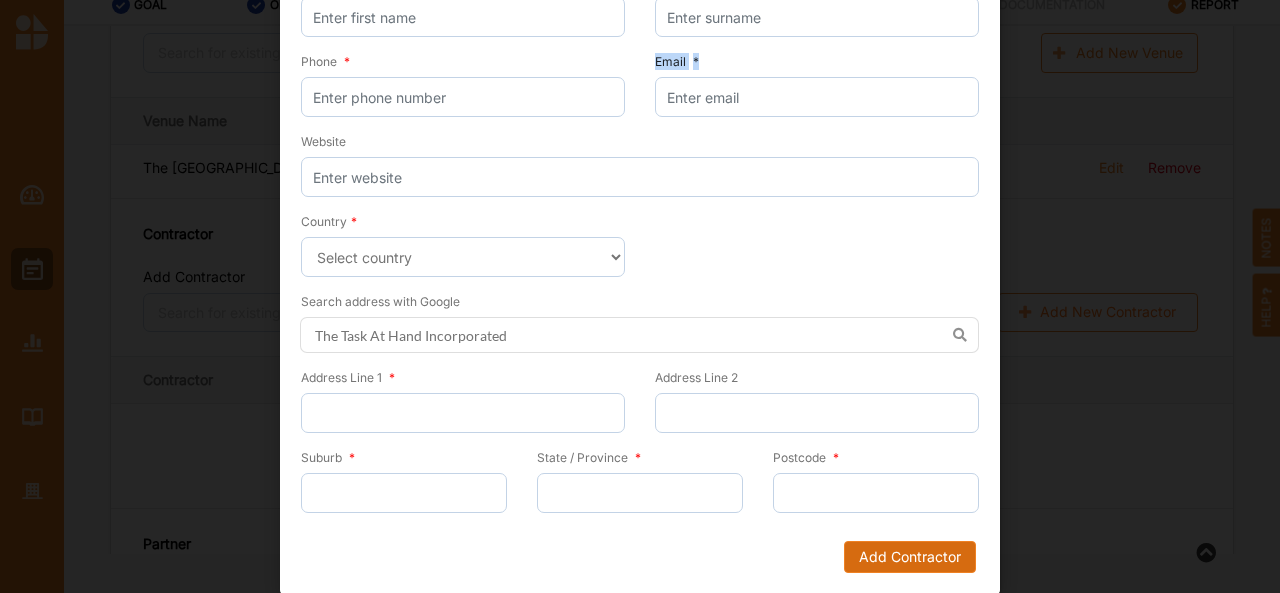 click on "Add Contractor" at bounding box center (910, 557) 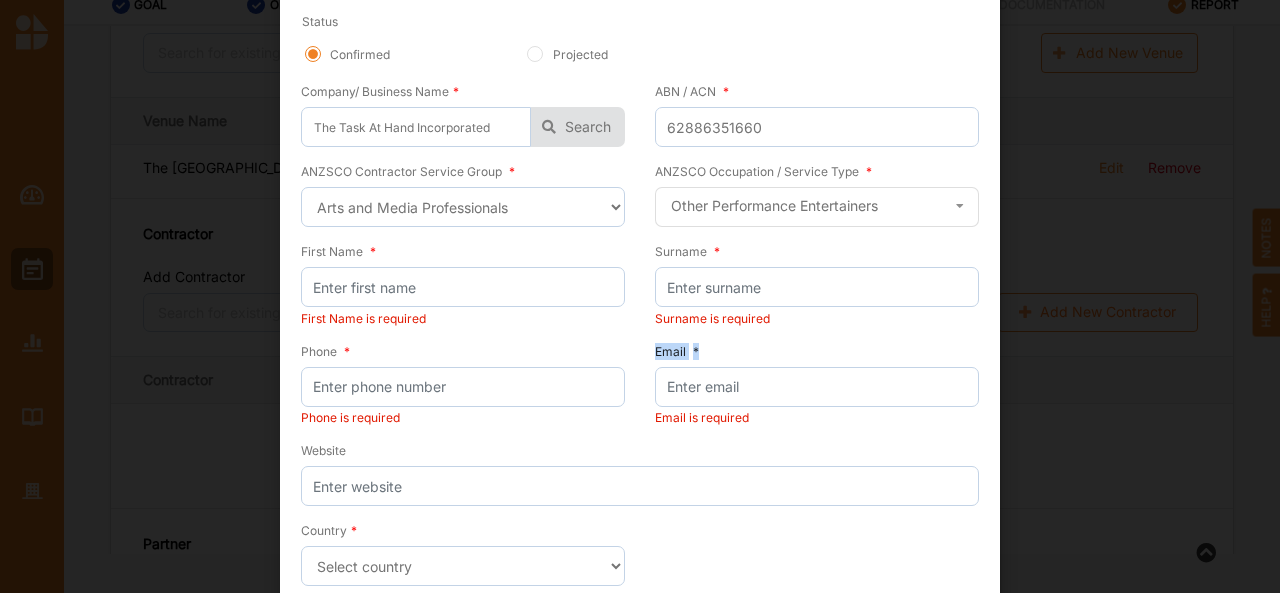 scroll, scrollTop: 91, scrollLeft: 0, axis: vertical 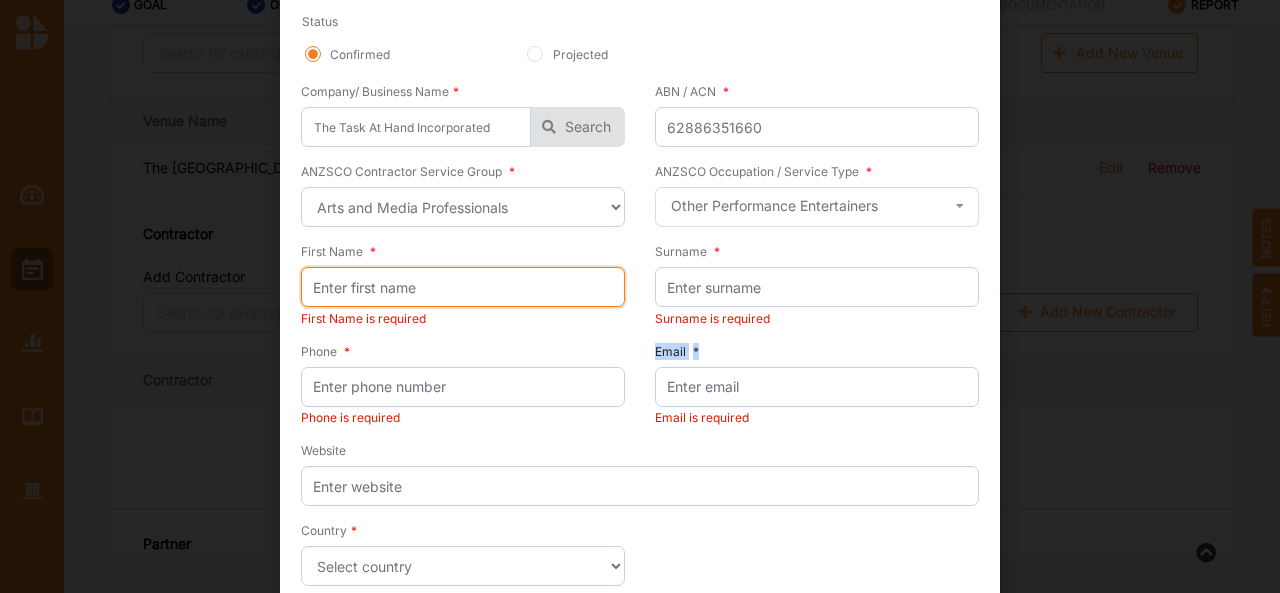 click on "First Name   *" at bounding box center [463, 287] 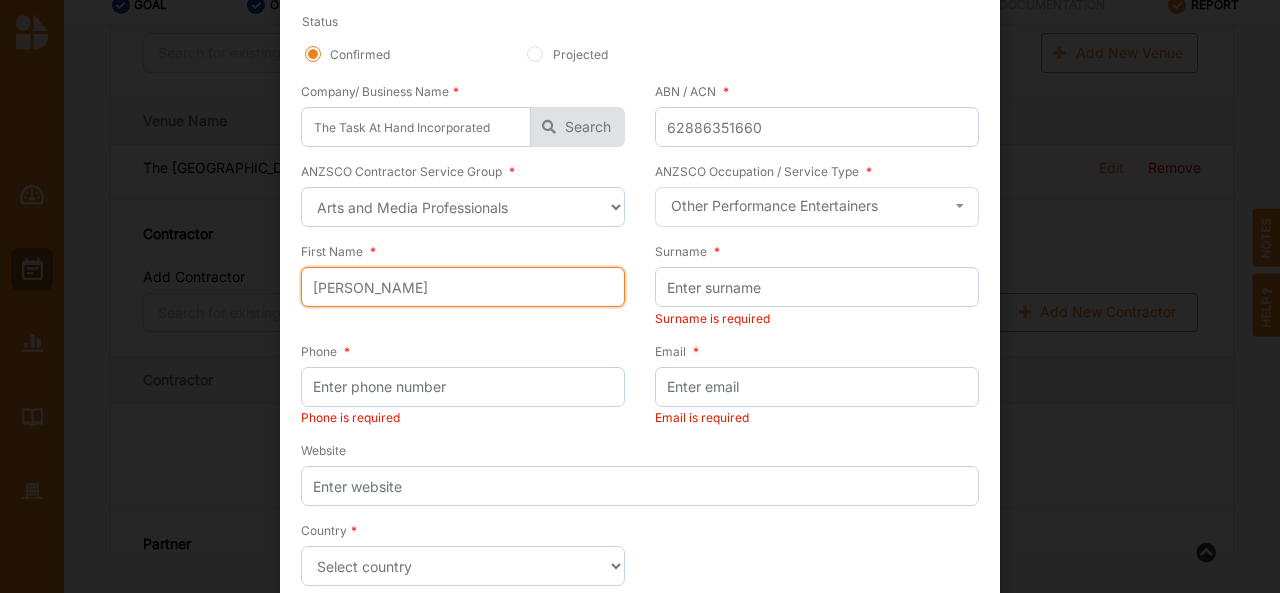 type on "[PERSON_NAME]" 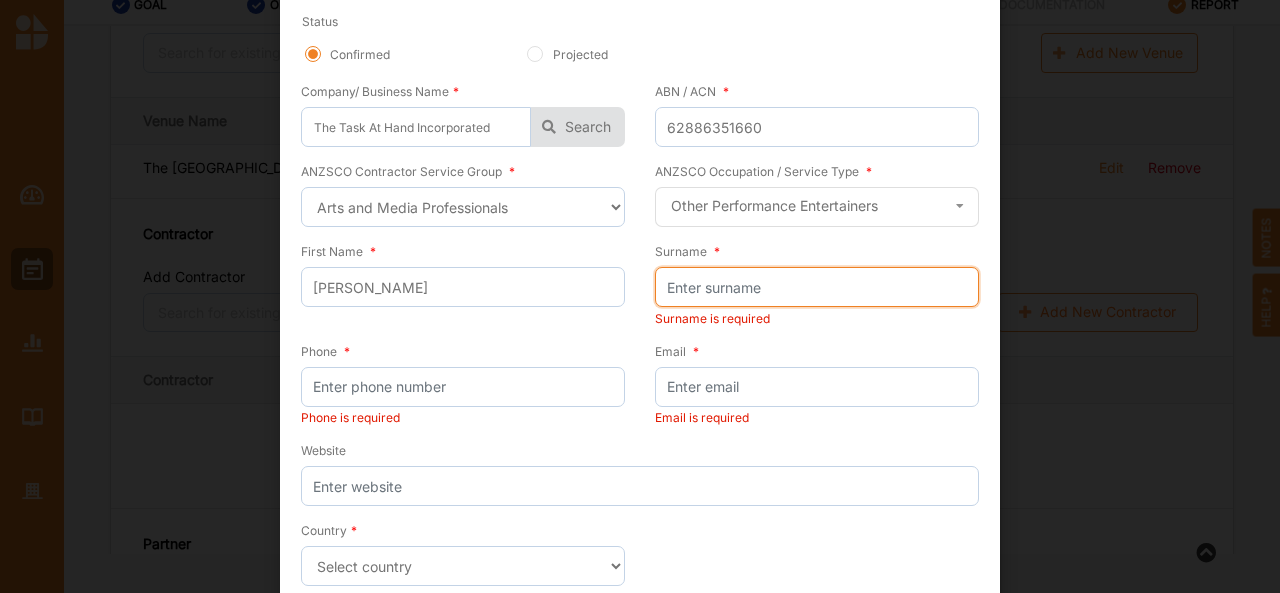 click on "Surname   *" at bounding box center (817, 287) 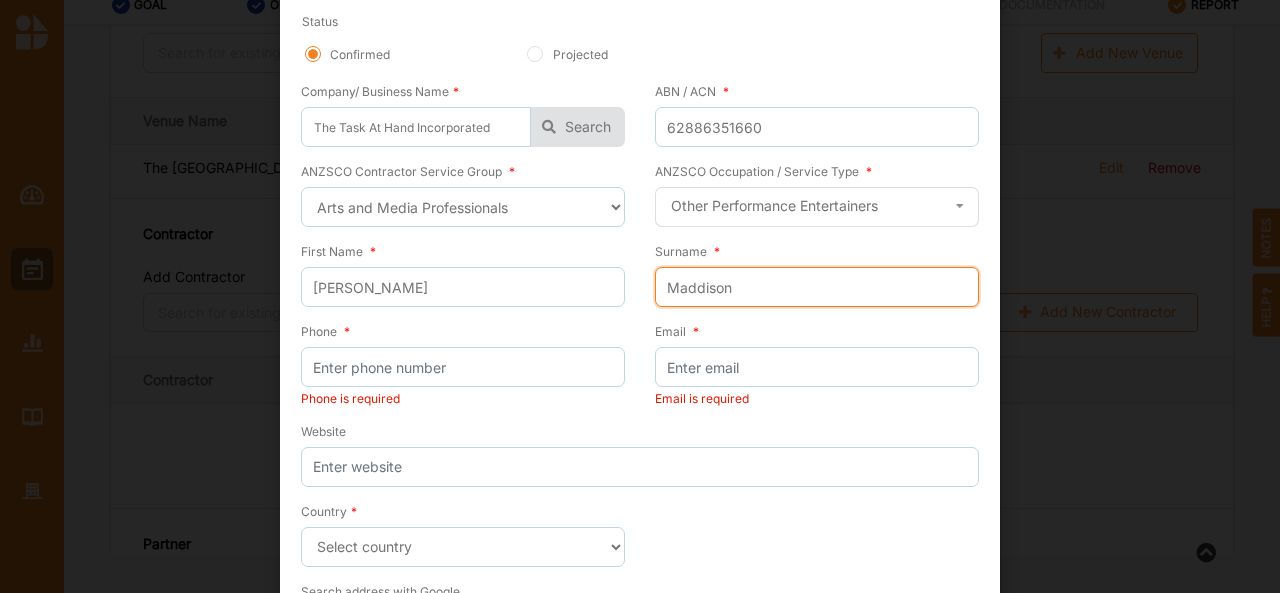 type on "Maddison" 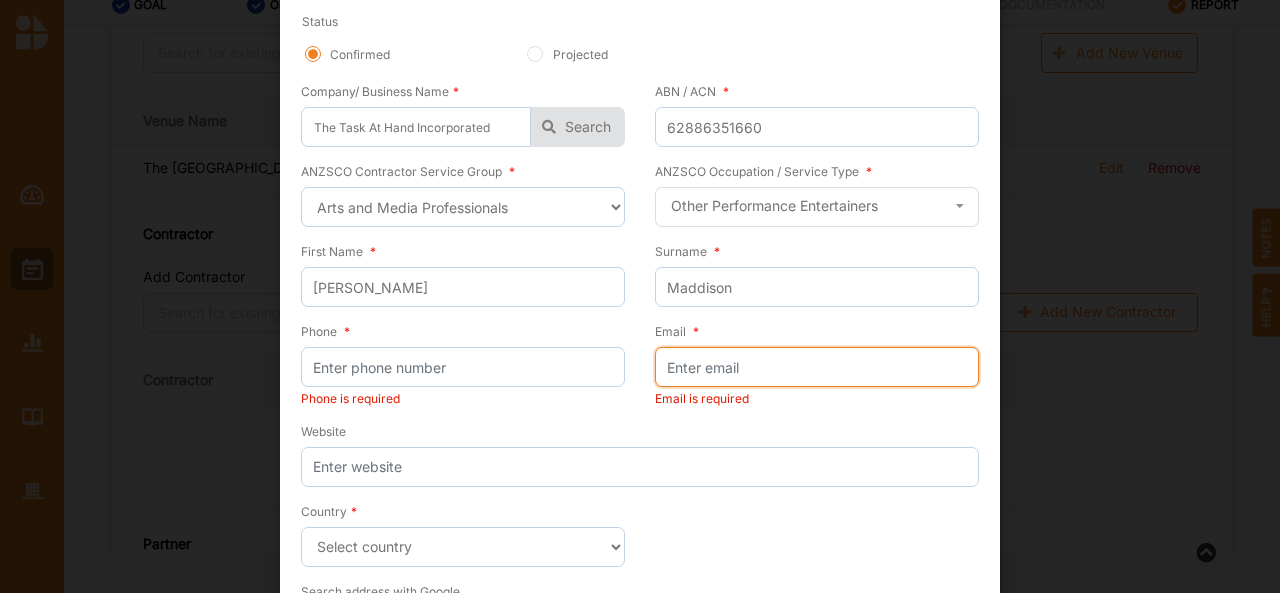 click on "Email   *" at bounding box center (817, 367) 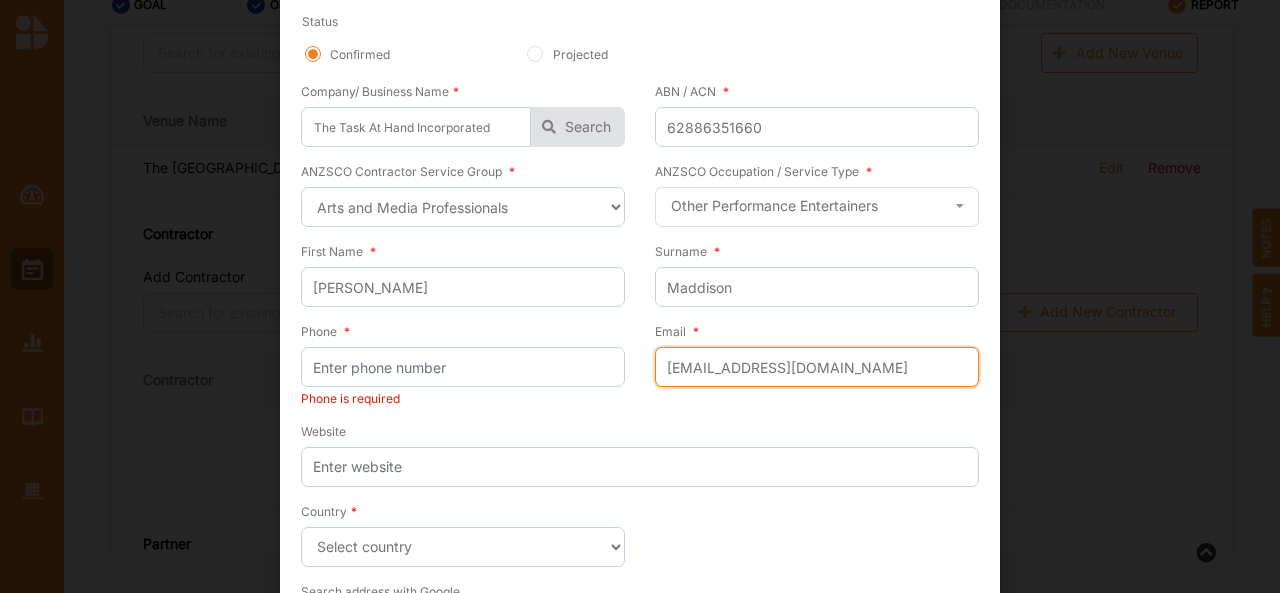type on "[EMAIL_ADDRESS][DOMAIN_NAME]" 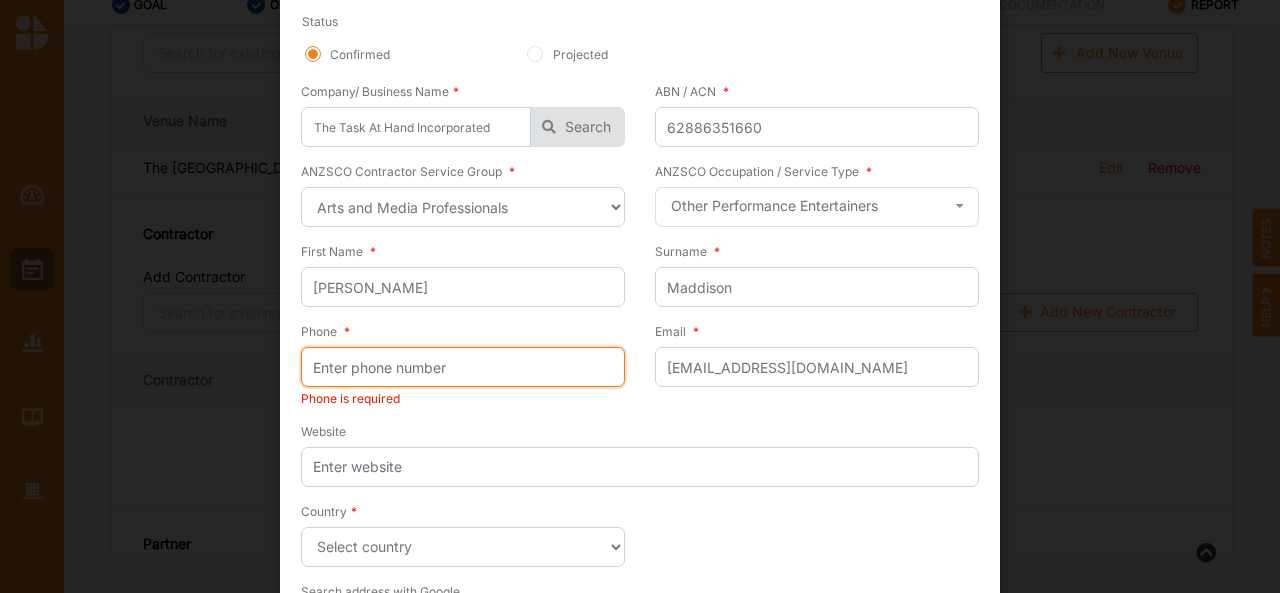 click on "Phone   *" at bounding box center [463, 367] 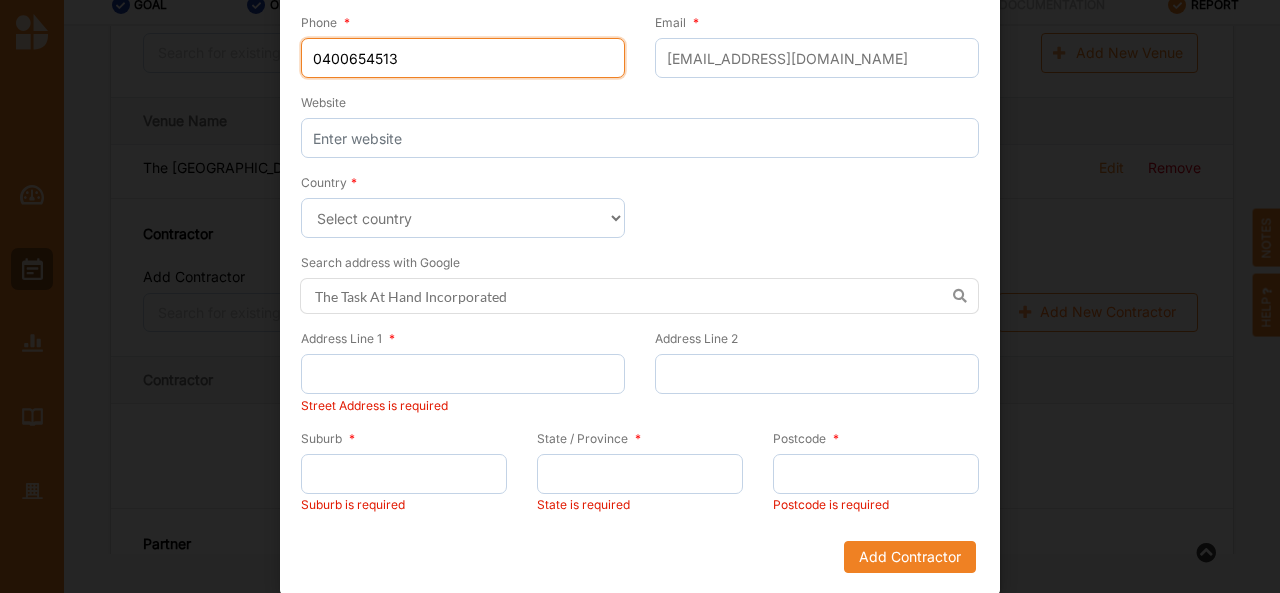 scroll, scrollTop: 398, scrollLeft: 0, axis: vertical 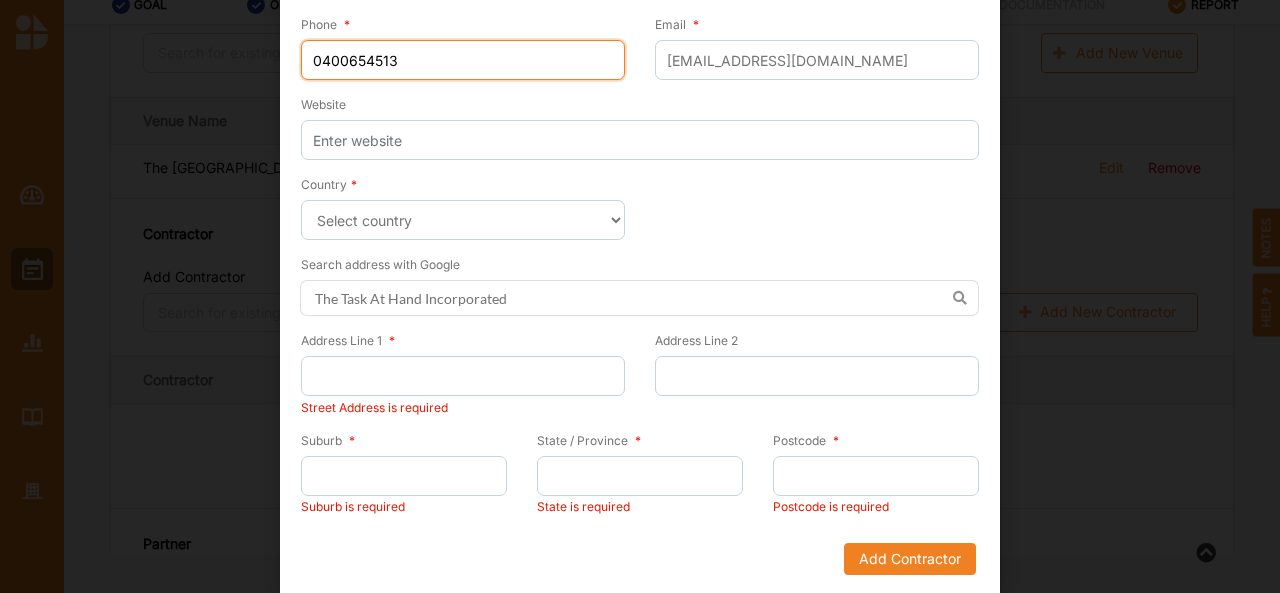 type on "0400654513" 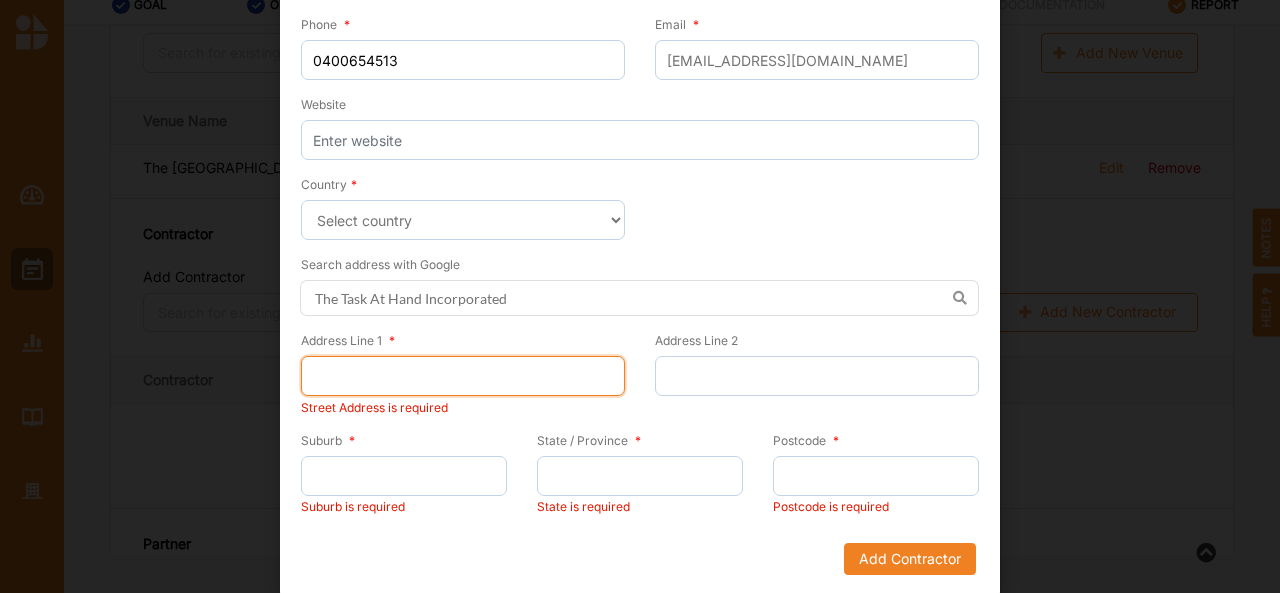 click on "Address Line 1   *" at bounding box center (463, 376) 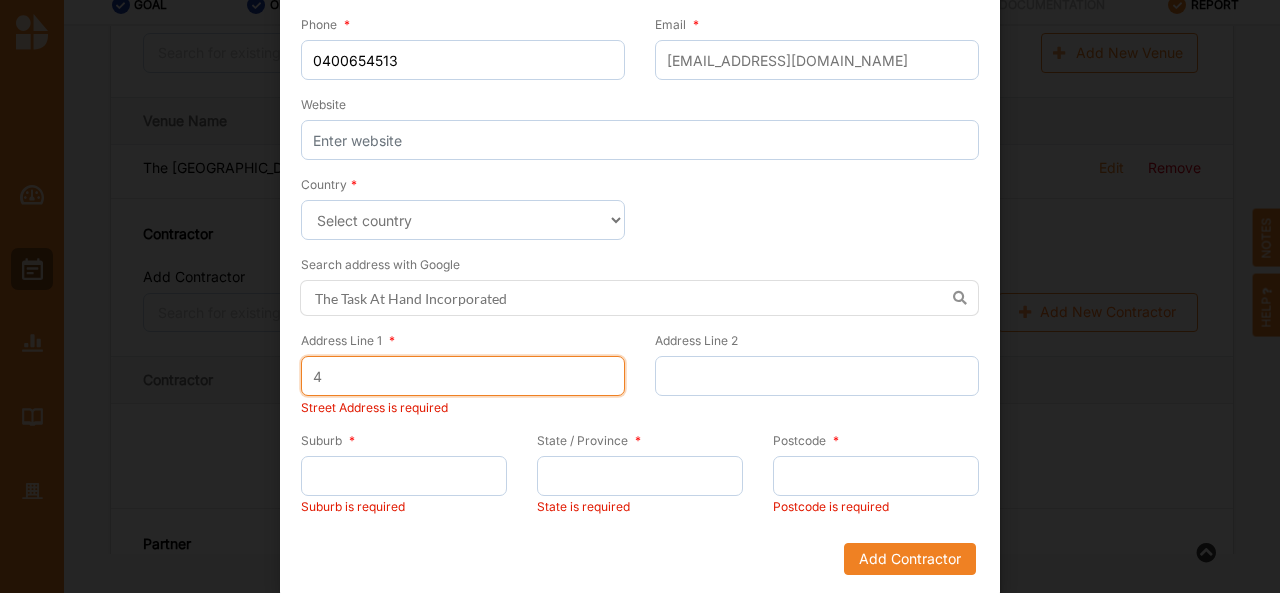 scroll, scrollTop: 381, scrollLeft: 0, axis: vertical 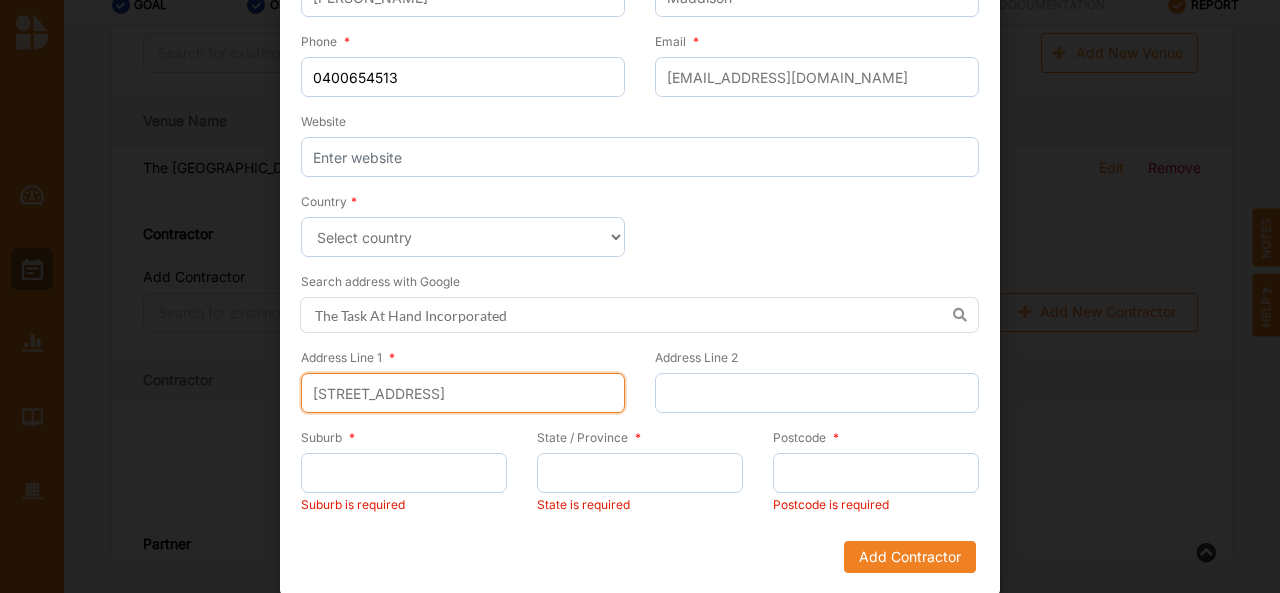 type on "[STREET_ADDRESS]" 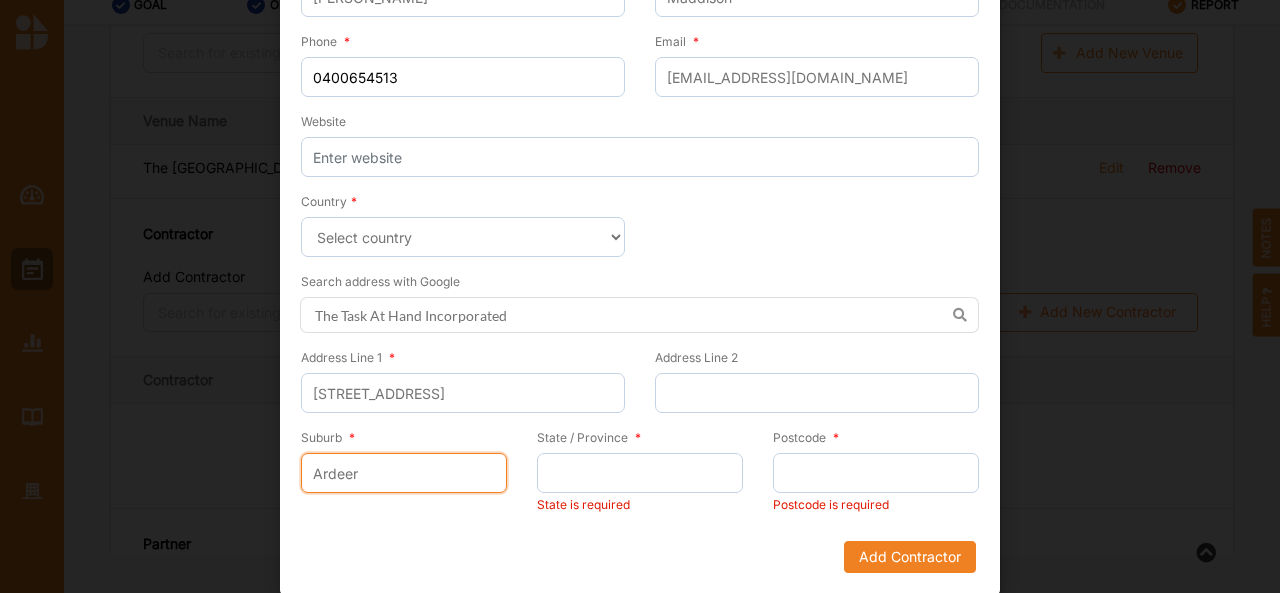 type on "Ardeer" 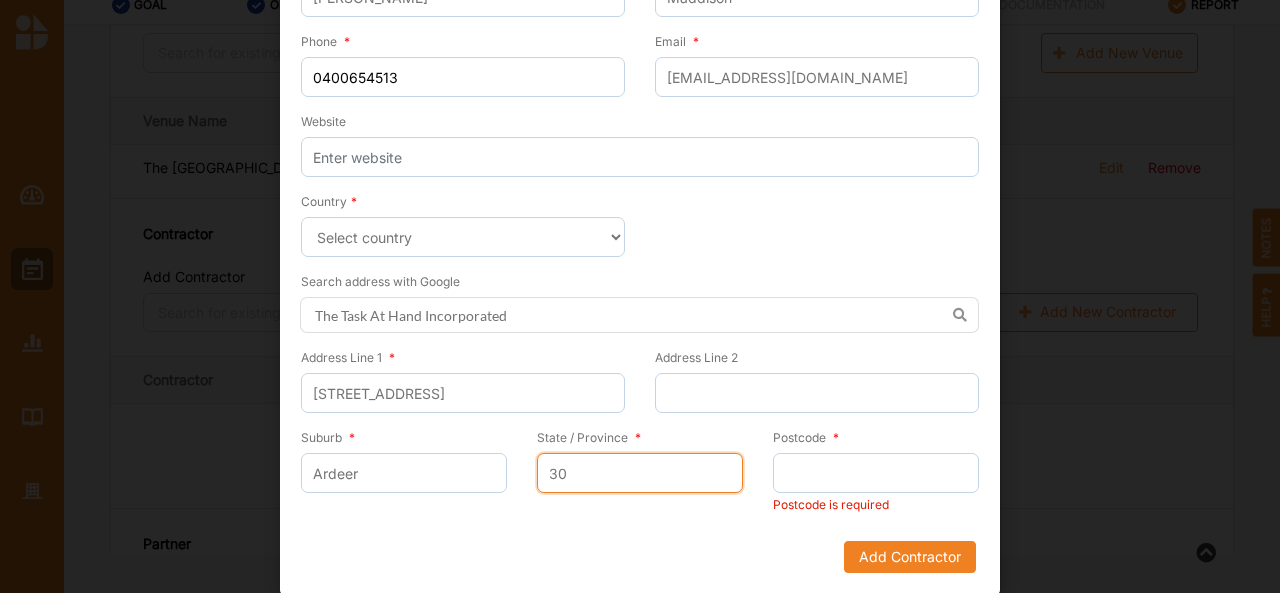 type on "3" 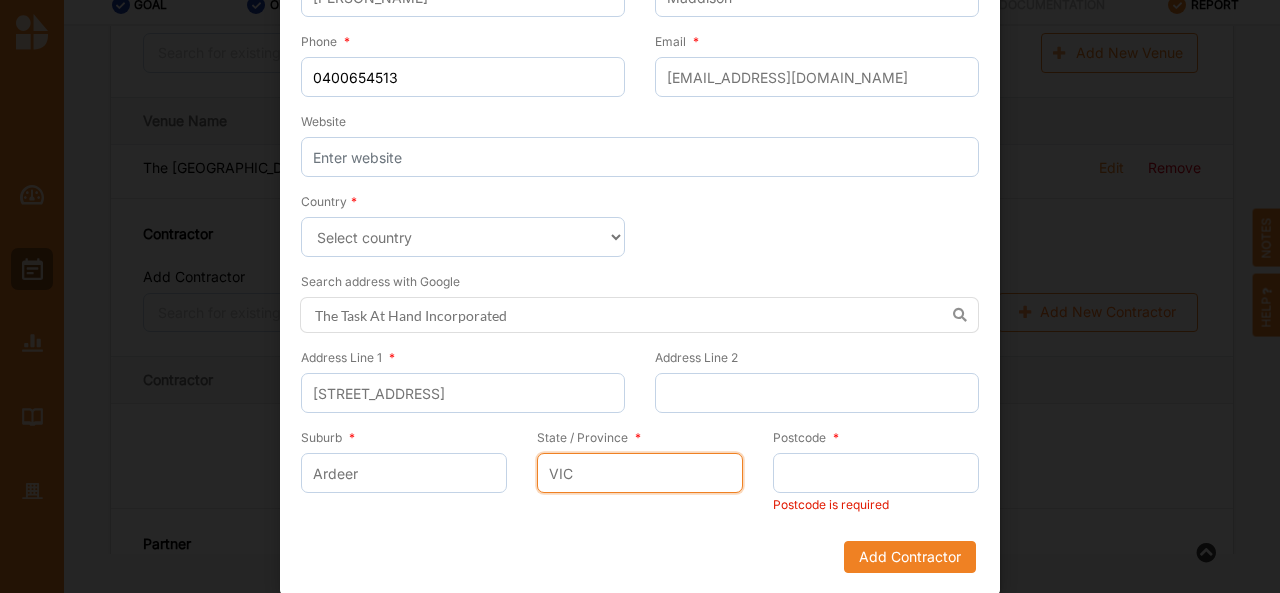 type on "VIC" 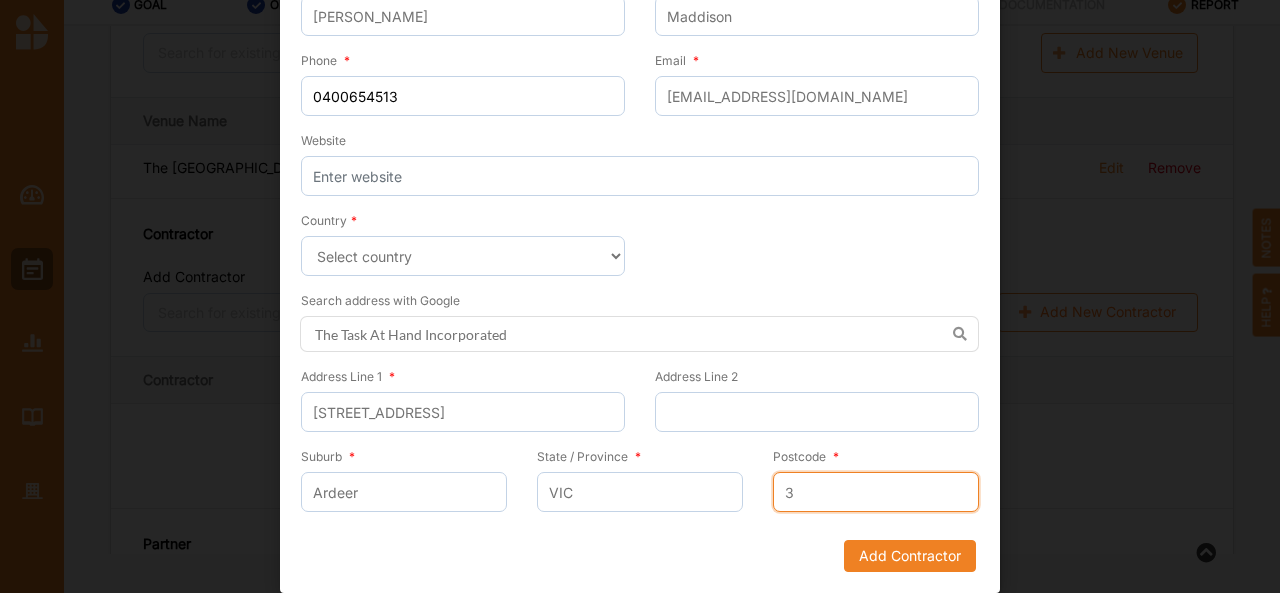 scroll, scrollTop: 361, scrollLeft: 0, axis: vertical 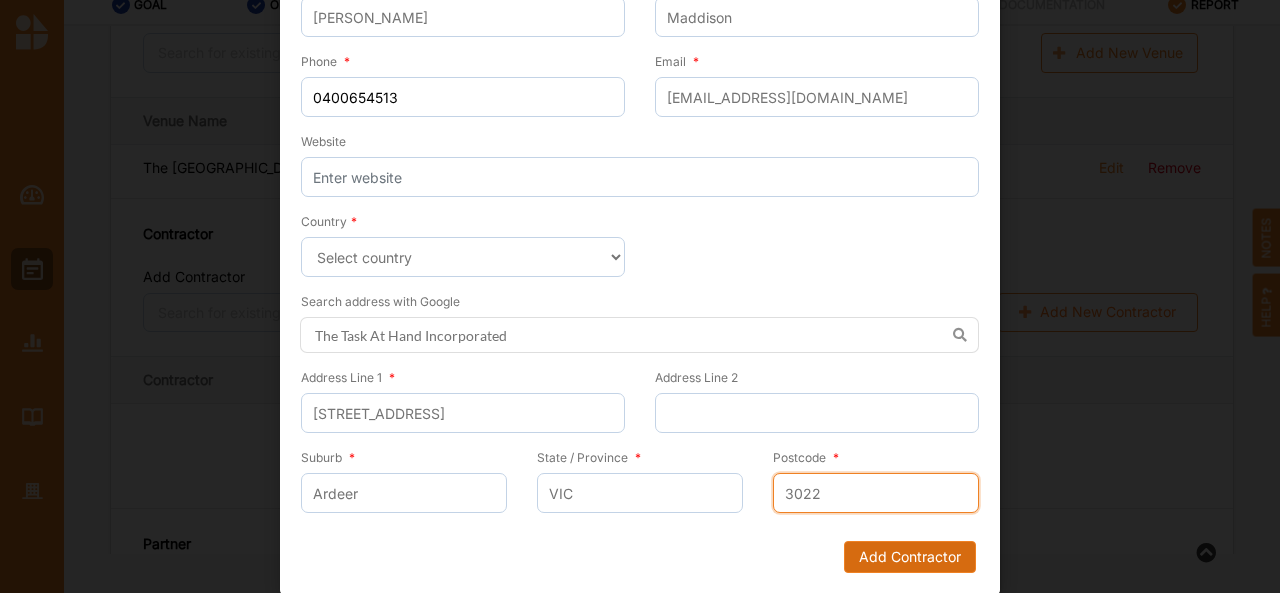 type on "3022" 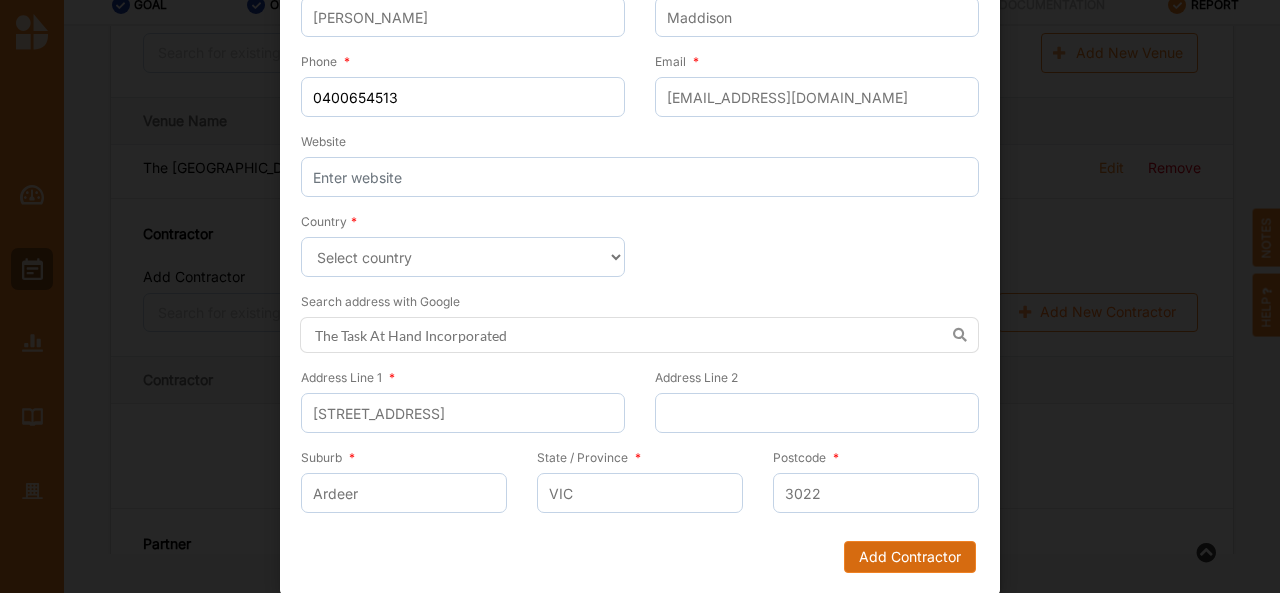 click on "Add Contractor" at bounding box center [910, 557] 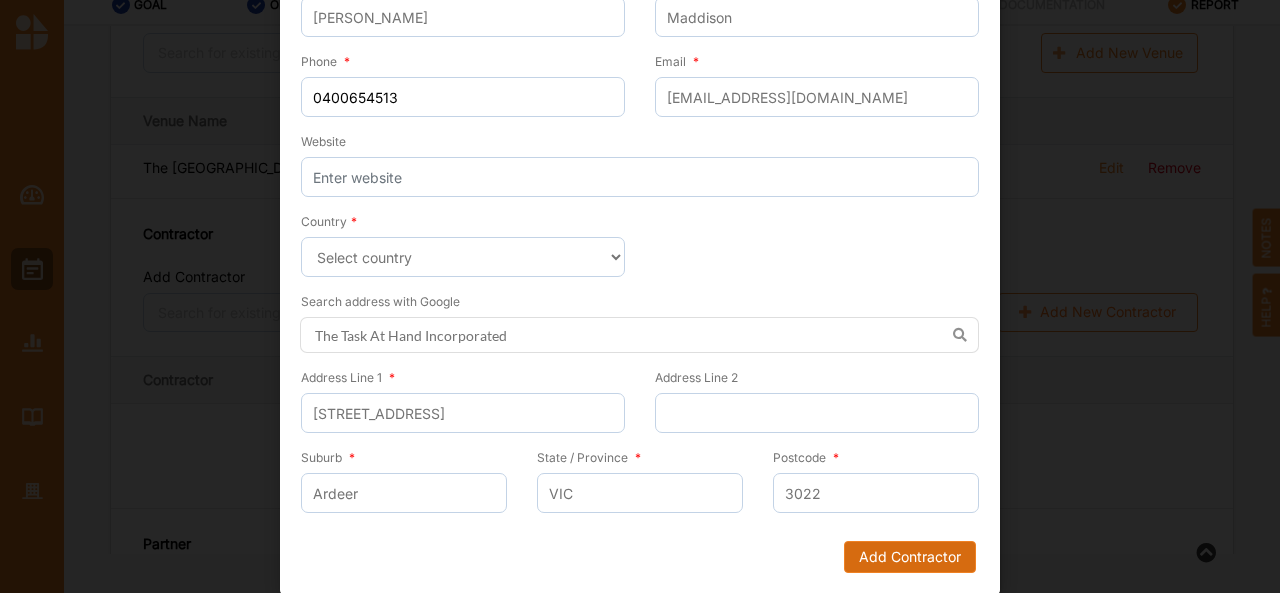 scroll, scrollTop: 1381, scrollLeft: 0, axis: vertical 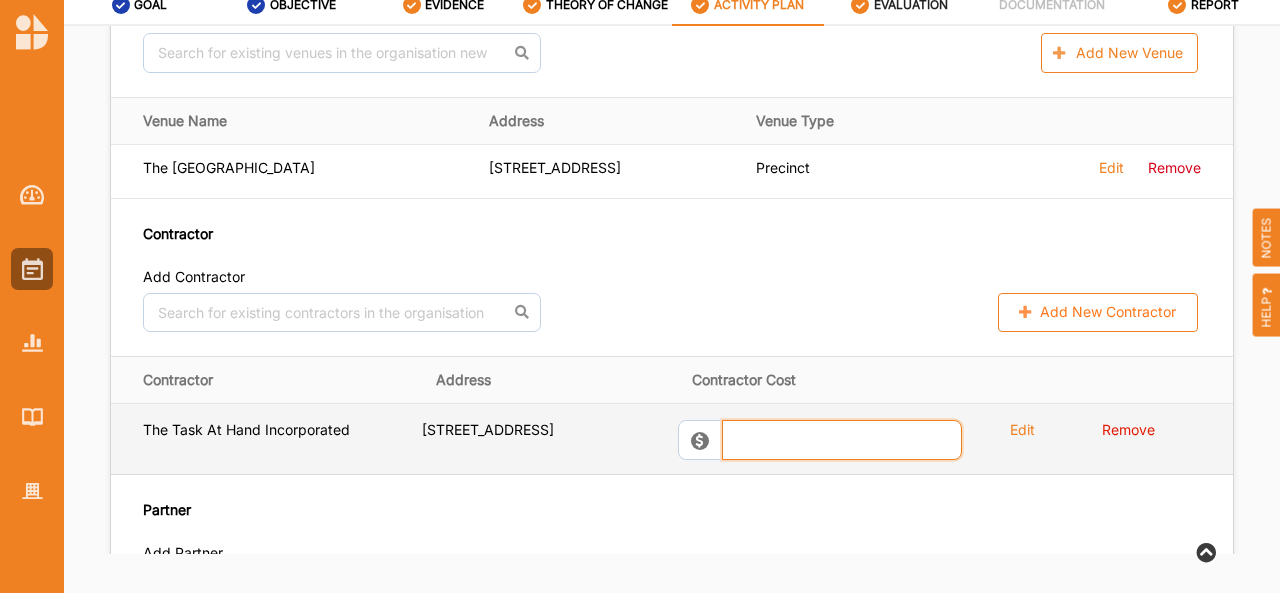 click at bounding box center (842, 440) 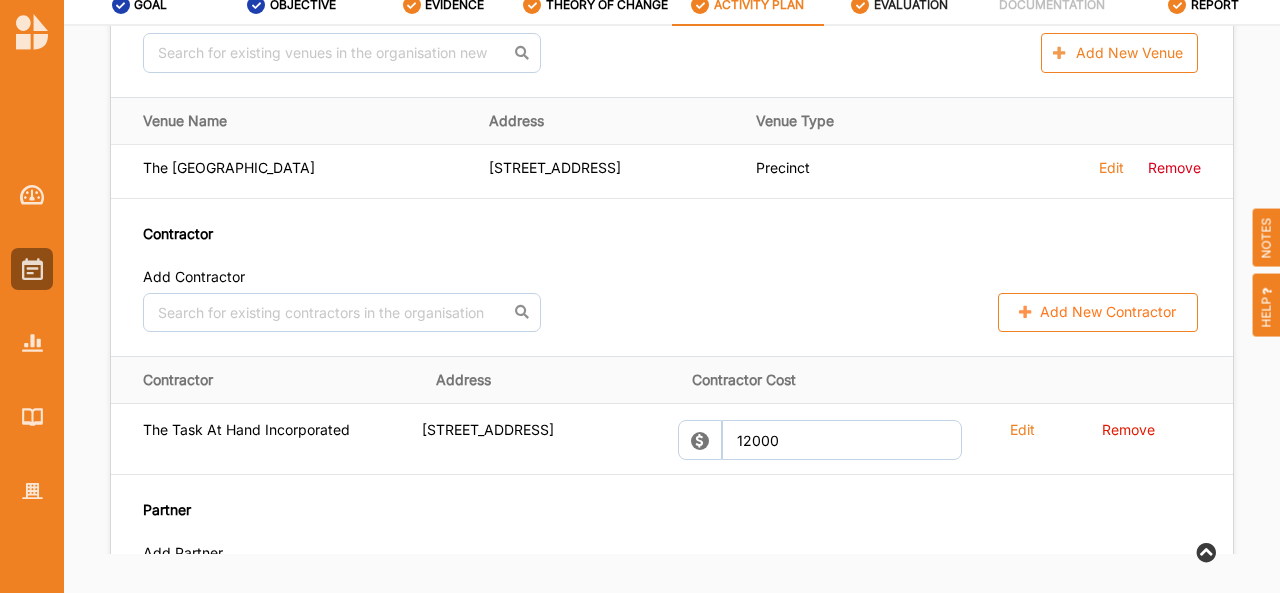 type on "12,000.00" 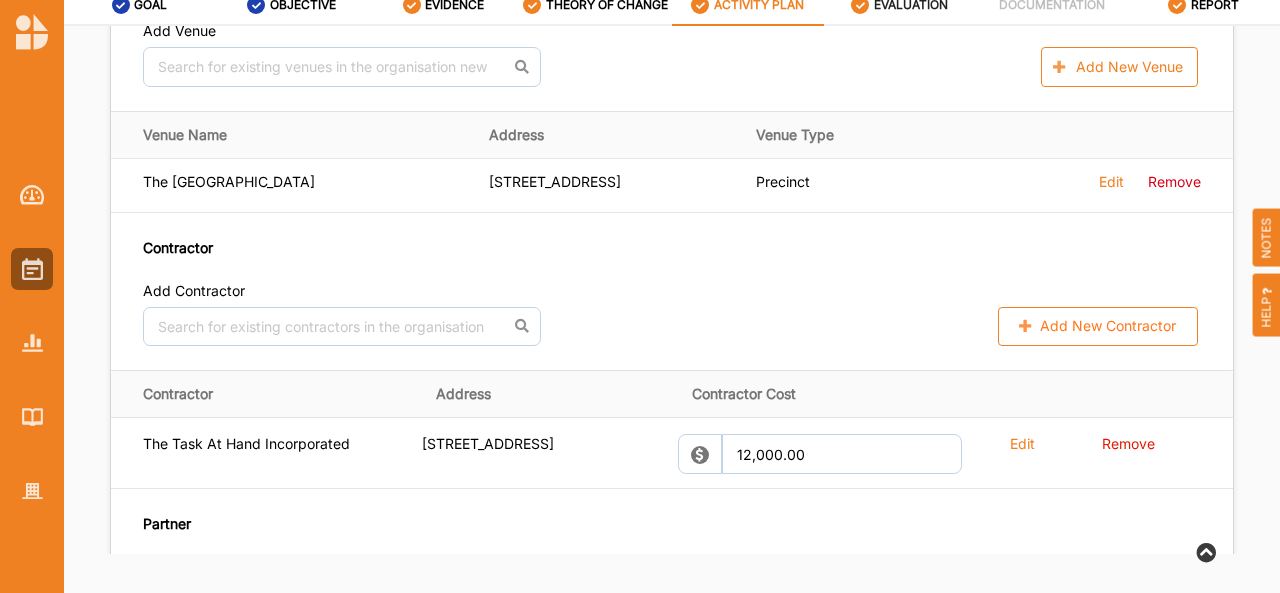 click on "Partner Add Partner No results found. Add New Partner" at bounding box center [672, 568] 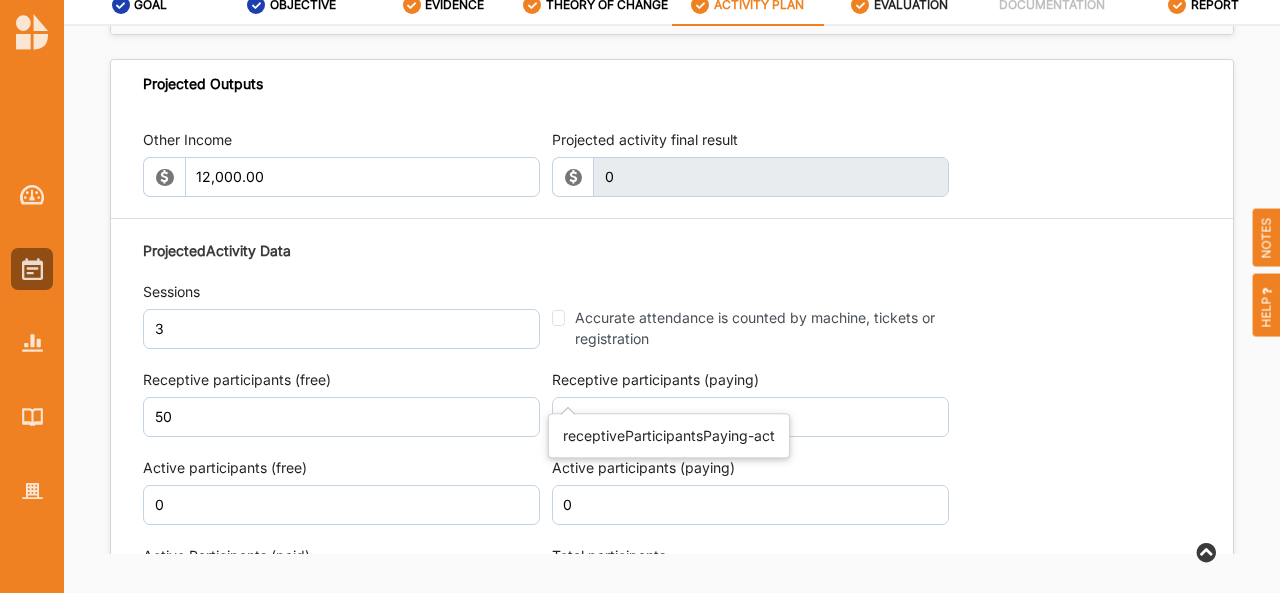 scroll, scrollTop: 2198, scrollLeft: 0, axis: vertical 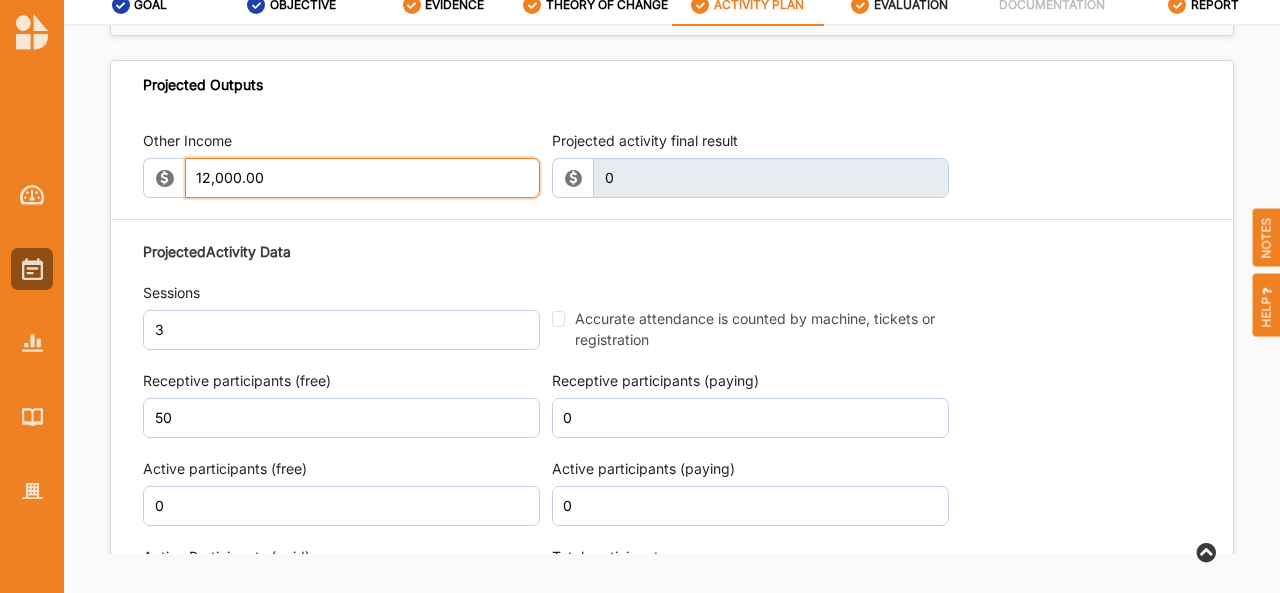 type on "12000.00" 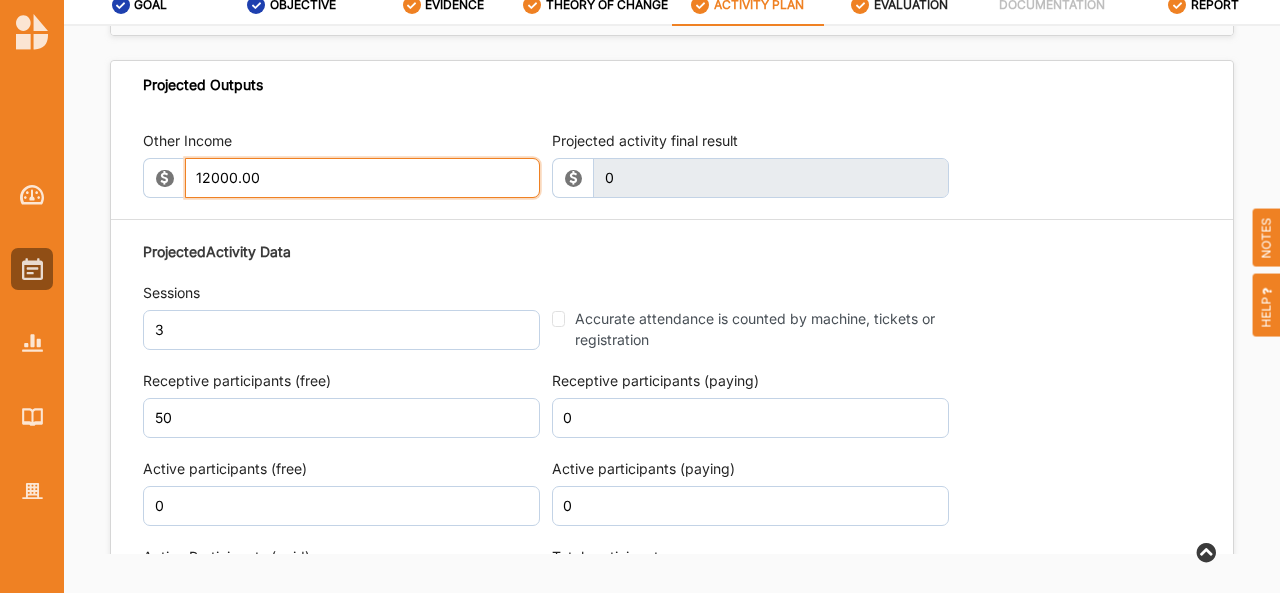click on "12000.00" at bounding box center [362, 178] 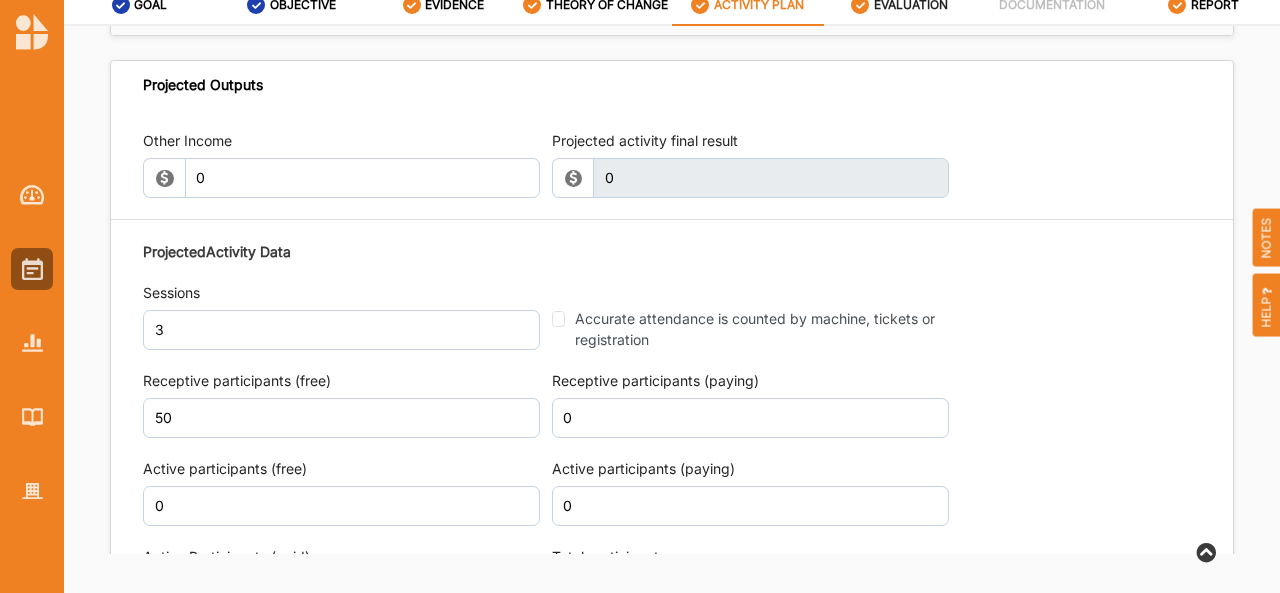 click on "Other Income 0 Projected activity final result 0 This field is invalid Projected  Activity Data Sessions 3 Accurate attendance is counted by machine, tickets or registration Receptive participants (free) 50 Receptive participants (paying) 0 Active participants (free) 0 Active participants (paying) 0 Active Participants (paid) 5 Total participants 55 Number of new works created 1" at bounding box center (672, 416) 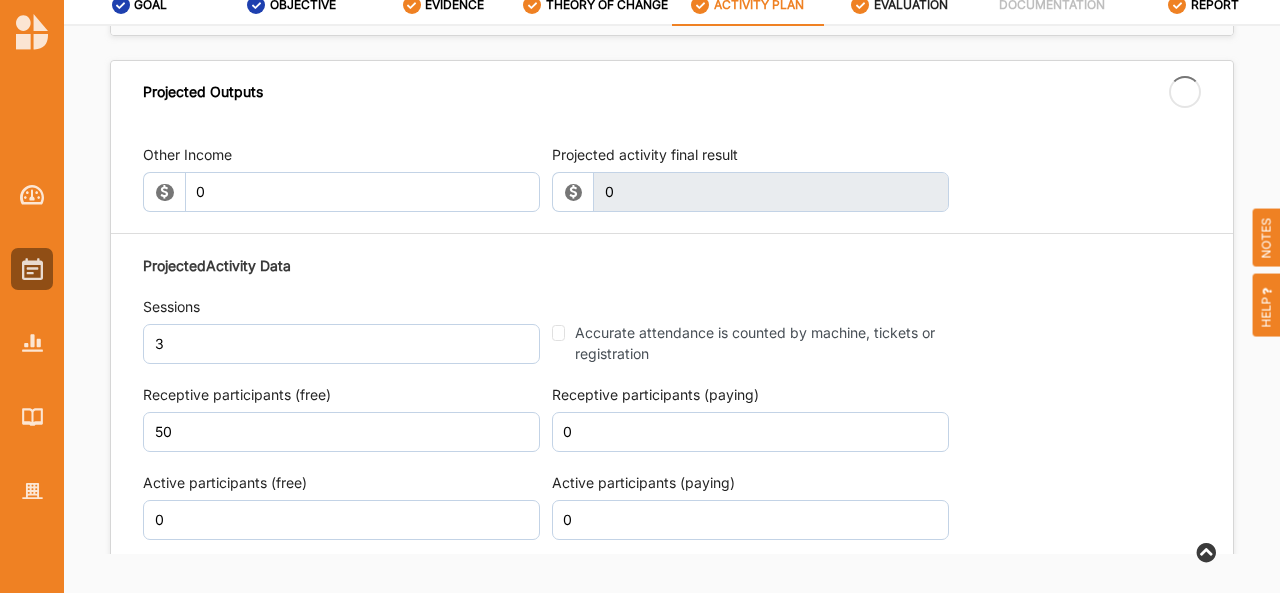 type on "0.00" 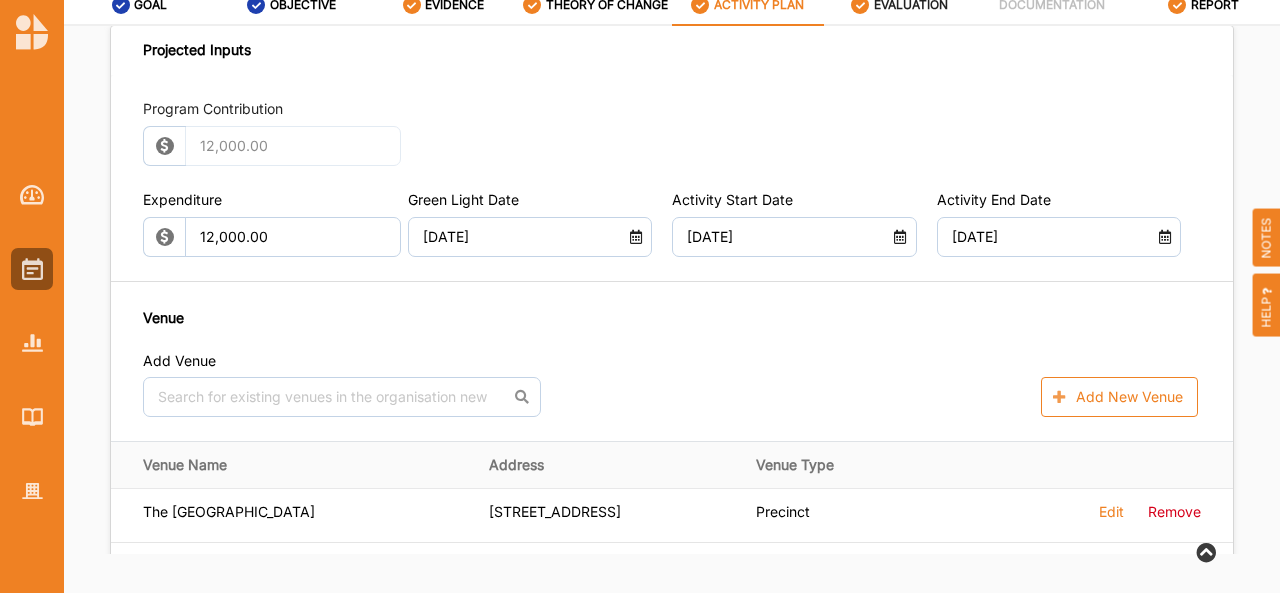 scroll, scrollTop: 898, scrollLeft: 0, axis: vertical 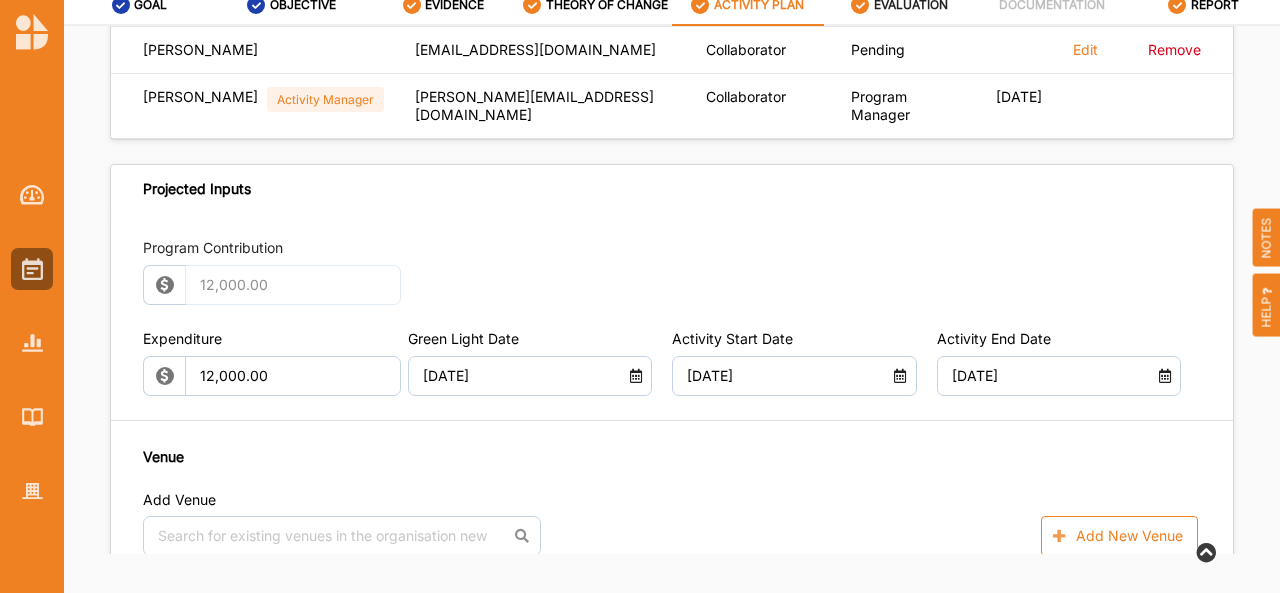 click on "Program Contribution 12,000.00" at bounding box center [265, 271] 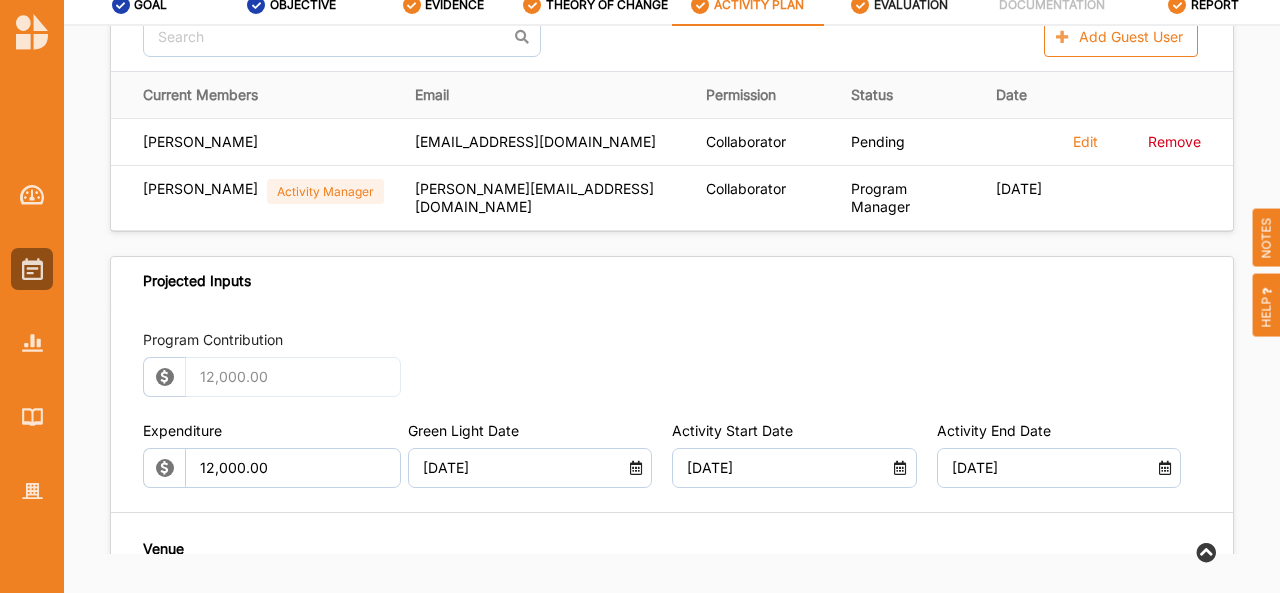 scroll, scrollTop: 803, scrollLeft: 0, axis: vertical 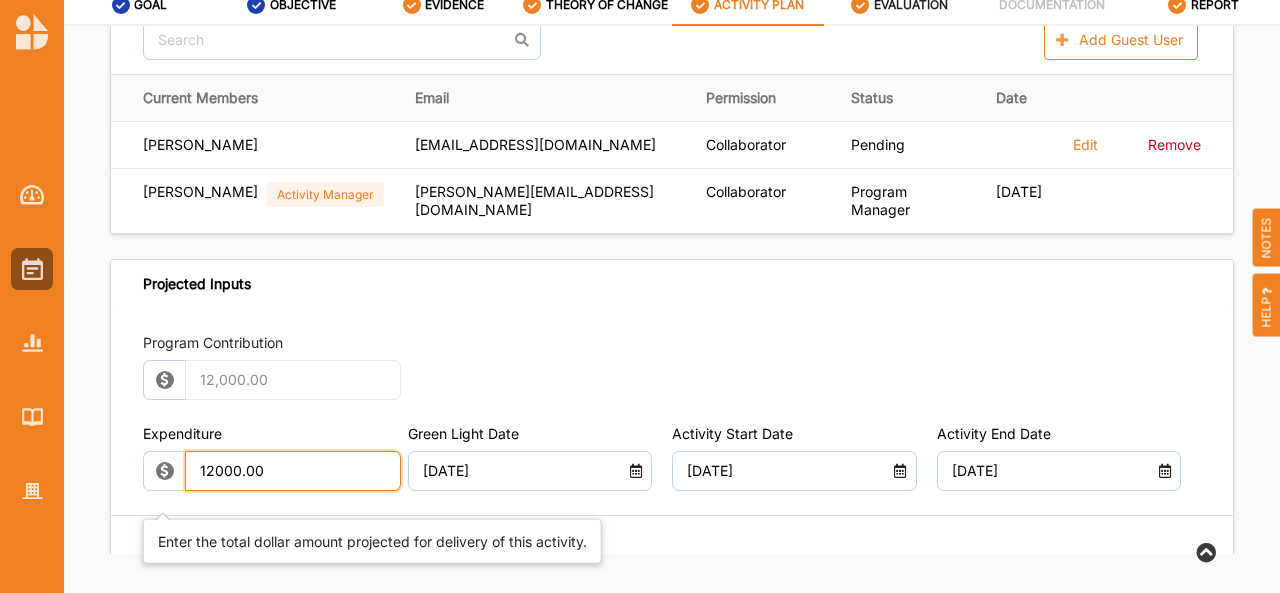 click on "12000.00" at bounding box center (293, 471) 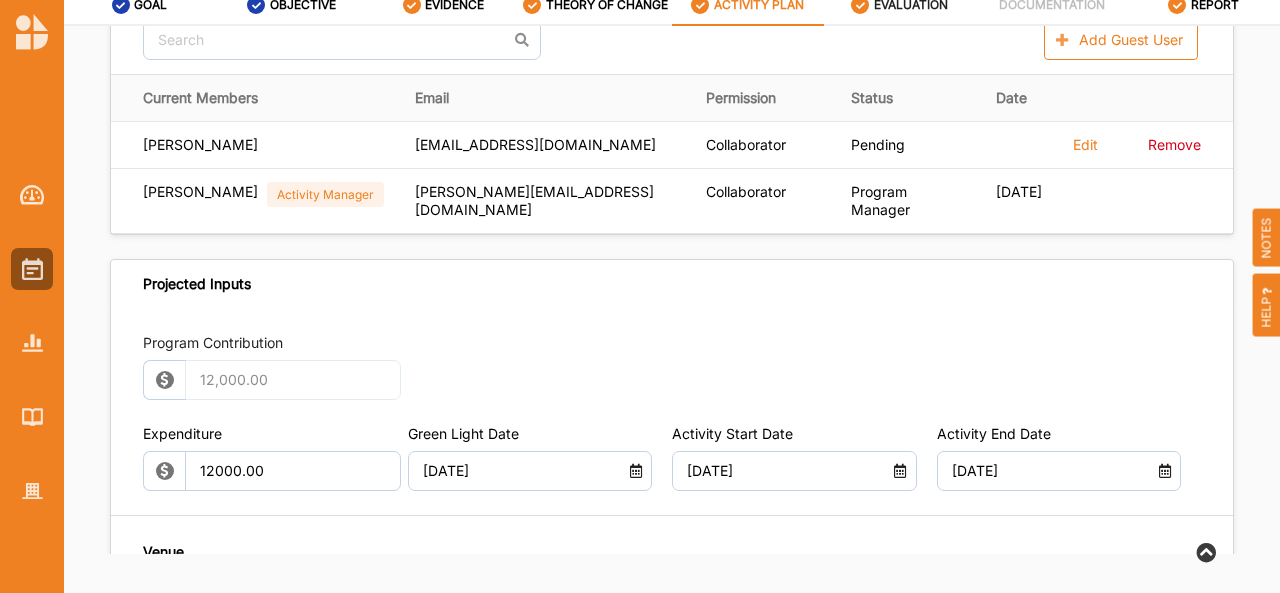 click on "12,000.00" at bounding box center (293, 380) 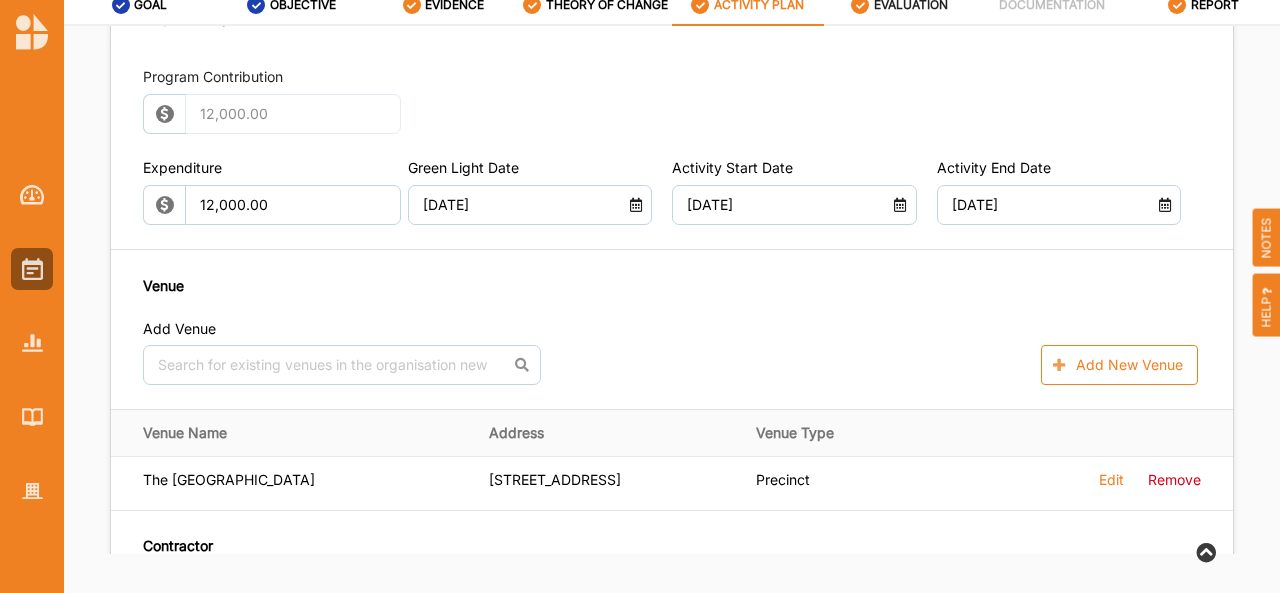scroll, scrollTop: 1035, scrollLeft: 0, axis: vertical 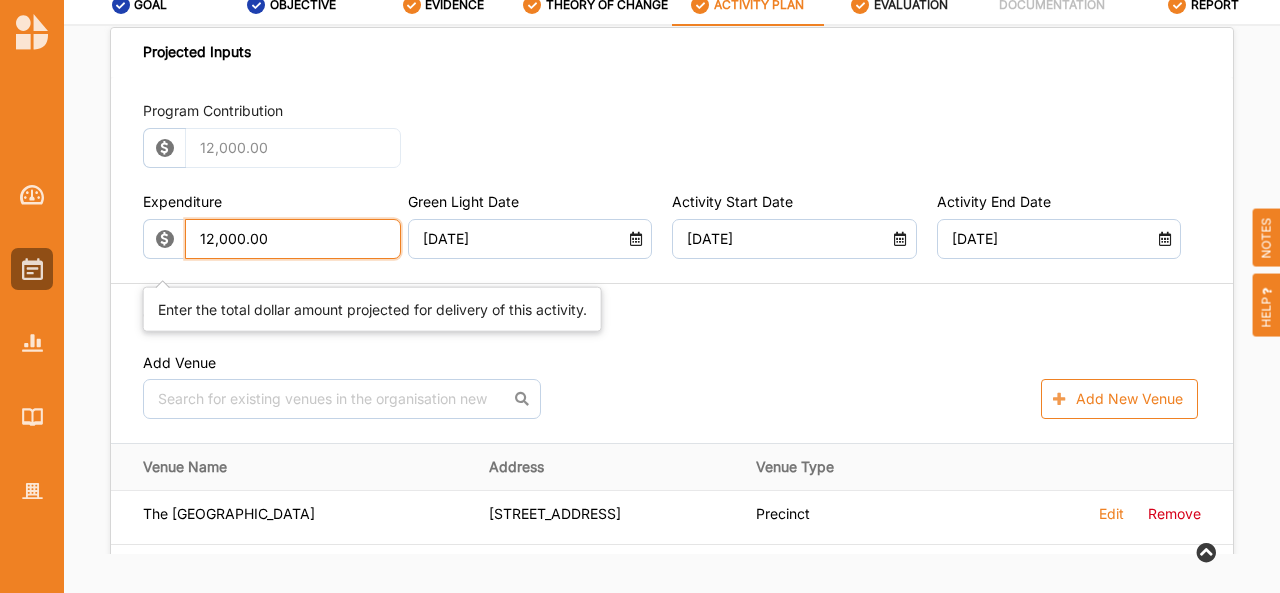 type on "12000.00" 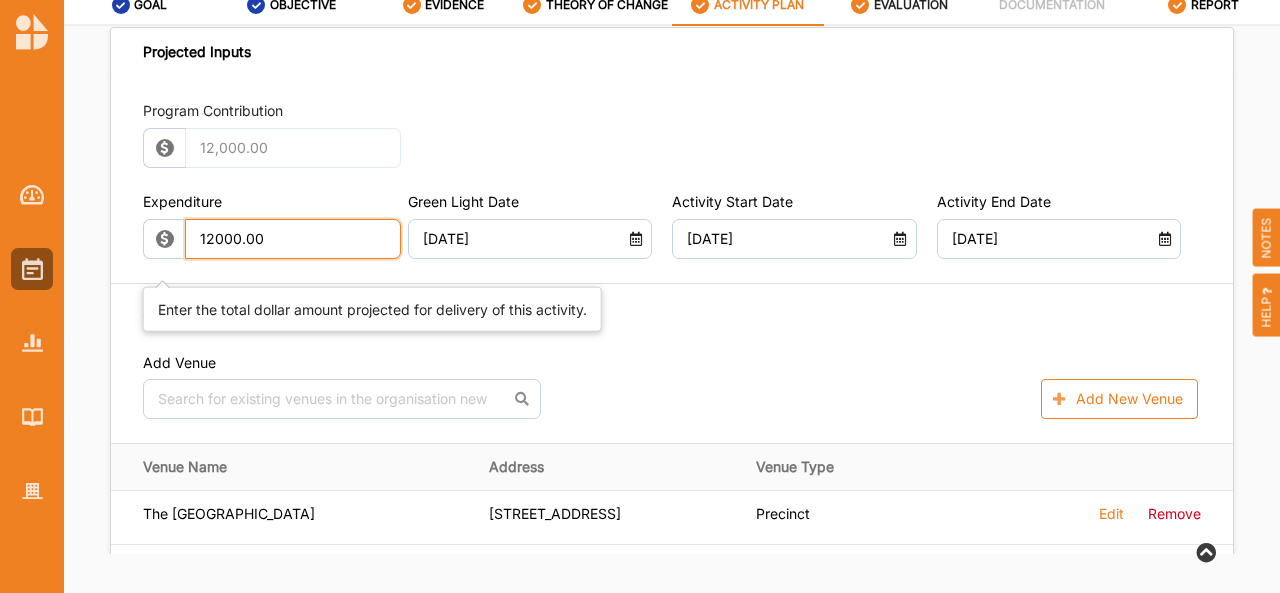 click on "12000.00" at bounding box center [293, 239] 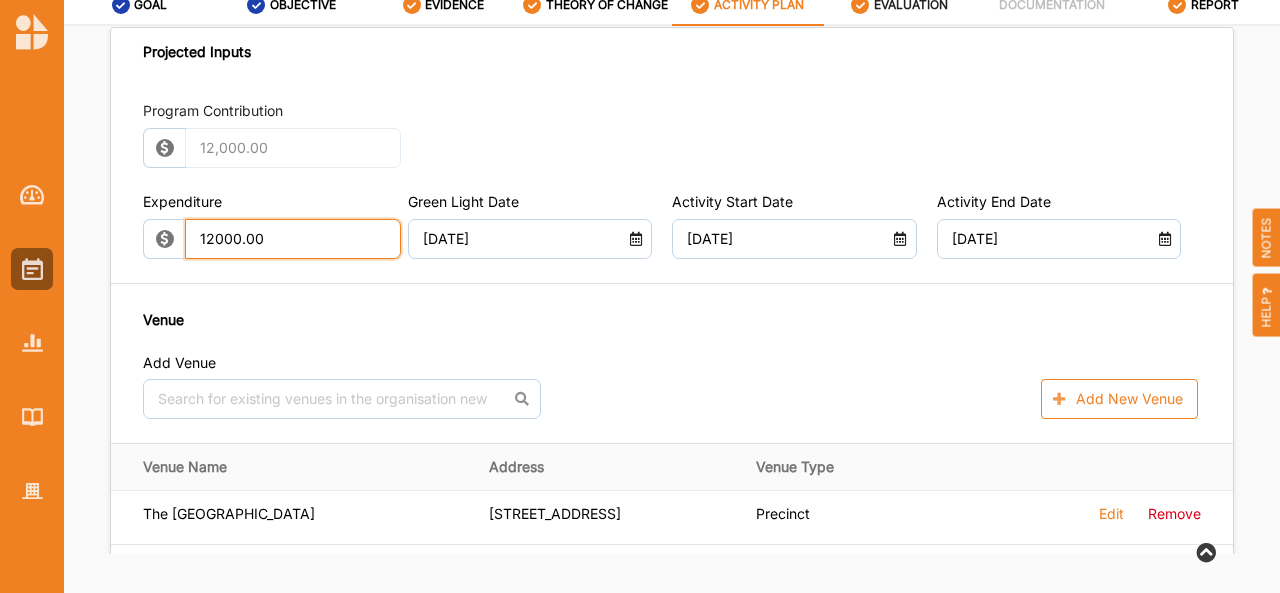 click on "12000.00" at bounding box center (293, 239) 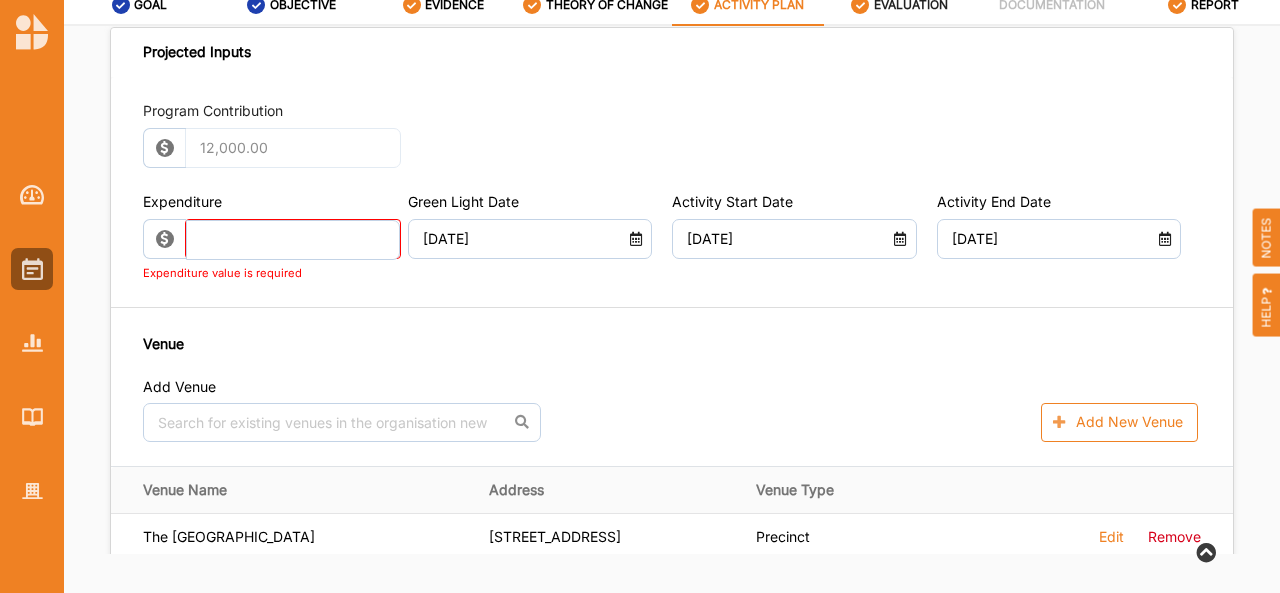 click on "Venue Add Venue No results found. Add New Venue" at bounding box center [672, 388] 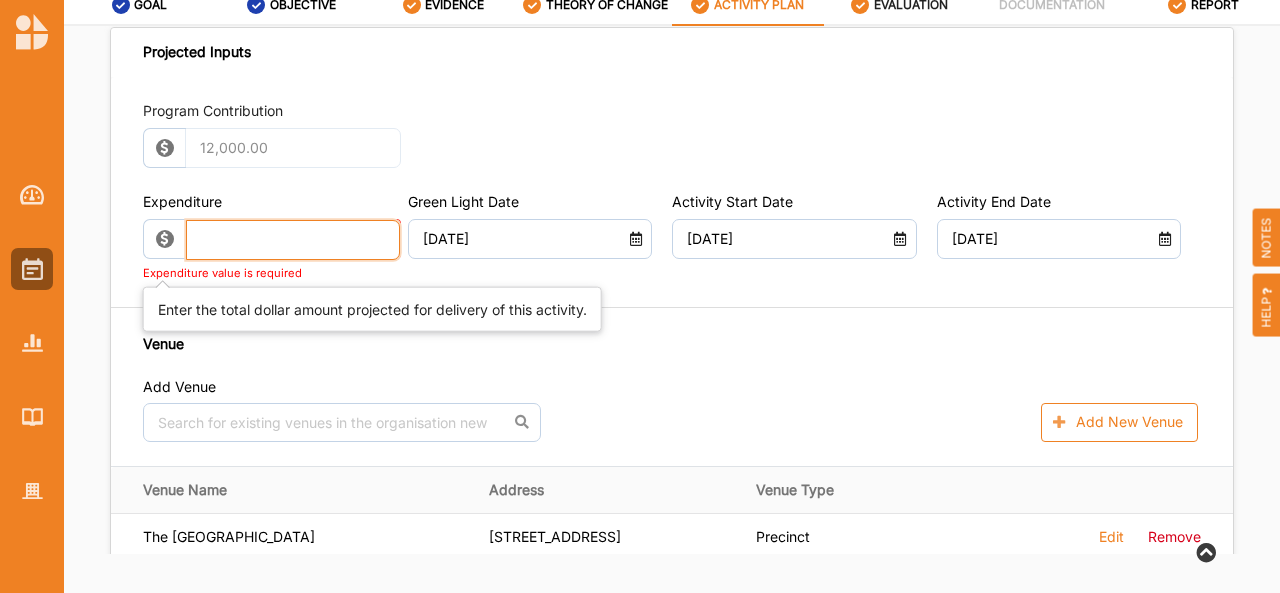 click at bounding box center (293, 240) 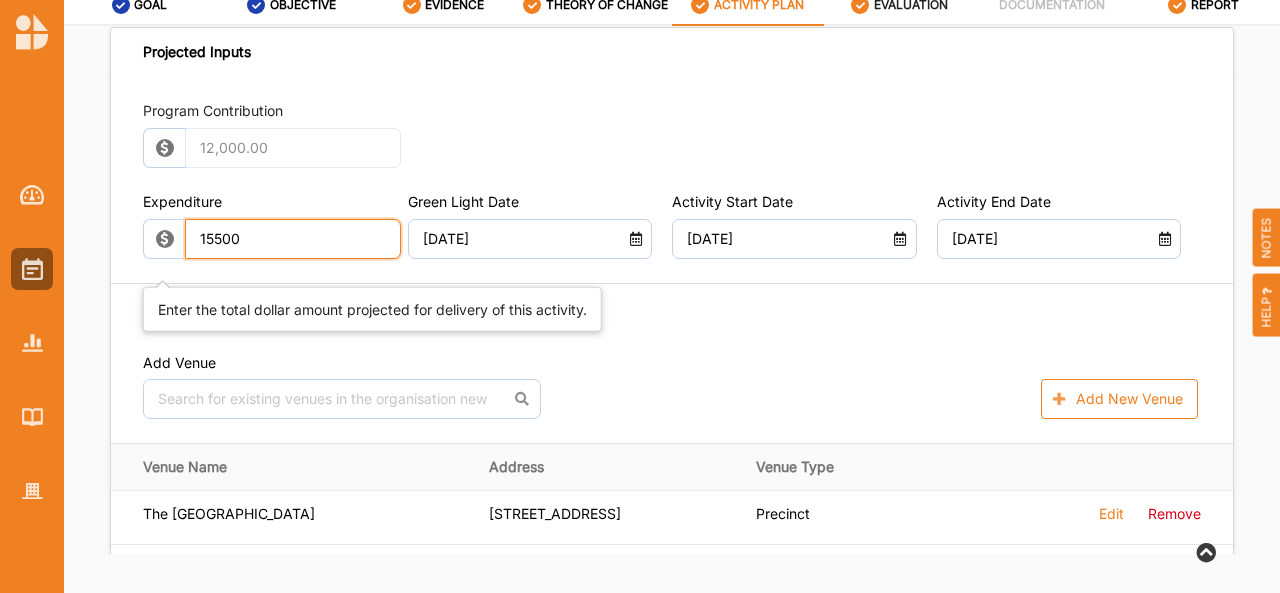 click on "15500" at bounding box center [293, 239] 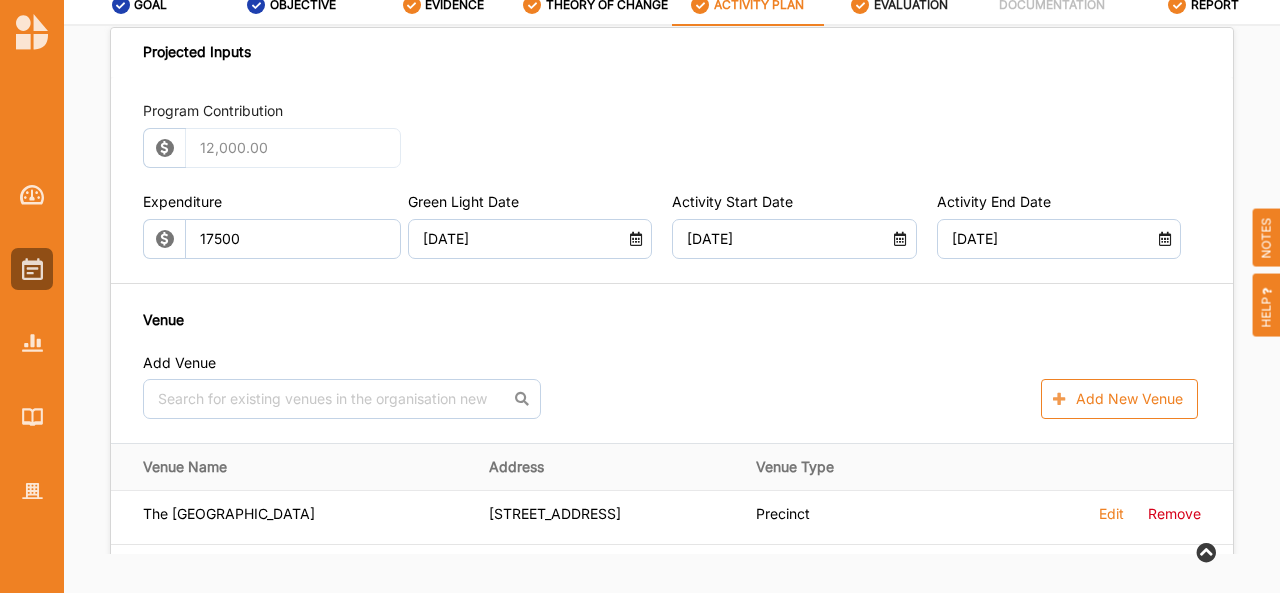 click on "Venue Add Venue No results found. Add New Venue" at bounding box center (672, 364) 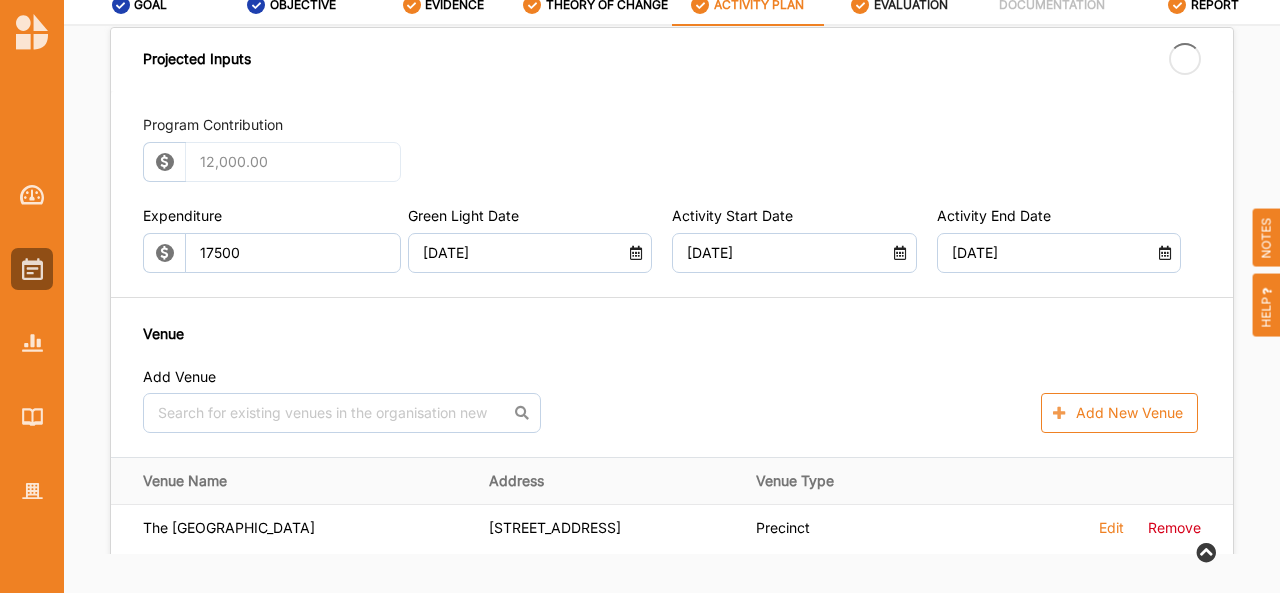 type on "17,500.00" 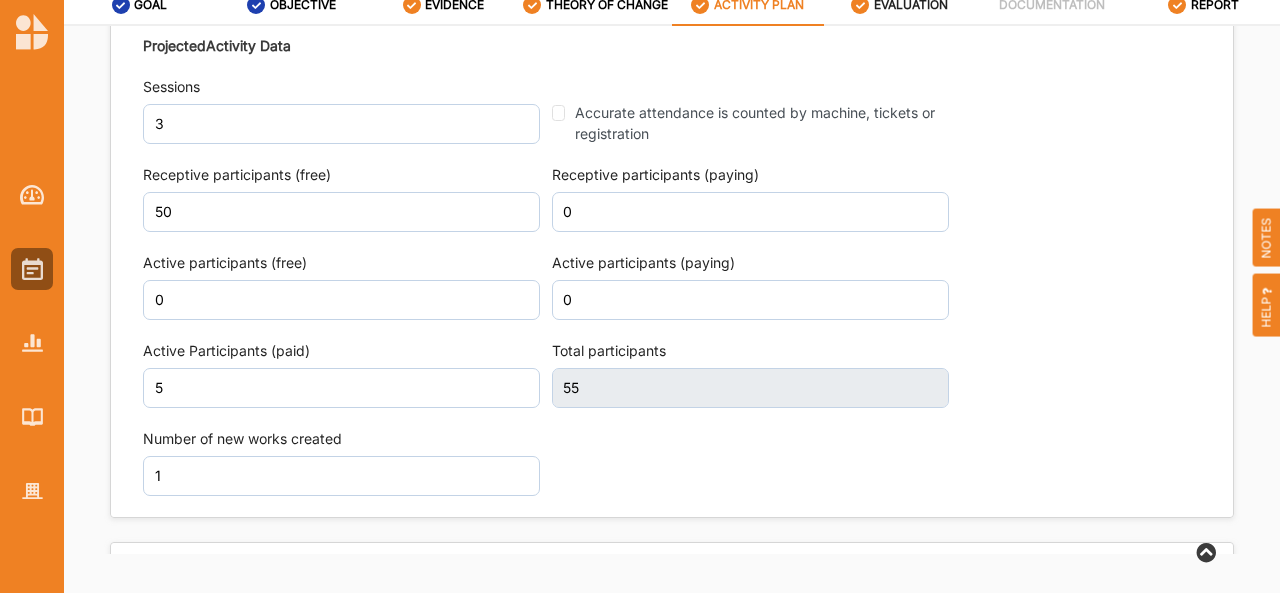 scroll, scrollTop: 2403, scrollLeft: 0, axis: vertical 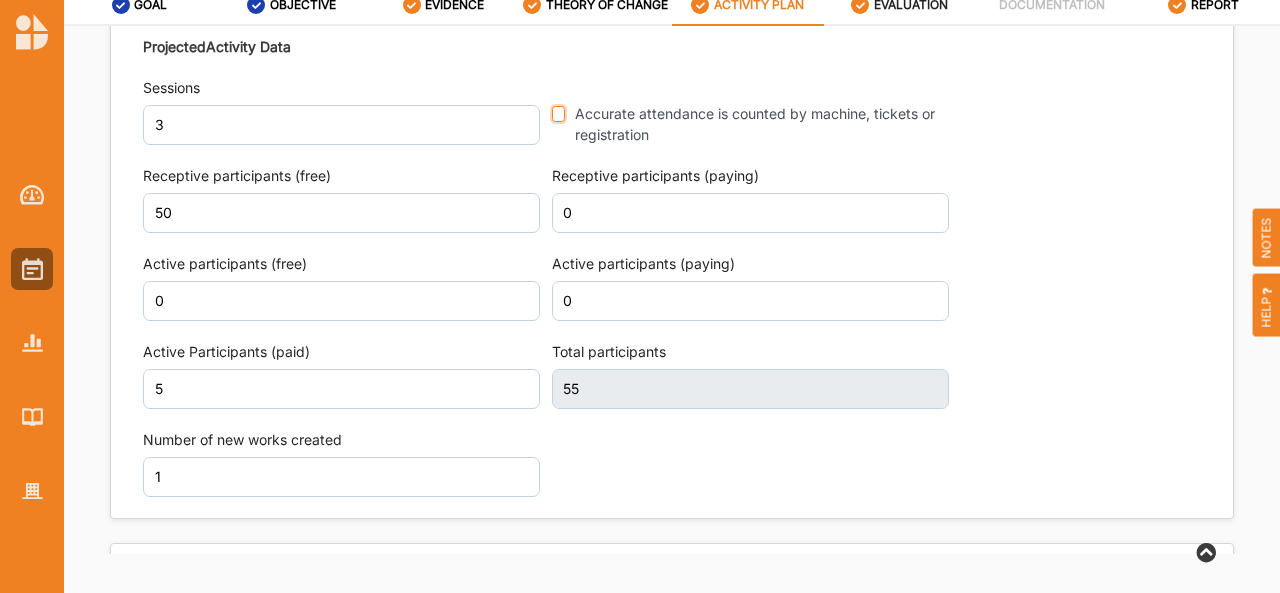 click on "Accurate attendance is counted by machine, tickets or registration" at bounding box center (559, 114) 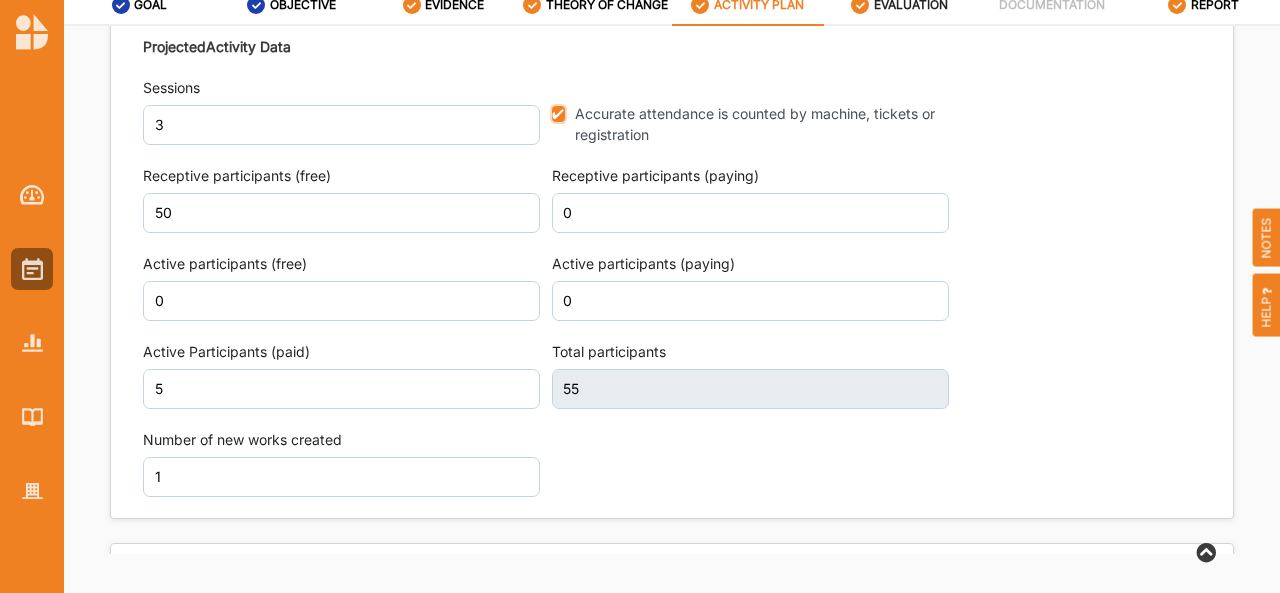 checkbox on "true" 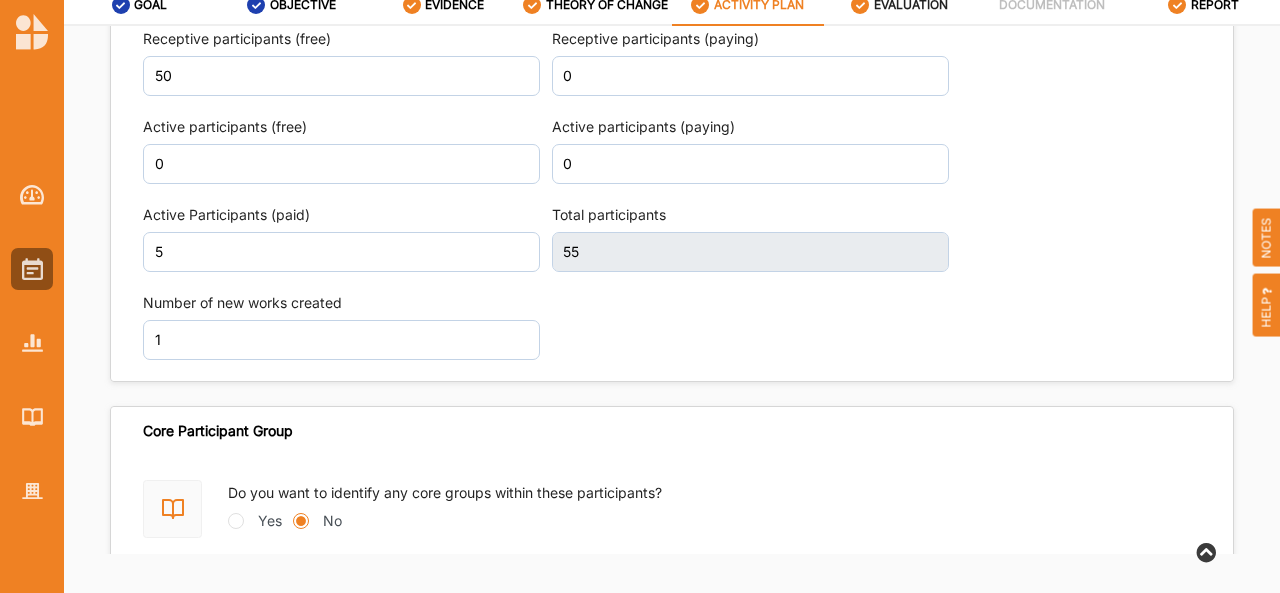 scroll, scrollTop: 2670, scrollLeft: 0, axis: vertical 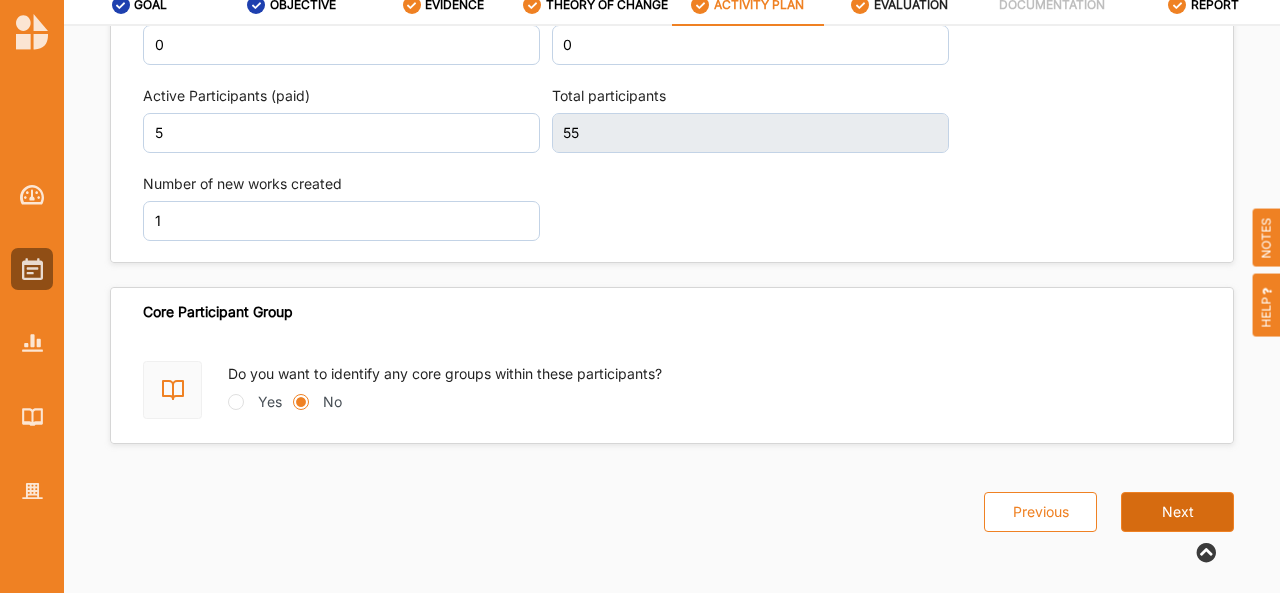 click on "Next" at bounding box center [1177, 512] 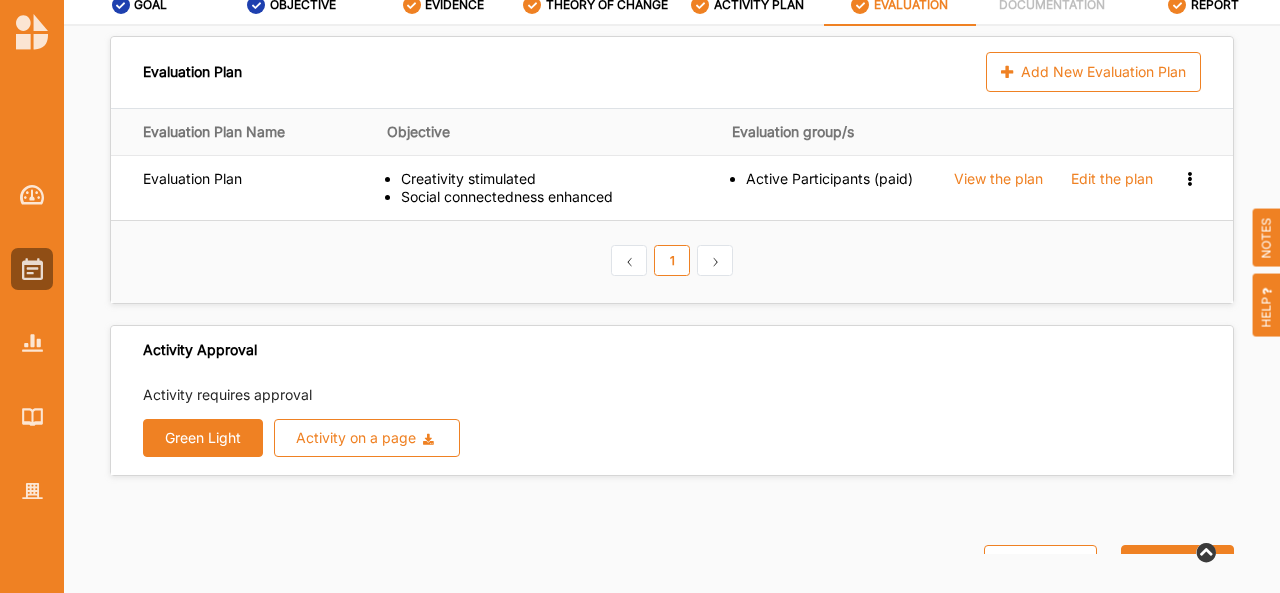 scroll, scrollTop: 0, scrollLeft: 0, axis: both 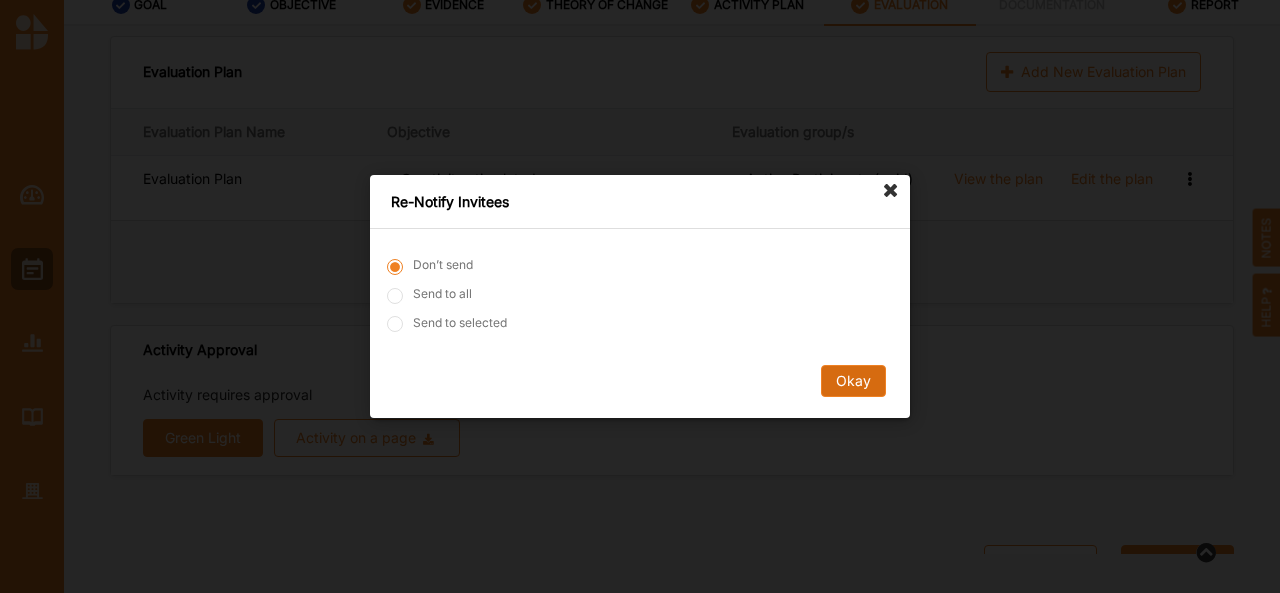 click on "Okay" at bounding box center (853, 381) 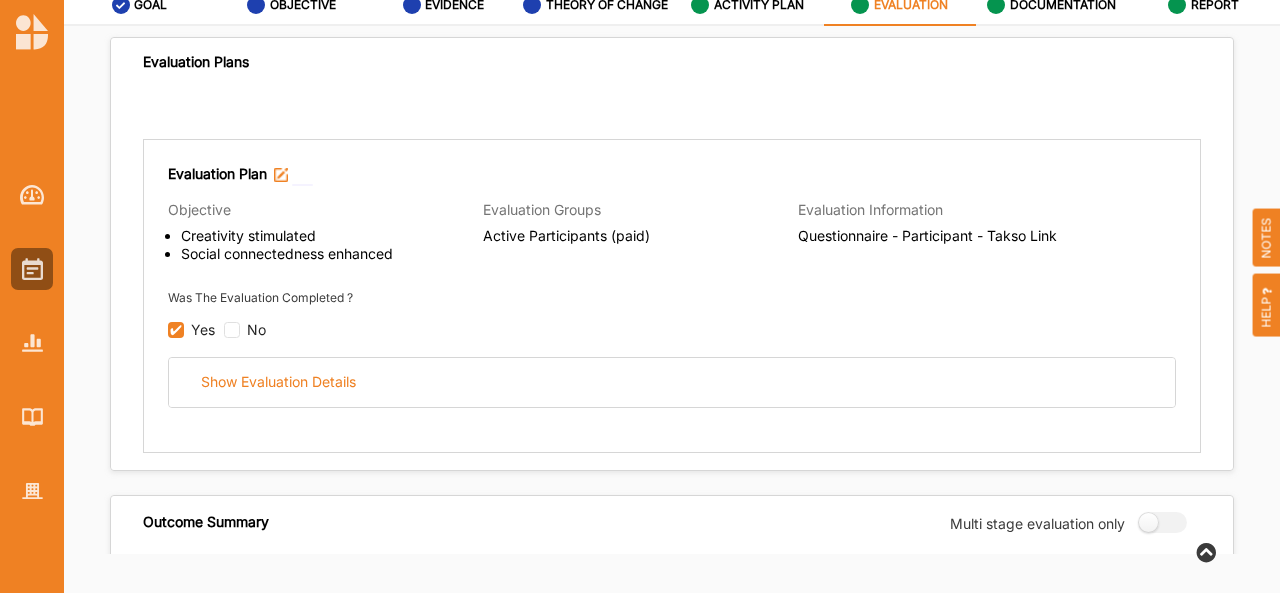 scroll, scrollTop: 0, scrollLeft: 0, axis: both 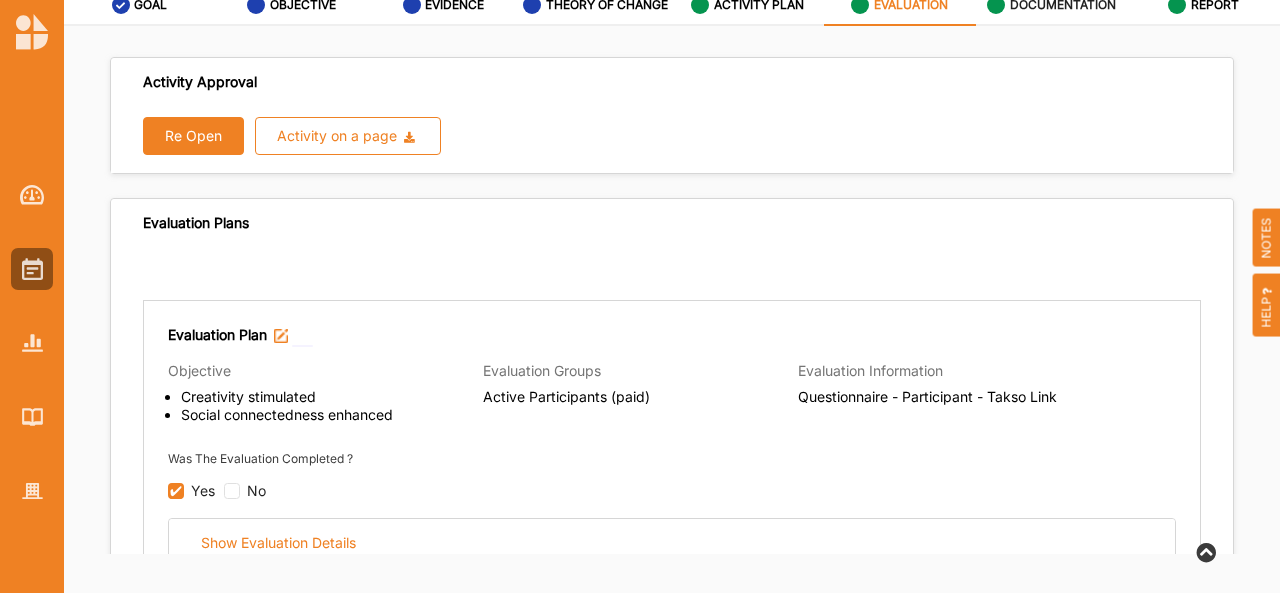 click on "DOCUMENTATION" at bounding box center (1063, 5) 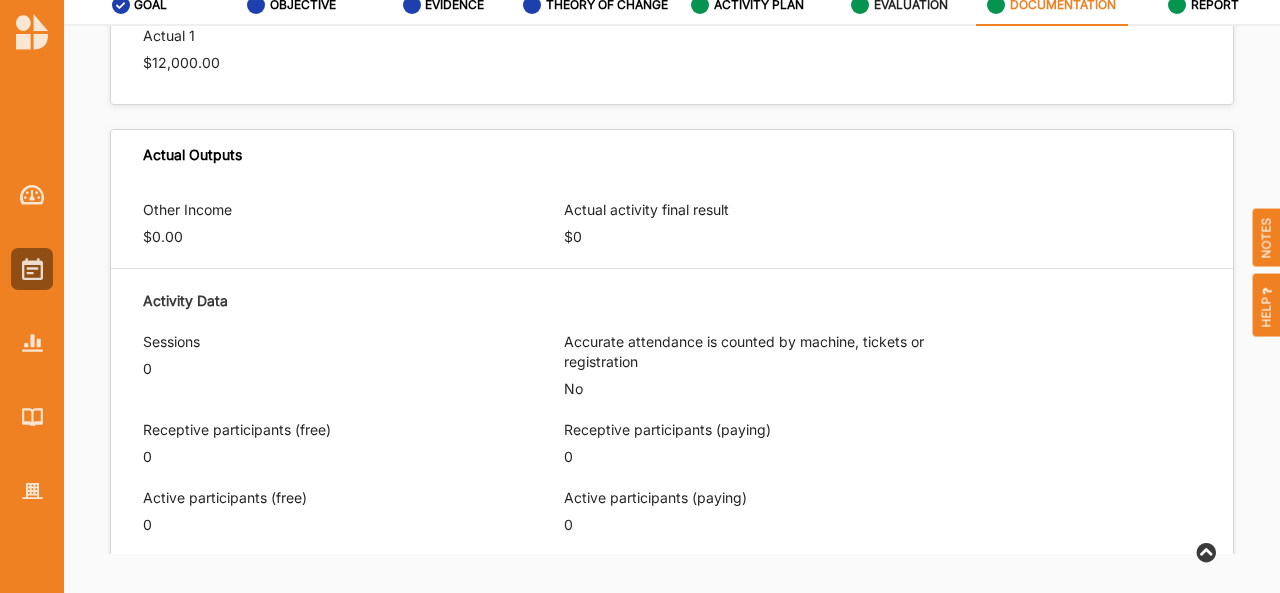scroll, scrollTop: 900, scrollLeft: 0, axis: vertical 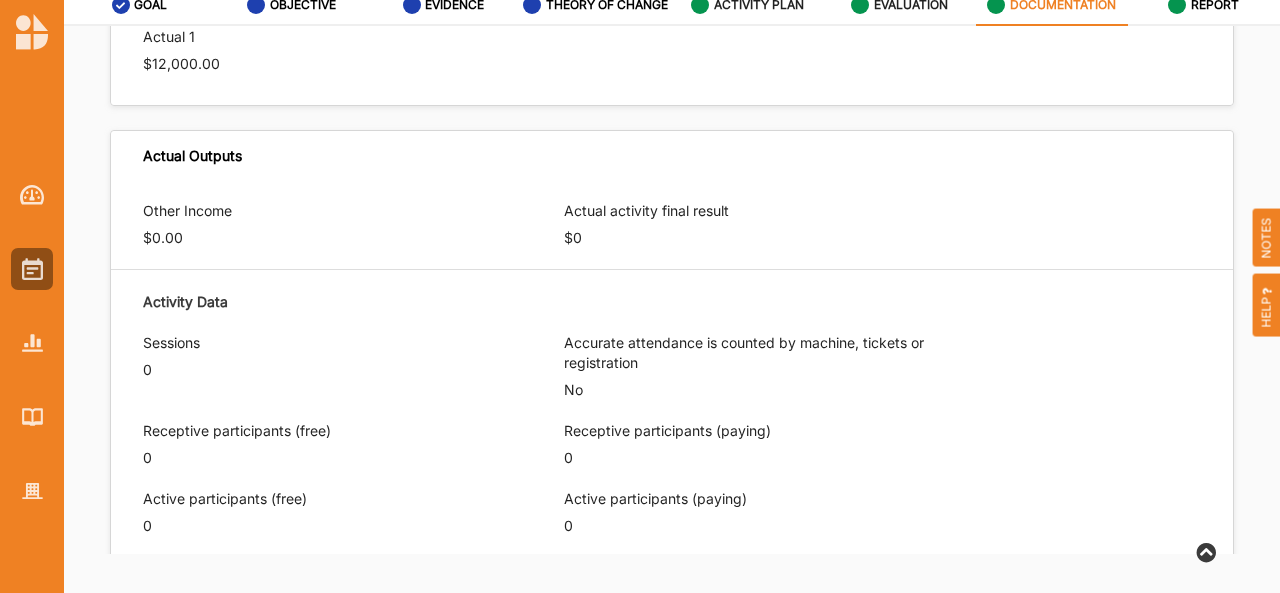 click on "ACTIVITY PLAN" at bounding box center (759, 5) 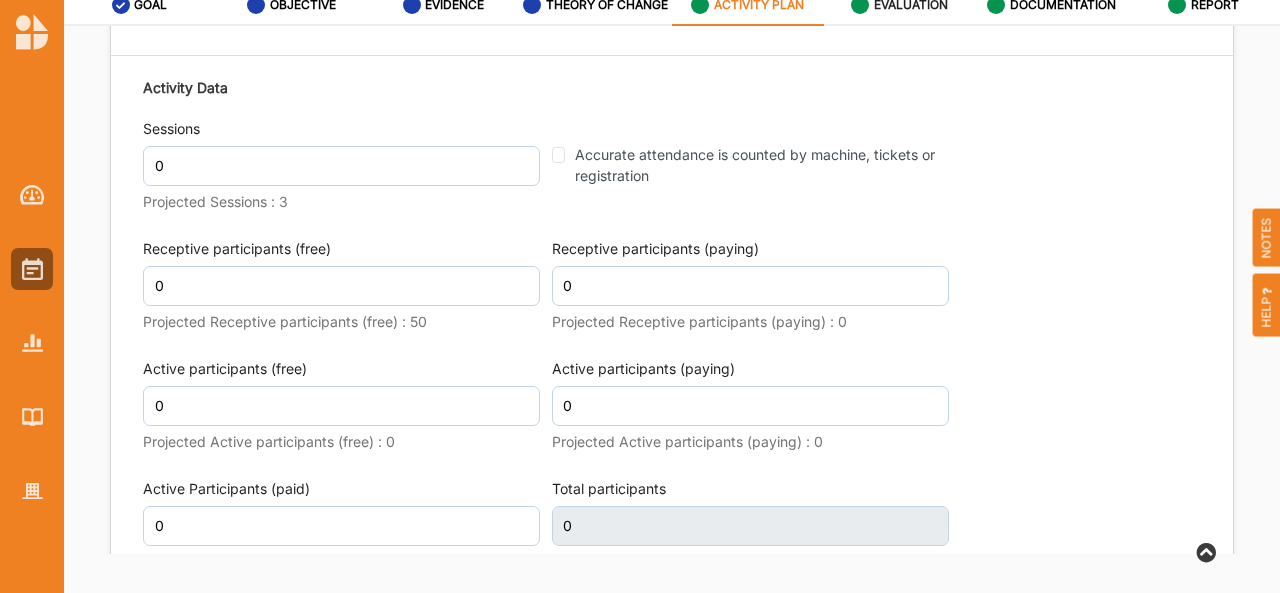 scroll, scrollTop: 2474, scrollLeft: 0, axis: vertical 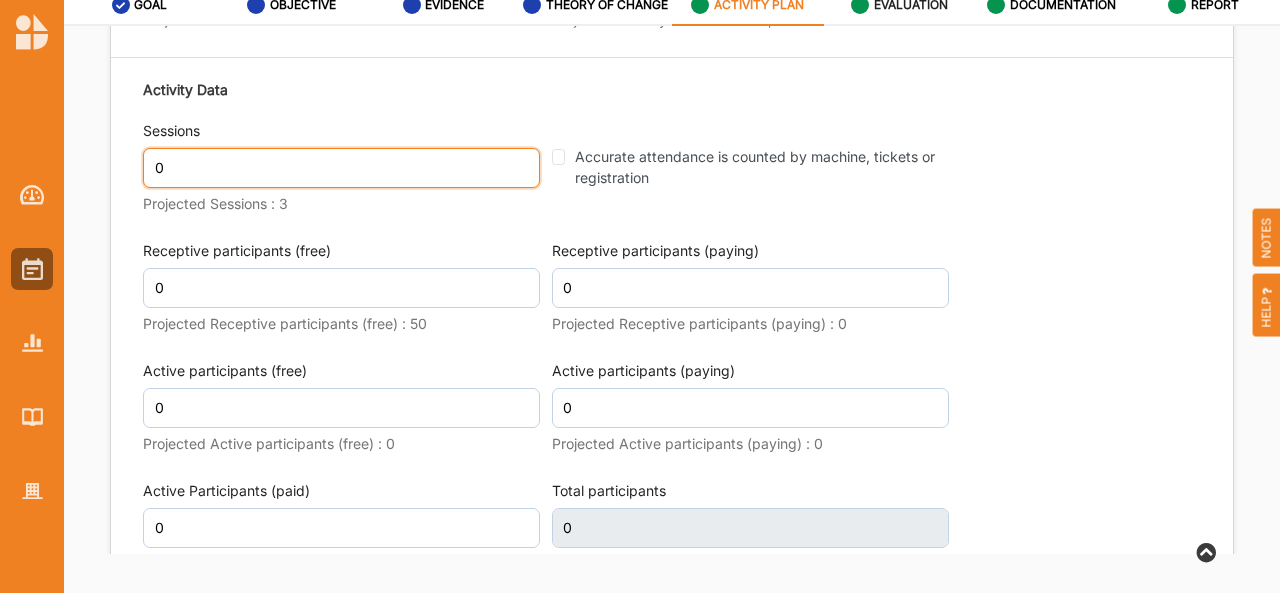 click on "0" at bounding box center (341, 168) 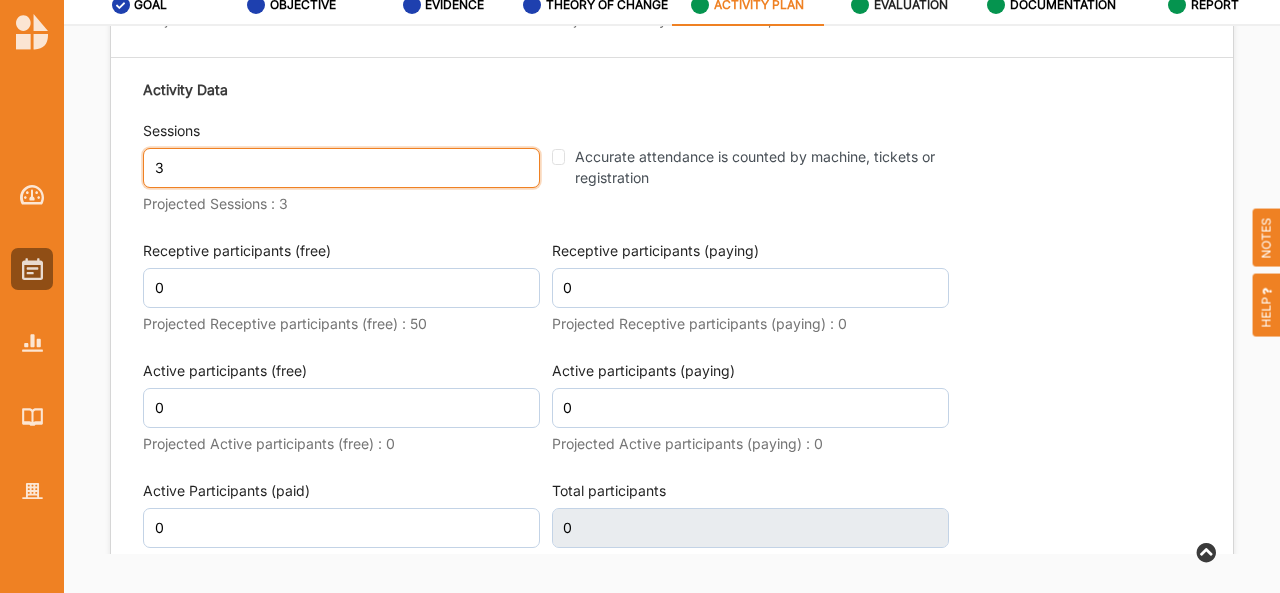 type on "3" 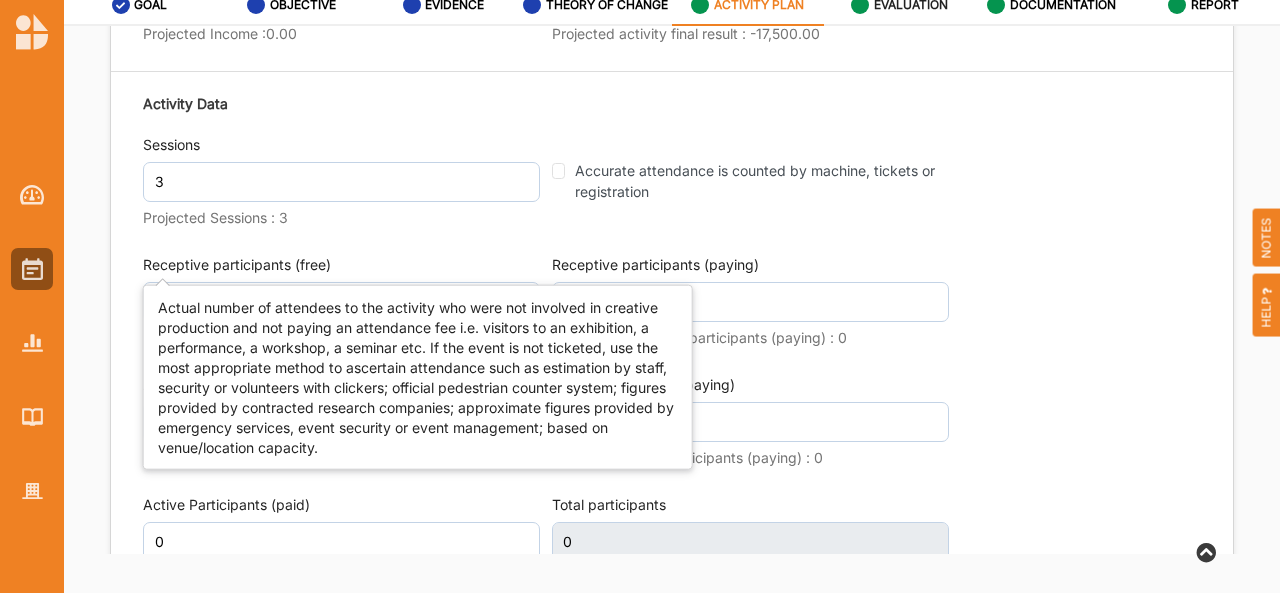 click on "Receptive participants (free)" at bounding box center (341, 265) 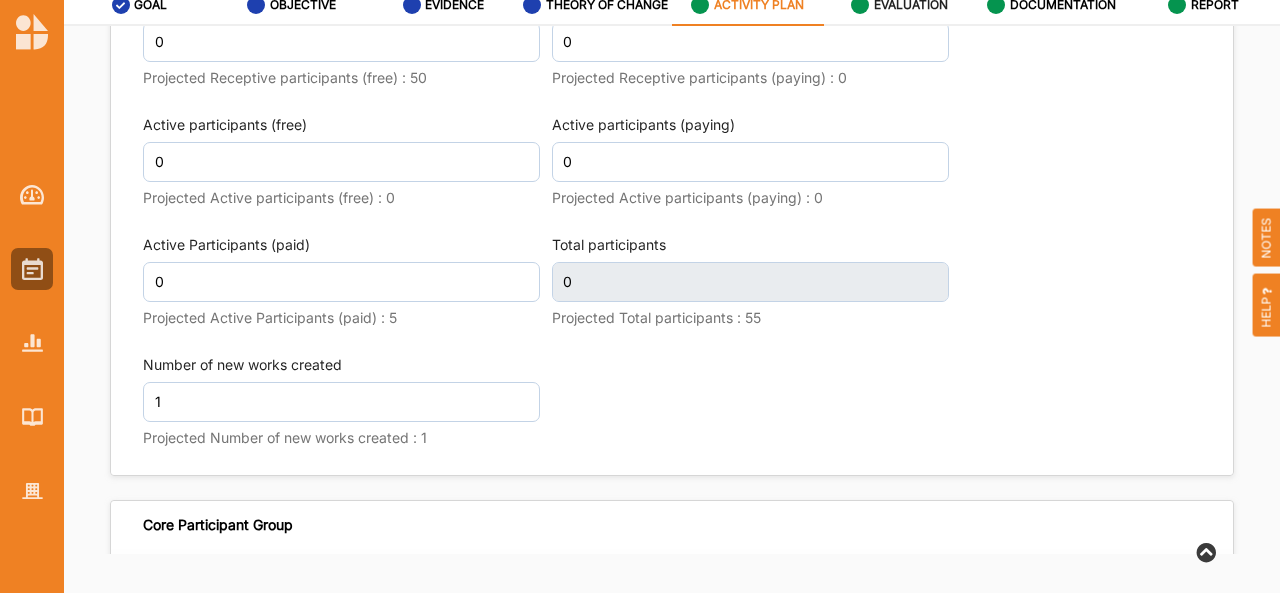 scroll, scrollTop: 2642, scrollLeft: 0, axis: vertical 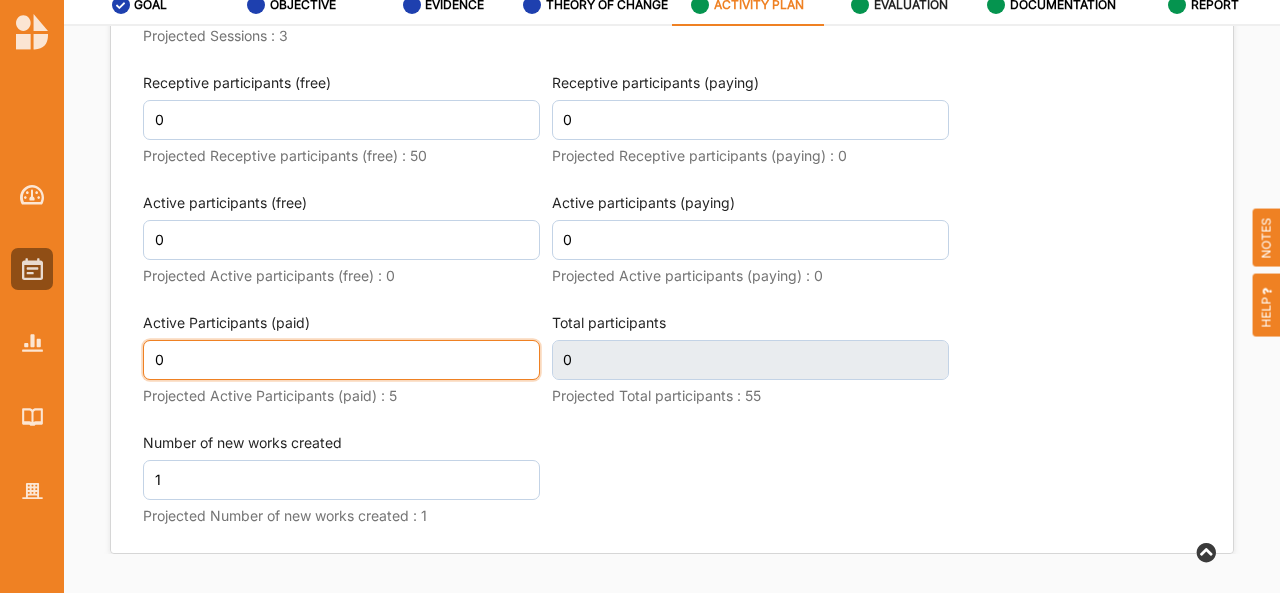 click on "0" at bounding box center (341, 360) 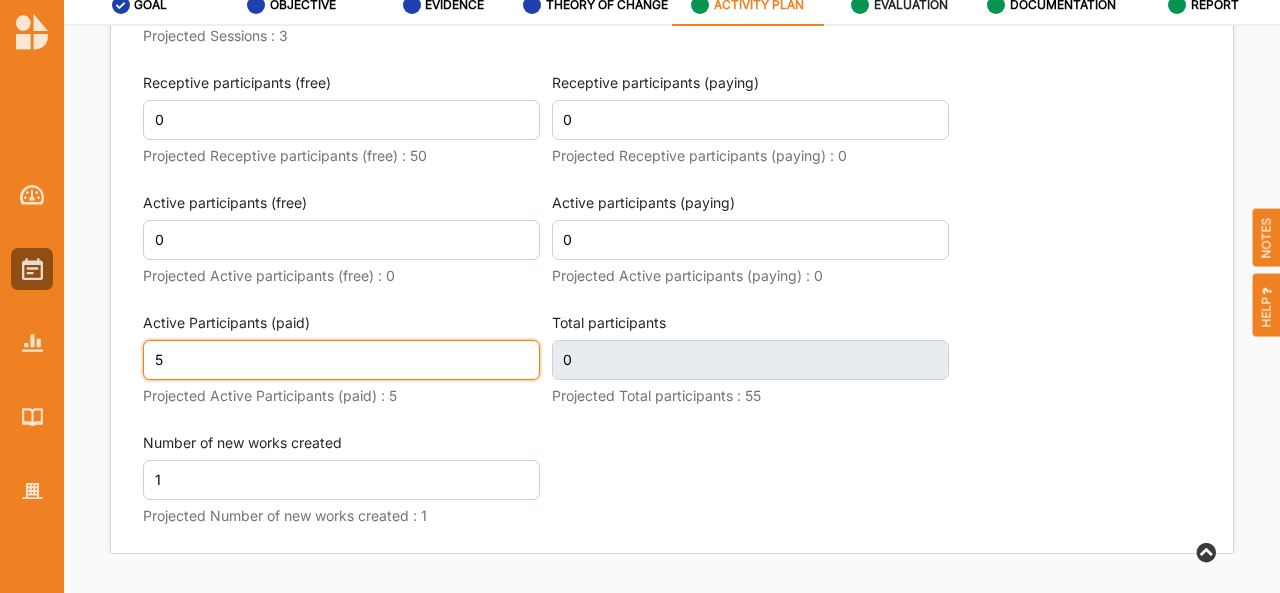 type on "5" 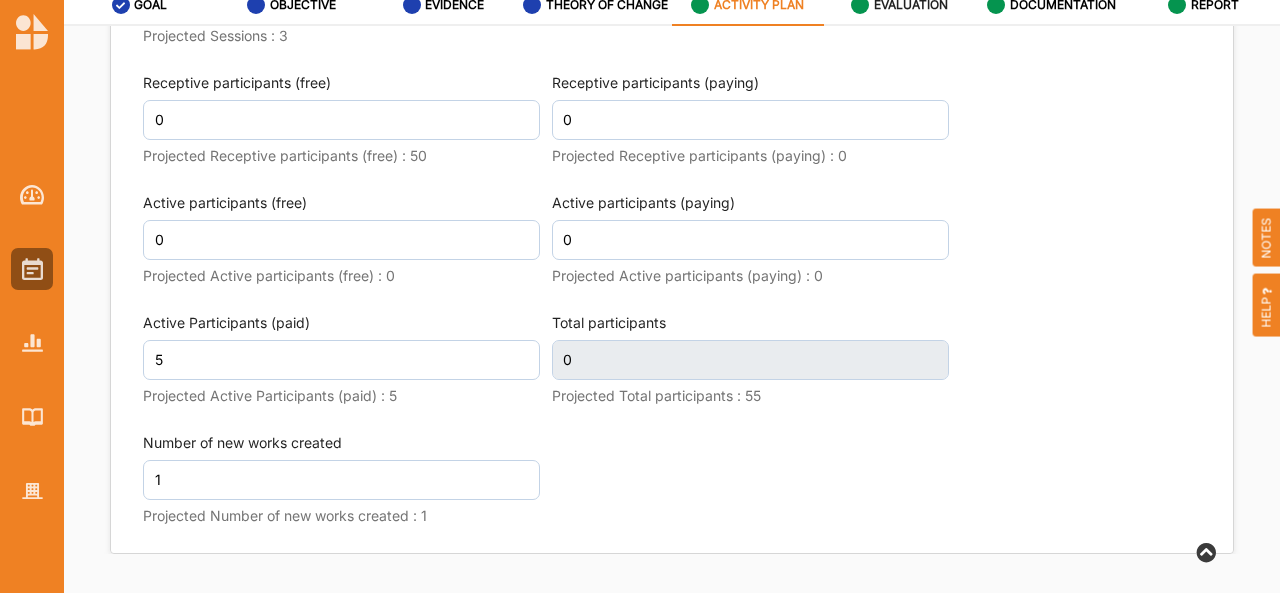 click on "Activity Data Sessions 3 Projected Sessions : 3 Accurate attendance is counted by machine, tickets or registration Receptive participants (free) 0 Projected Receptive participants (free) : 50 Receptive participants (paying) 0 Projected Receptive participants (paying) : 0 Active participants (free) 0 Projected Active participants (free) : 0 Active participants (paying) 0 Projected Active participants (paying) : 0 Active Participants (paid) 5 Projected Active Participants (paid) : 5 Total participants 0 Projected Total participants : 55 Number of new works created 1 Projected Number of new works created : 1" at bounding box center (672, 221) 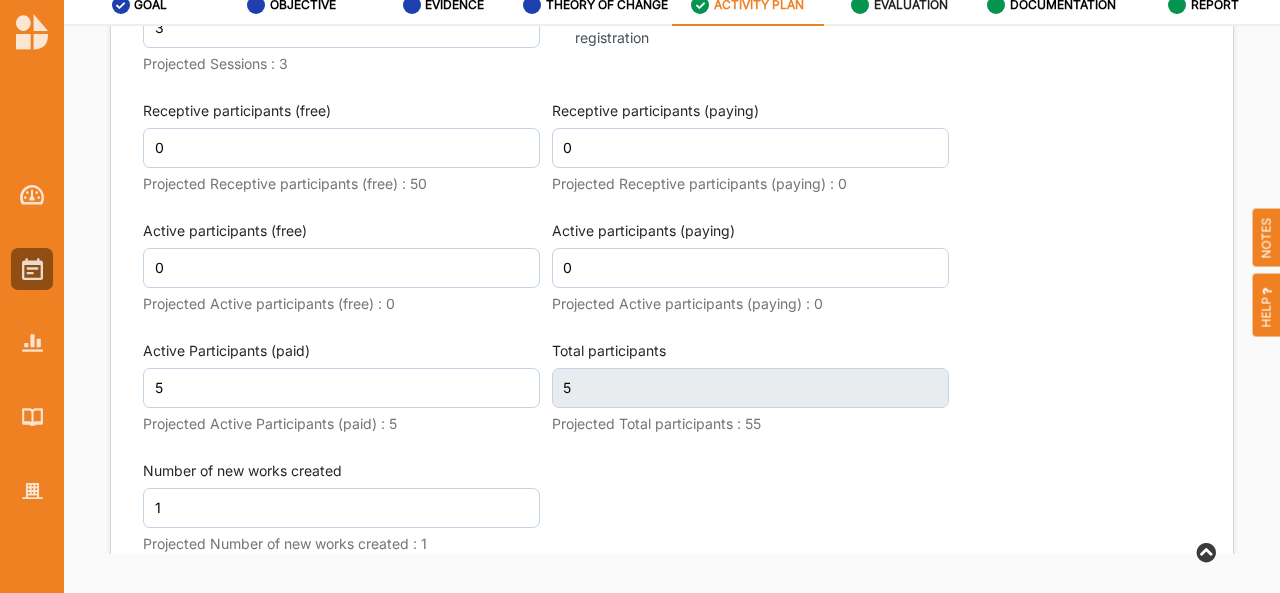 scroll, scrollTop: 2614, scrollLeft: 0, axis: vertical 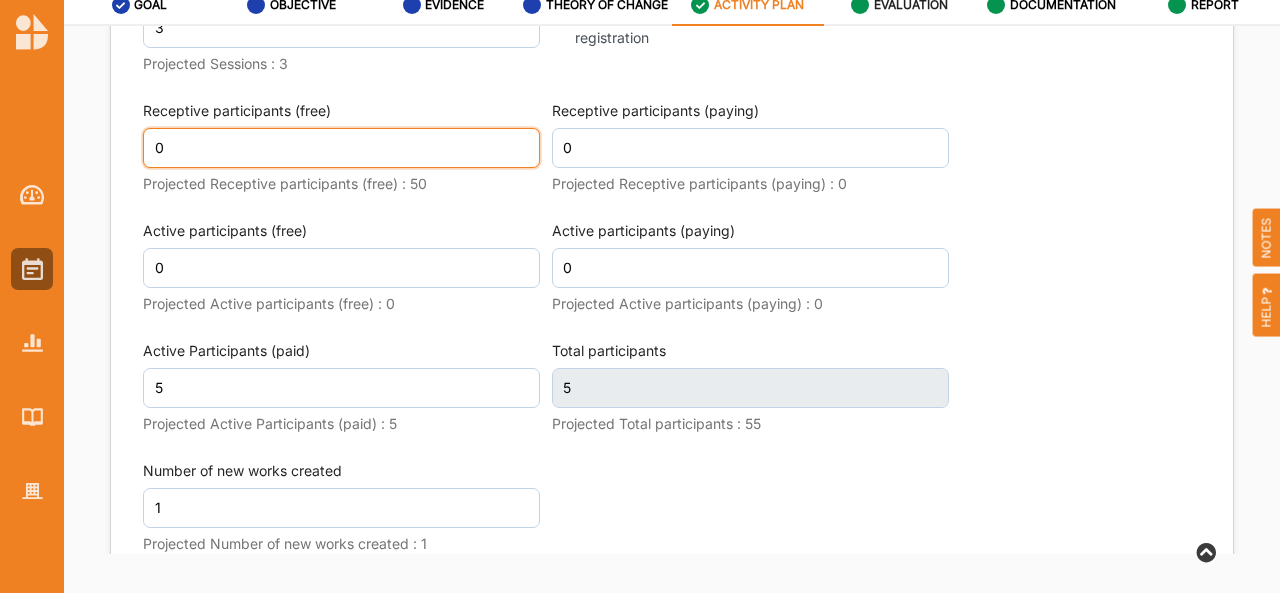 click on "0" at bounding box center [341, 148] 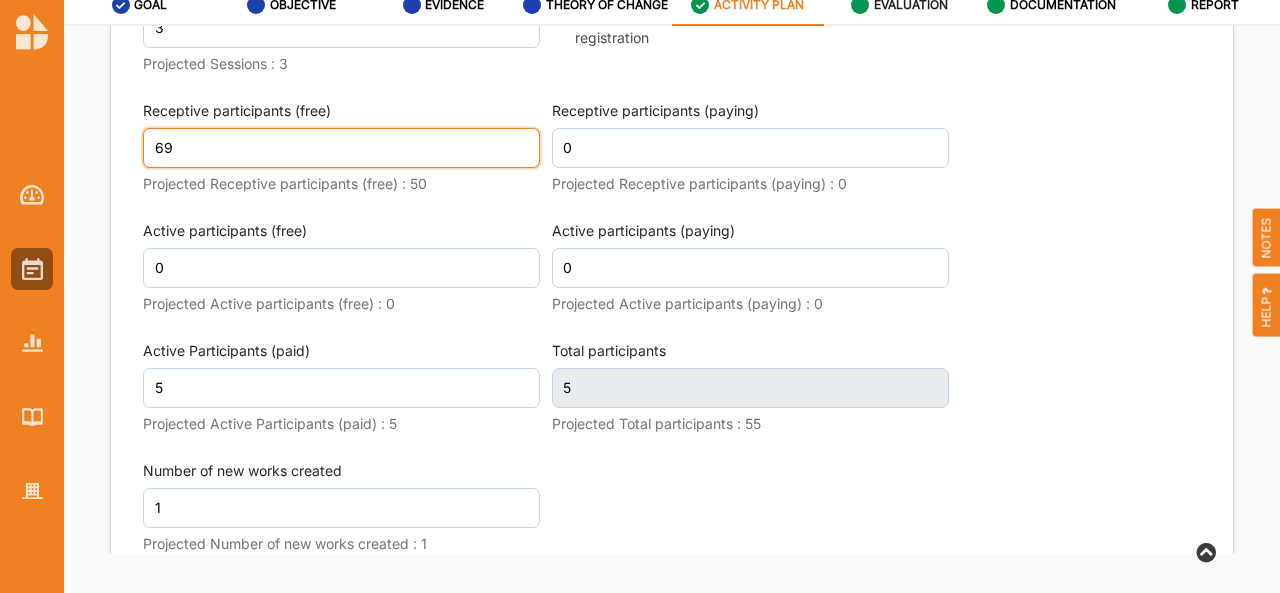 type on "69" 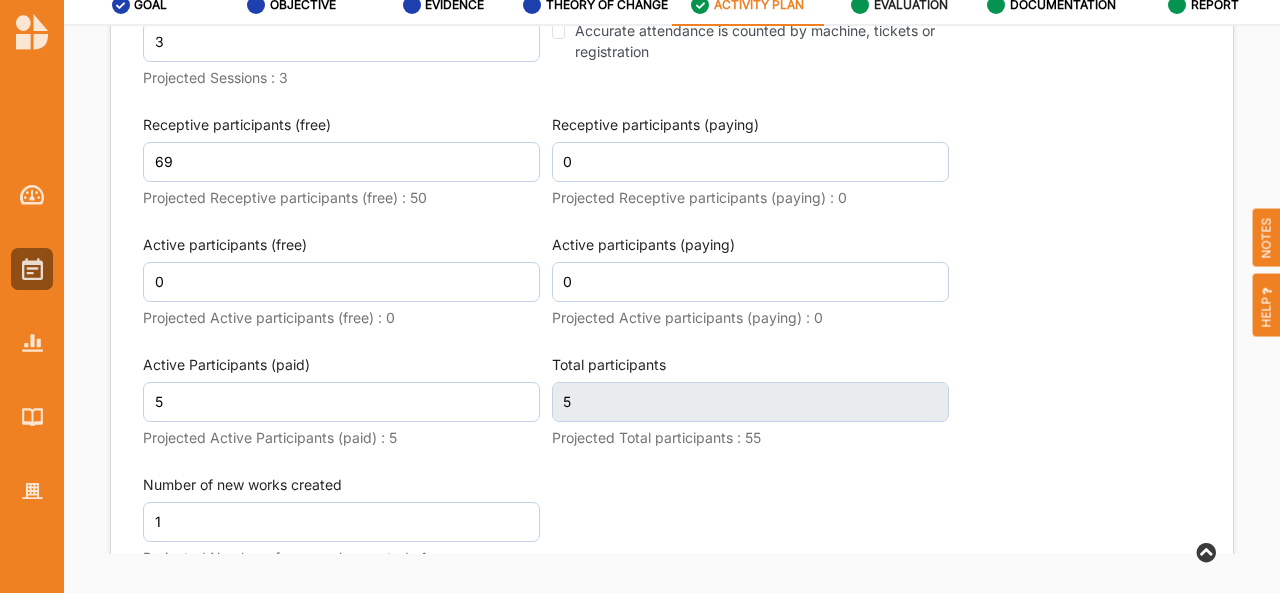 click on "Activity Data Sessions 3 Projected Sessions : 3 Accurate attendance is counted by machine, tickets or registration Receptive participants (free) 69 Projected Receptive participants (free) : 50 Receptive participants (paying) 0 Projected Receptive participants (paying) : 0 Active participants (free) 0 Projected Active participants (free) : 0 Active participants (paying) 0 Projected Active participants (paying) : 0 Active Participants (paid) 5 Projected Active Participants (paid) : 5 Total participants 5 Projected Total participants : 55 Number of new works created 1 Projected Number of new works created : 1" at bounding box center (672, 263) 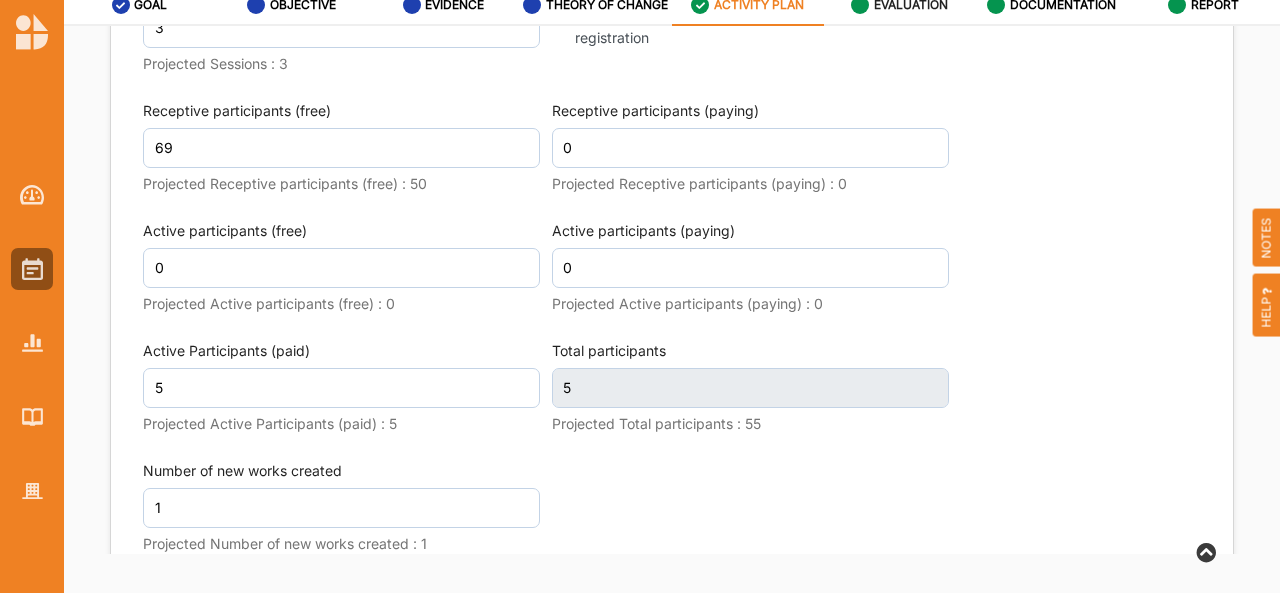 type on "74" 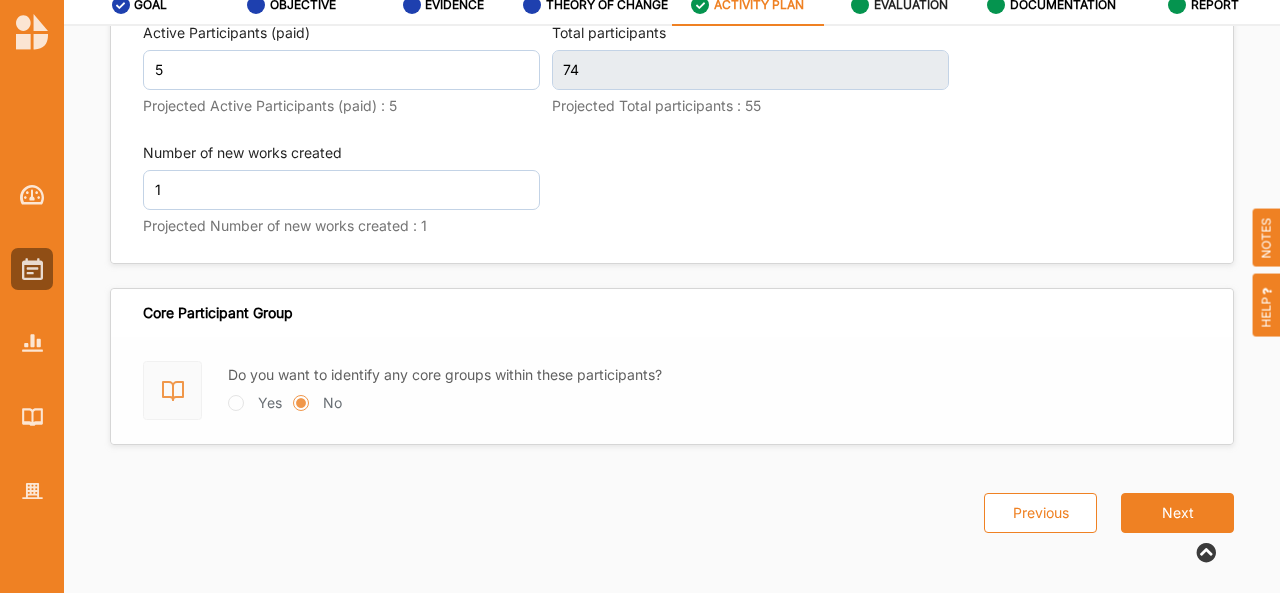 scroll, scrollTop: 2944, scrollLeft: 0, axis: vertical 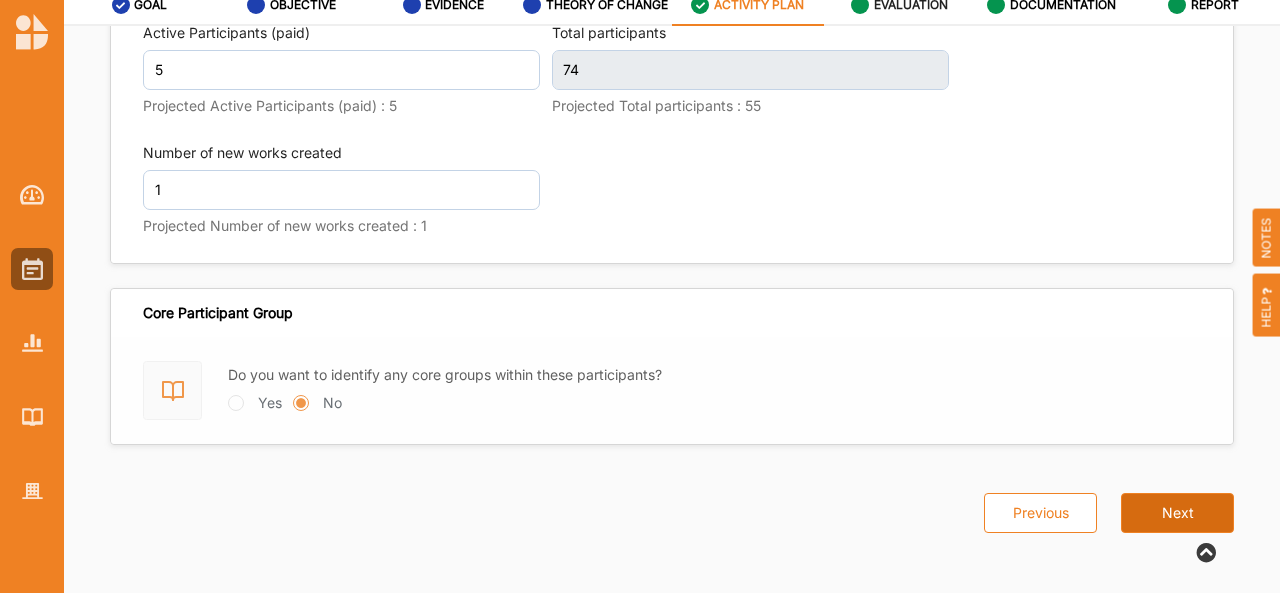click on "Next" at bounding box center [1177, 513] 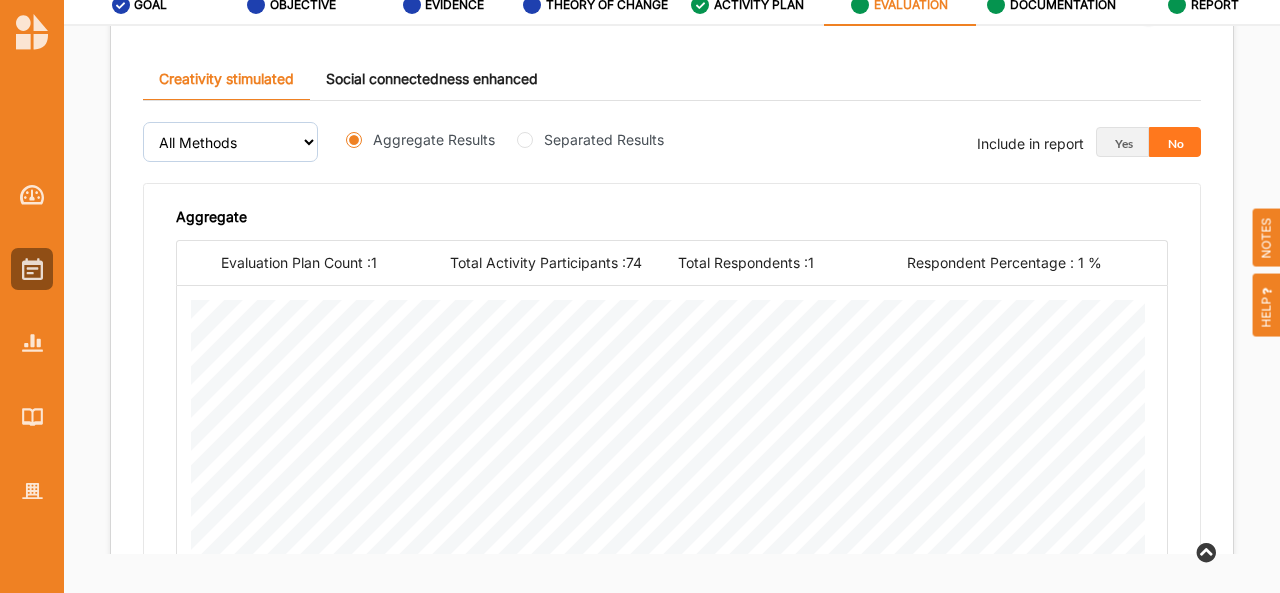 scroll, scrollTop: 635, scrollLeft: 0, axis: vertical 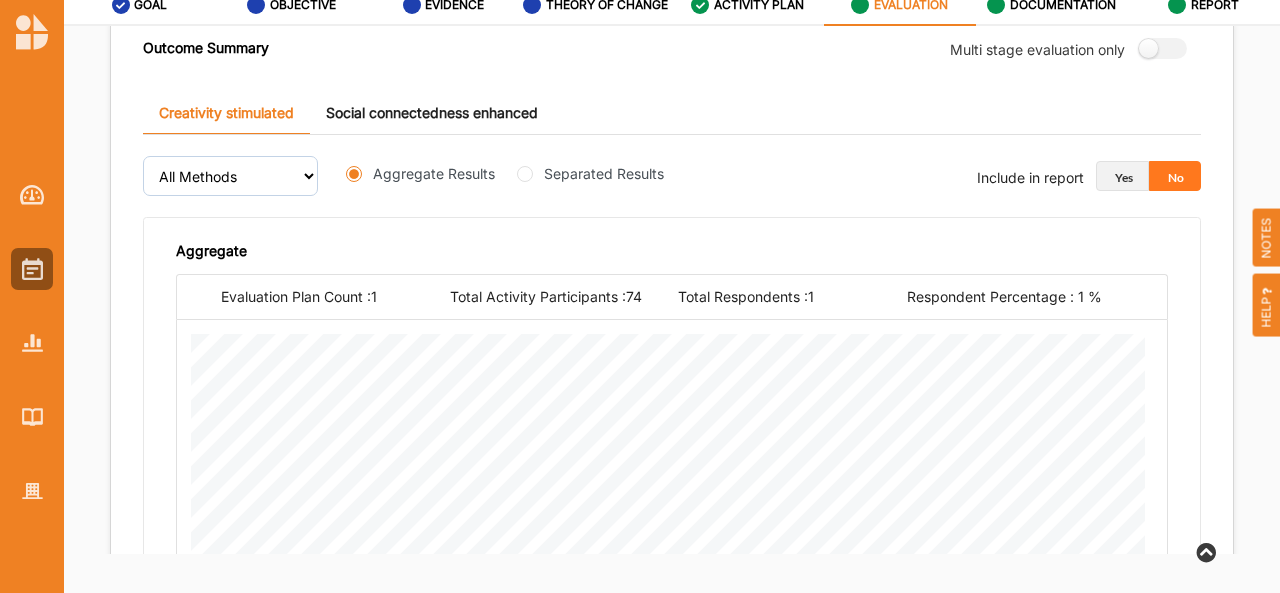 click on "Yes" at bounding box center (1122, 176) 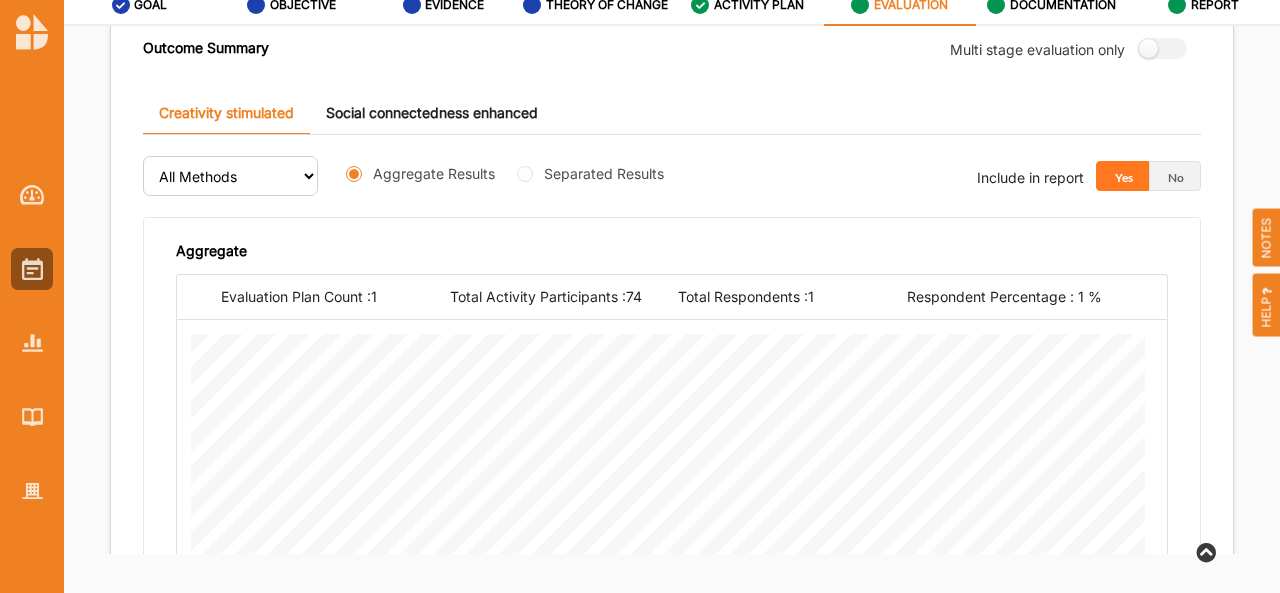 click on "Social connectedness enhanced" at bounding box center (432, 113) 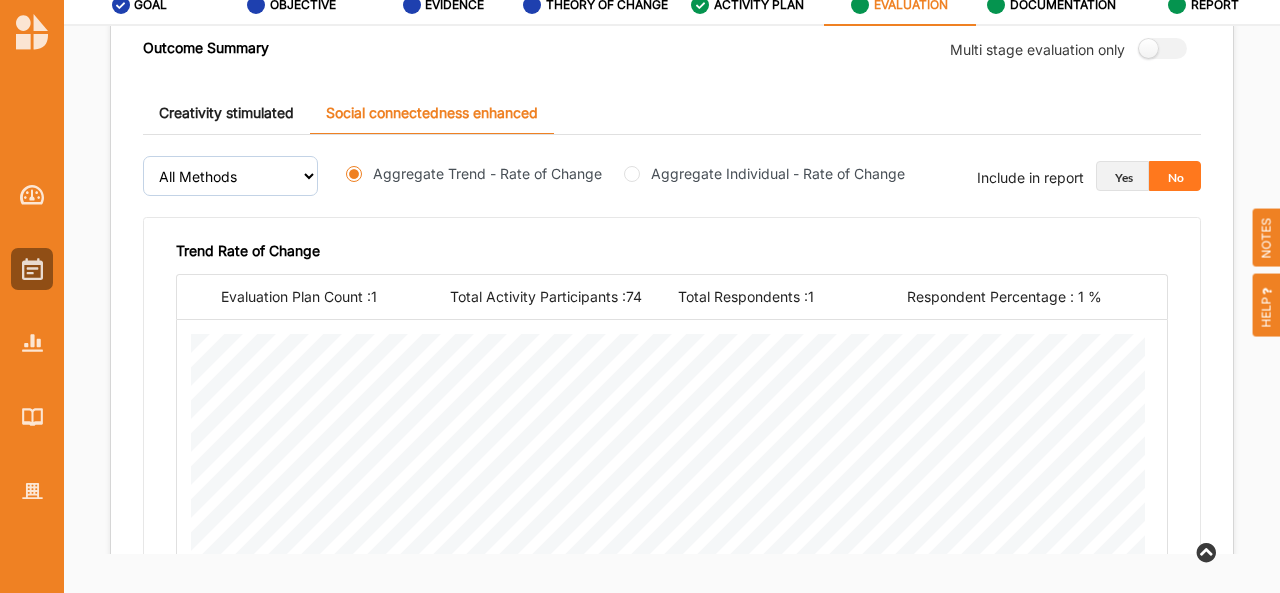 click on "Yes" at bounding box center [1122, 176] 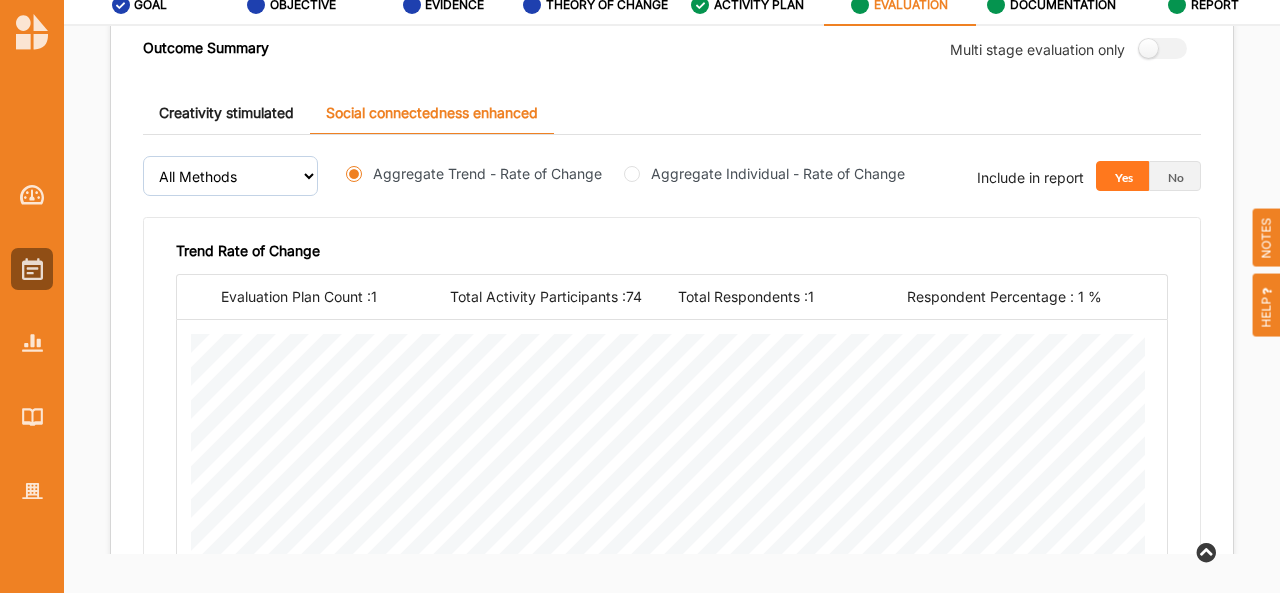 scroll, scrollTop: 706, scrollLeft: 0, axis: vertical 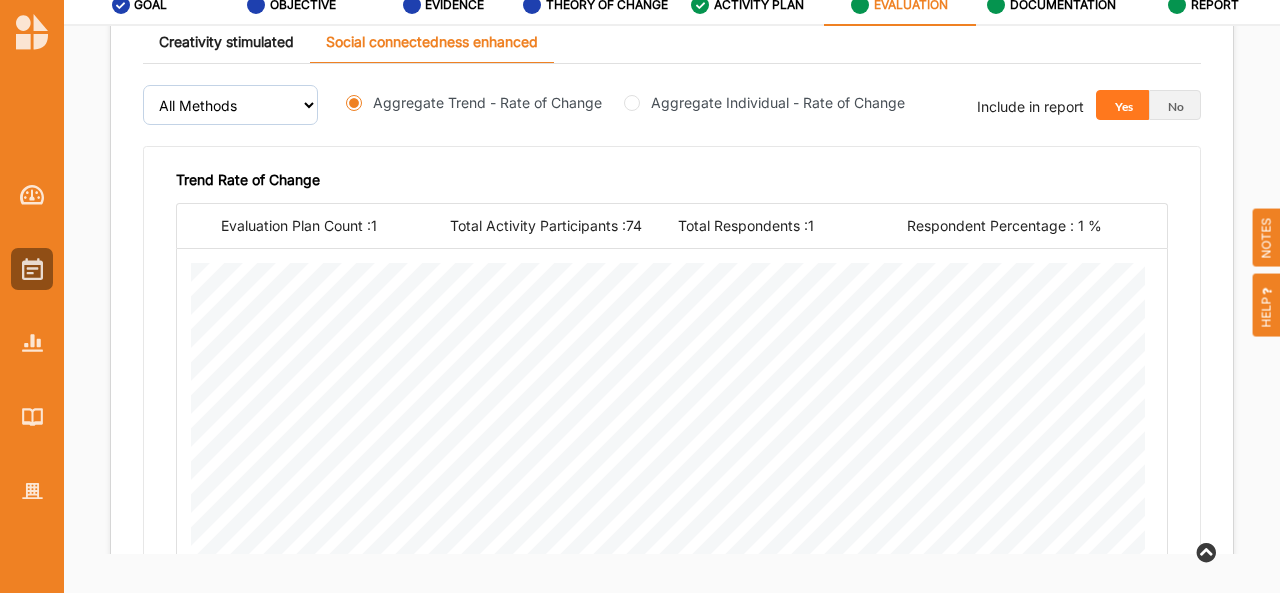 click on "Aggregate Individual - Rate of Change" at bounding box center (770, 102) 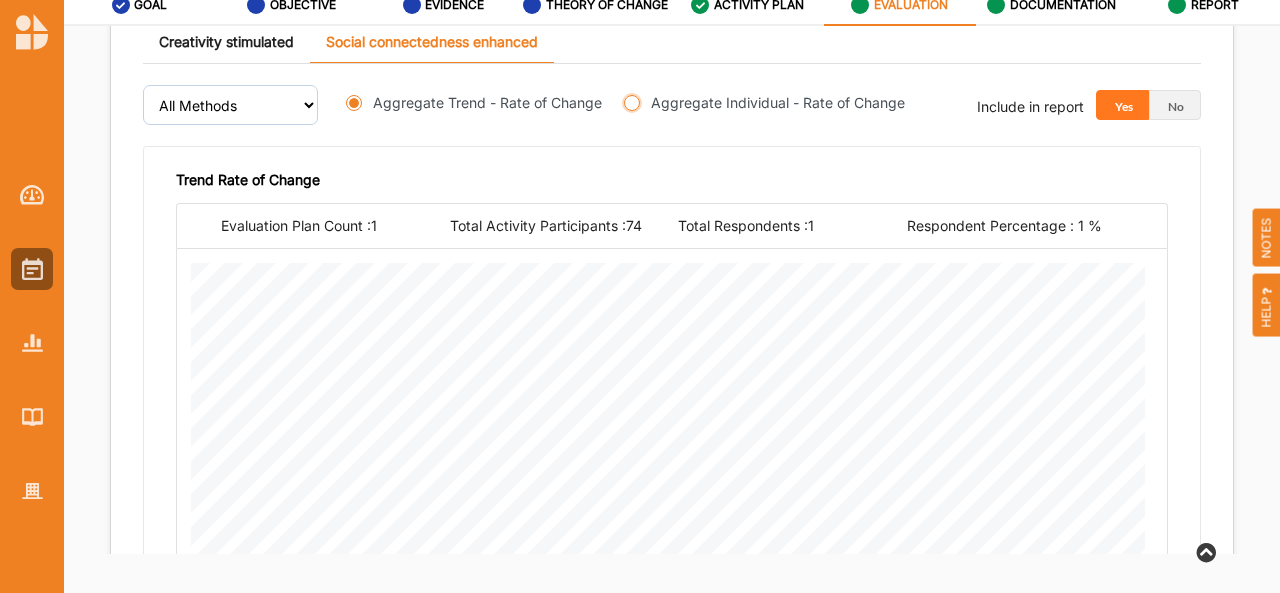 click on "Aggregate Individual - Rate of Change" at bounding box center (632, 103) 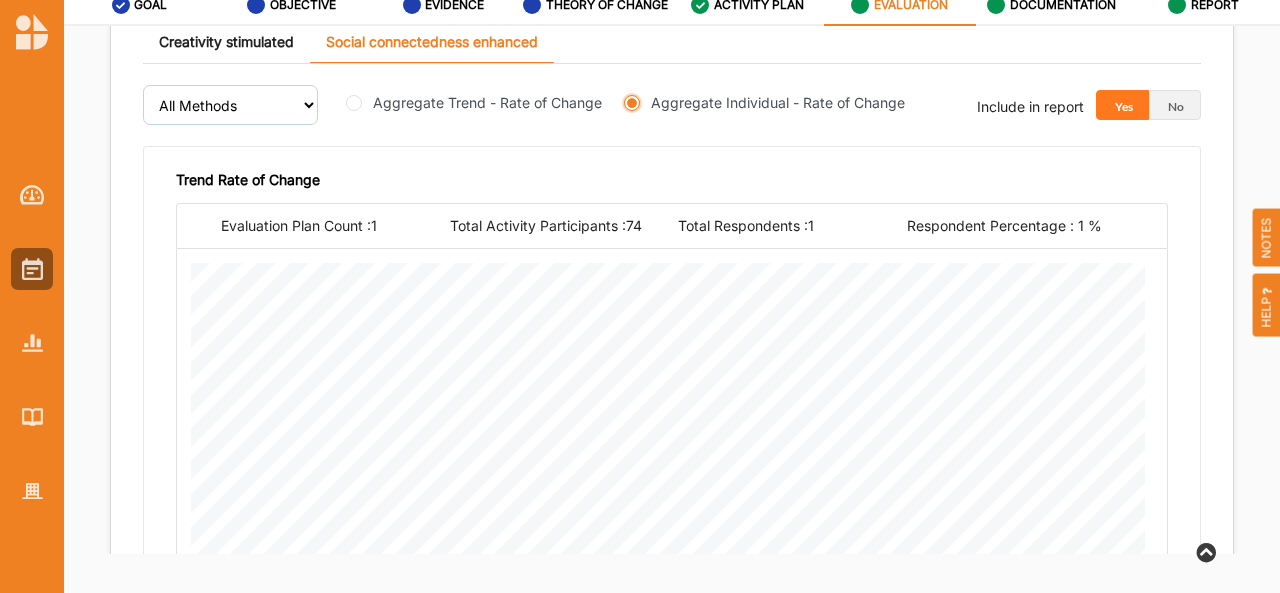 scroll, scrollTop: 706, scrollLeft: 0, axis: vertical 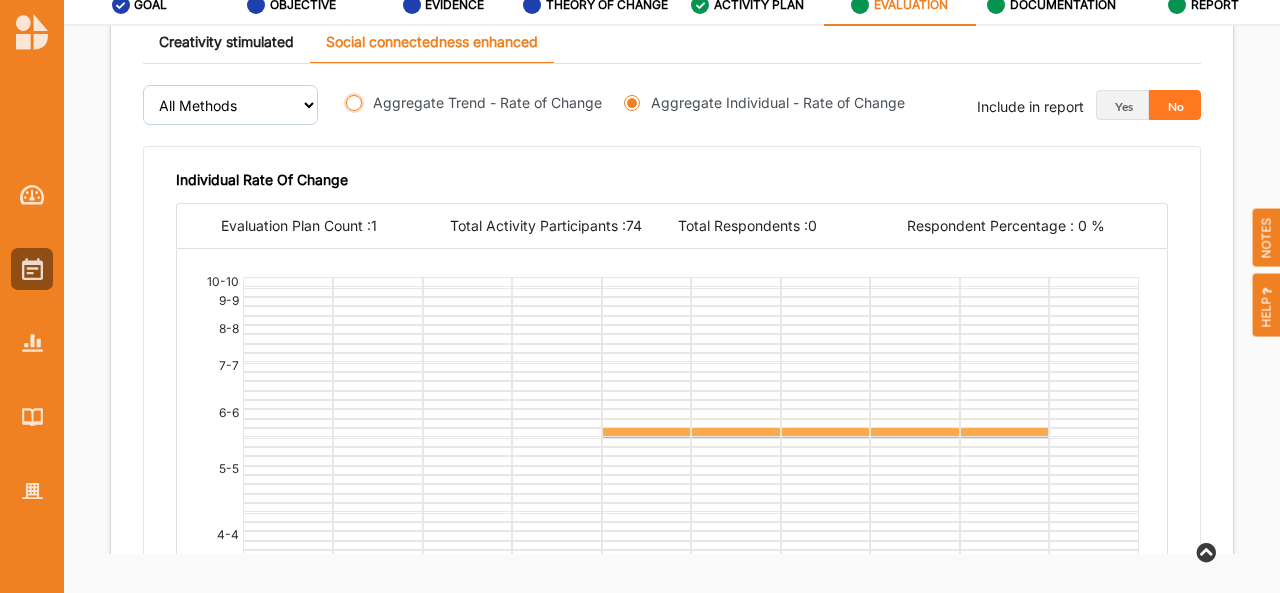 click on "Aggregate Trend - Rate of Change" at bounding box center (354, 103) 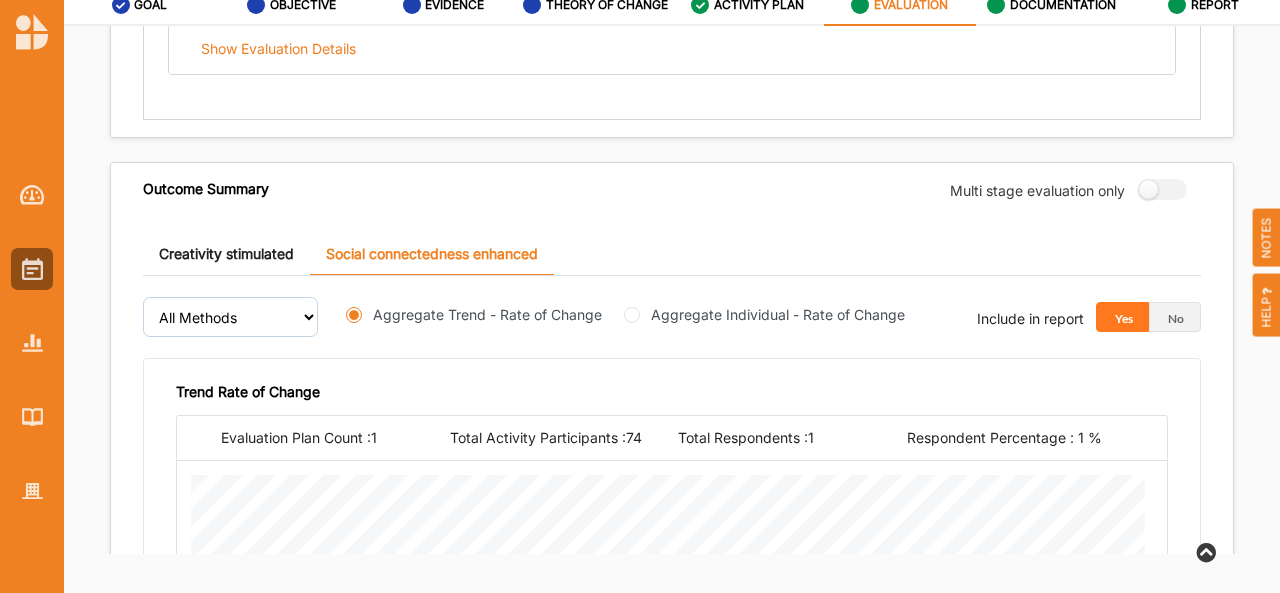 scroll, scrollTop: 489, scrollLeft: 0, axis: vertical 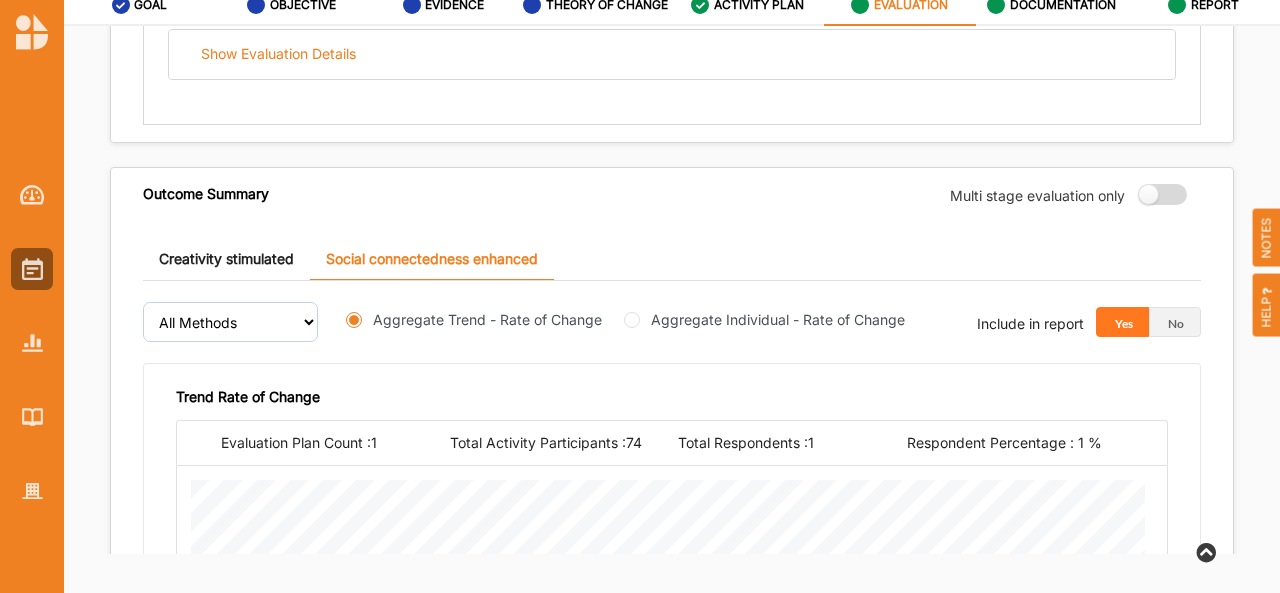 click at bounding box center [1156, 194] 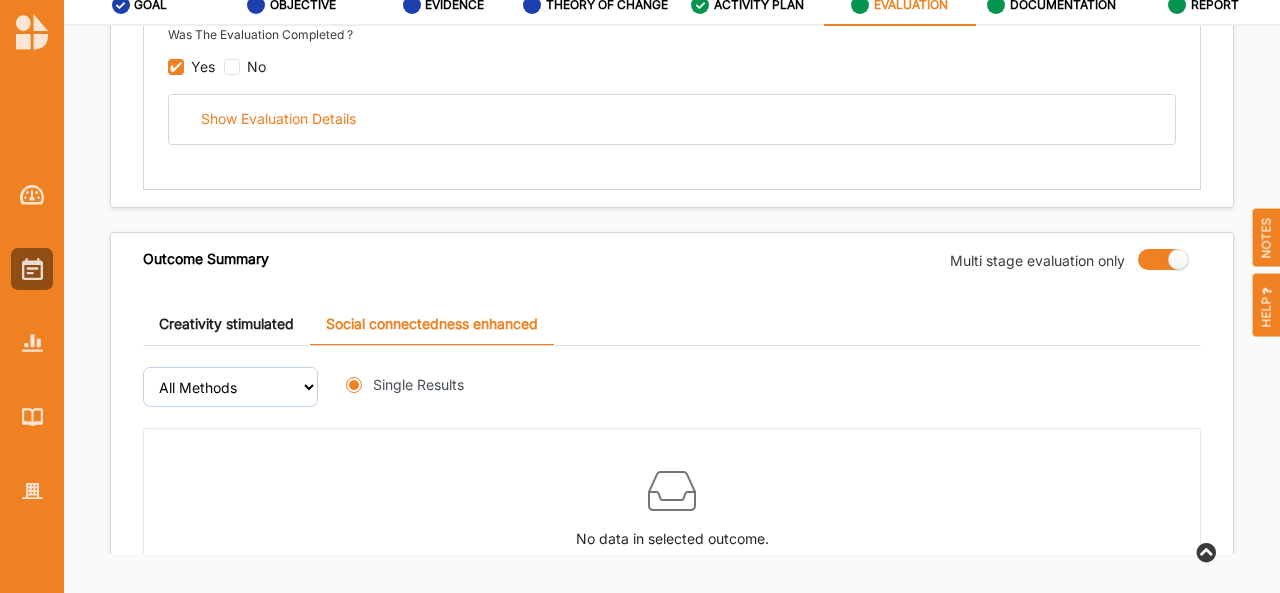 scroll, scrollTop: 489, scrollLeft: 0, axis: vertical 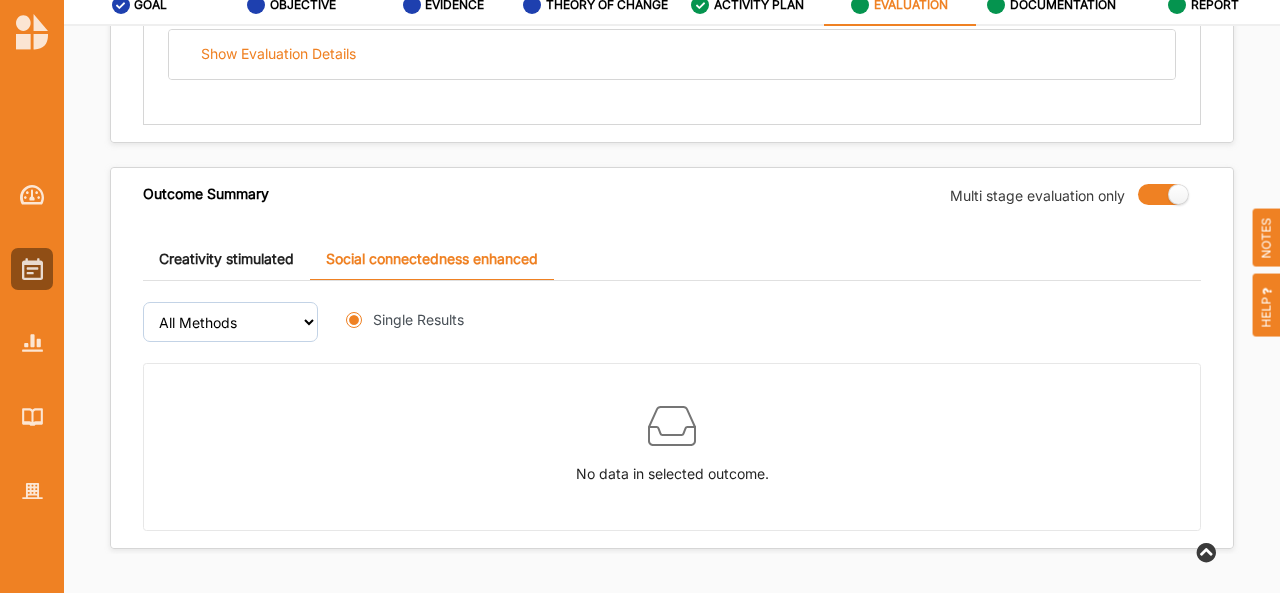 click at bounding box center [1156, 194] 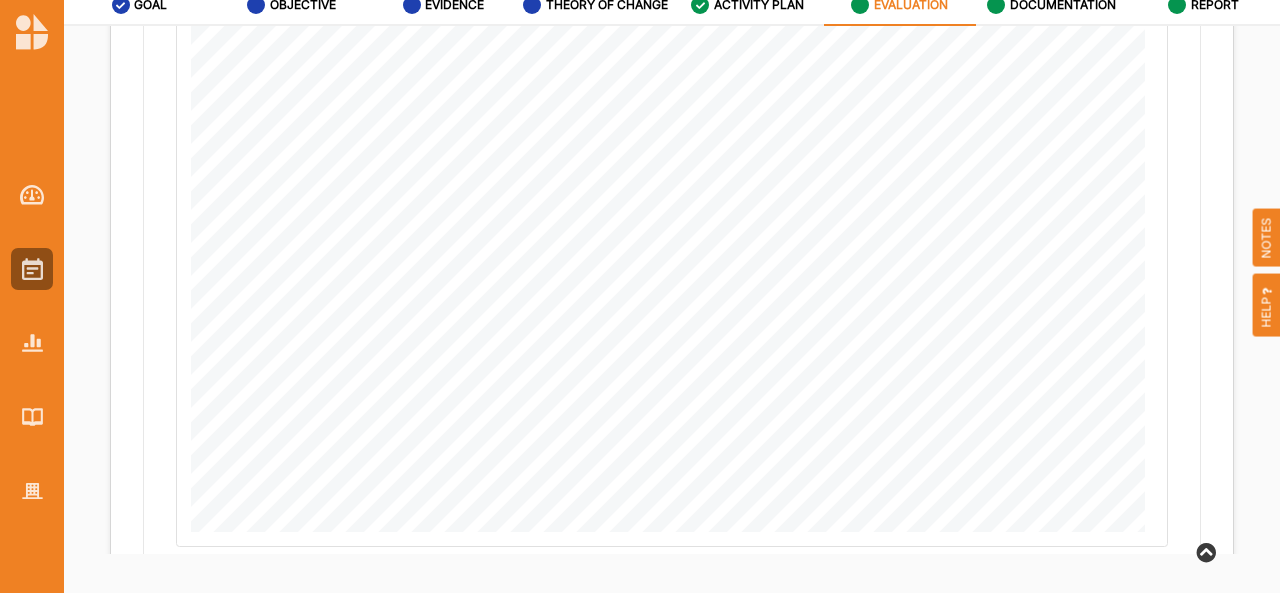 scroll, scrollTop: 1348, scrollLeft: 0, axis: vertical 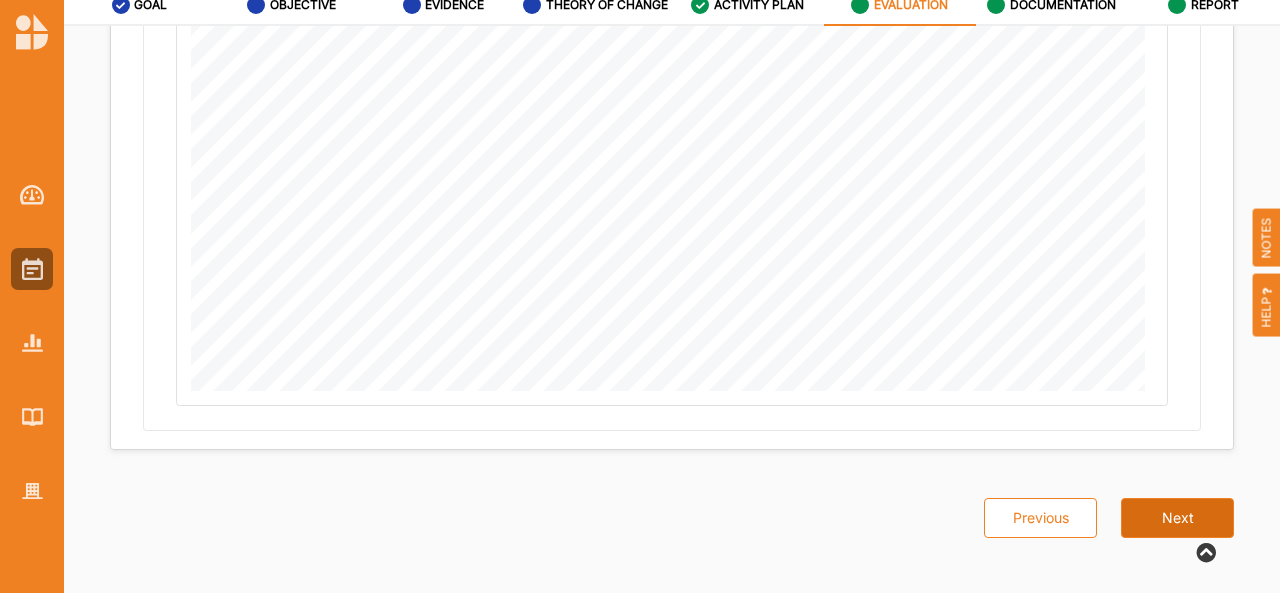 click on "Next" at bounding box center [1177, 518] 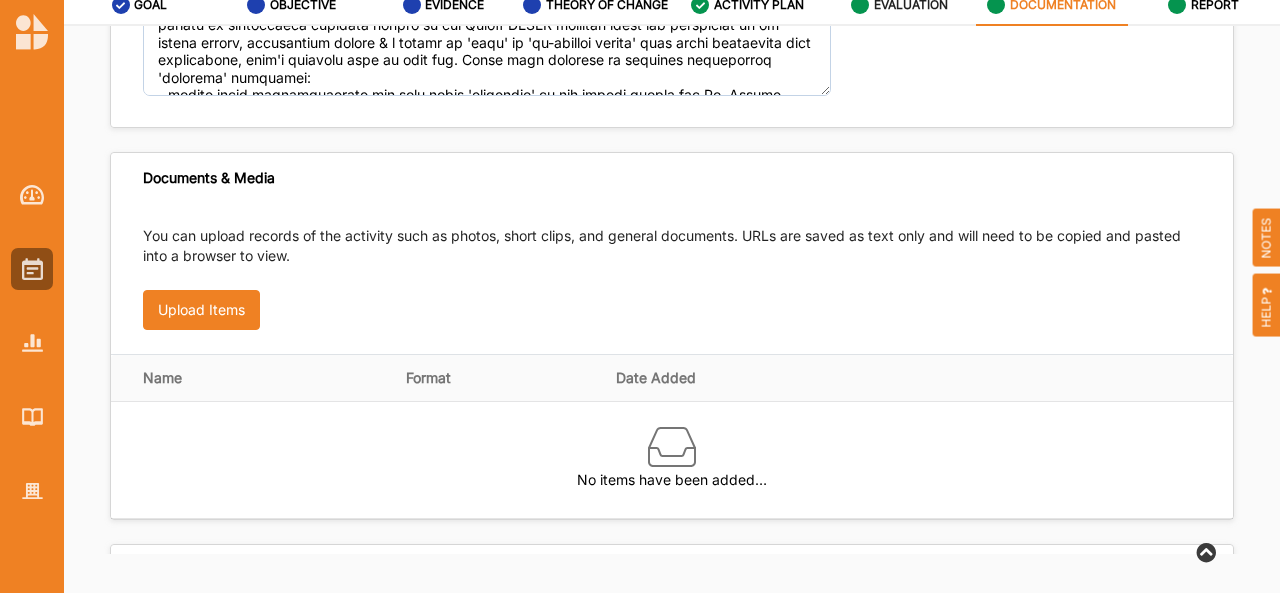 scroll, scrollTop: 6, scrollLeft: 0, axis: vertical 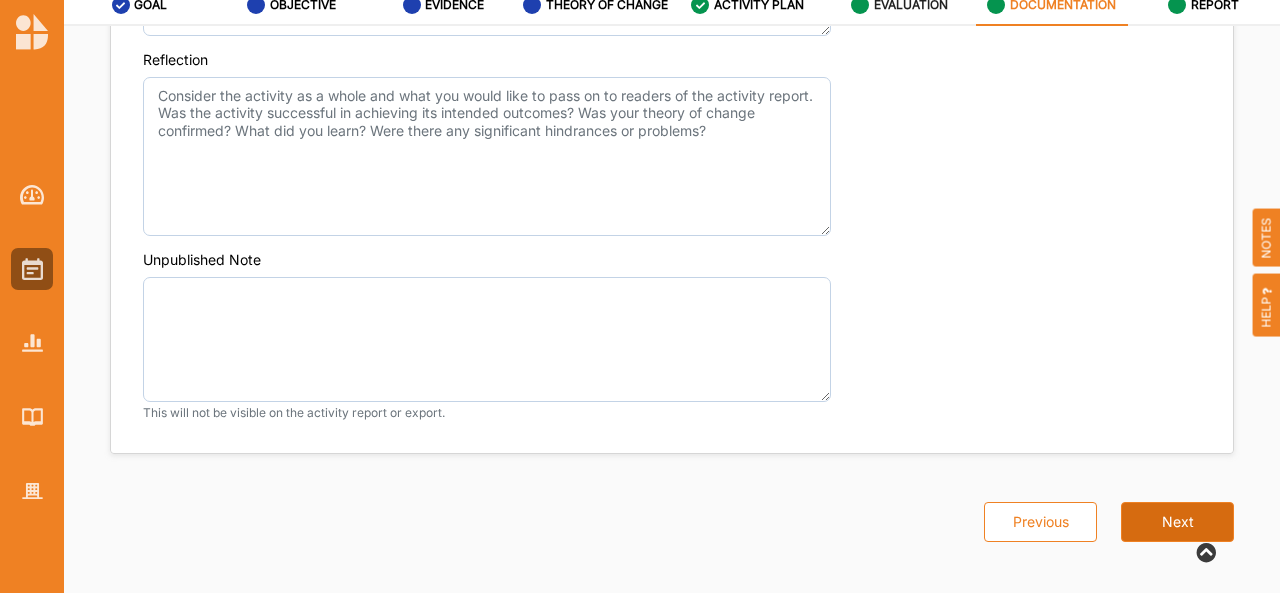 click on "Next" at bounding box center (1177, 522) 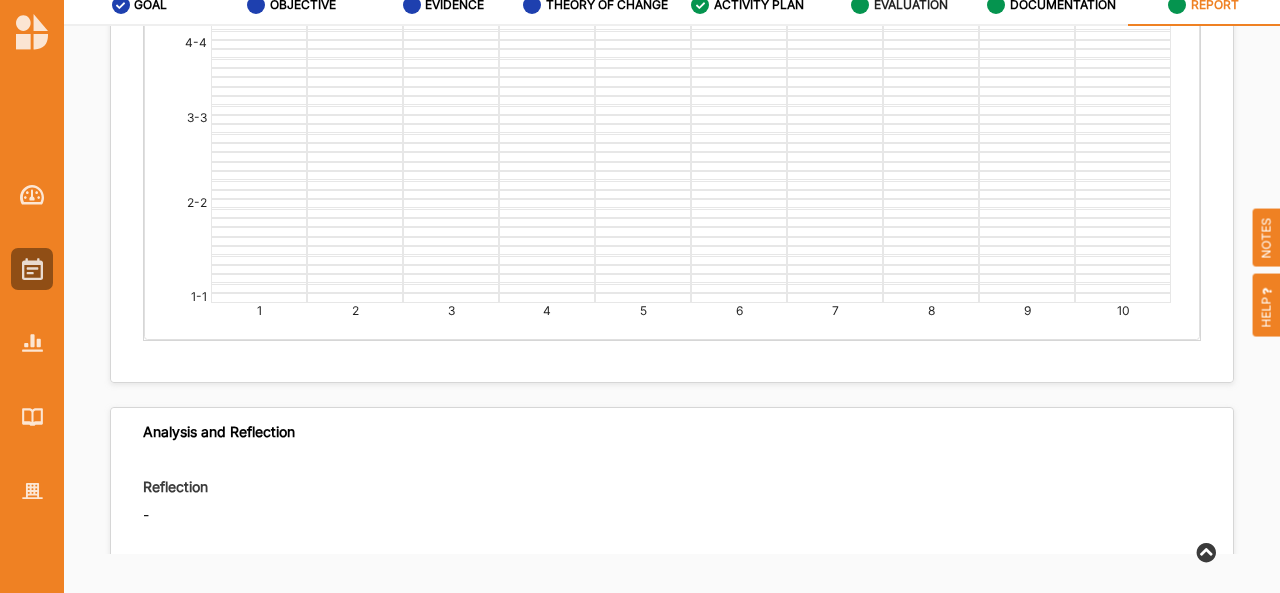 scroll, scrollTop: 6666, scrollLeft: 0, axis: vertical 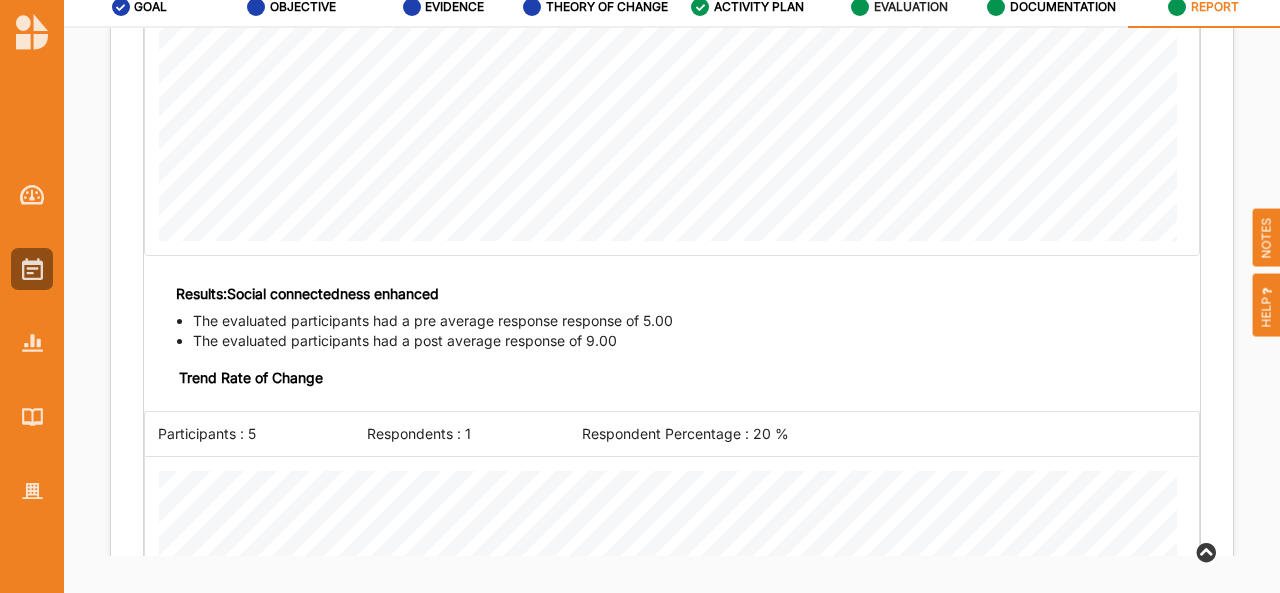 click on "EVALUATION" at bounding box center [911, 7] 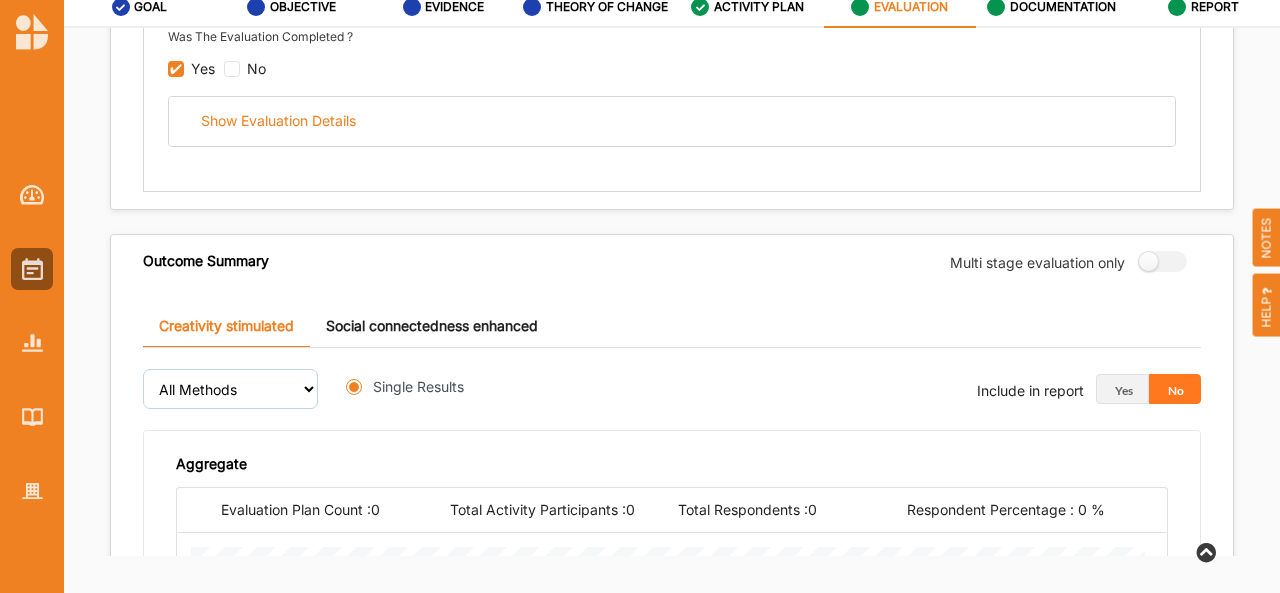 radio on "true" 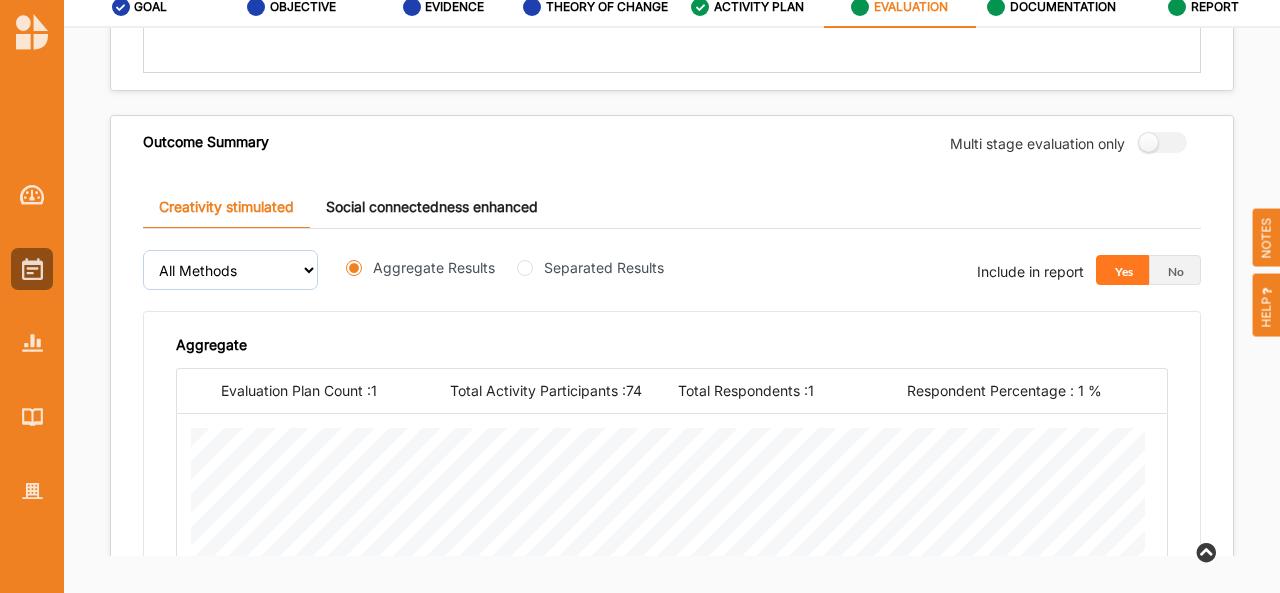 scroll, scrollTop: 542, scrollLeft: 0, axis: vertical 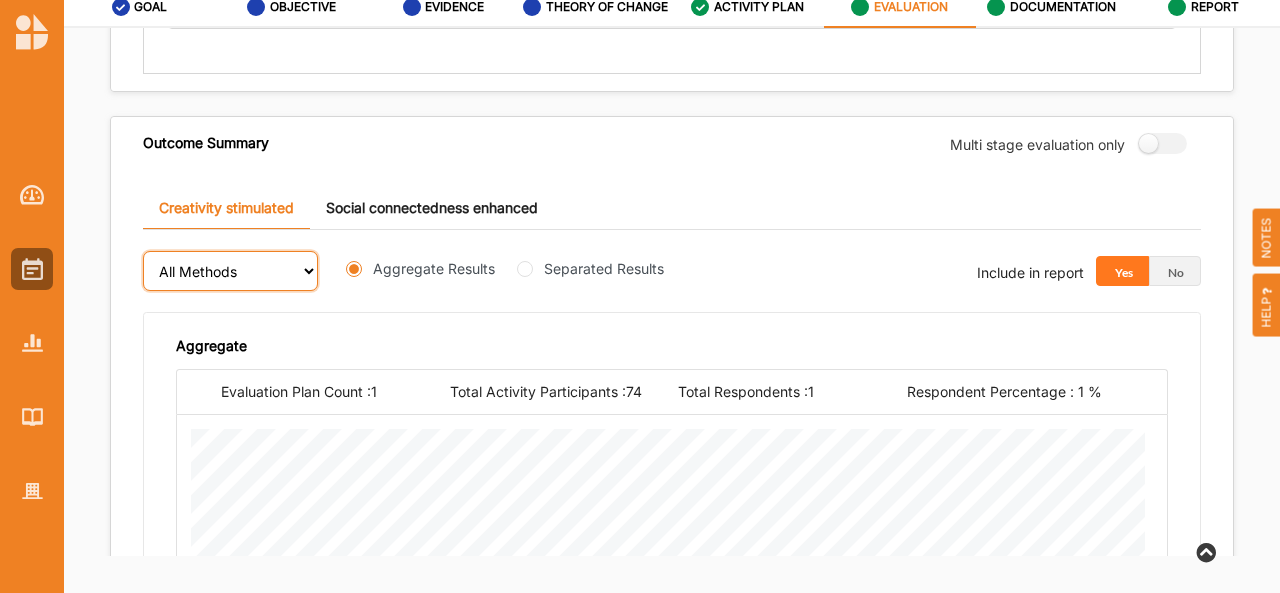 click on "All Methods" at bounding box center (230, 271) 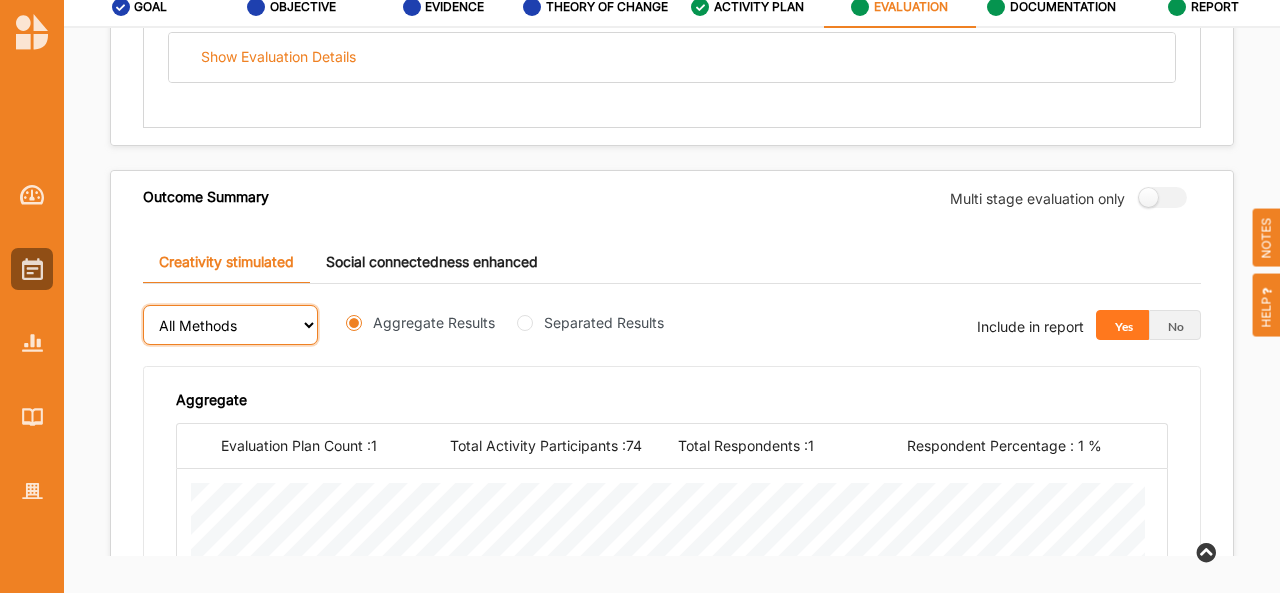 scroll, scrollTop: 498, scrollLeft: 0, axis: vertical 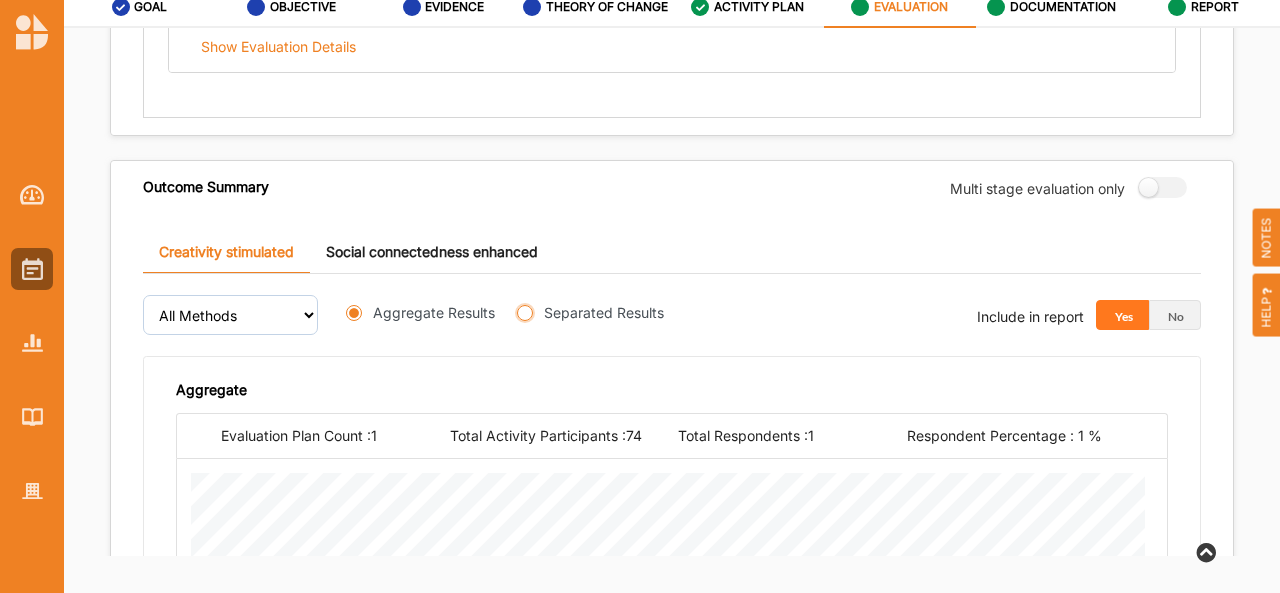 click on "Separated Results" at bounding box center [525, 313] 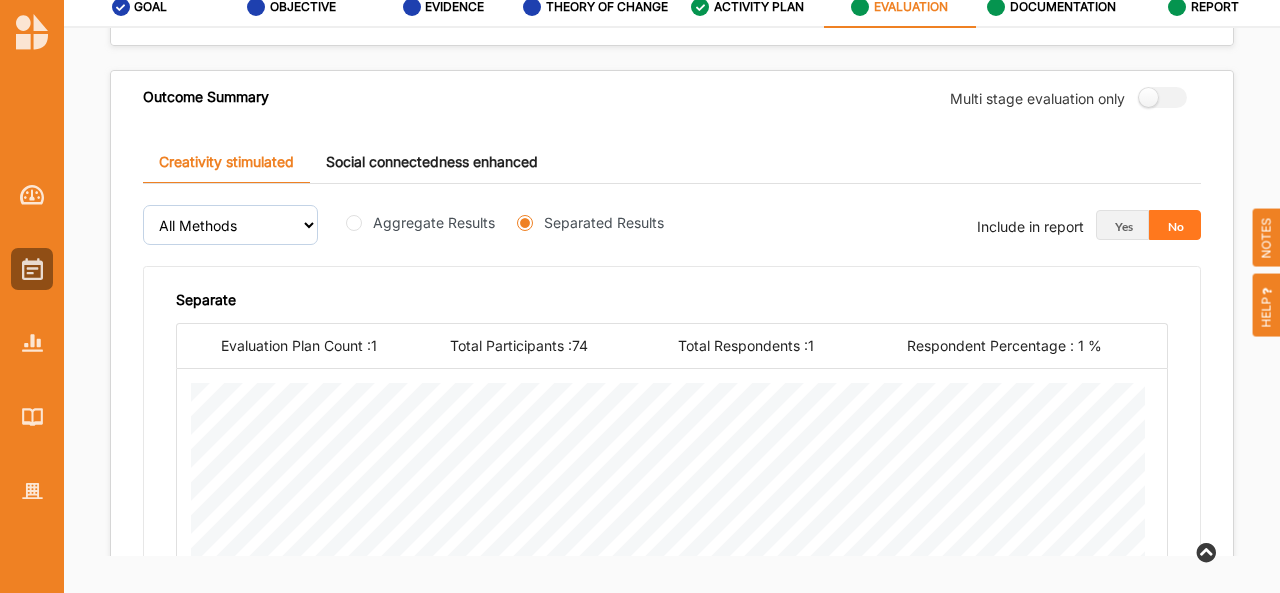 scroll, scrollTop: 592, scrollLeft: 0, axis: vertical 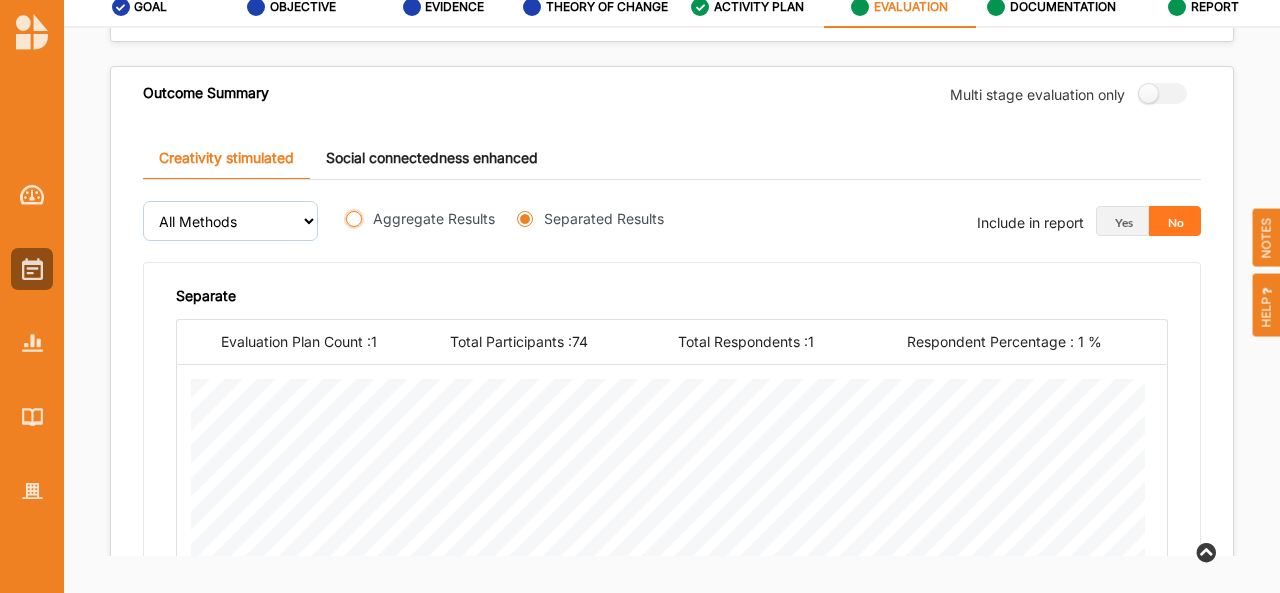click on "Aggregate Results" at bounding box center [354, 219] 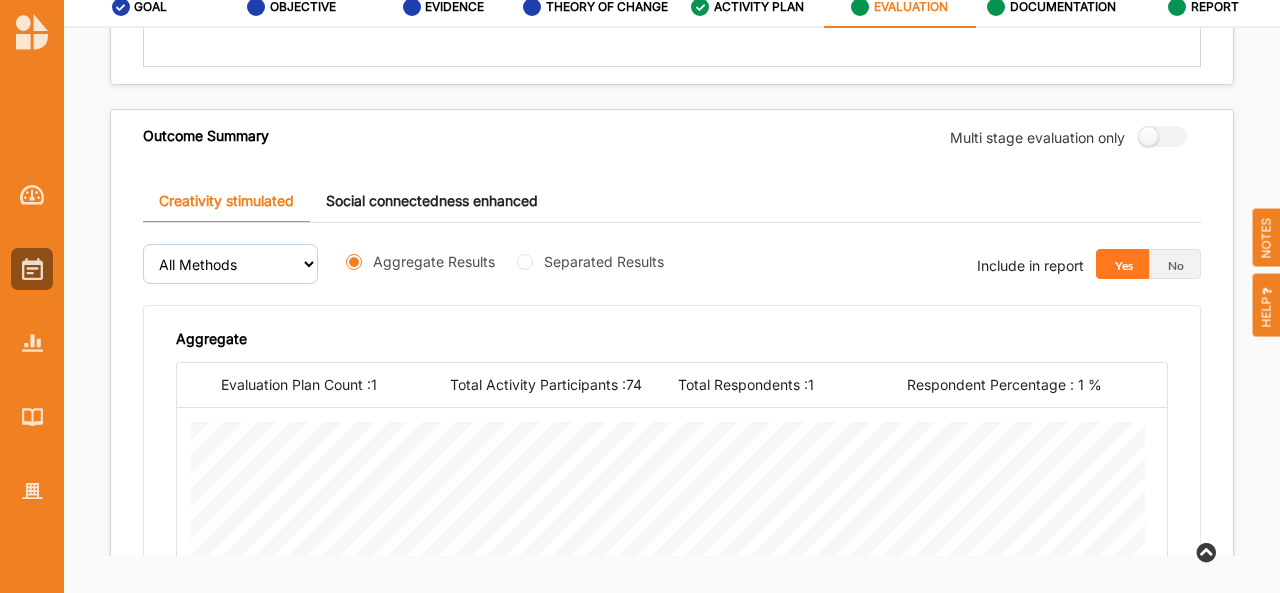 scroll, scrollTop: 548, scrollLeft: 0, axis: vertical 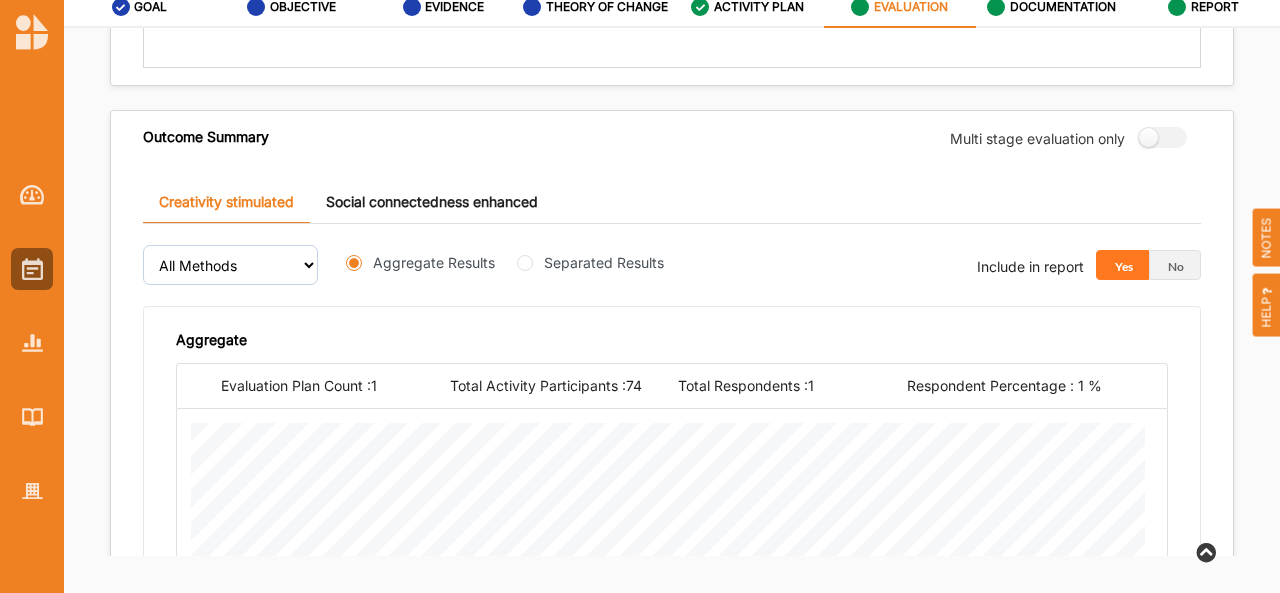 click on "Social connectedness enhanced" at bounding box center [432, 202] 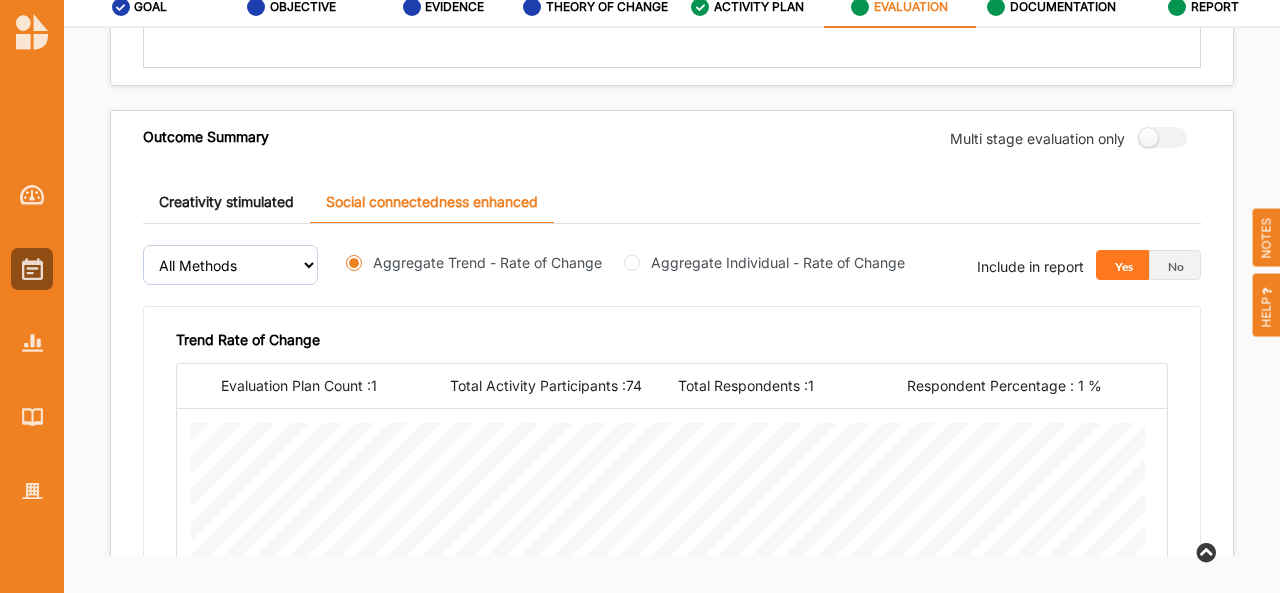 scroll, scrollTop: 548, scrollLeft: 0, axis: vertical 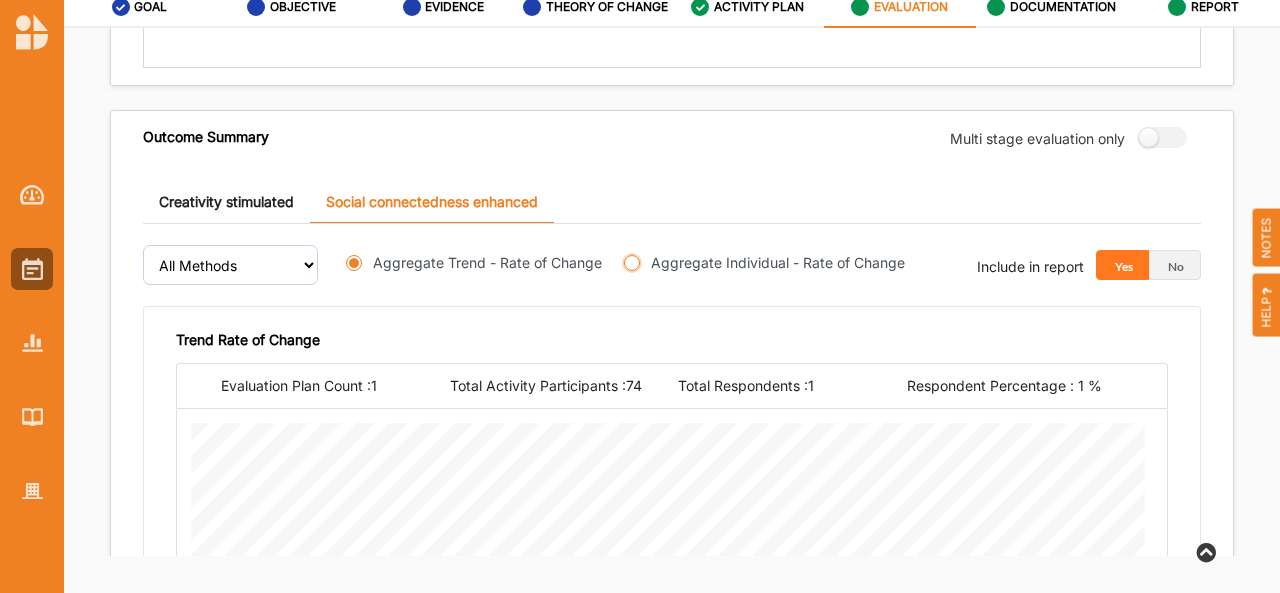 click on "Aggregate Individual - Rate of Change" at bounding box center [632, 263] 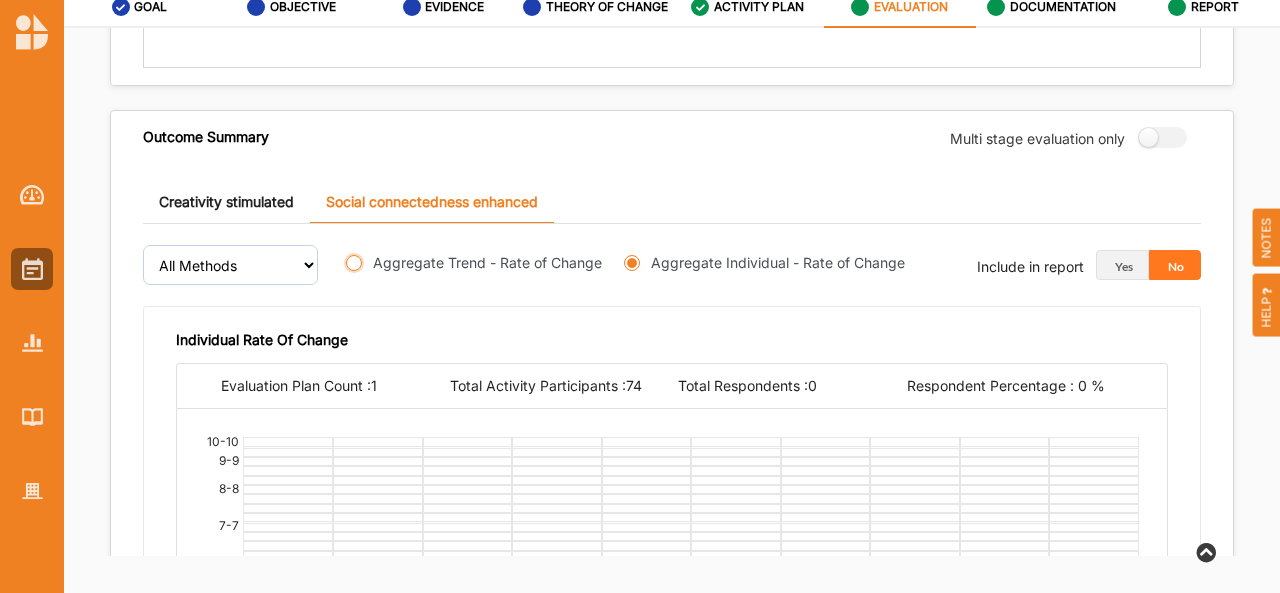 click on "Aggregate Trend - Rate of Change" at bounding box center [354, 263] 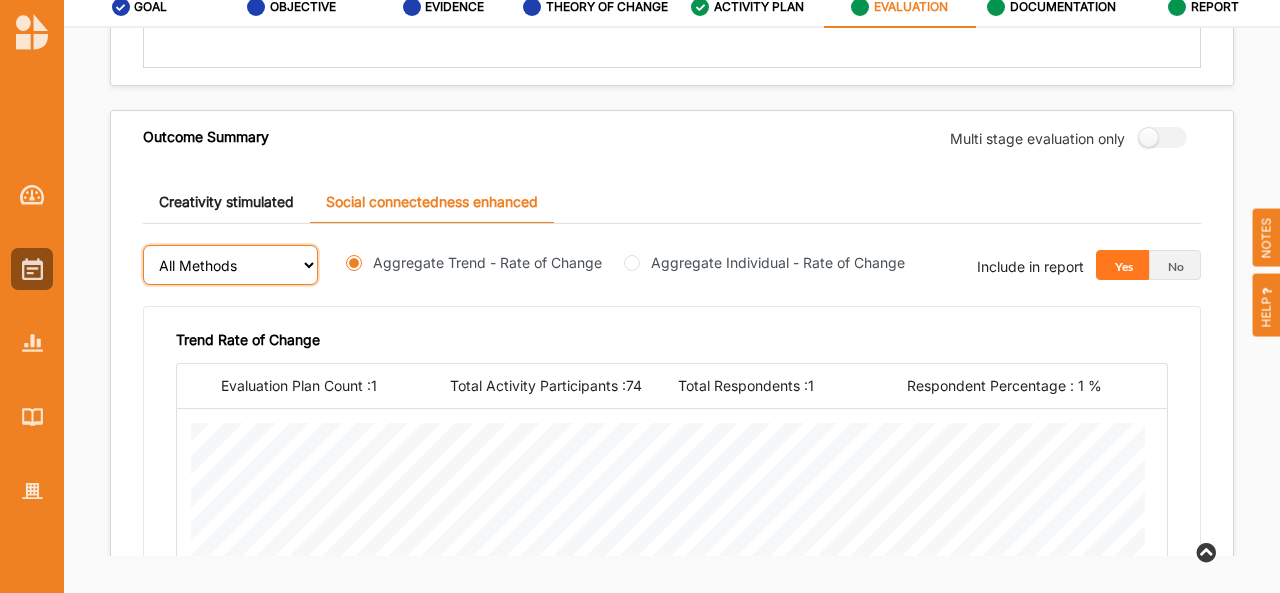 click on "All Methods" at bounding box center [230, 265] 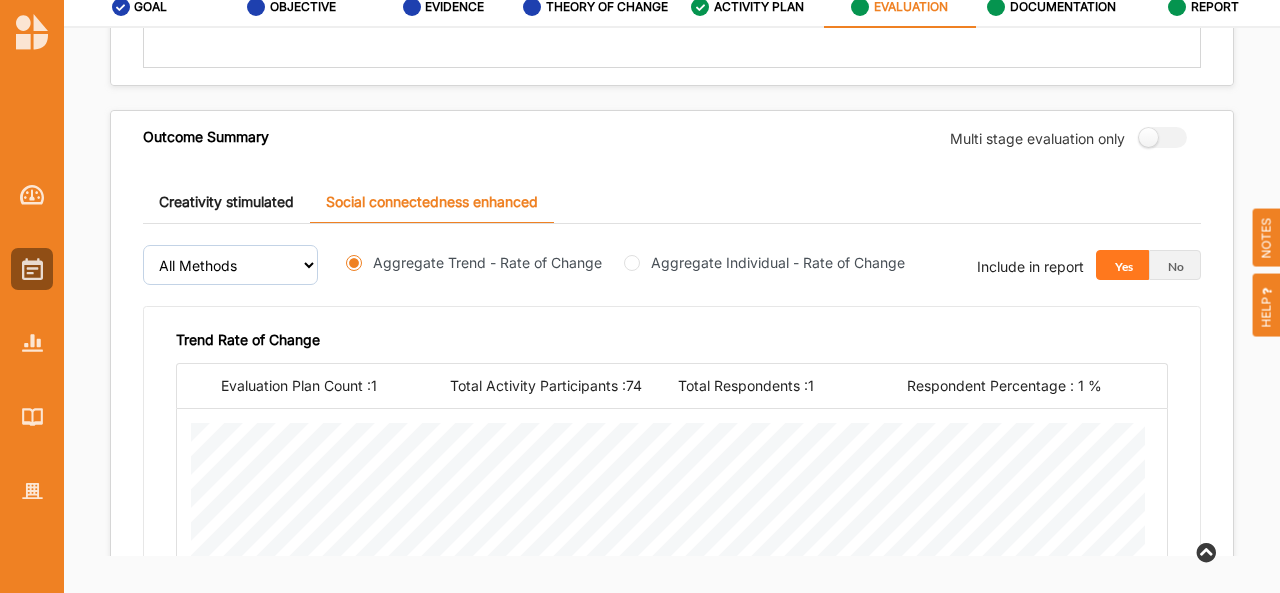 click on "Creativity stimulated" at bounding box center [226, 202] 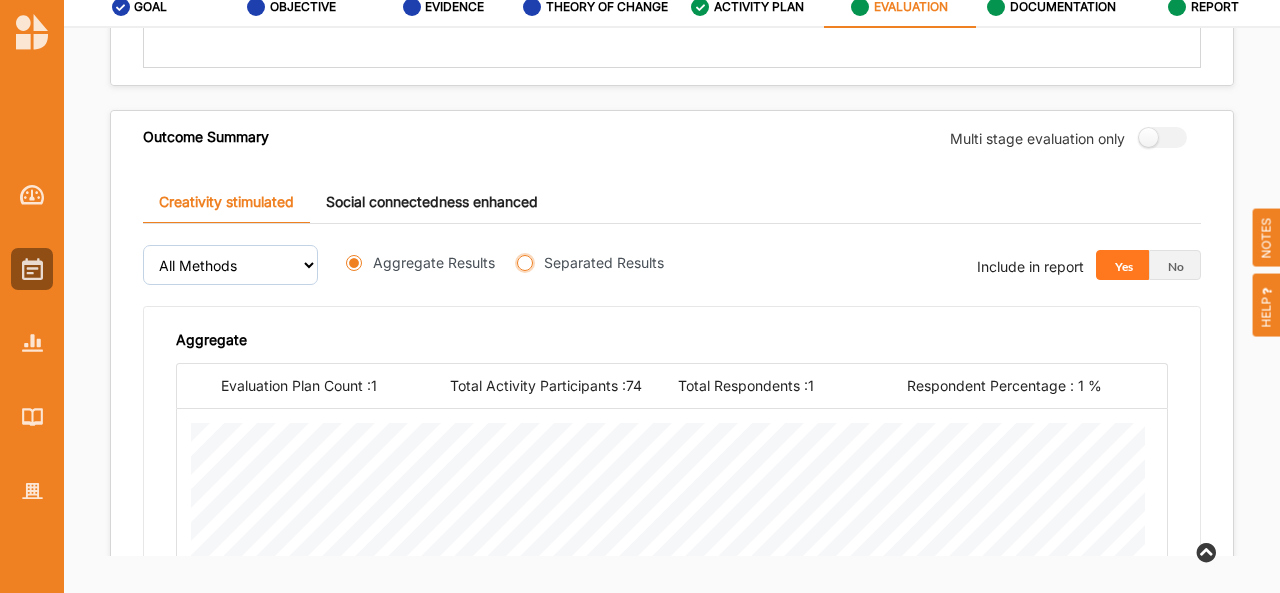 click on "Separated Results" at bounding box center (525, 263) 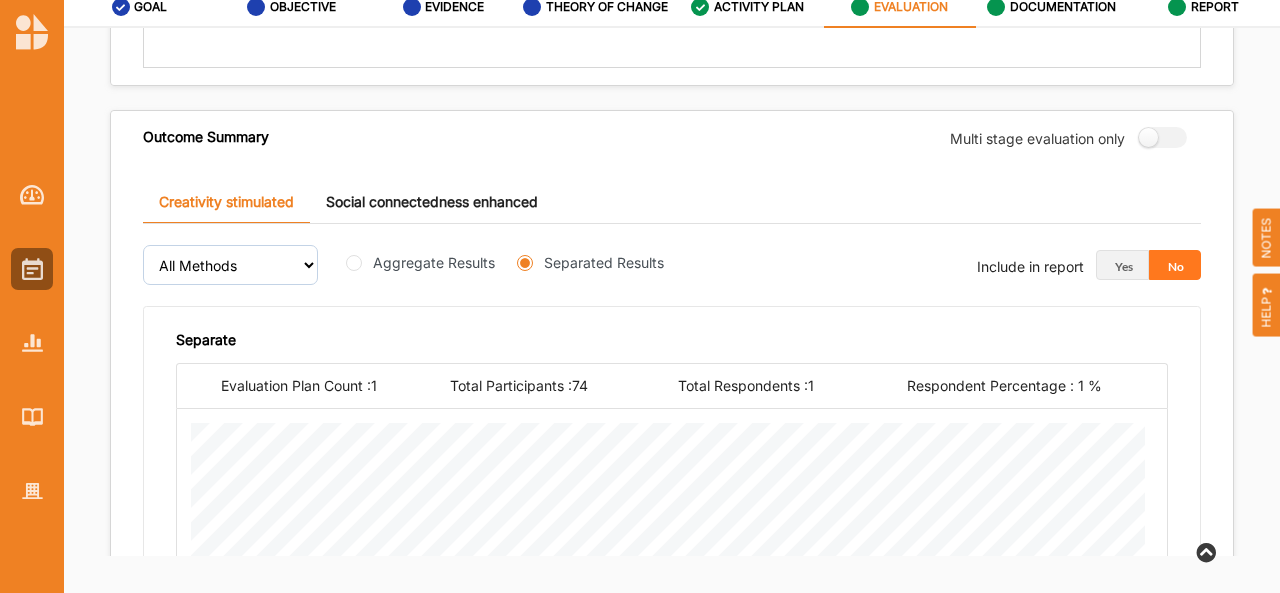 click on "Aggregate Results" at bounding box center (434, 262) 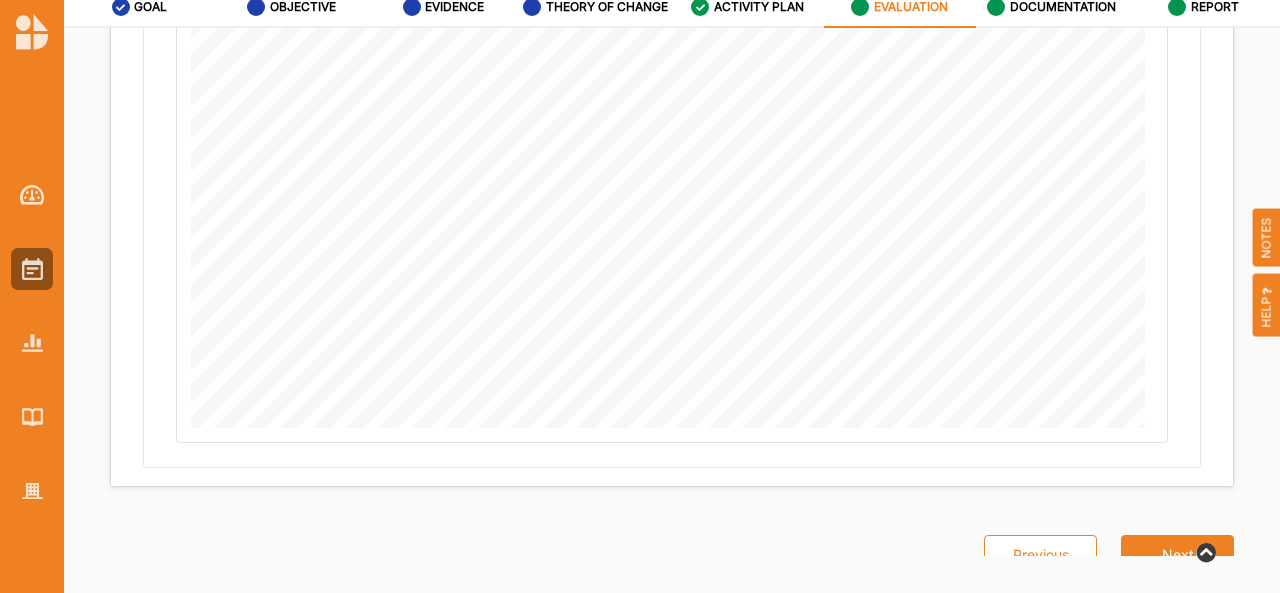 scroll, scrollTop: 1348, scrollLeft: 0, axis: vertical 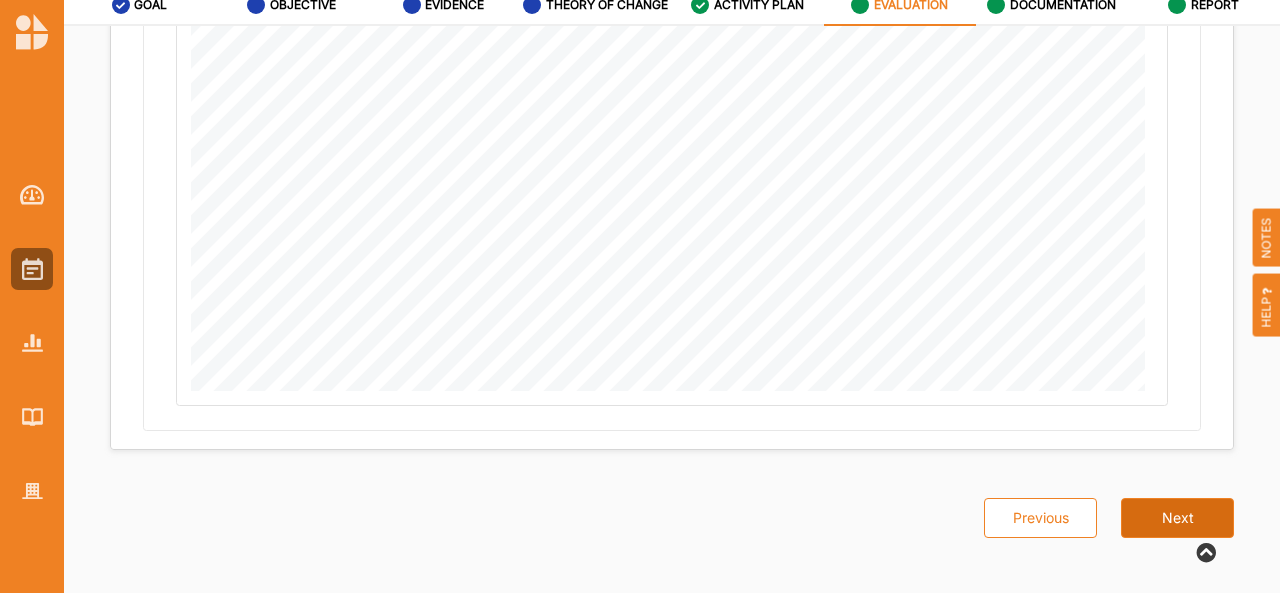 click on "Next" at bounding box center [1177, 518] 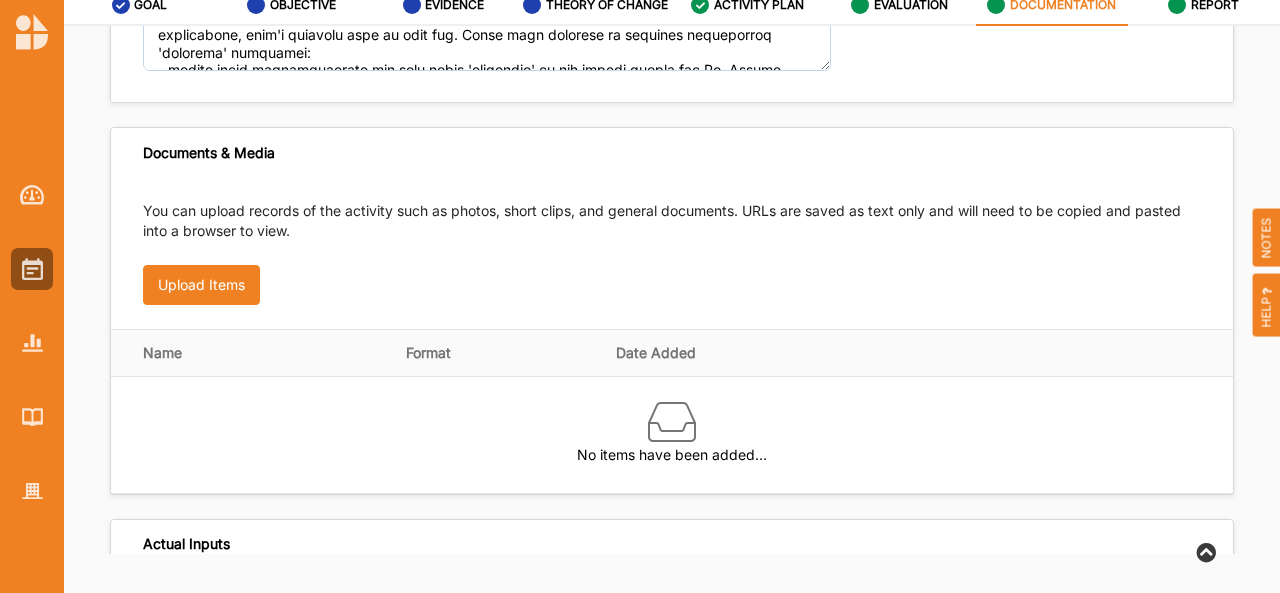 scroll, scrollTop: 0, scrollLeft: 0, axis: both 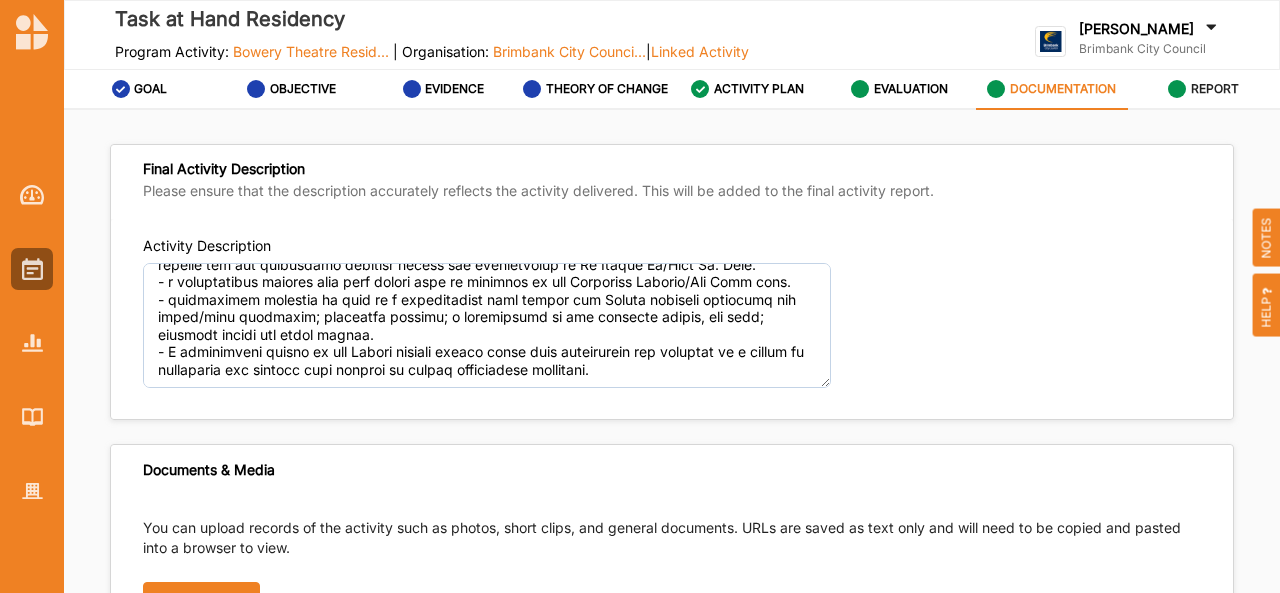click on "REPORT" at bounding box center (1215, 89) 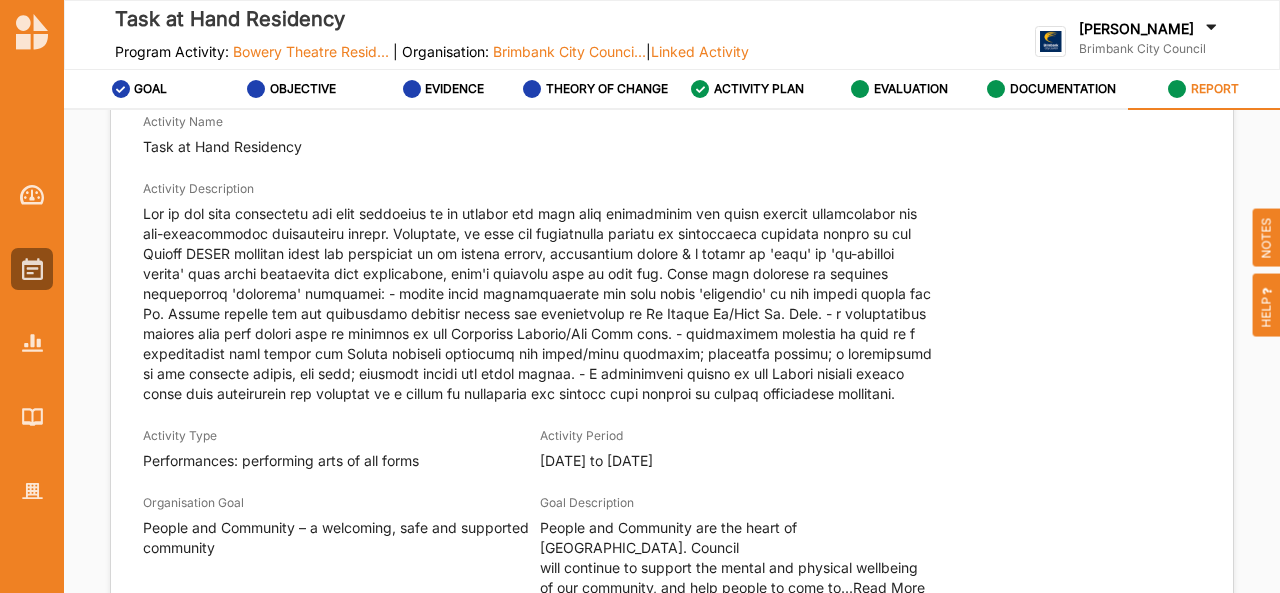scroll, scrollTop: 0, scrollLeft: 0, axis: both 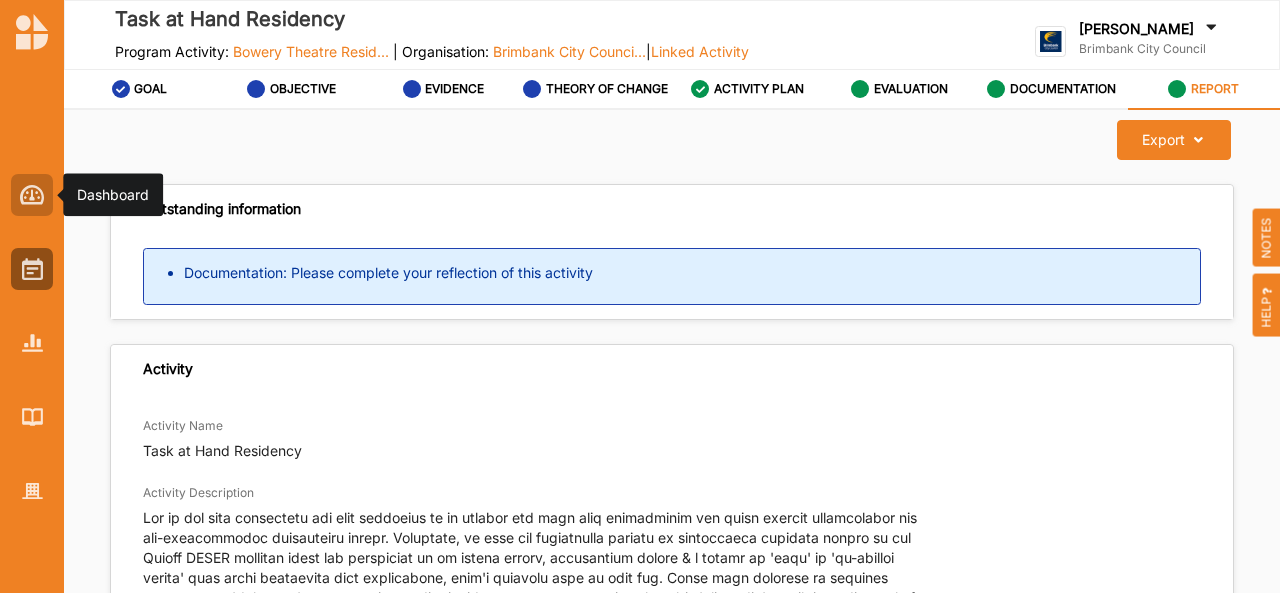click at bounding box center (32, 195) 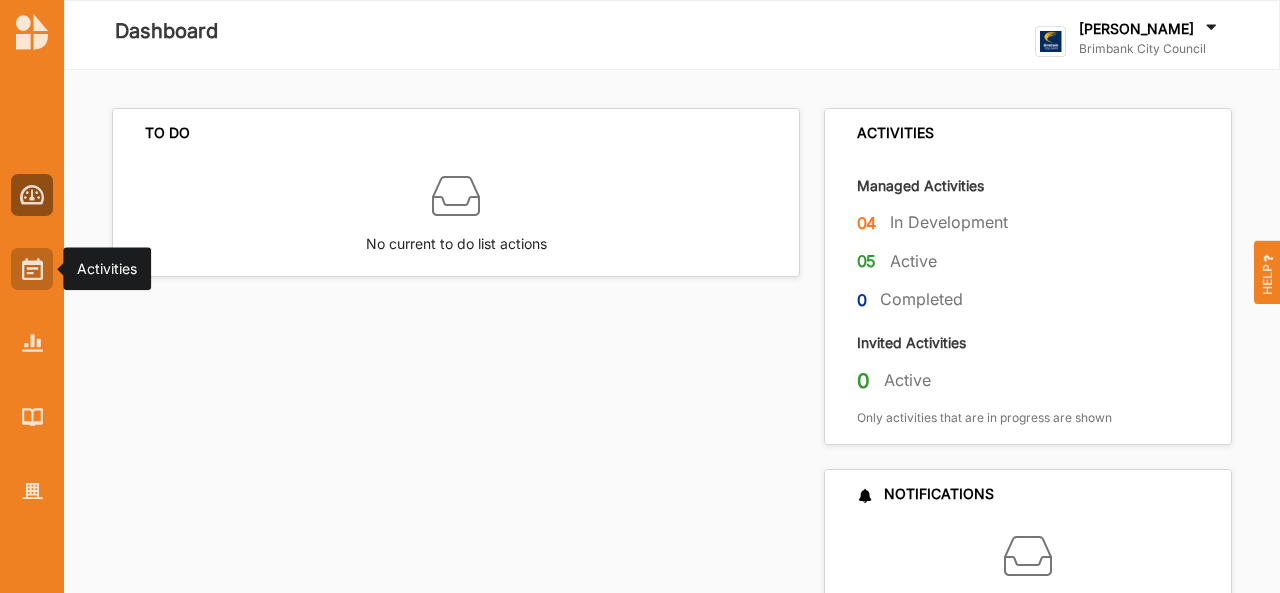 click at bounding box center (32, 269) 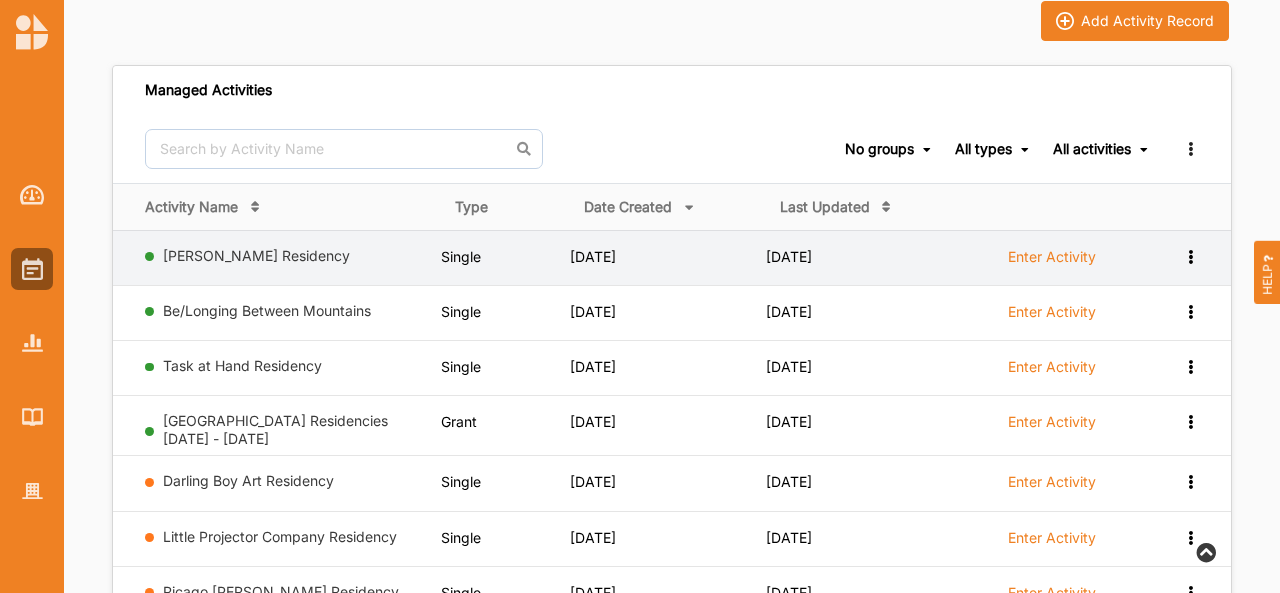 scroll, scrollTop: 94, scrollLeft: 0, axis: vertical 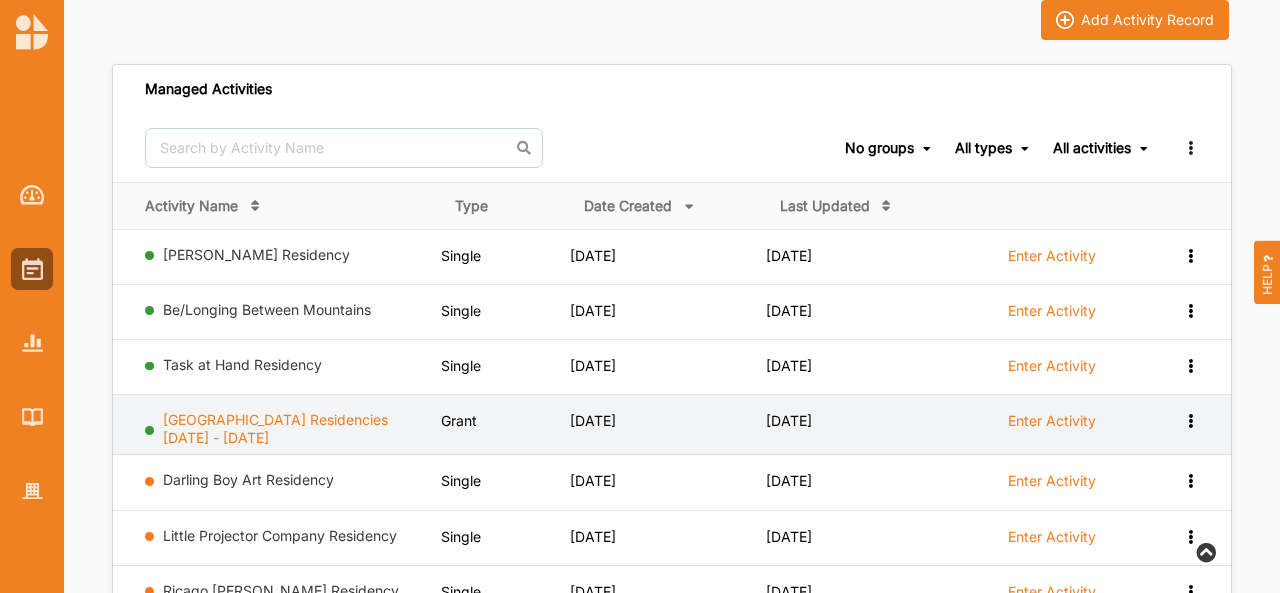 click on "[GEOGRAPHIC_DATA] Residencies [DATE] - [DATE]" at bounding box center [275, 428] 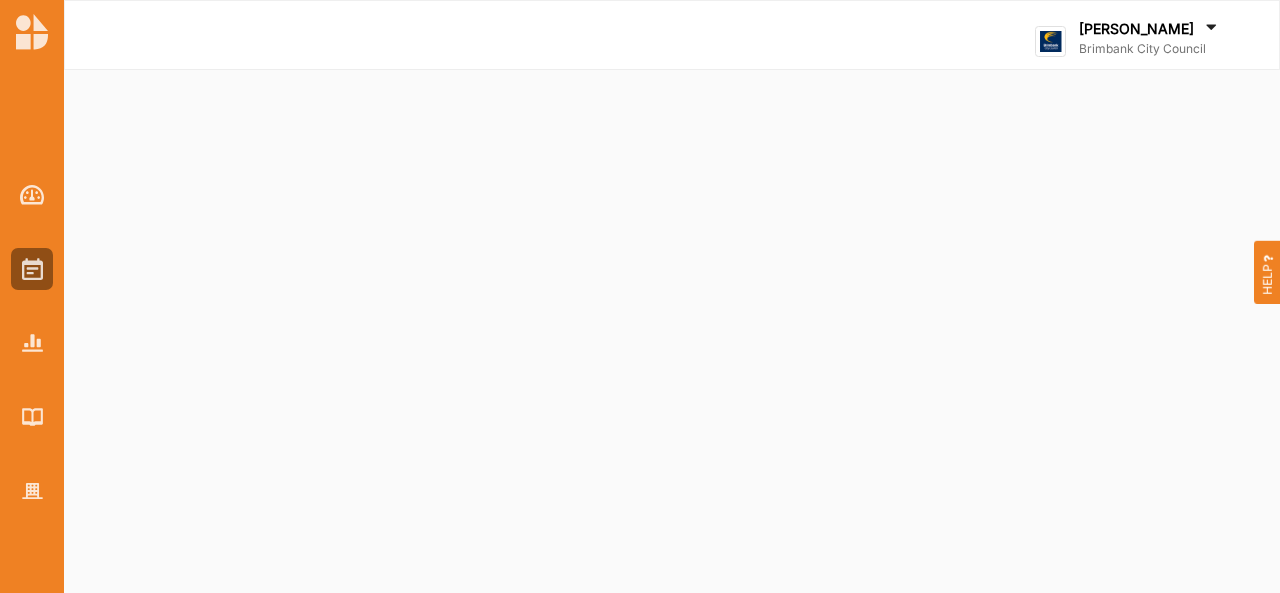 scroll, scrollTop: 0, scrollLeft: 0, axis: both 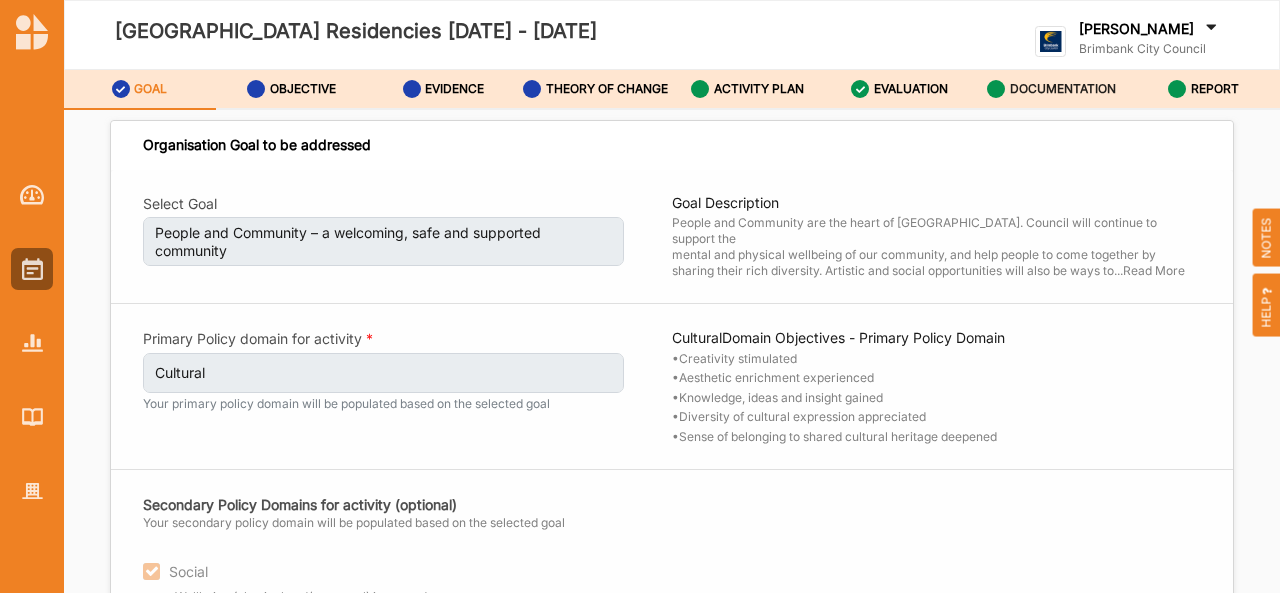 click on "DOCUMENTATION" at bounding box center (1063, 89) 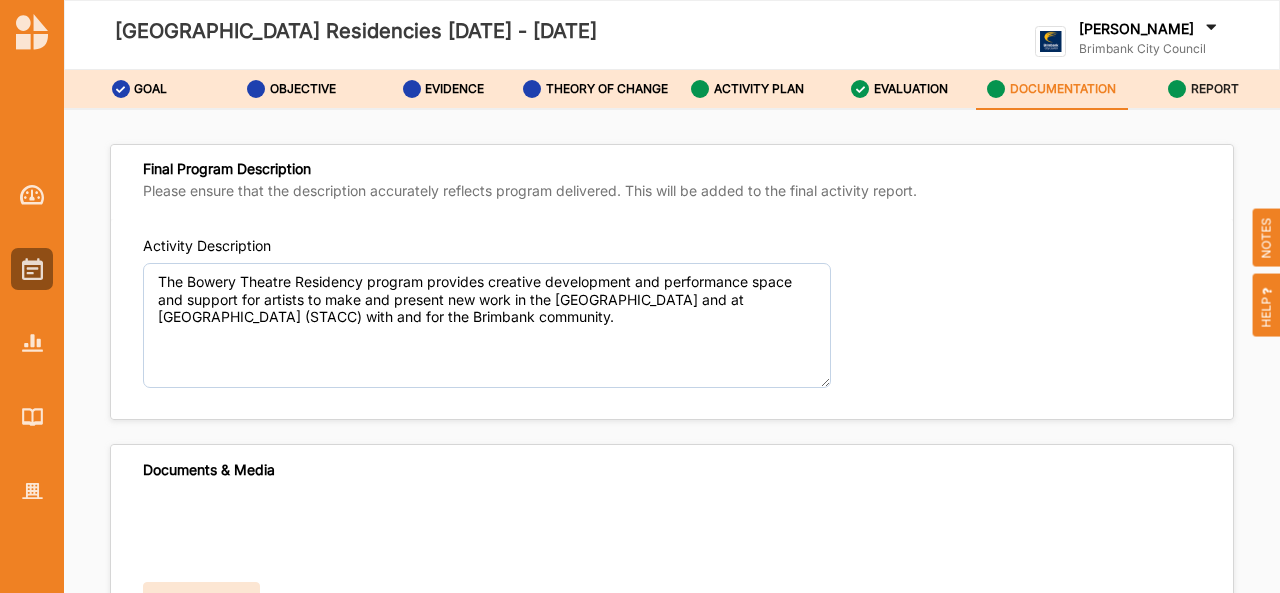 click on "REPORT" at bounding box center (1215, 89) 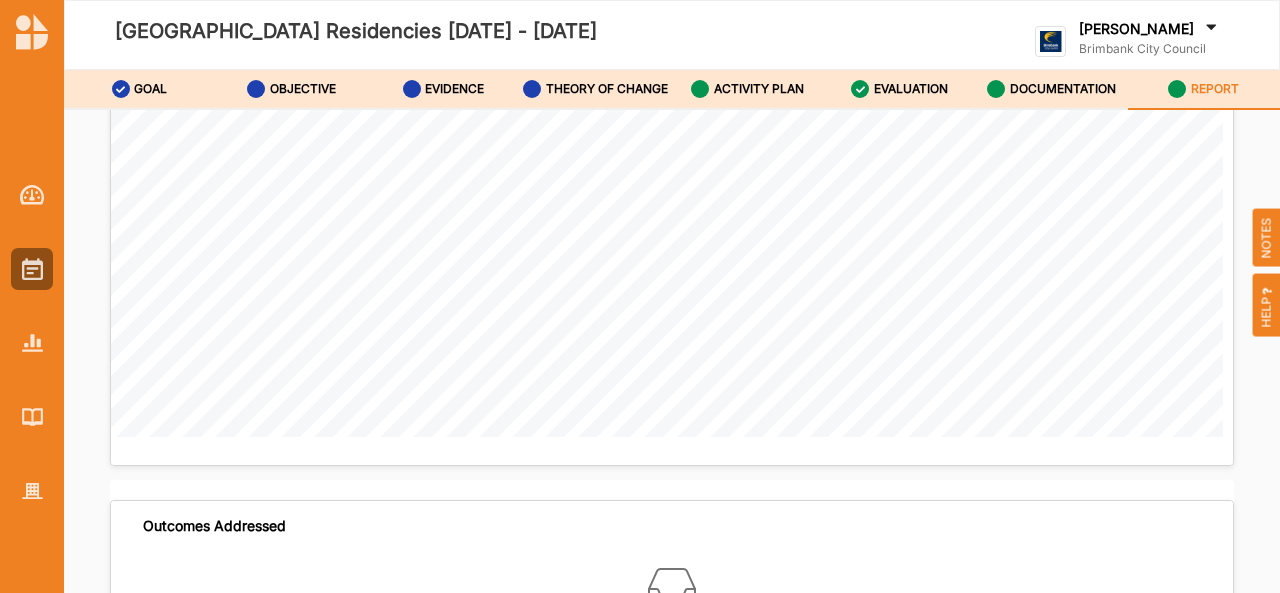 scroll, scrollTop: 5691, scrollLeft: 0, axis: vertical 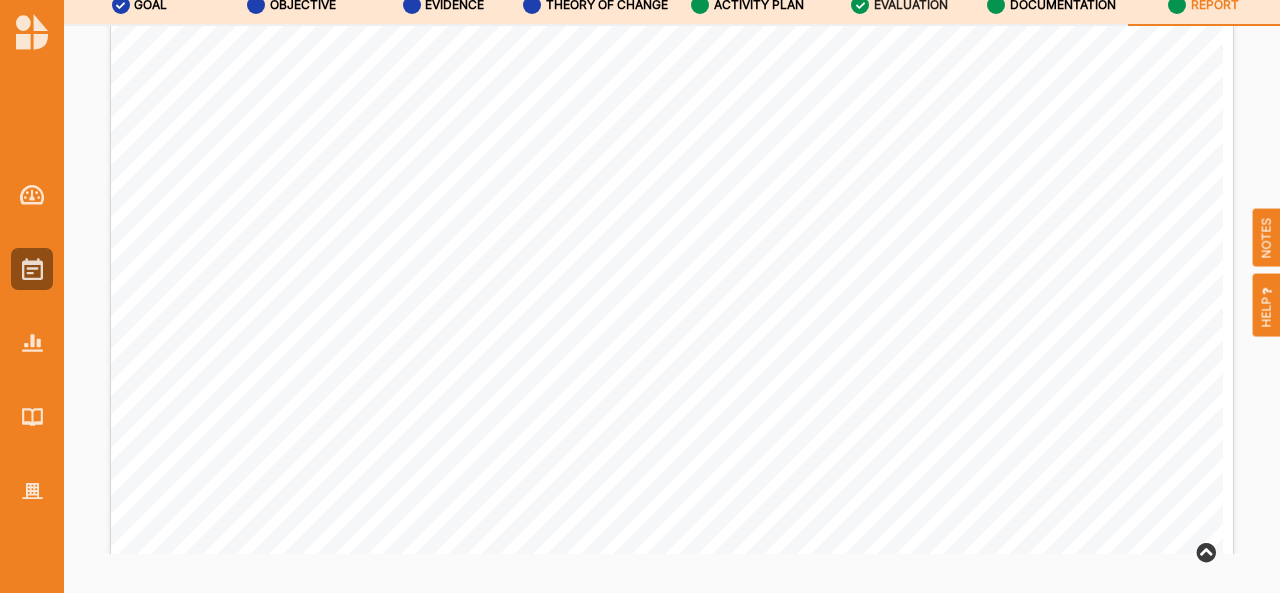 click on "EVALUATION" at bounding box center [911, 5] 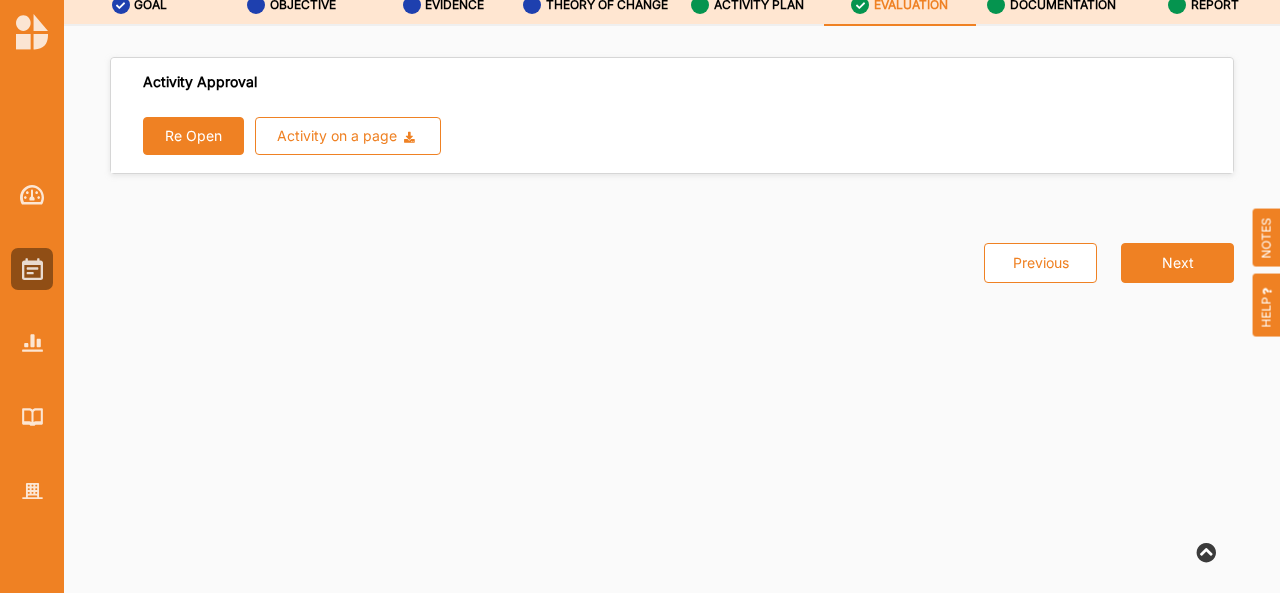 scroll, scrollTop: 0, scrollLeft: 0, axis: both 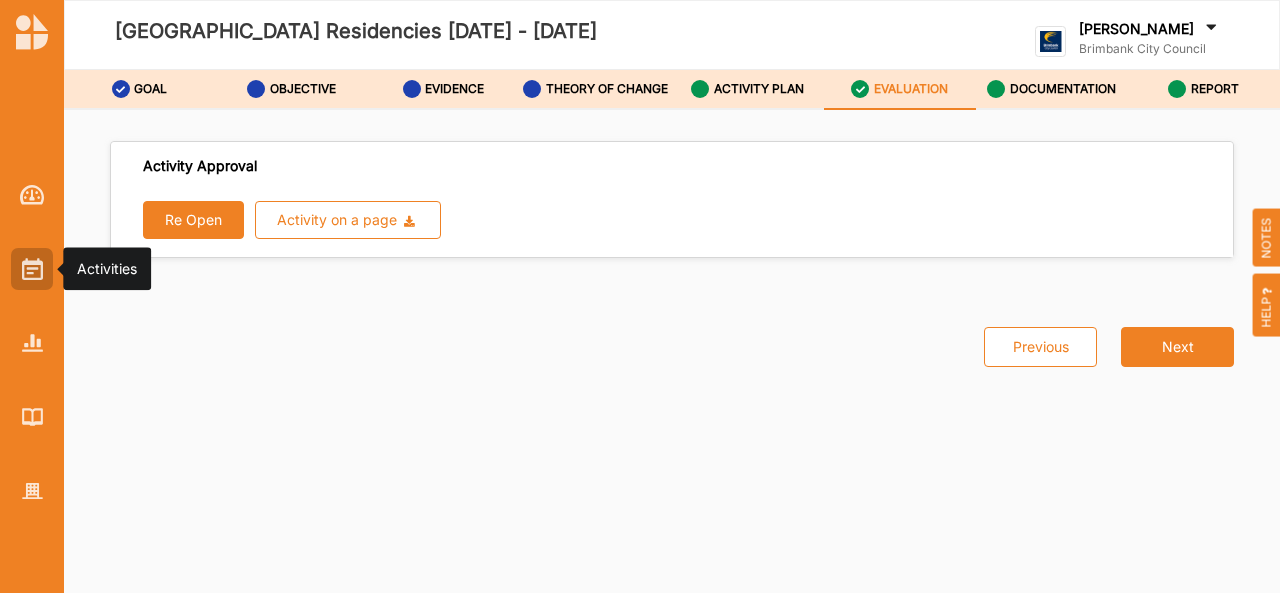 click at bounding box center (32, 269) 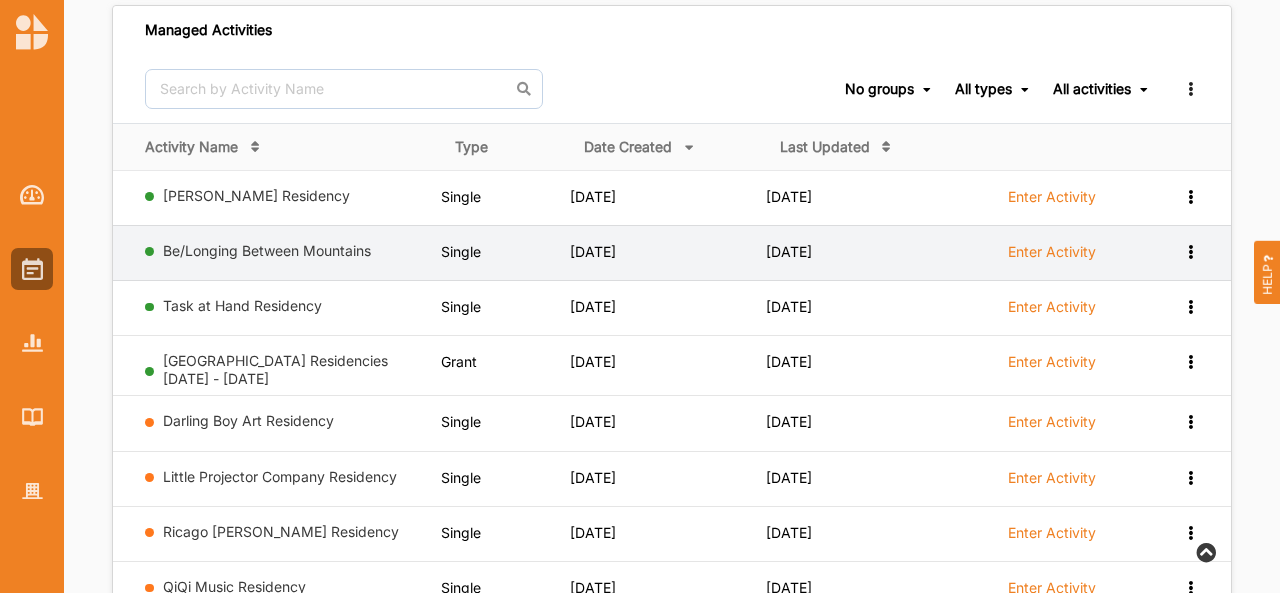 scroll, scrollTop: 140, scrollLeft: 0, axis: vertical 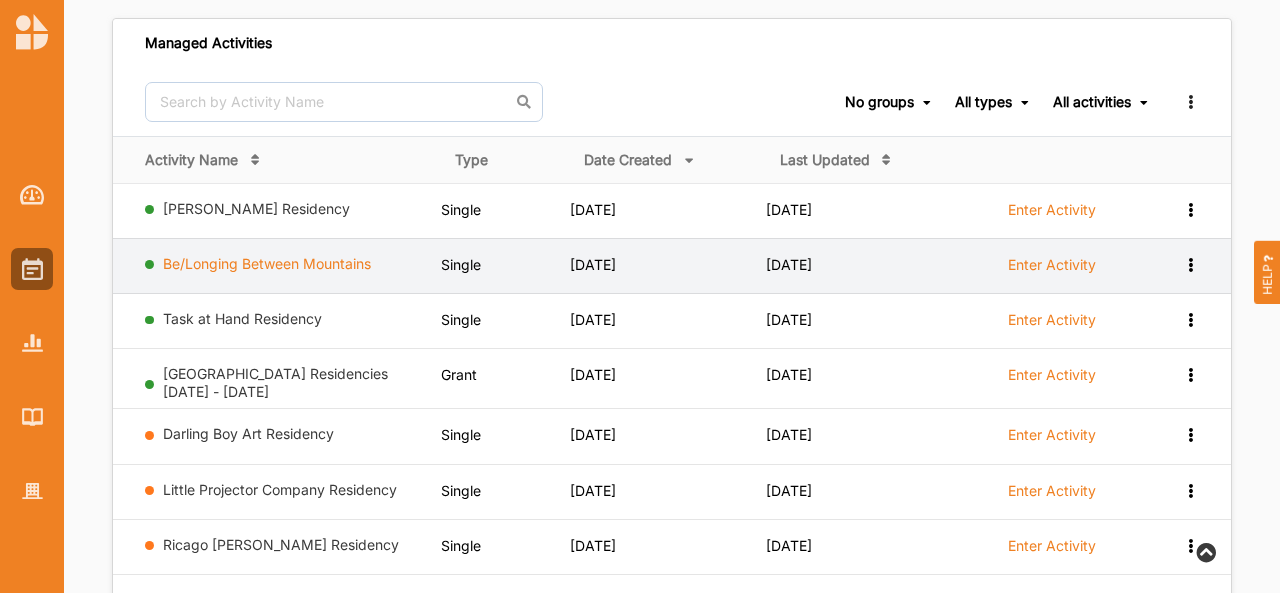 click on "Be/Longing Between Mountains" at bounding box center [267, 263] 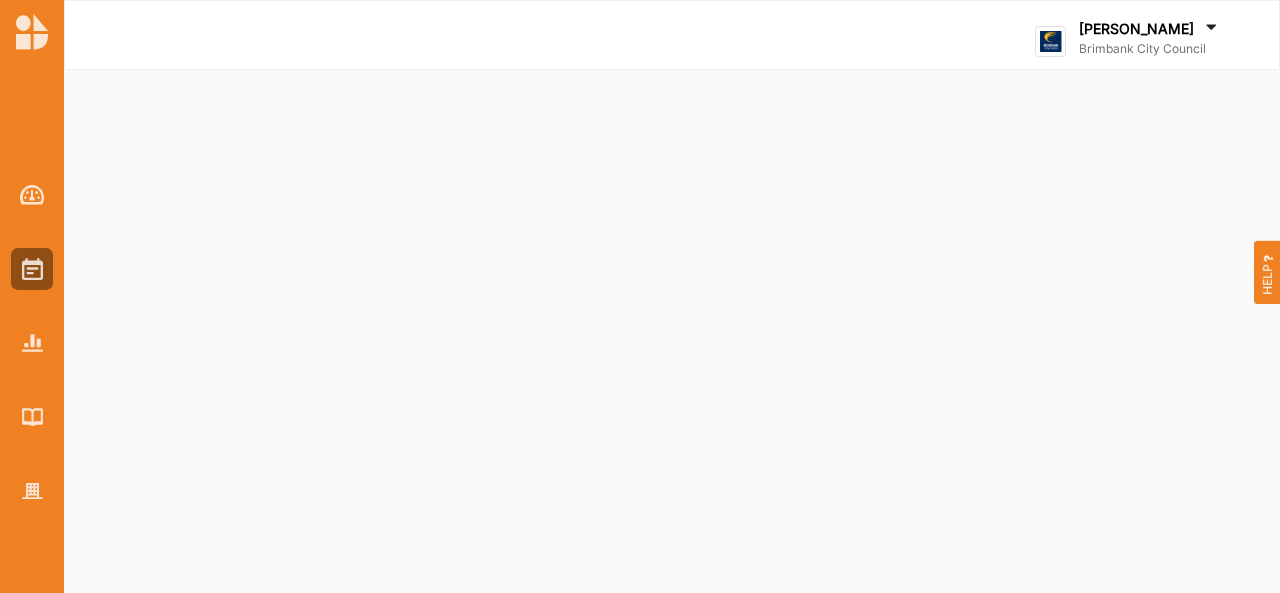 scroll, scrollTop: 0, scrollLeft: 0, axis: both 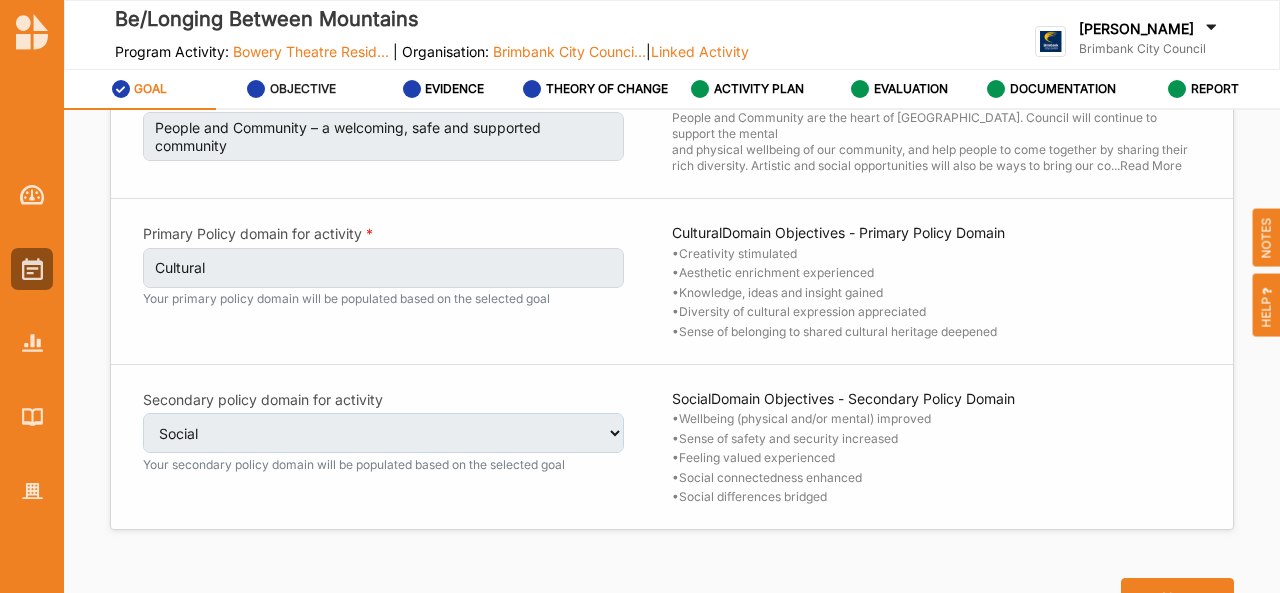 click on "OBJECTIVE" at bounding box center [303, 89] 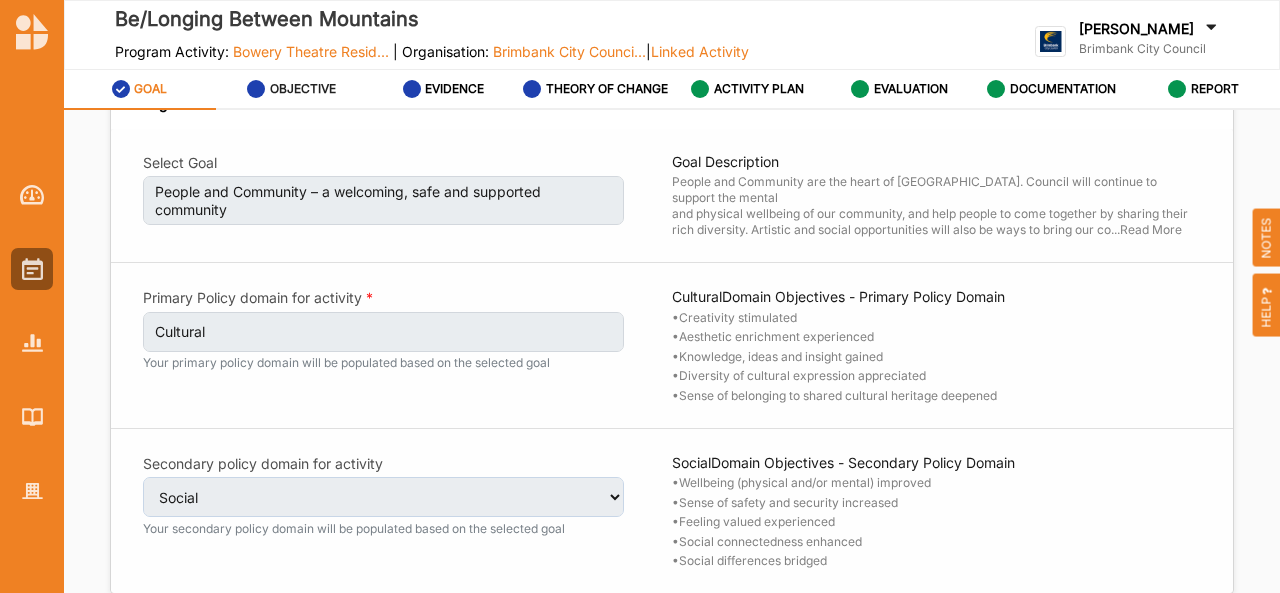 select on "1" 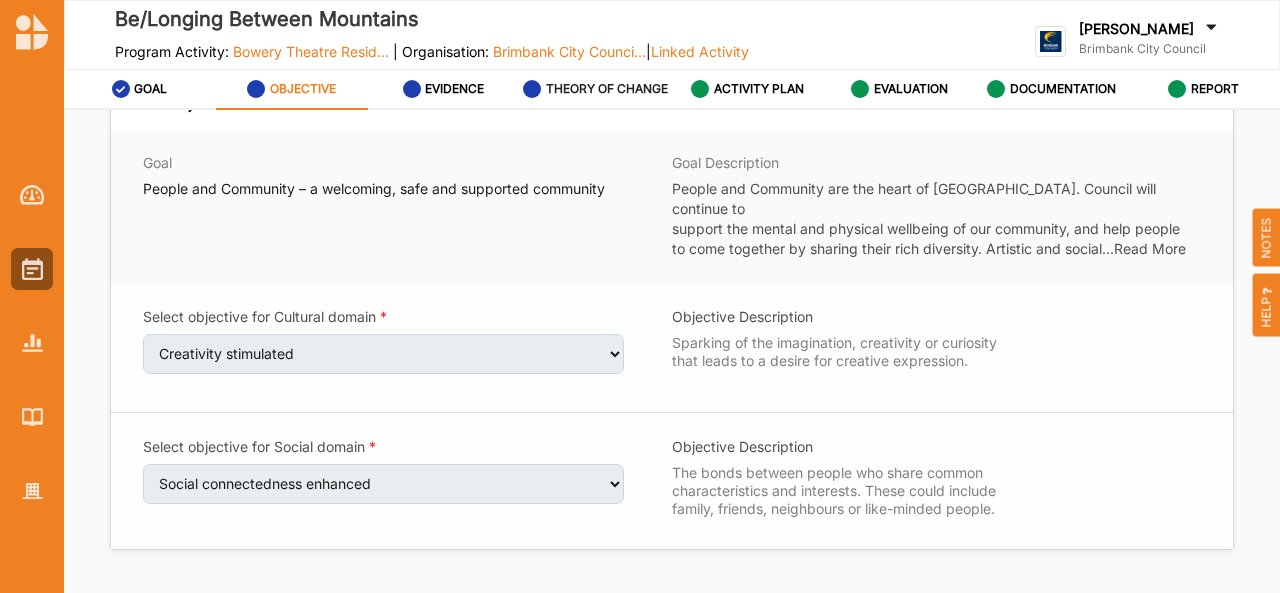 click on "THEORY OF CHANGE" at bounding box center (607, 89) 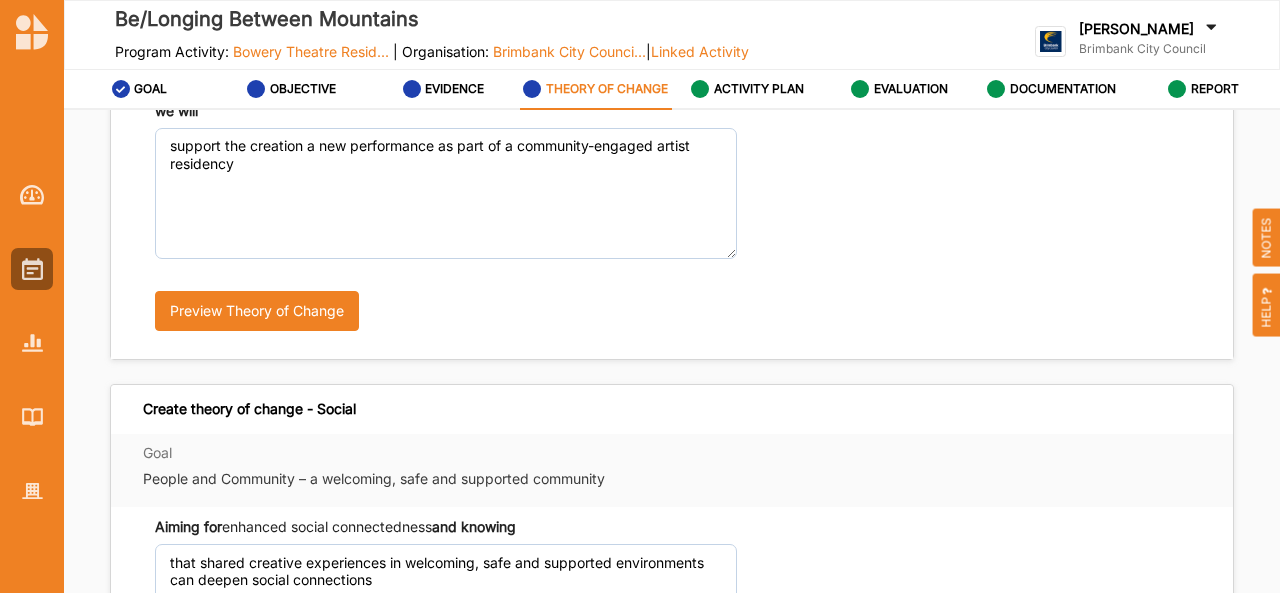 scroll, scrollTop: 330, scrollLeft: 0, axis: vertical 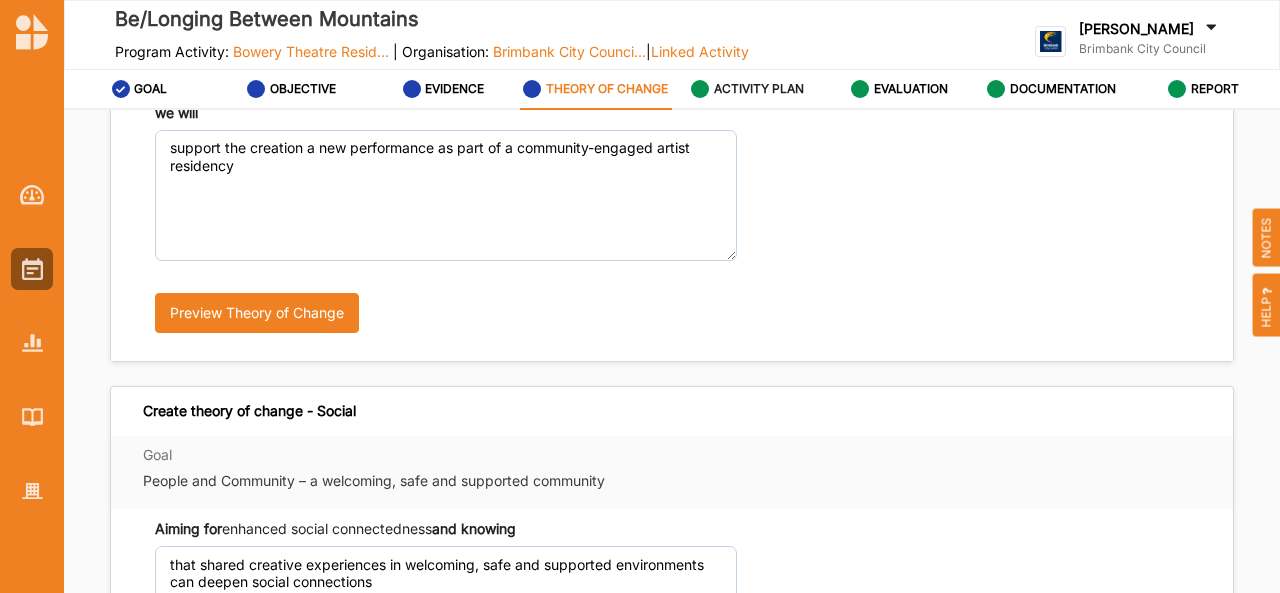 click on "ACTIVITY PLAN" at bounding box center [759, 89] 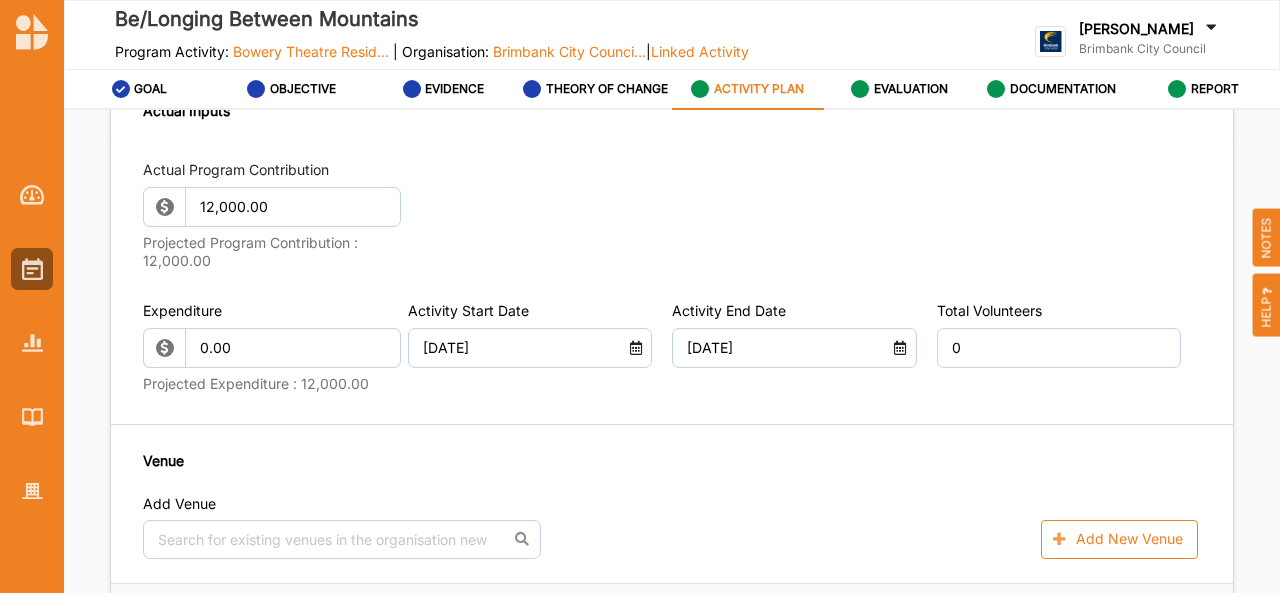 scroll, scrollTop: 1058, scrollLeft: 0, axis: vertical 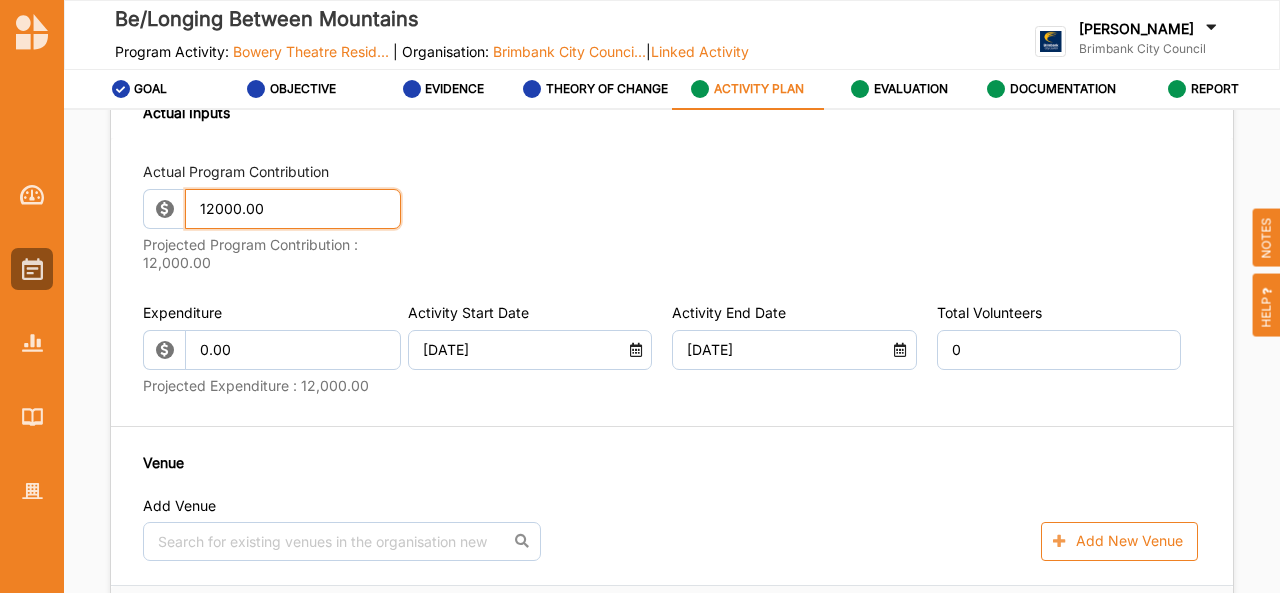 click on "12000.00" at bounding box center [293, 209] 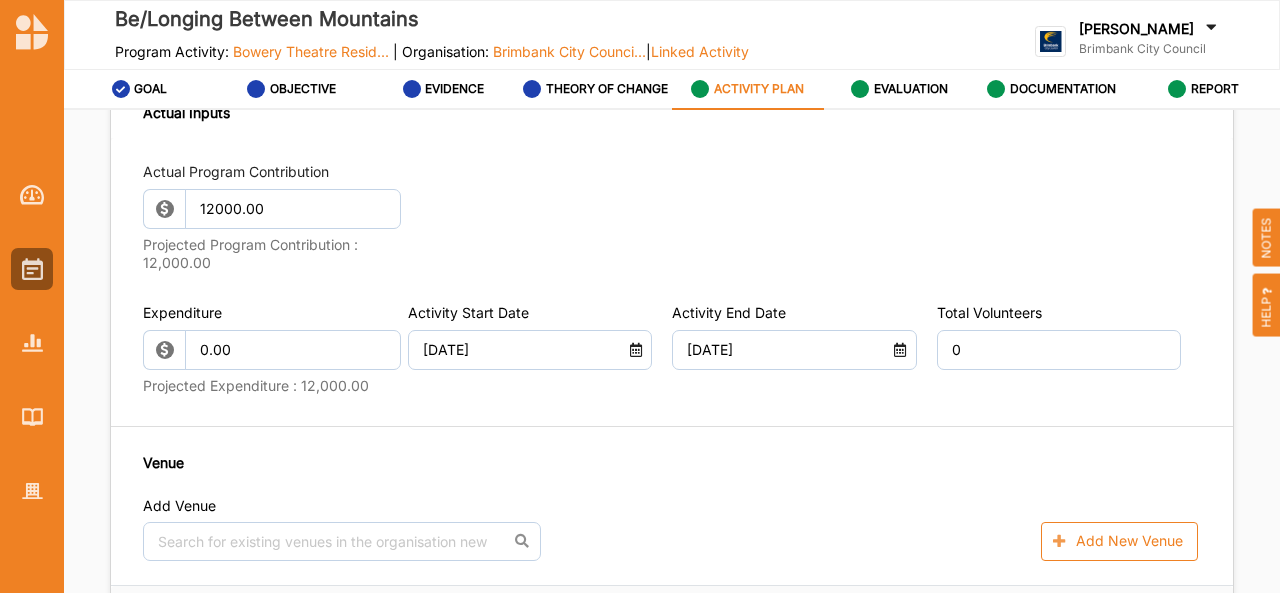 click on "Actual    Program Contribution 12000.00 Projected Program Contribution :   12,000.00" at bounding box center [672, 220] 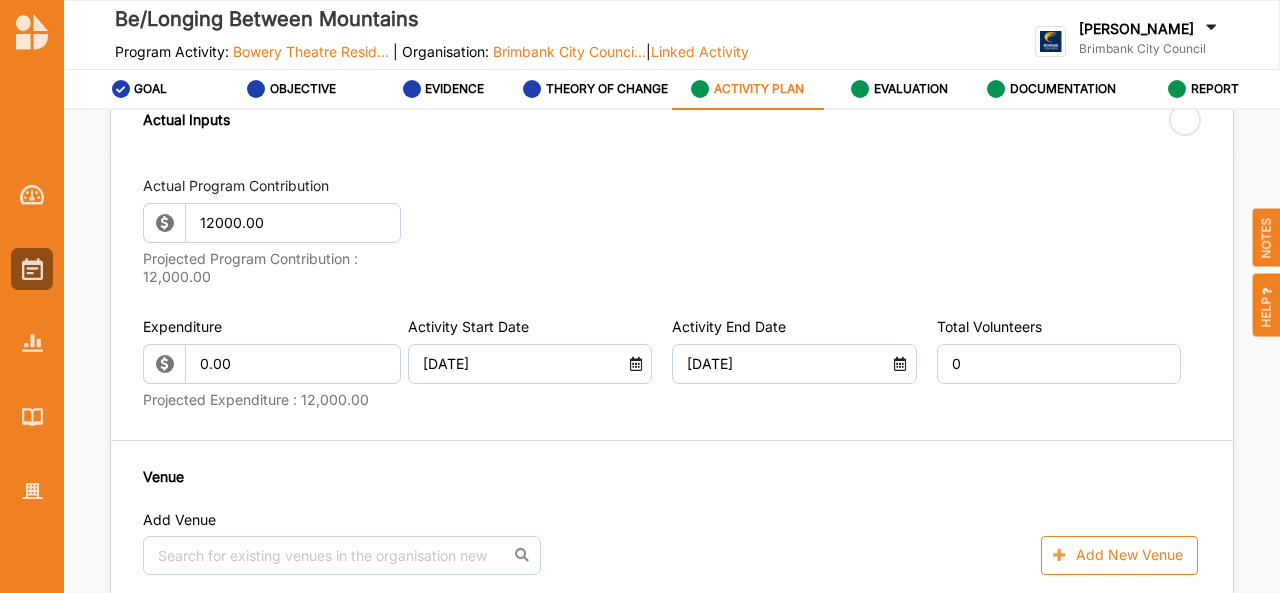 type on "12,000.00" 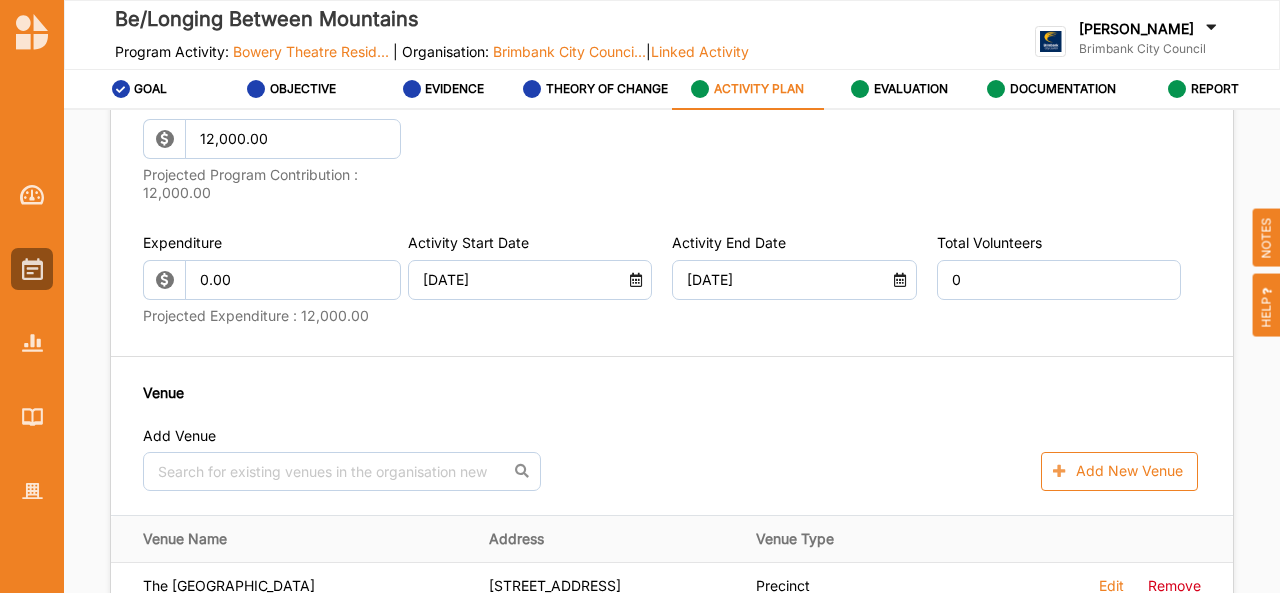 scroll, scrollTop: 1085, scrollLeft: 0, axis: vertical 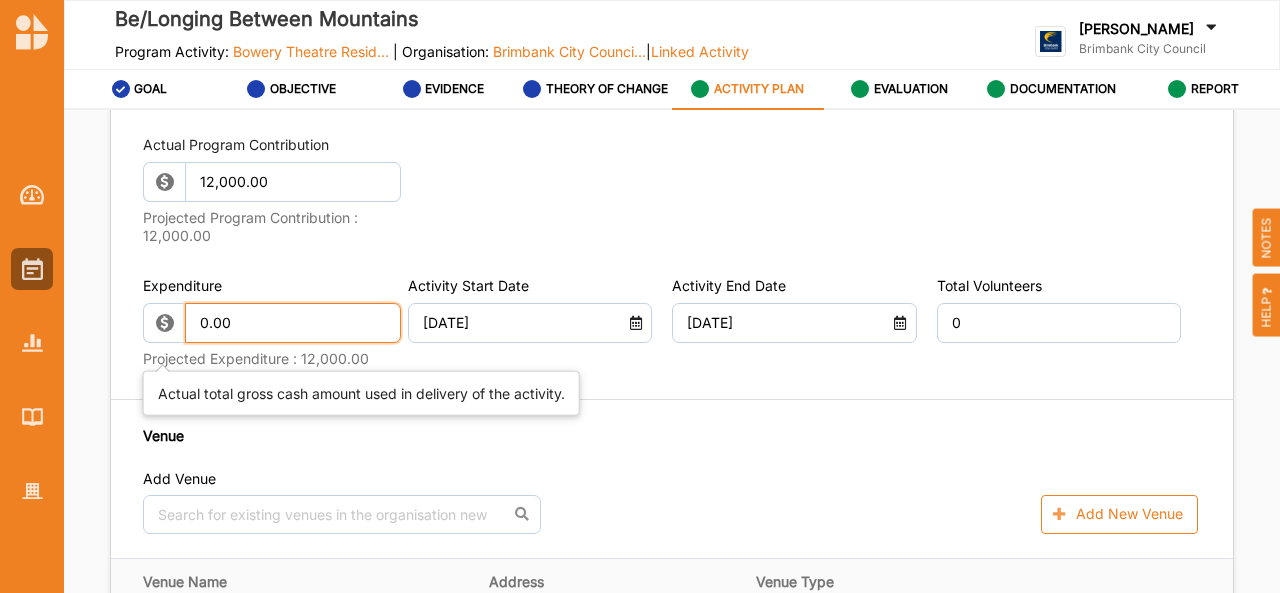 click on "0.00" at bounding box center [293, 323] 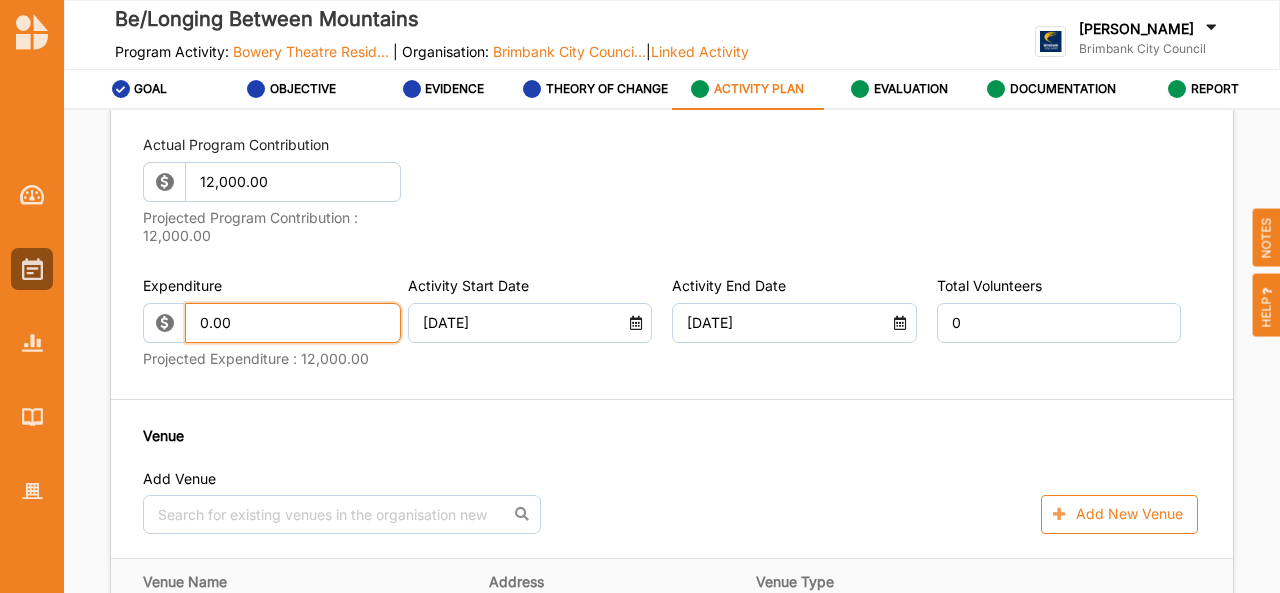 click on "0.00" at bounding box center (293, 323) 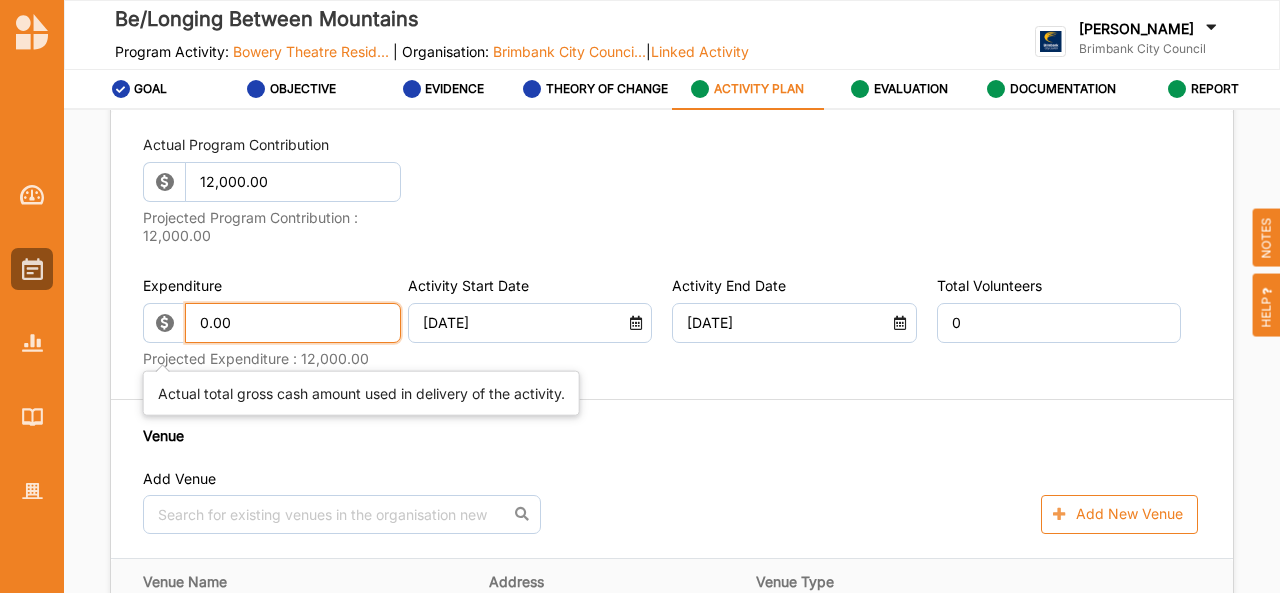 click on "0.00" at bounding box center (293, 323) 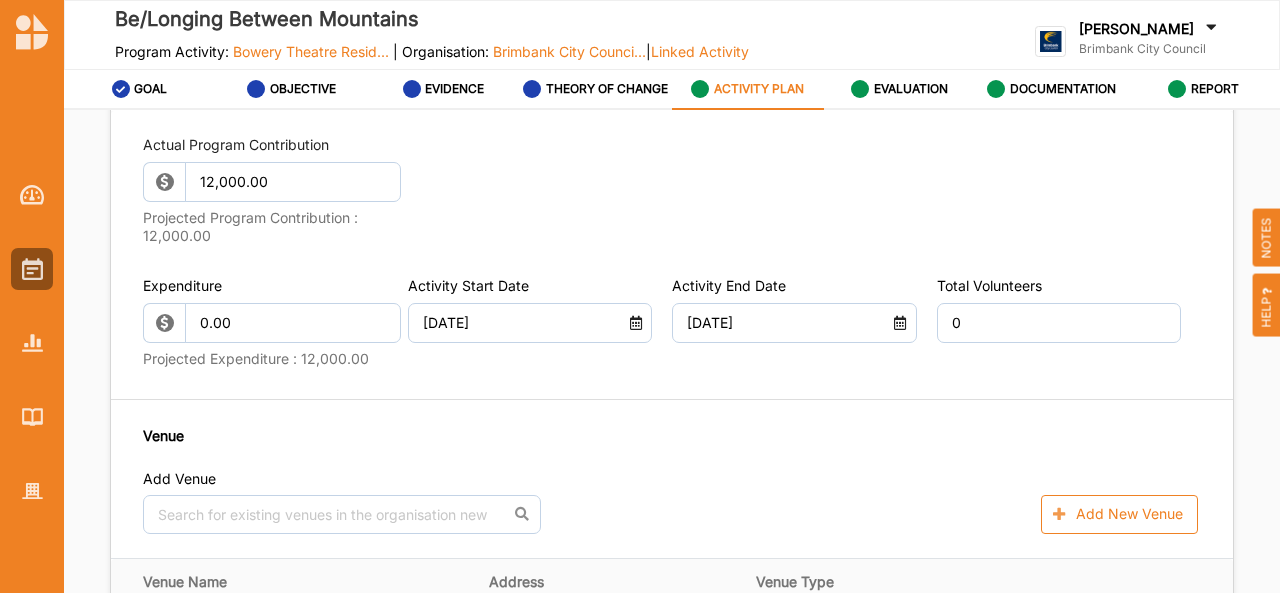 click on "Actual    Program Contribution 12,000.00 Projected Program Contribution :   12,000.00   Expenditure 0.00 Projected Expenditure :   12,000.00   Activity Start Date [DATE] Activity End Date [DATE] Total Volunteers 0 Venue Add Venue No results found. Add New Venue Venue Name Address Venue Type [GEOGRAPHIC_DATA]
[STREET_ADDRESS]
Precinct Edit Remove Contractor Add Contractor No results found. Add New Contractor" at bounding box center (672, 465) 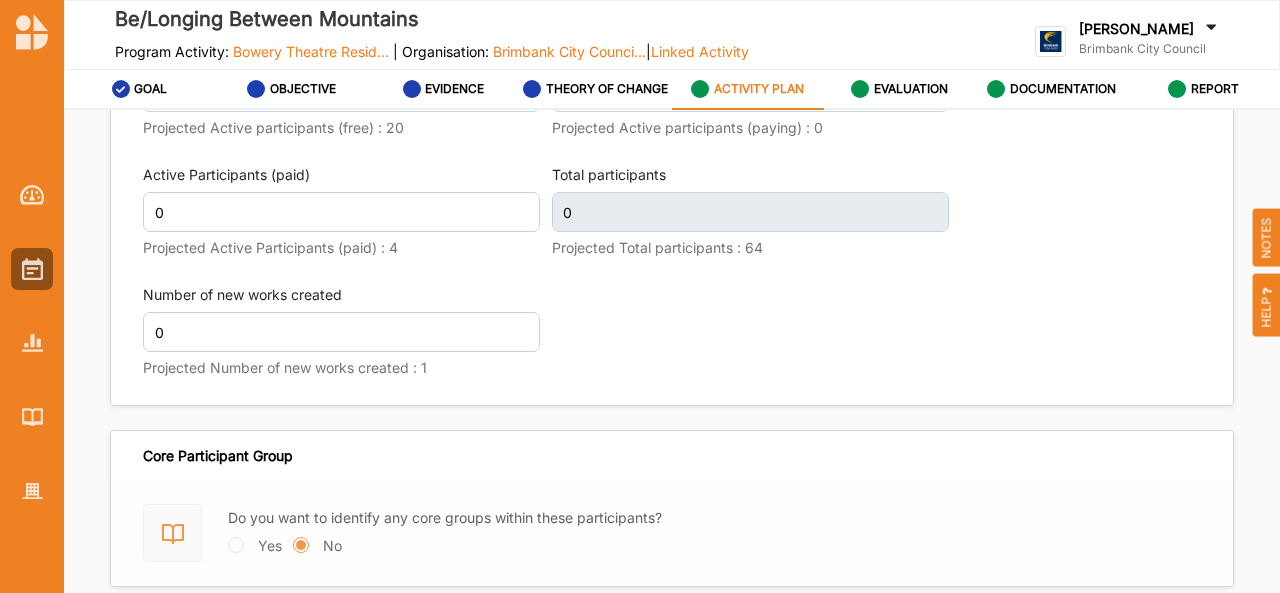 scroll, scrollTop: 2860, scrollLeft: 0, axis: vertical 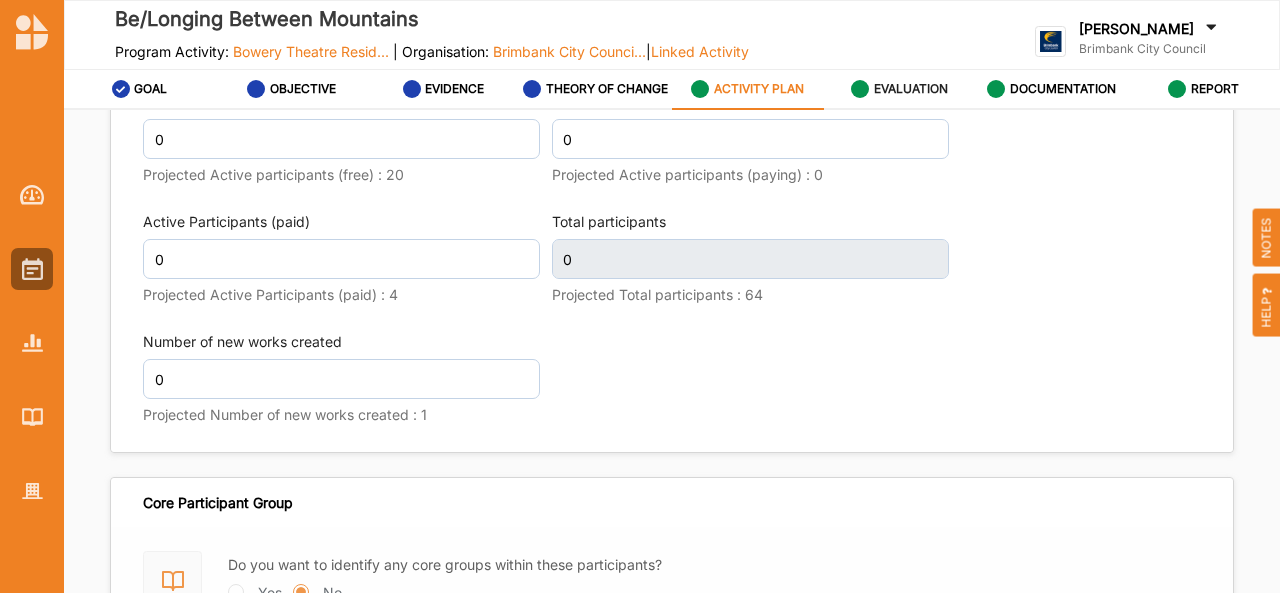 click on "EVALUATION" at bounding box center (911, 89) 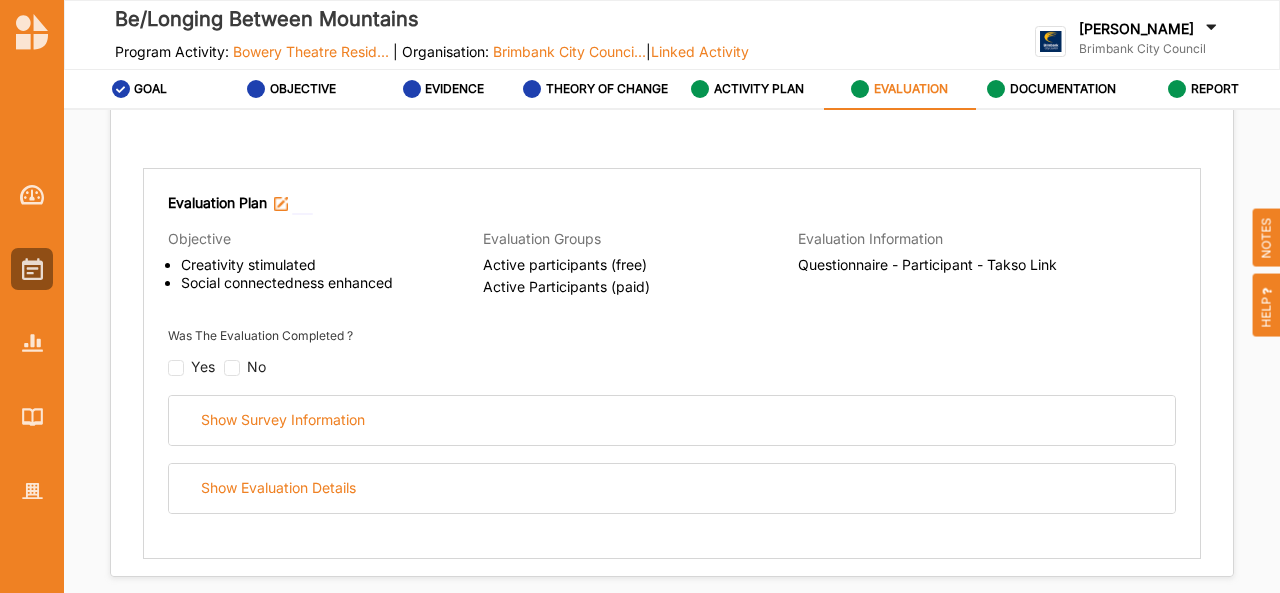 scroll, scrollTop: 0, scrollLeft: 0, axis: both 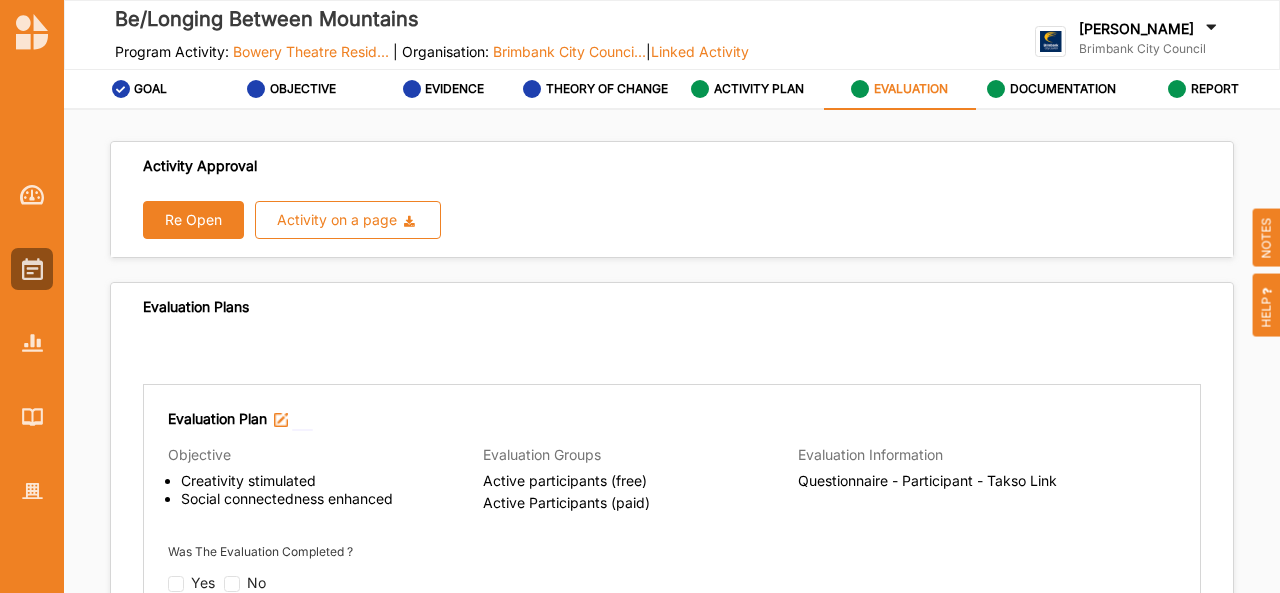click on "Re Open" at bounding box center [193, 220] 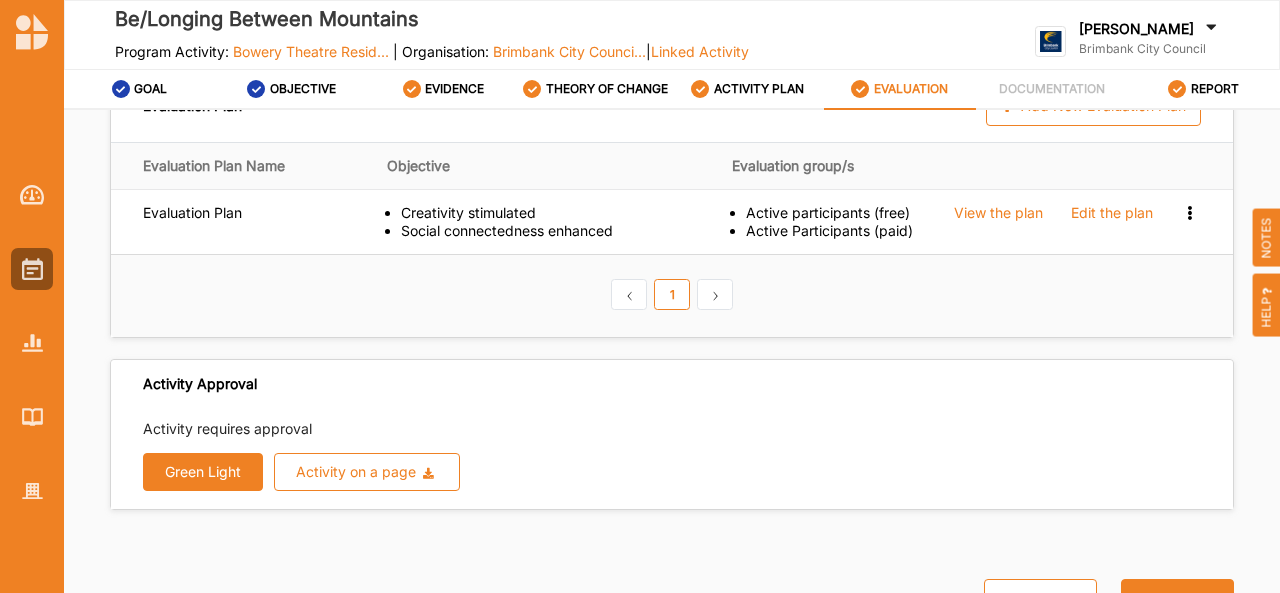 scroll, scrollTop: 50, scrollLeft: 0, axis: vertical 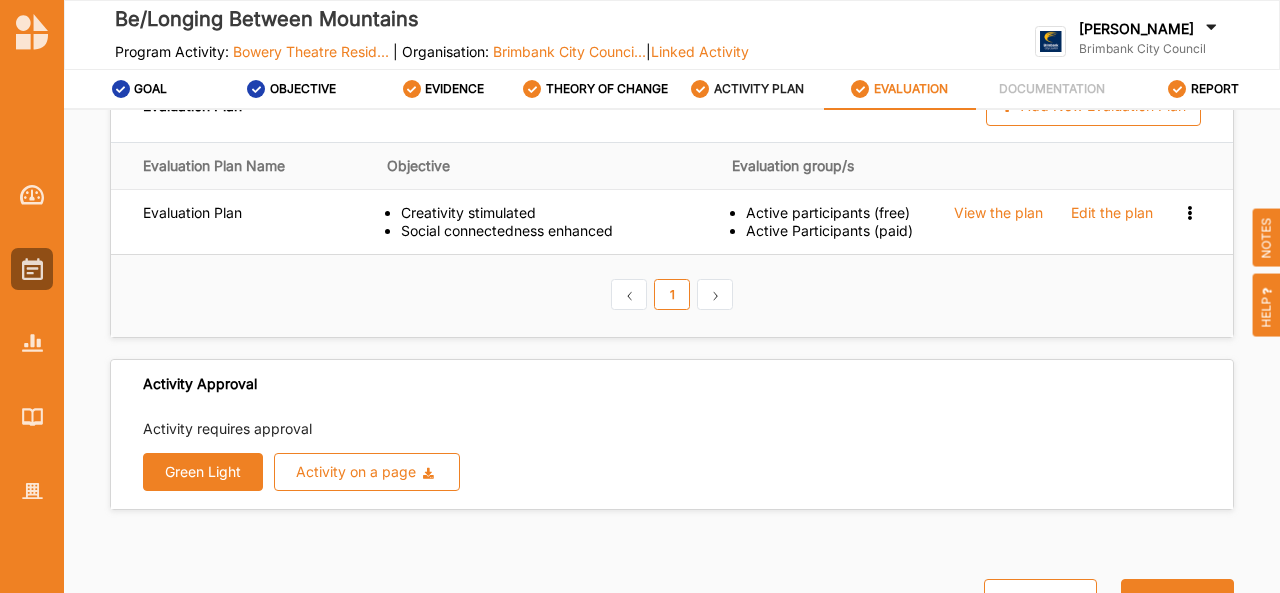 click on "ACTIVITY PLAN" at bounding box center (759, 89) 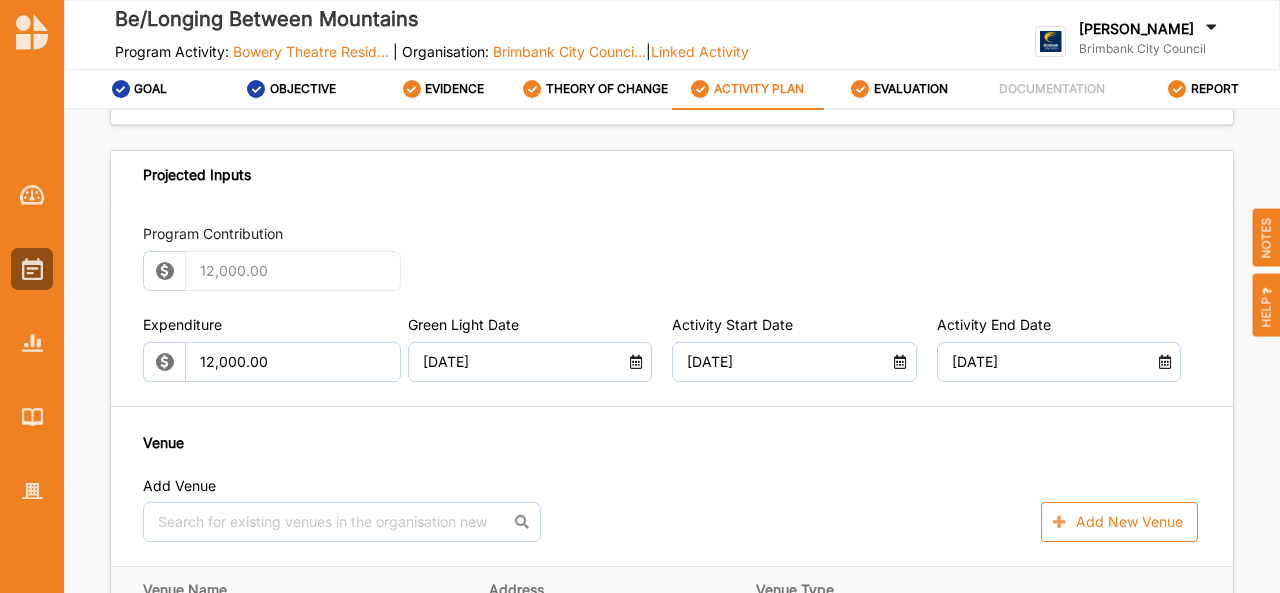 scroll, scrollTop: 995, scrollLeft: 0, axis: vertical 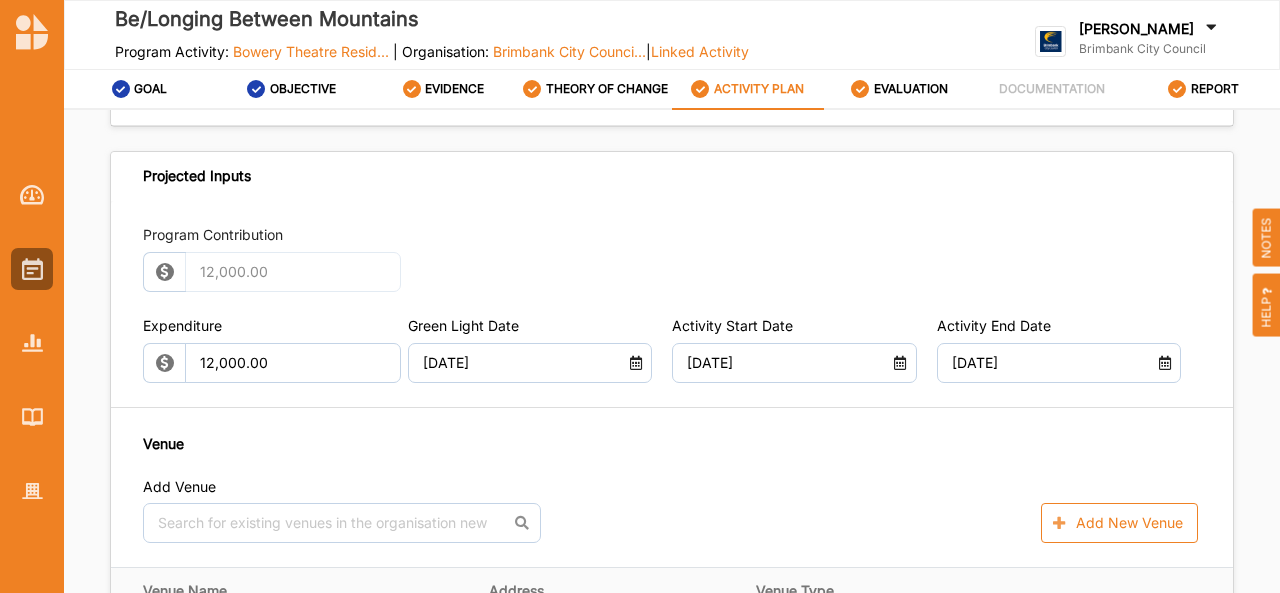 click on "12,000.00" at bounding box center [293, 272] 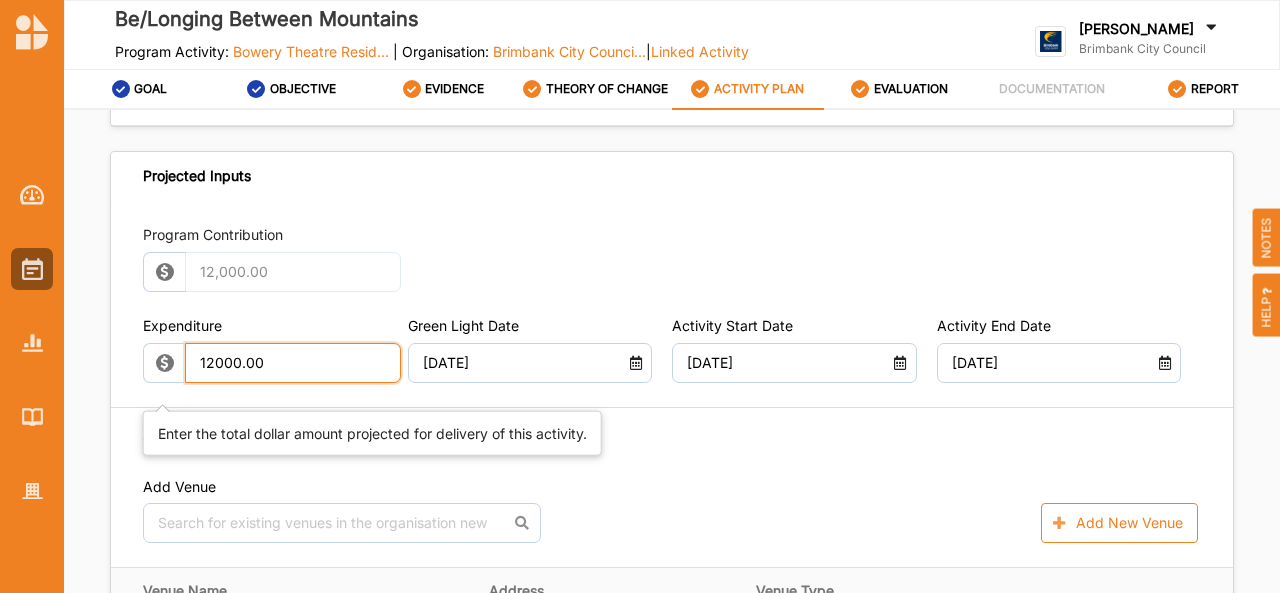 click on "12000.00" at bounding box center (293, 363) 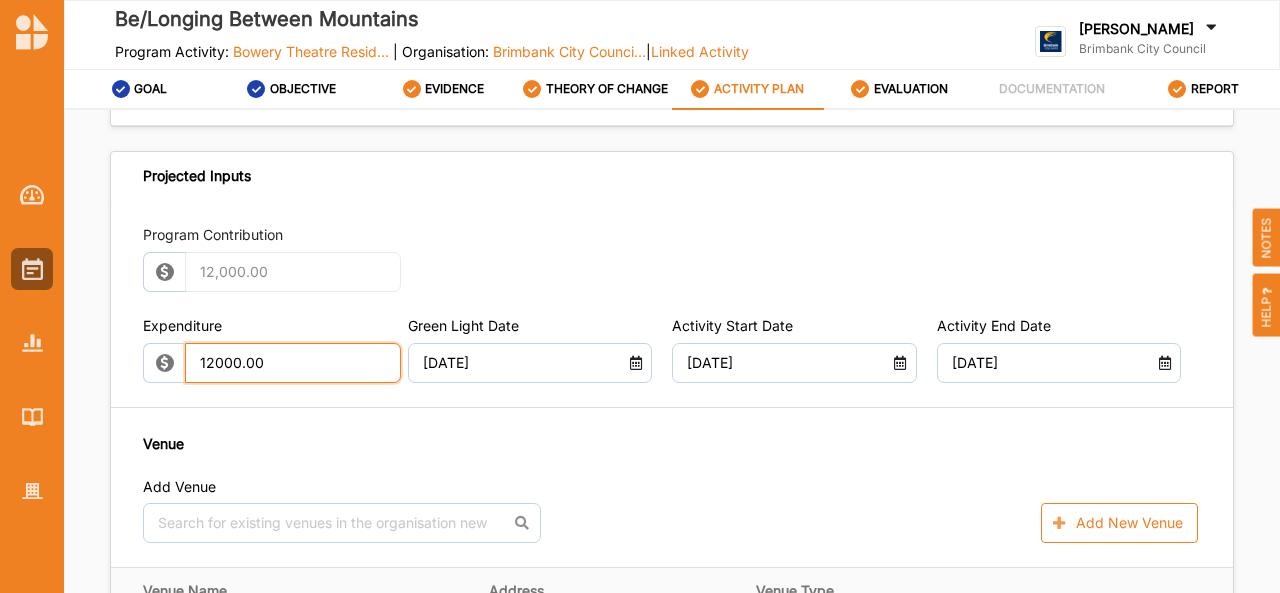 click on "12000.00" at bounding box center [293, 363] 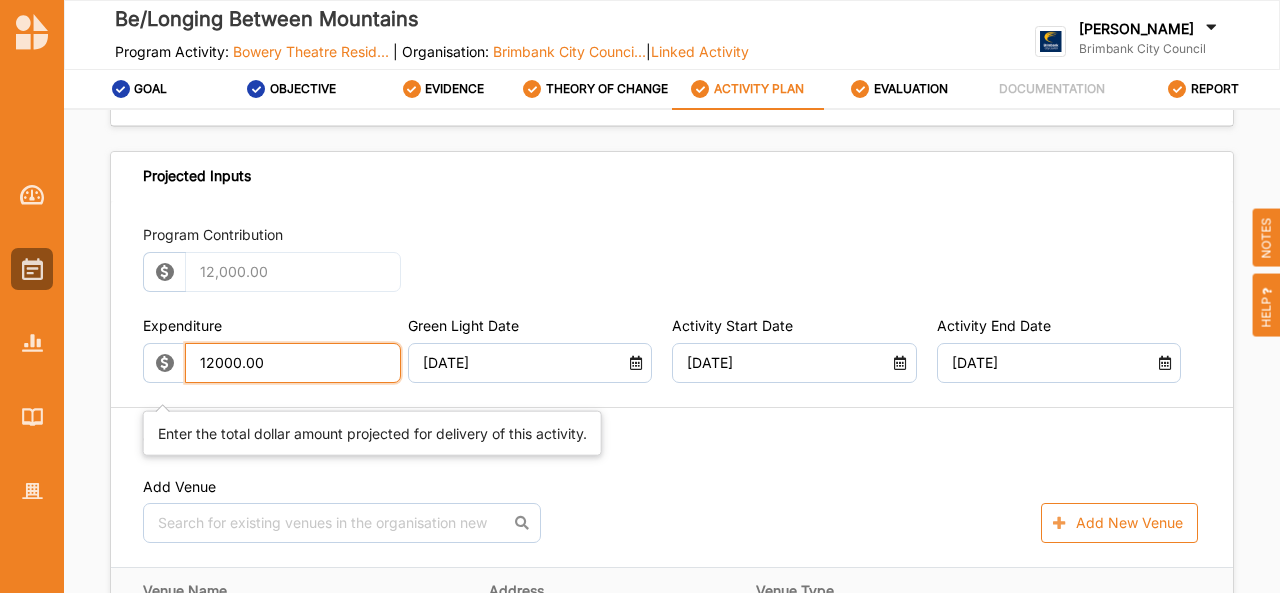 click on "12000.00" at bounding box center [293, 363] 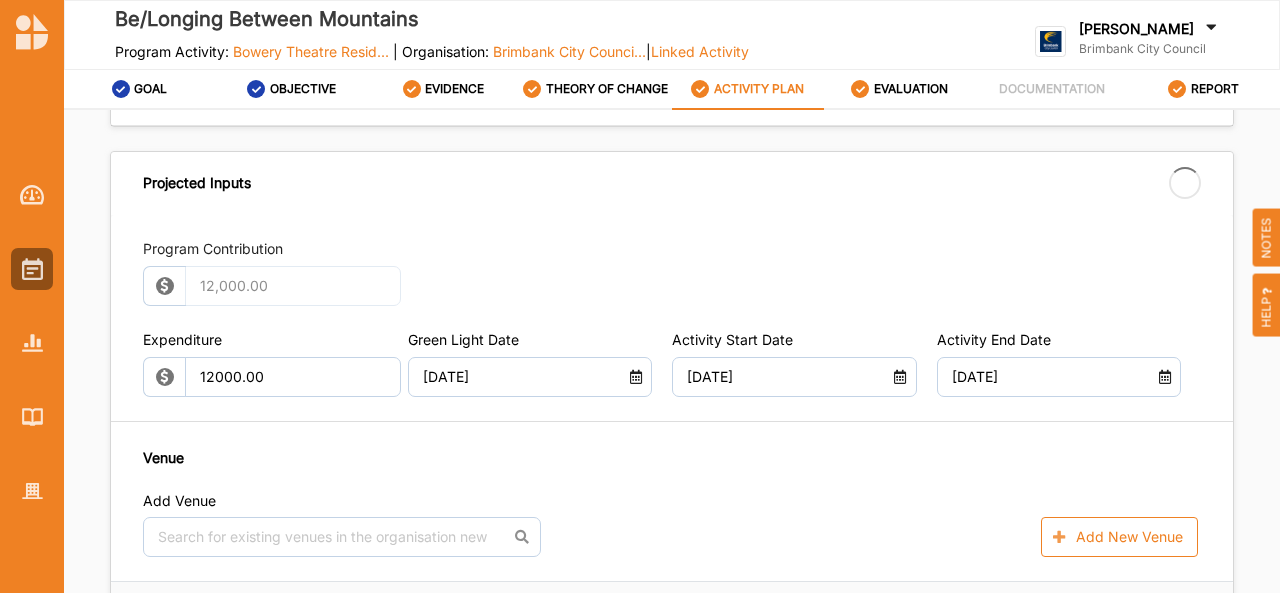click on "Program Contribution 12,000.00 Expenditure 12000.00 Green Light Date [DATE] Activity Start Date [DATE] Activity End Date [DATE] Venue Add Venue No results found. Add New Venue Venue Name Address Venue Type [GEOGRAPHIC_DATA]
[STREET_ADDRESS]
Precinct Edit Remove Contractor Add Contractor No results found. Add New Contractor" at bounding box center [672, 528] 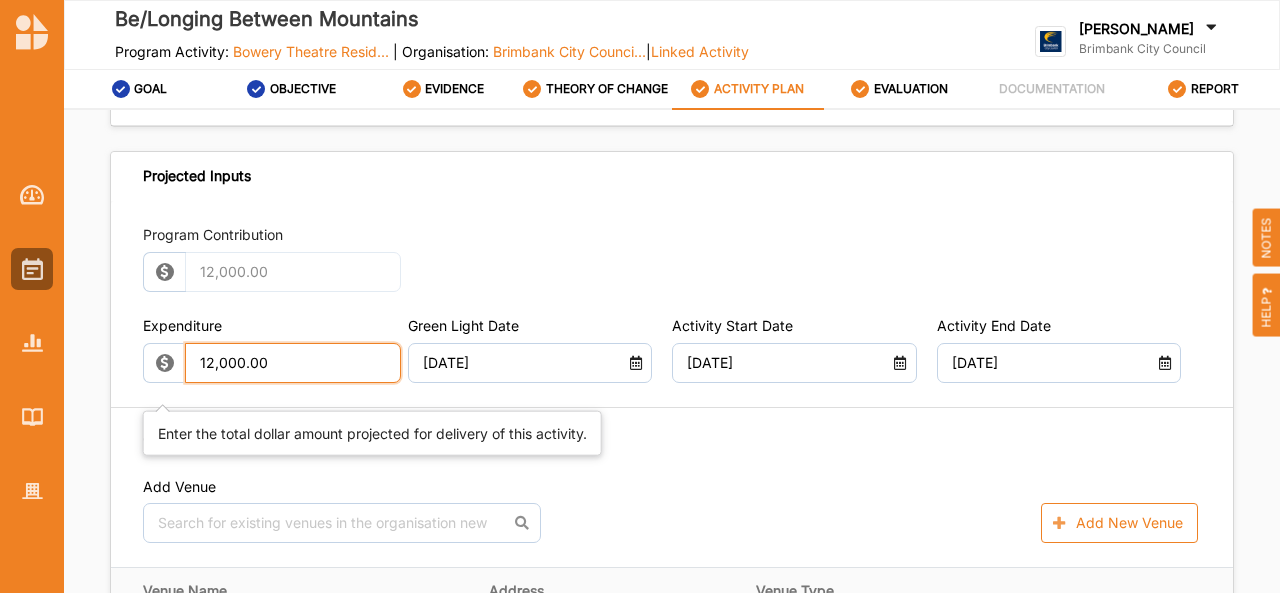 drag, startPoint x: 267, startPoint y: 387, endPoint x: 176, endPoint y: 379, distance: 91.350975 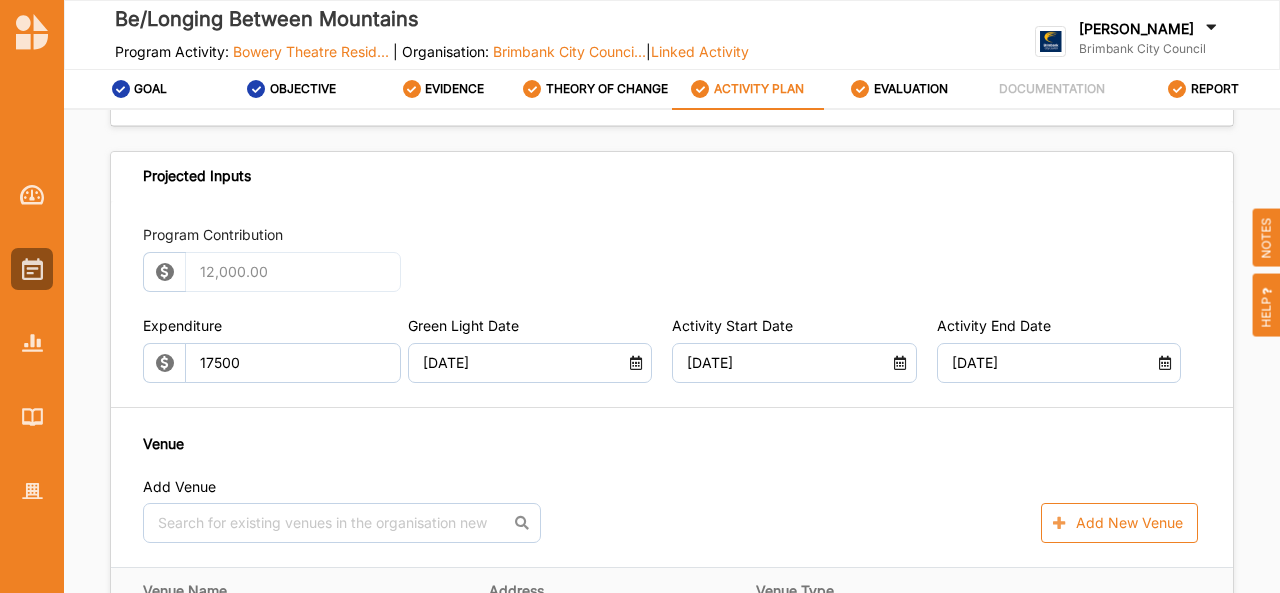 click on "Program Contribution 12,000.00 Expenditure 17500 Green Light Date [DATE] Activity Start Date [DATE] Activity End Date [DATE] Venue Add Venue No results found. Add New Venue Venue Name Address Venue Type [GEOGRAPHIC_DATA]
[STREET_ADDRESS]
Precinct Edit Remove Contractor Add Contractor No results found. Add New Contractor" at bounding box center [672, 514] 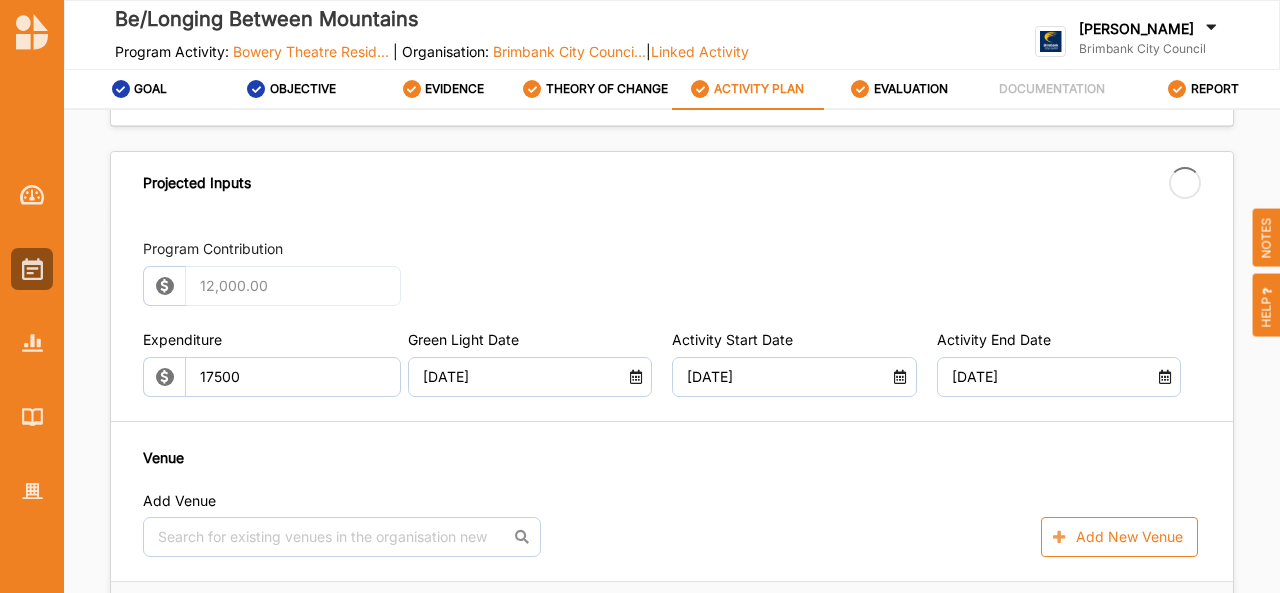 type on "17,500.00" 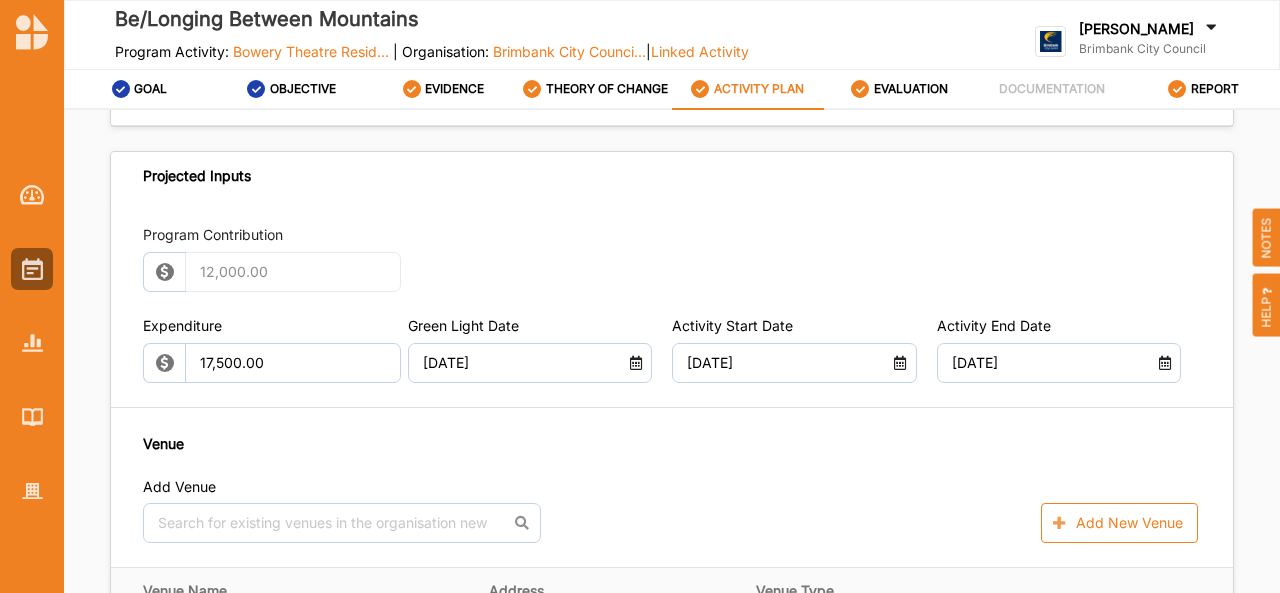 click on "Venue Add Venue No results found. Add New Venue" at bounding box center [672, 488] 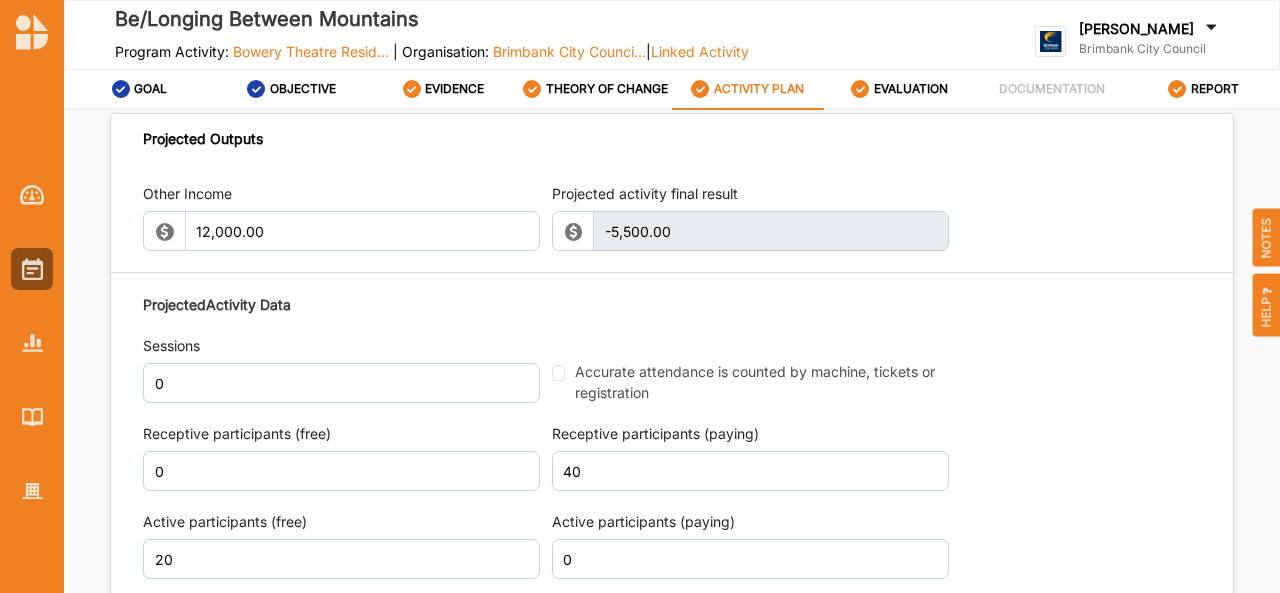 scroll, scrollTop: 2260, scrollLeft: 0, axis: vertical 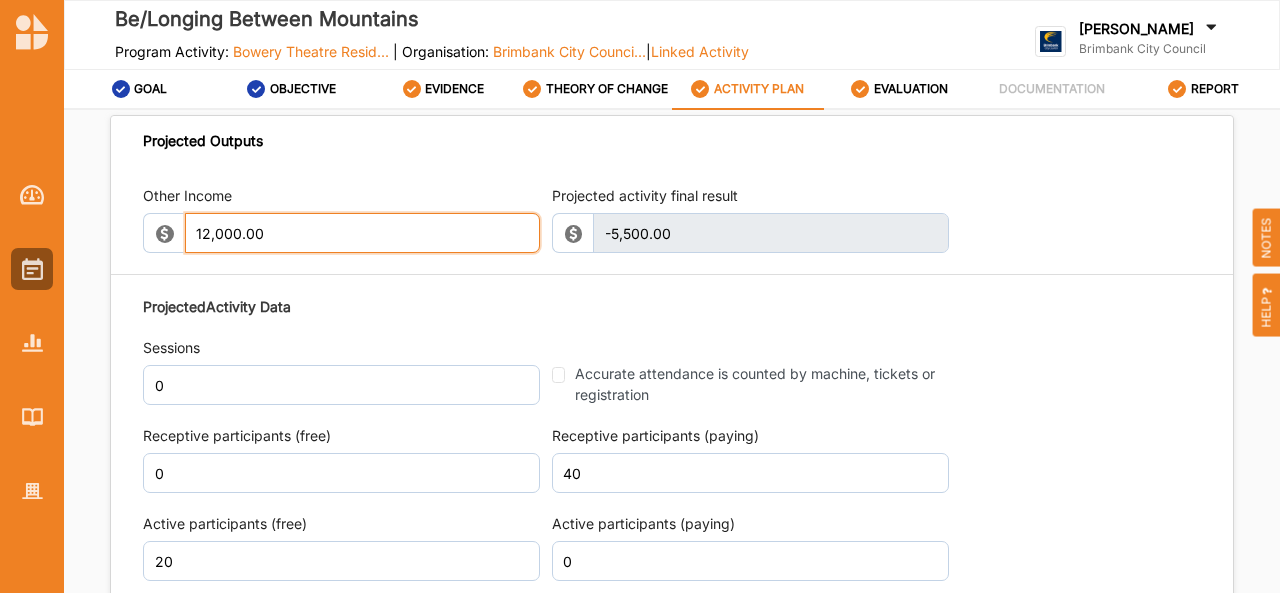 type on "12000.00" 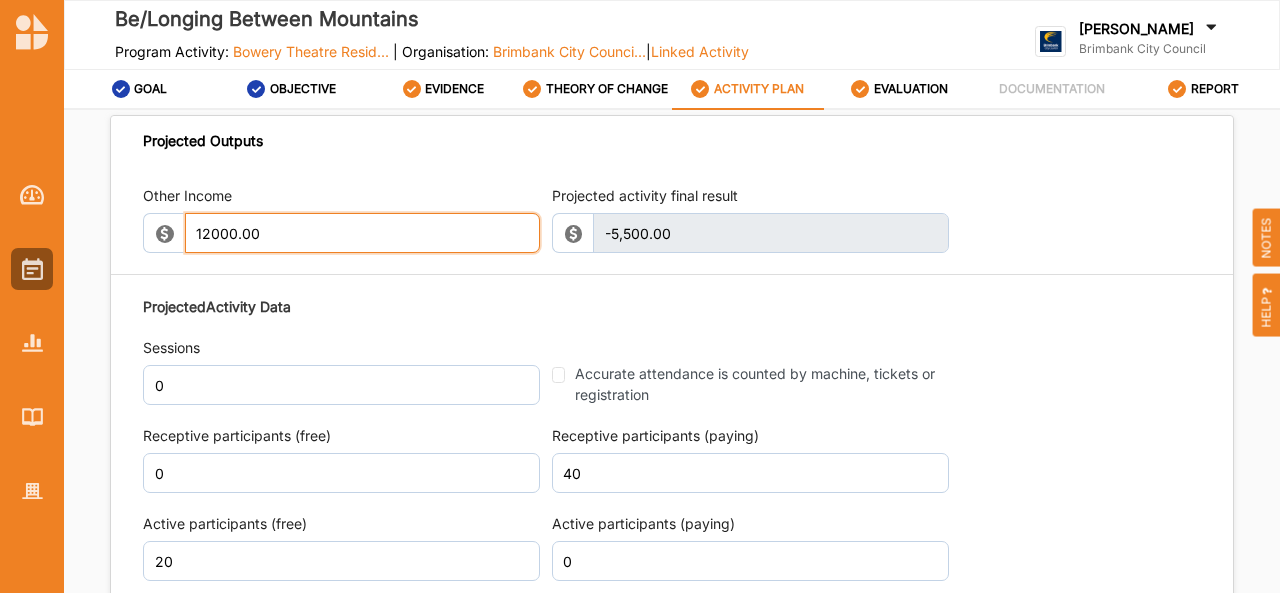 click on "12000.00" at bounding box center (362, 233) 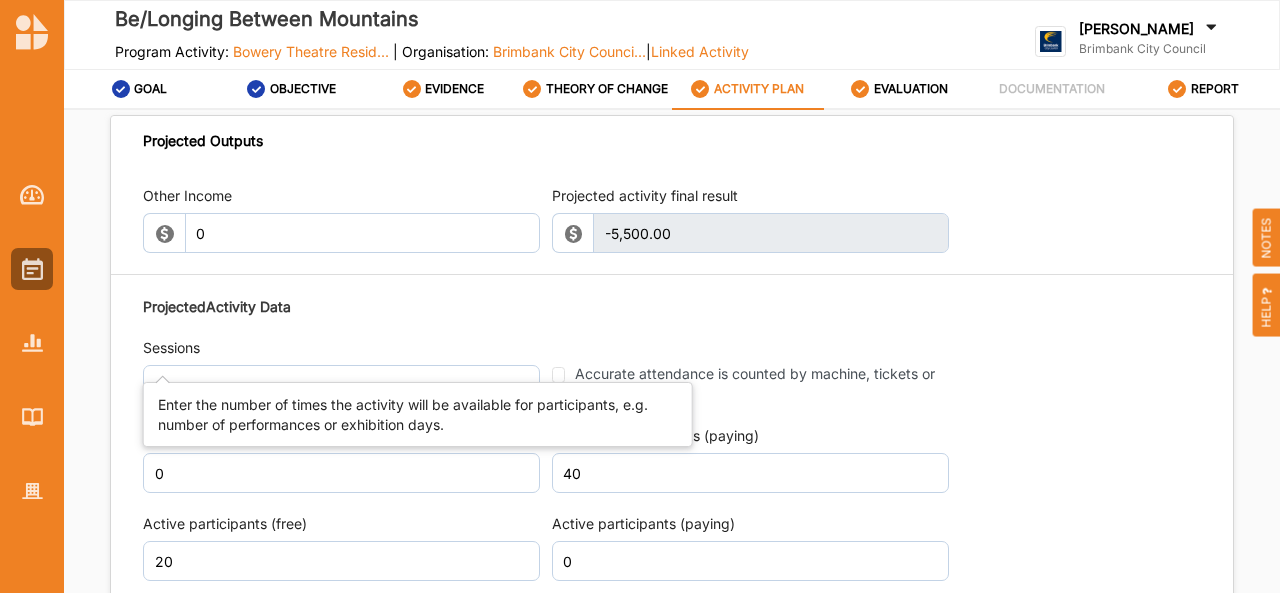 click on "Projected  Activity Data Sessions 0 Accurate attendance is counted by machine, tickets or registration Receptive participants (free) 0 Receptive participants (paying) 40 Active participants (free) 20 Active participants (paying) 0 Active Participants (paid) 4 Total participants 64 Number of new works created 1" at bounding box center [672, 527] 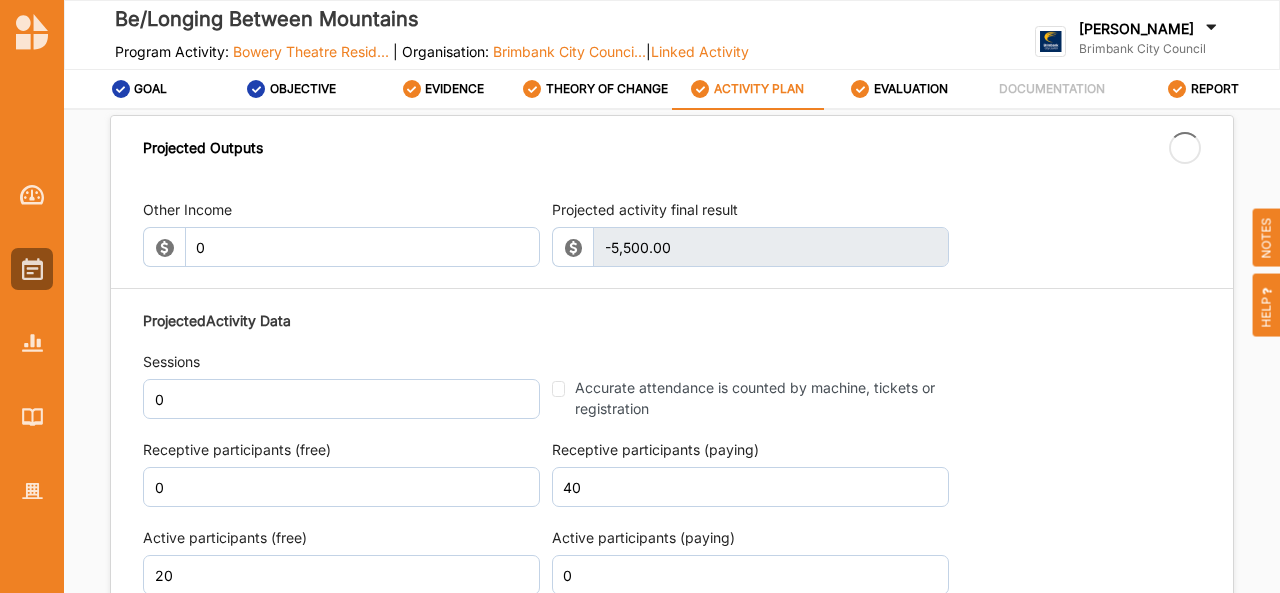 type on "0.00" 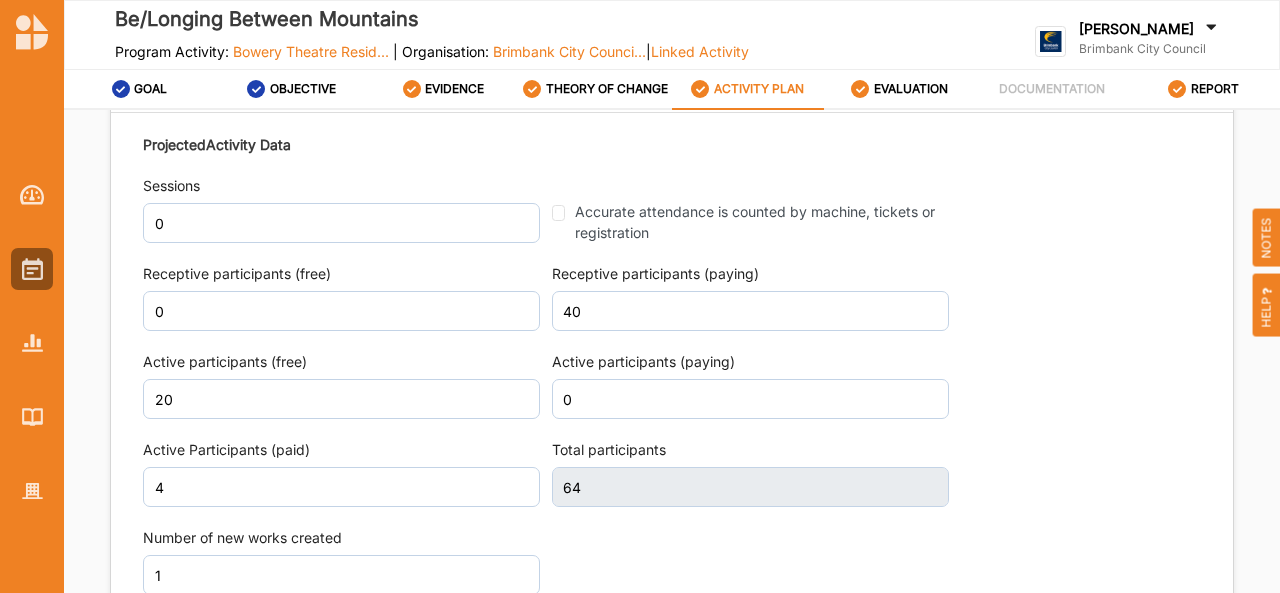 scroll, scrollTop: 2420, scrollLeft: 0, axis: vertical 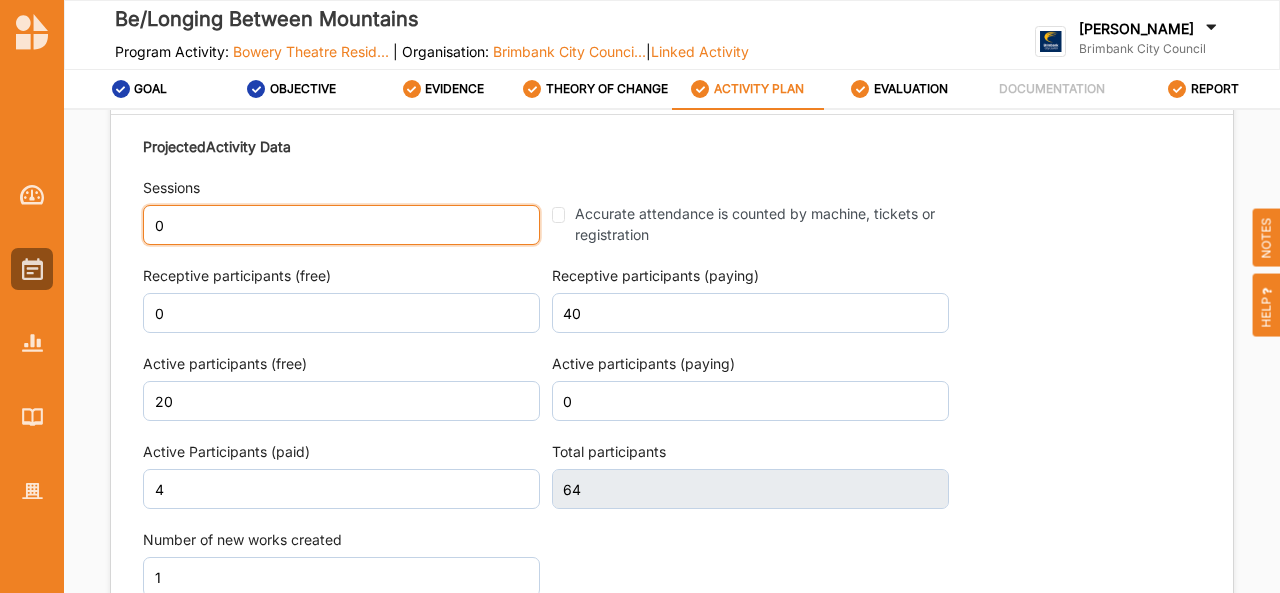 click on "0" at bounding box center (341, 225) 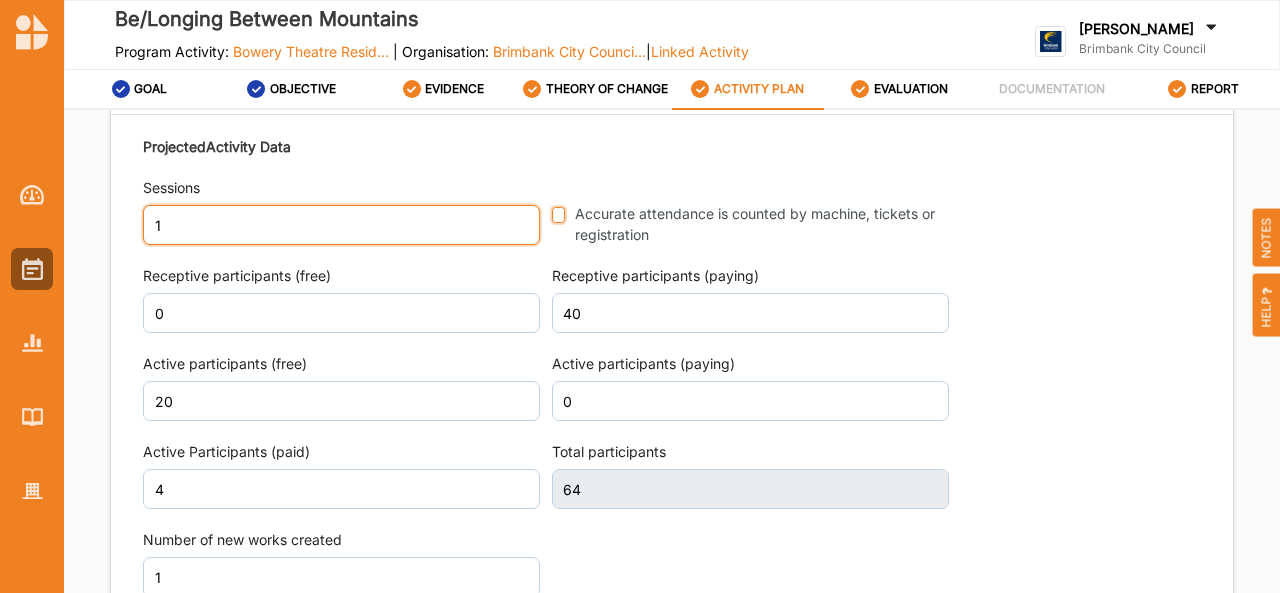 type on "1" 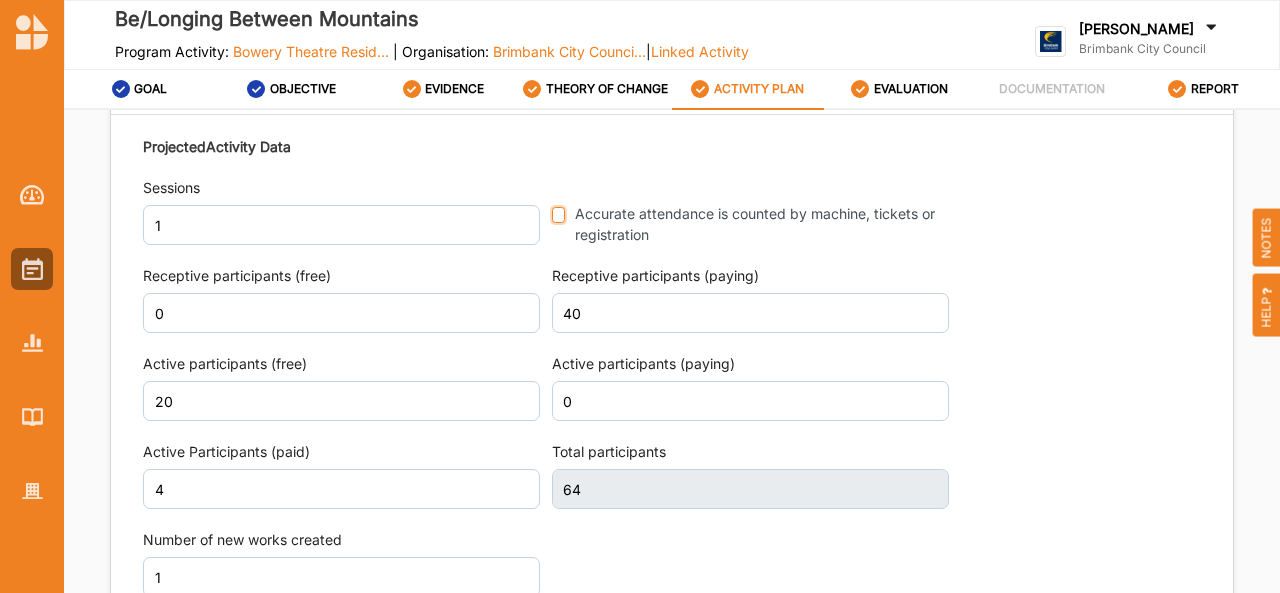 click on "Accurate attendance is counted by machine, tickets or registration" at bounding box center [559, 215] 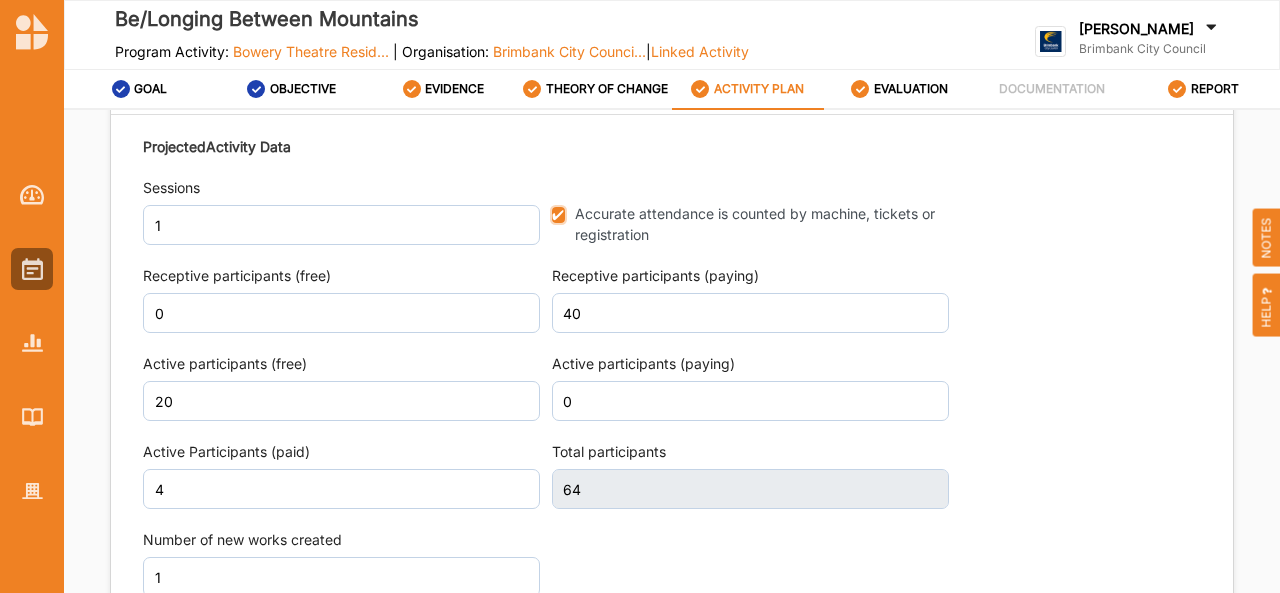 checkbox on "true" 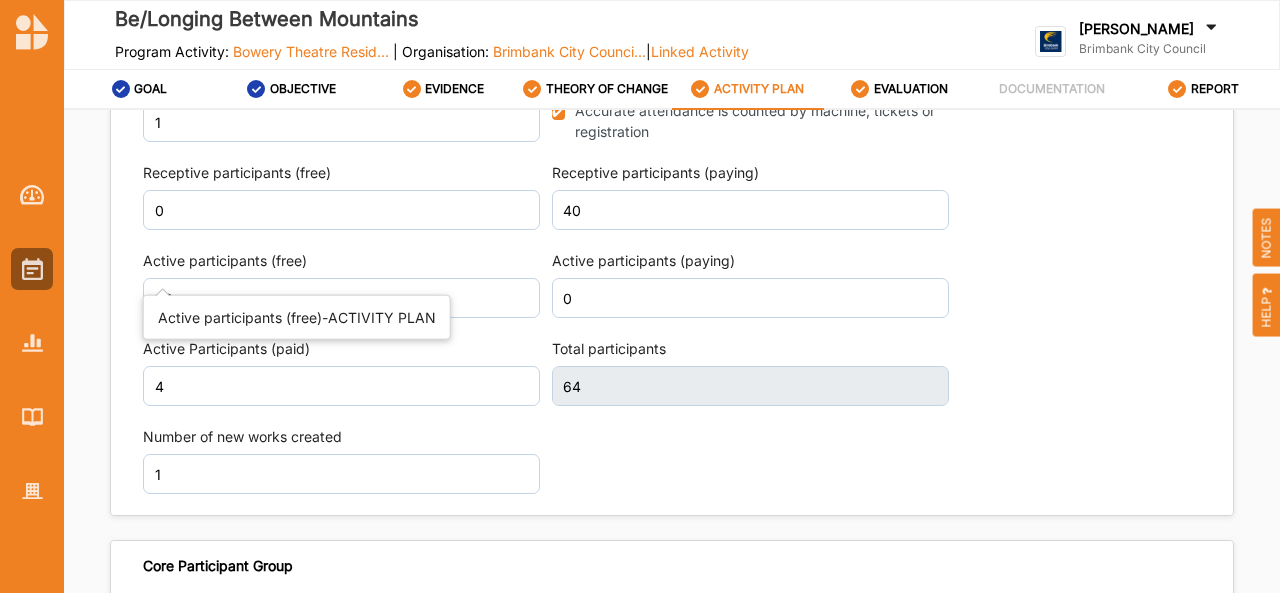 scroll, scrollTop: 2522, scrollLeft: 0, axis: vertical 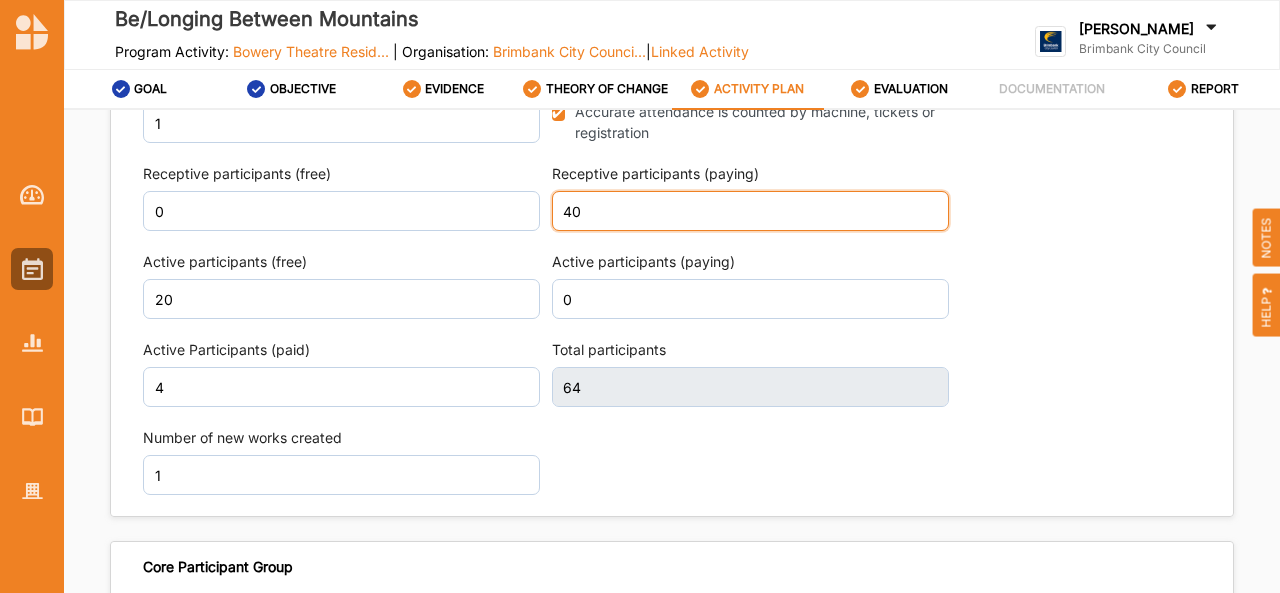click on "40" at bounding box center (750, 211) 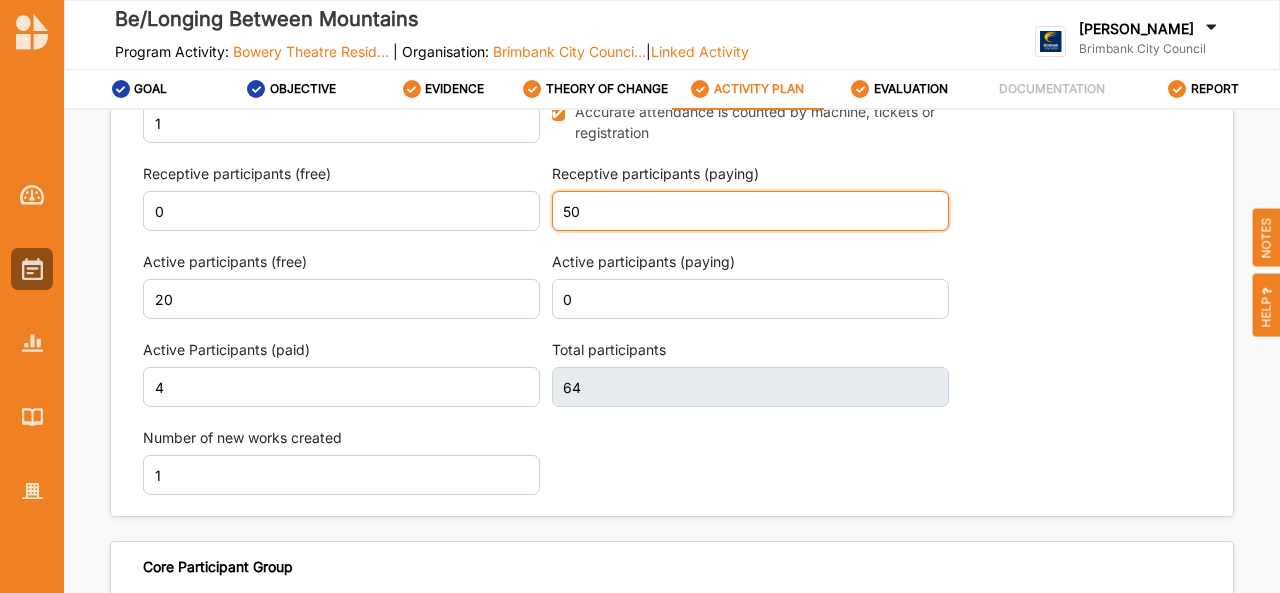 type on "50" 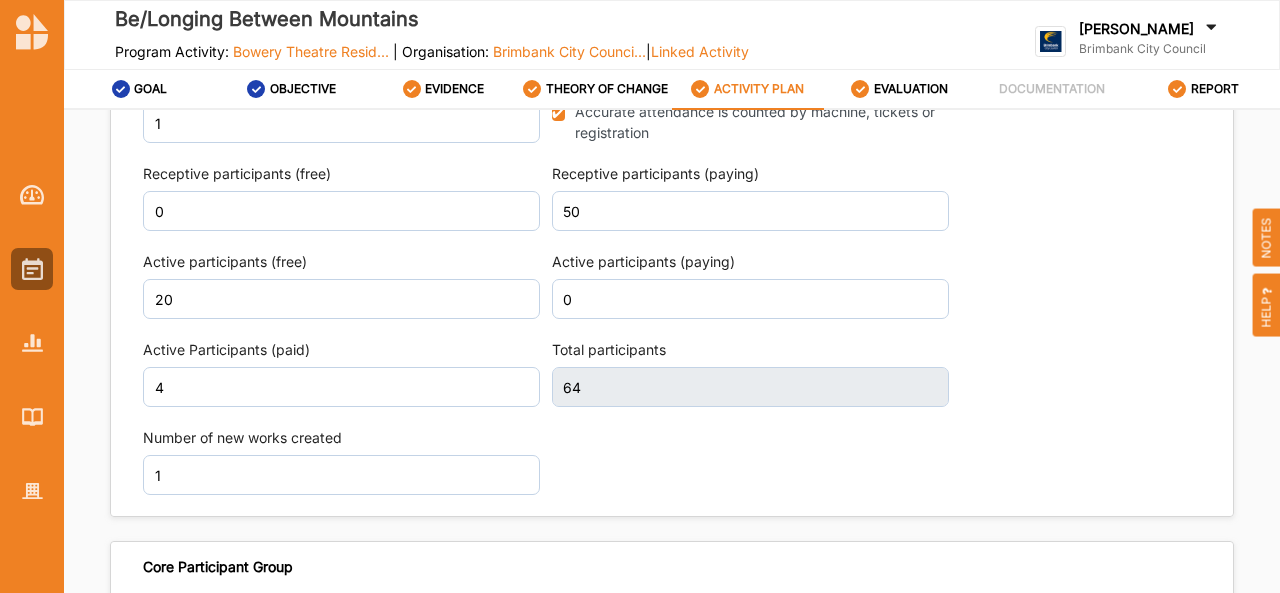click on "Active participants (paying)" at bounding box center [750, 262] 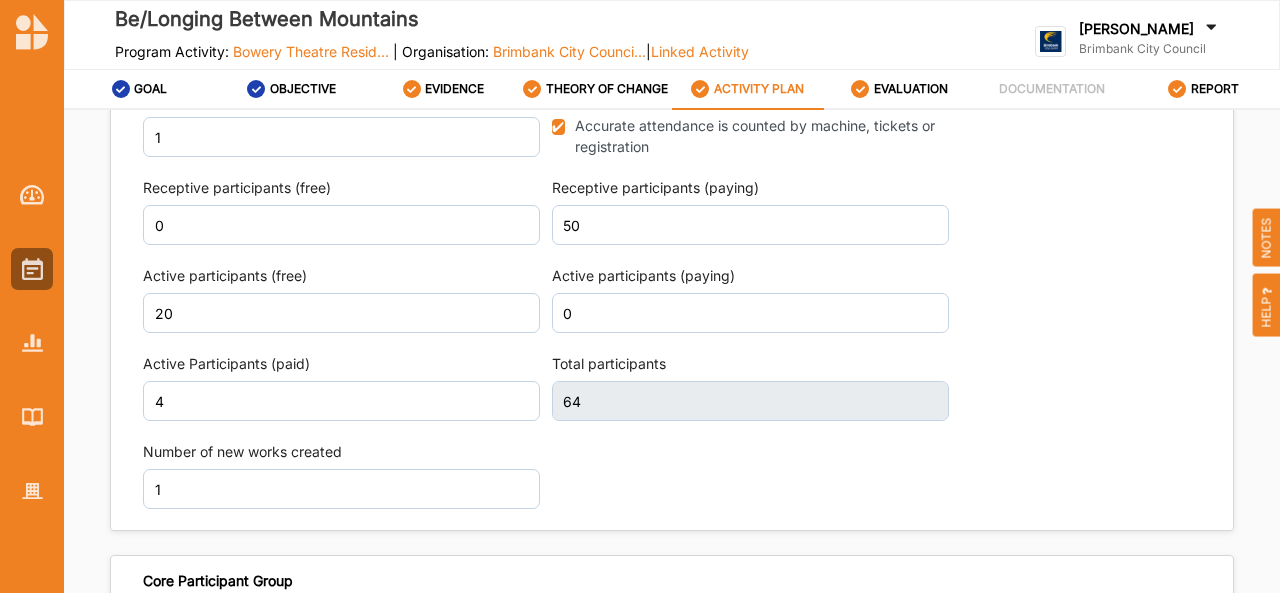 scroll, scrollTop: 2536, scrollLeft: 0, axis: vertical 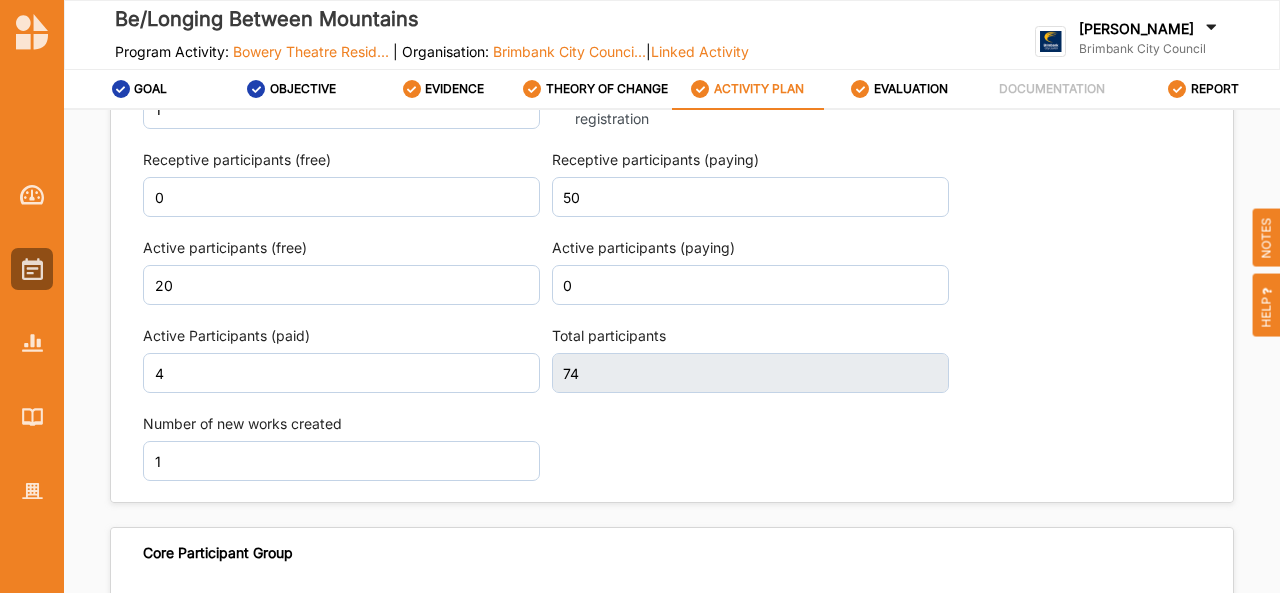 type on "74" 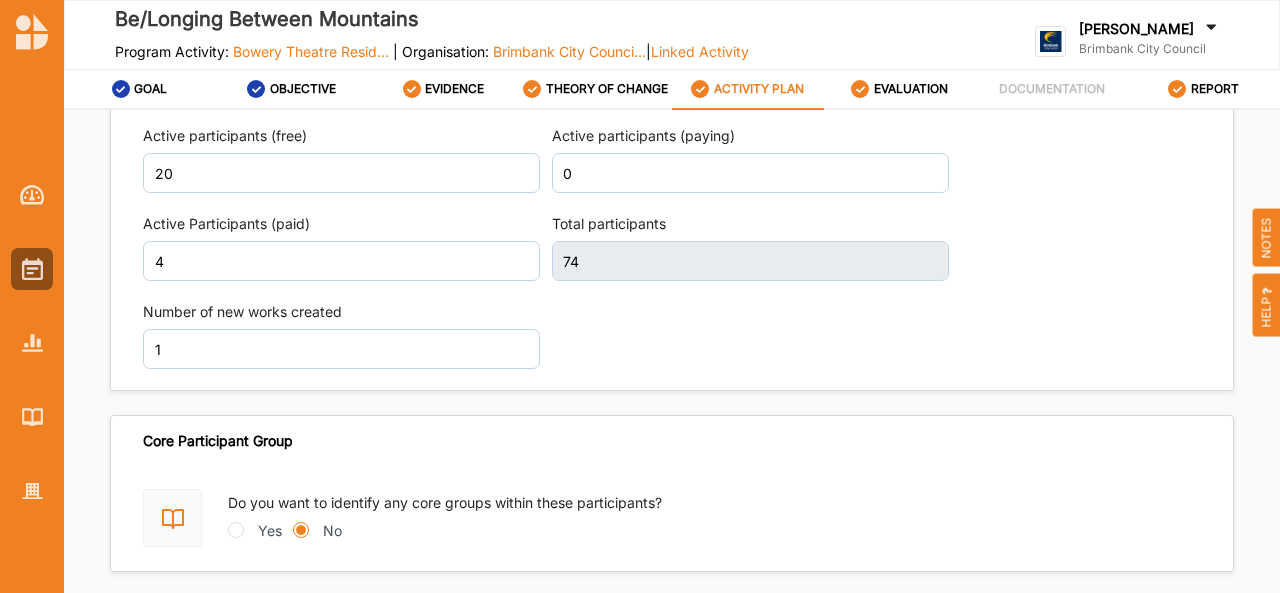 scroll, scrollTop: 2649, scrollLeft: 0, axis: vertical 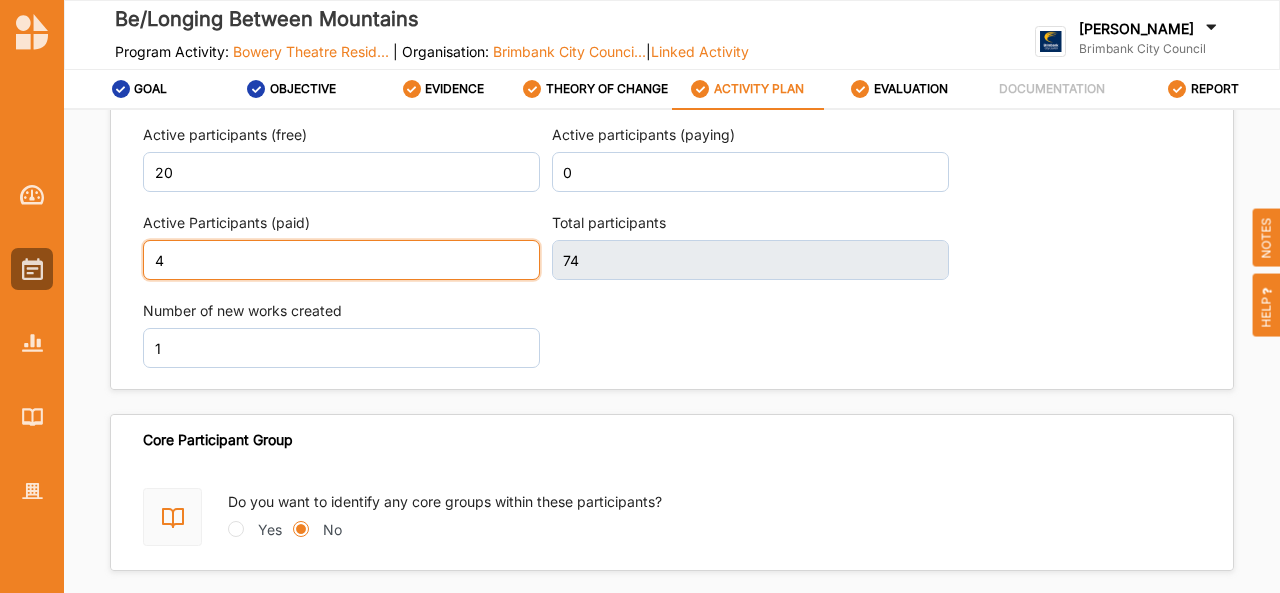 click on "4" at bounding box center (341, 260) 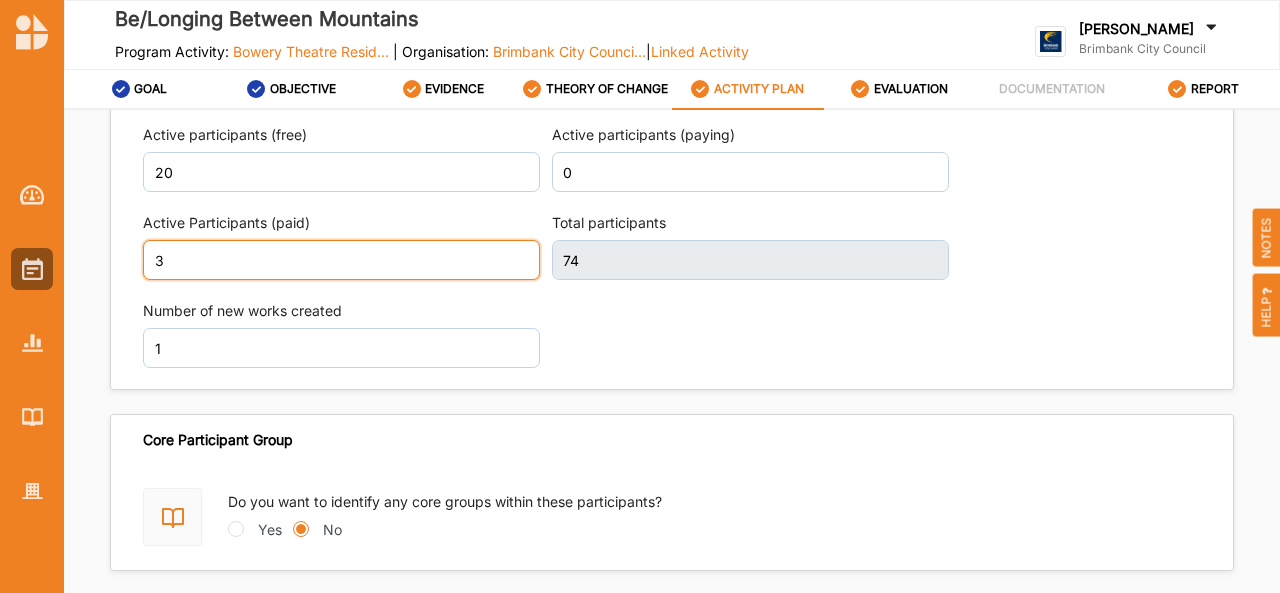 type on "3" 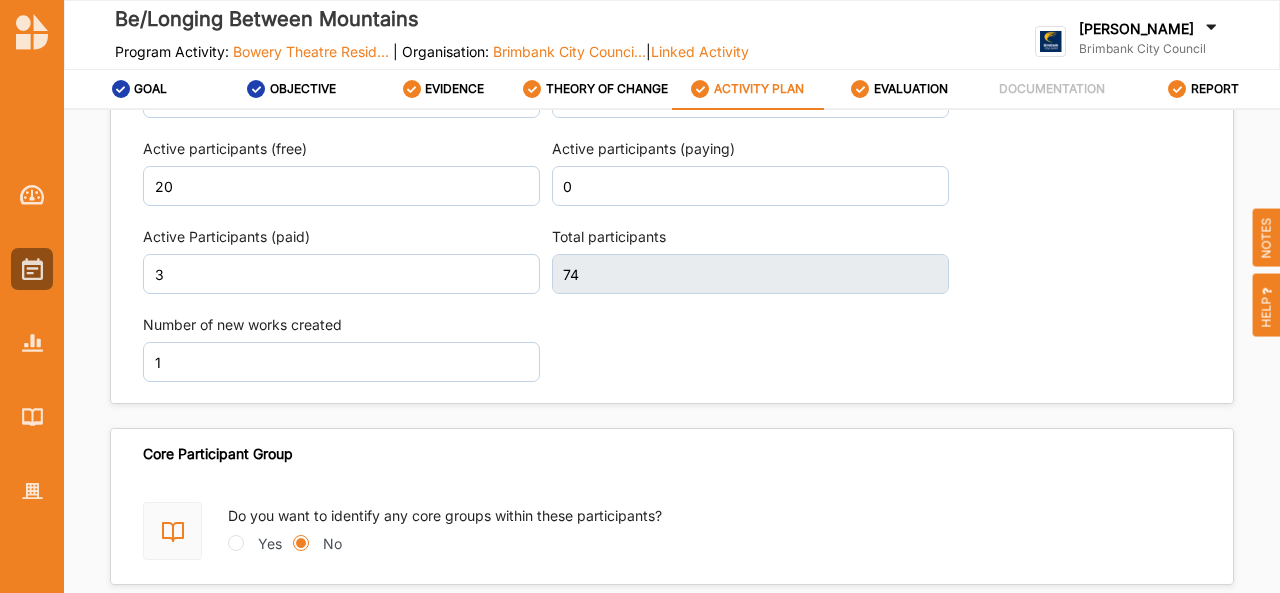 click on "Projected  Activity Data Sessions 1 Accurate attendance is counted by machine, tickets or registration Receptive participants (free) 0 Receptive participants (paying) 50 Active participants (free) 20 Active participants (paying) 0 Active Participants (paid) 3 Total participants 74 Number of new works created 1" at bounding box center (672, 152) 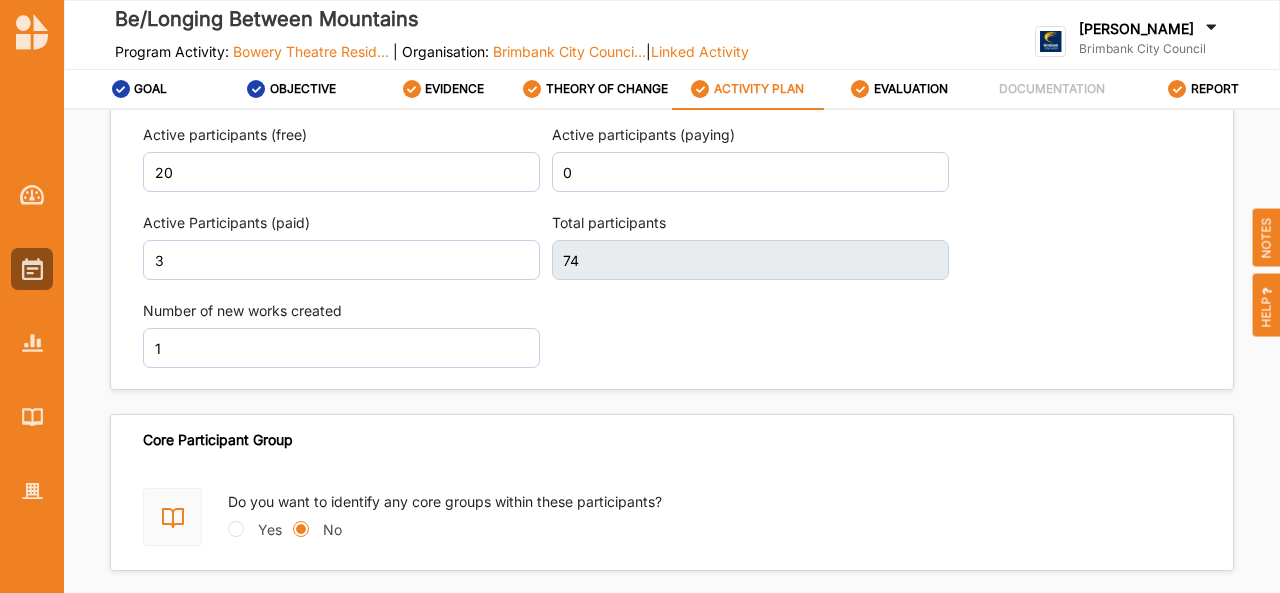 click on "Number of new works created" at bounding box center [341, 311] 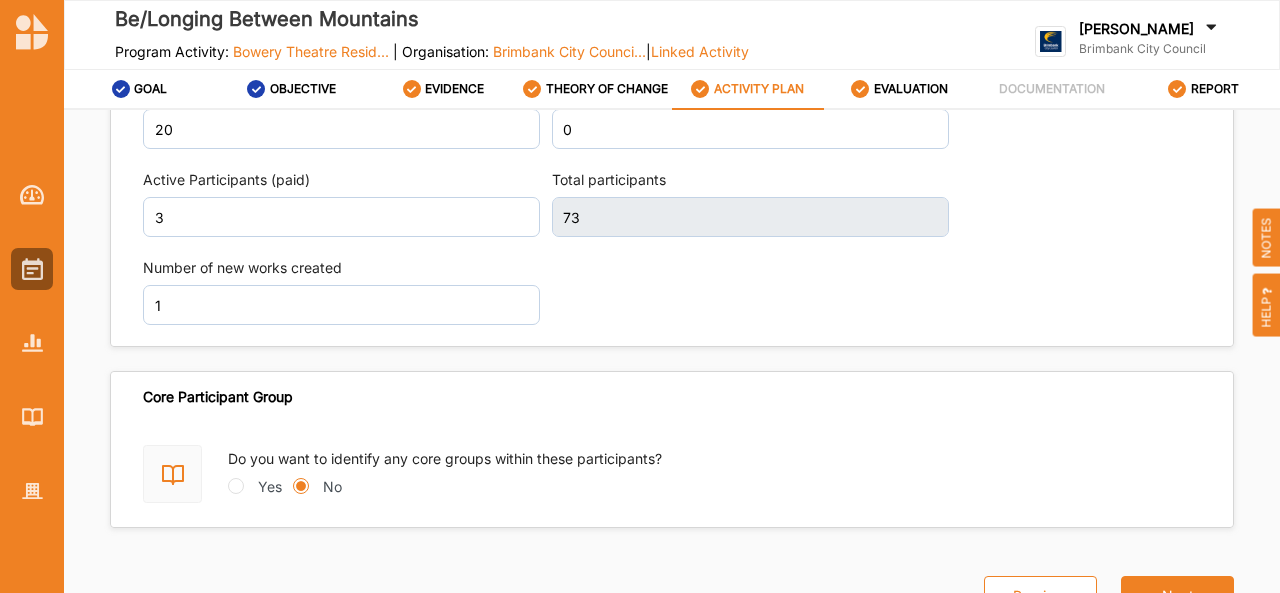 scroll, scrollTop: 2703, scrollLeft: 0, axis: vertical 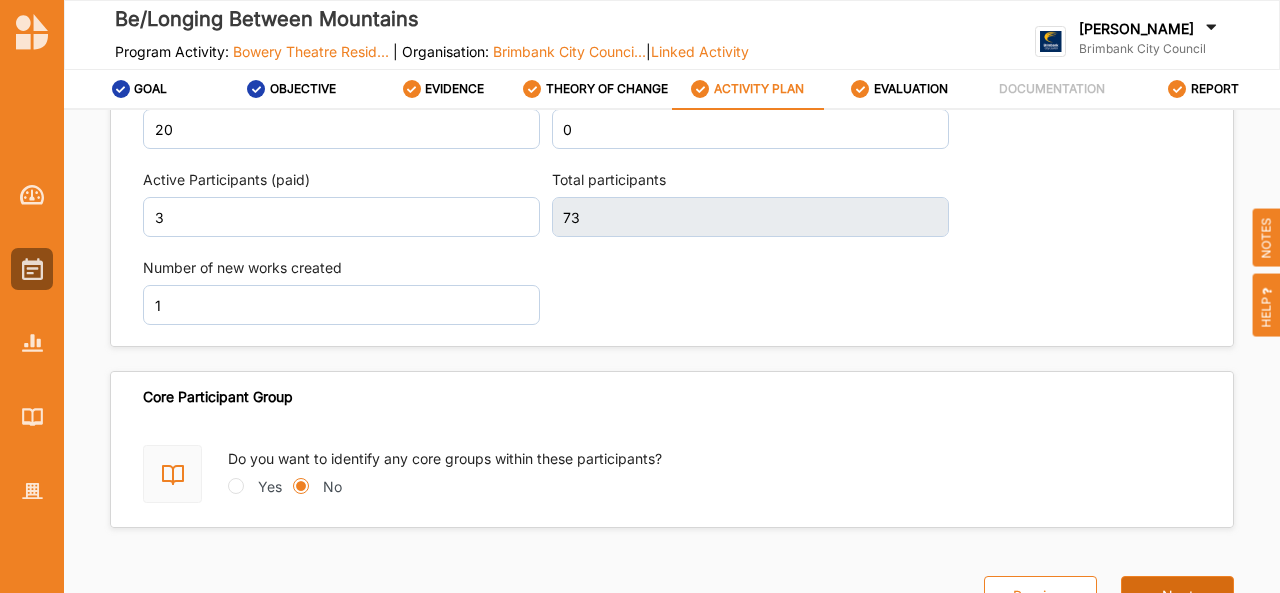 click on "Next" at bounding box center (1177, 596) 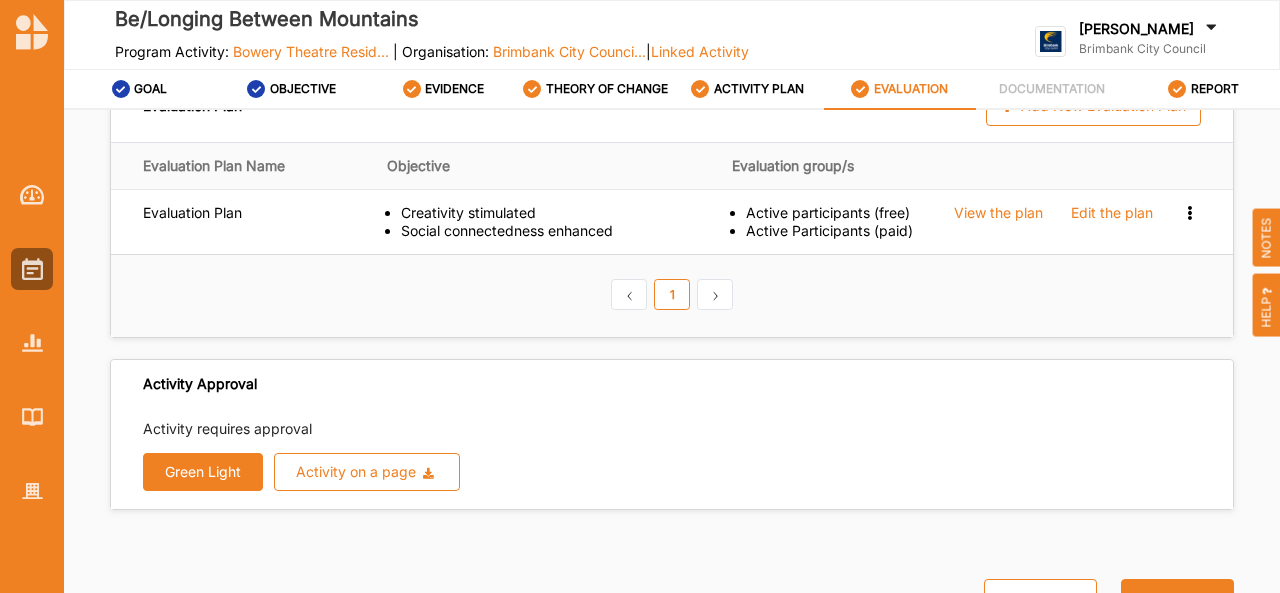 scroll, scrollTop: 0, scrollLeft: 0, axis: both 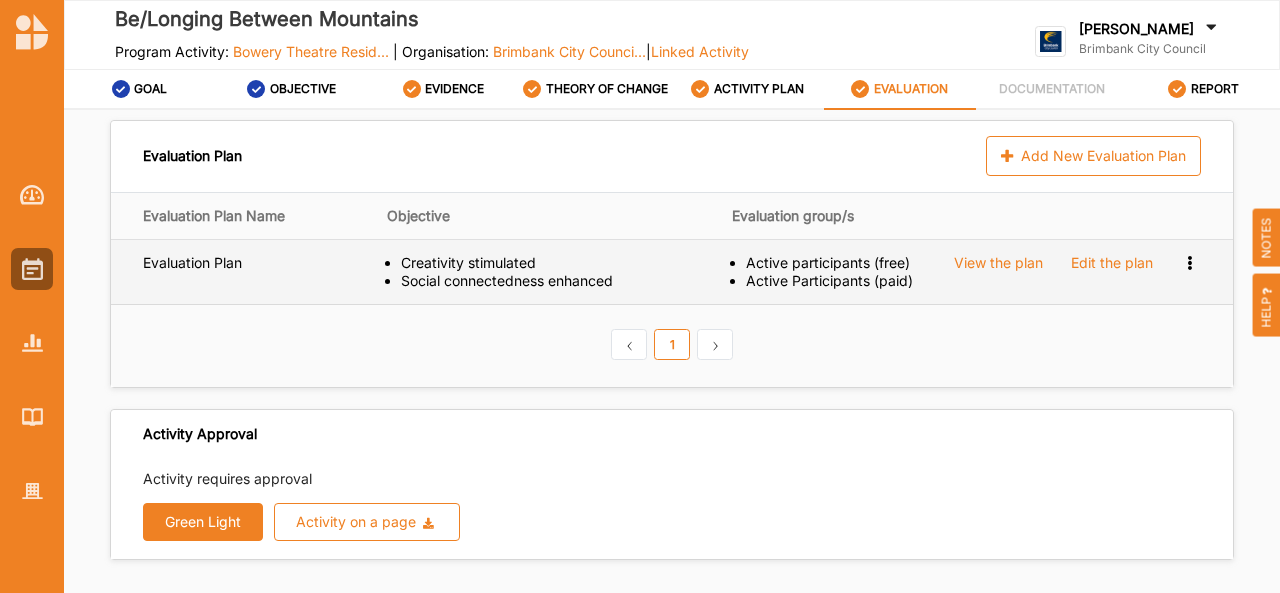 click on "Edit the plan" at bounding box center (1112, 263) 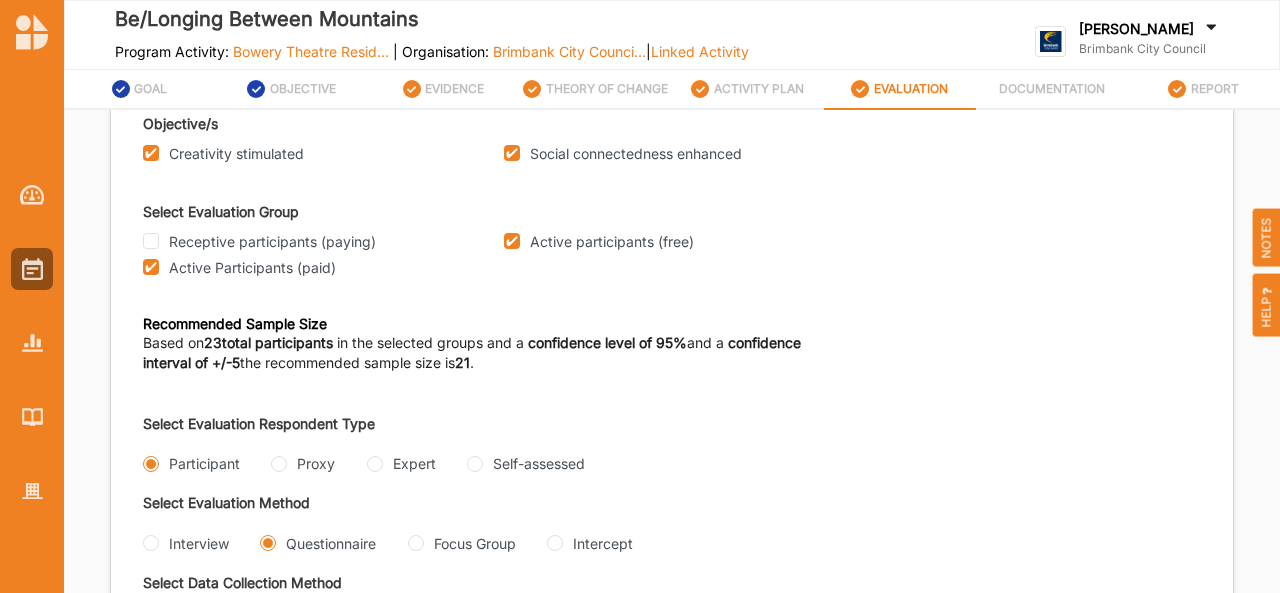 scroll, scrollTop: 186, scrollLeft: 0, axis: vertical 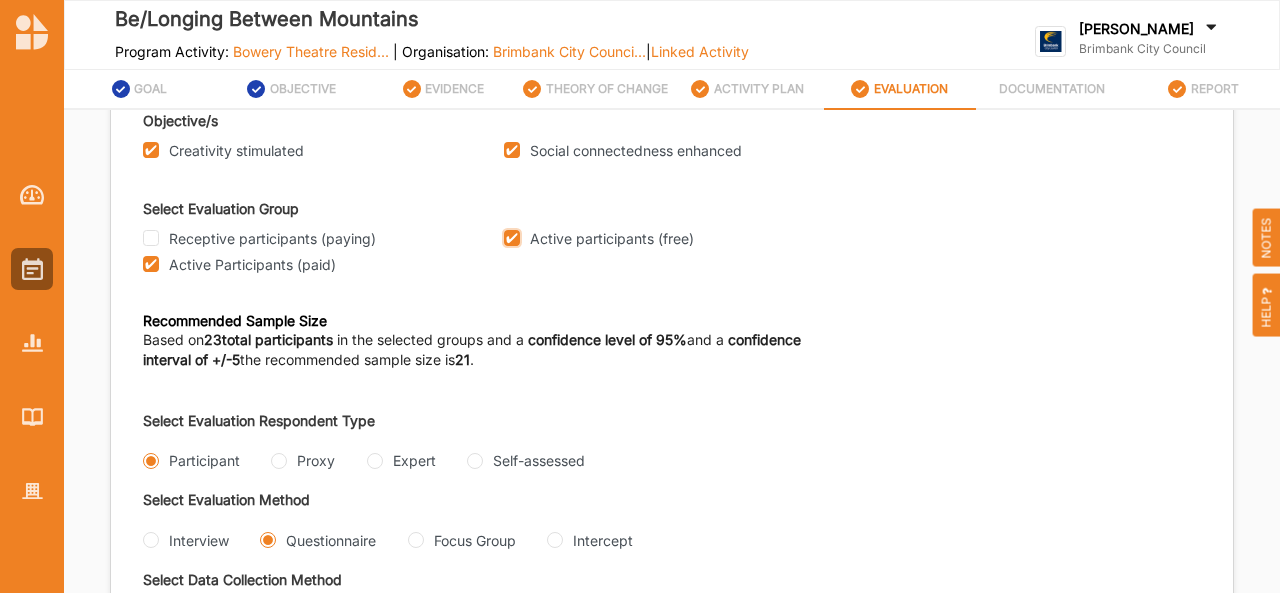 click on "Active participants (free)" at bounding box center (512, 238) 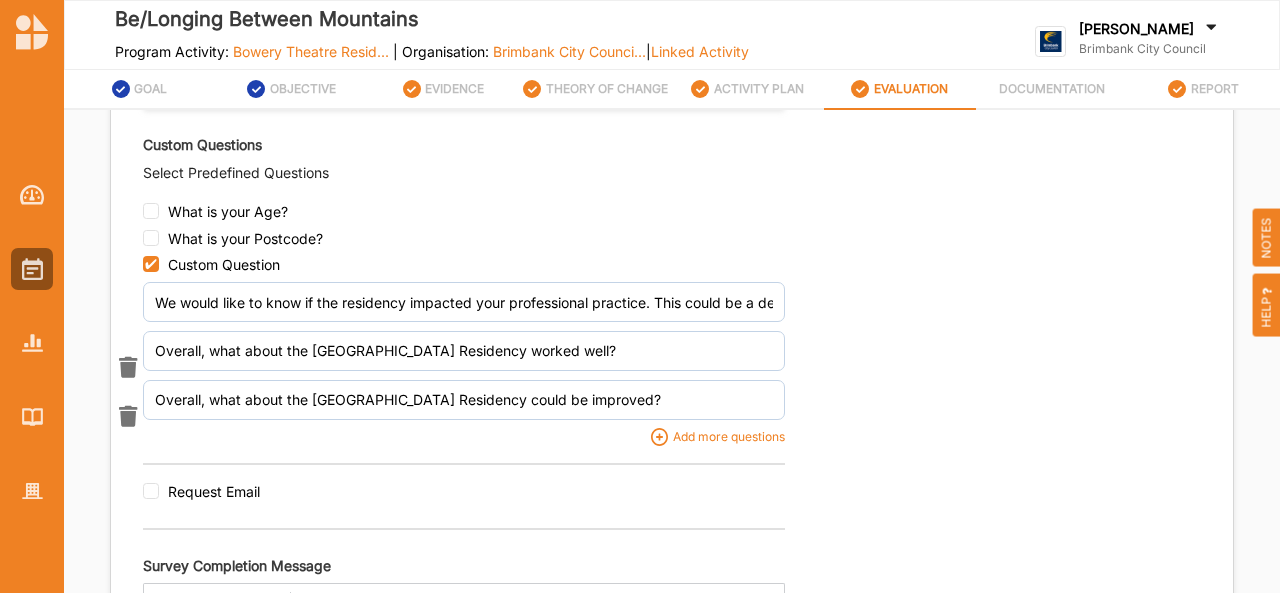scroll, scrollTop: 1178, scrollLeft: 0, axis: vertical 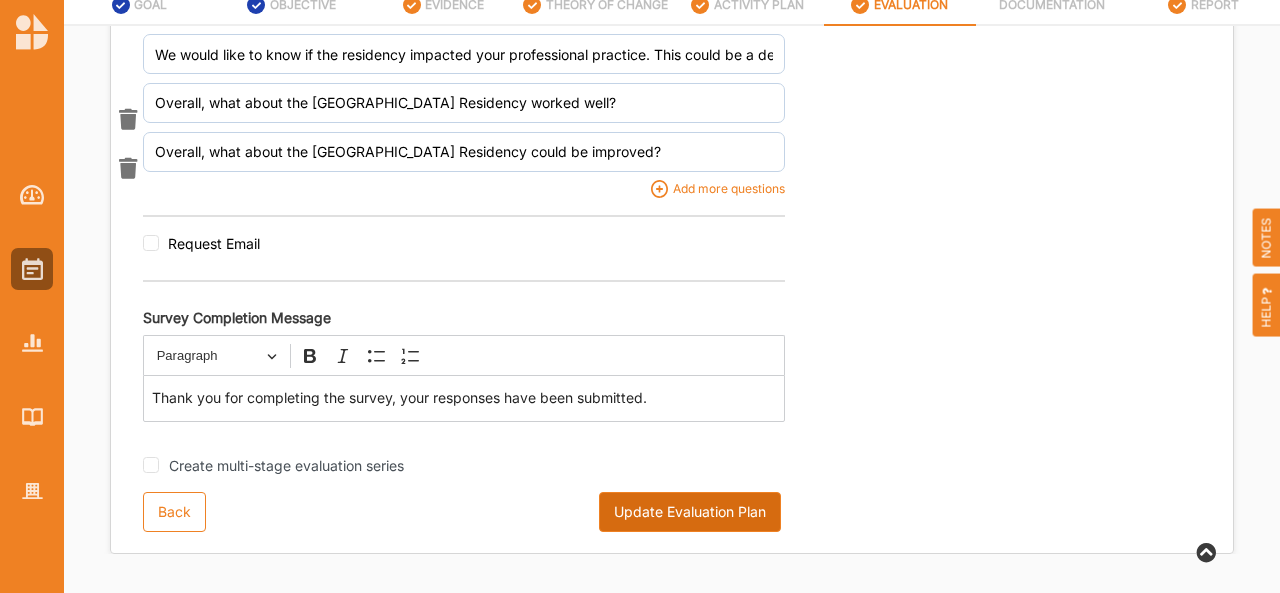 click on "Update Evaluation Plan" at bounding box center (690, 512) 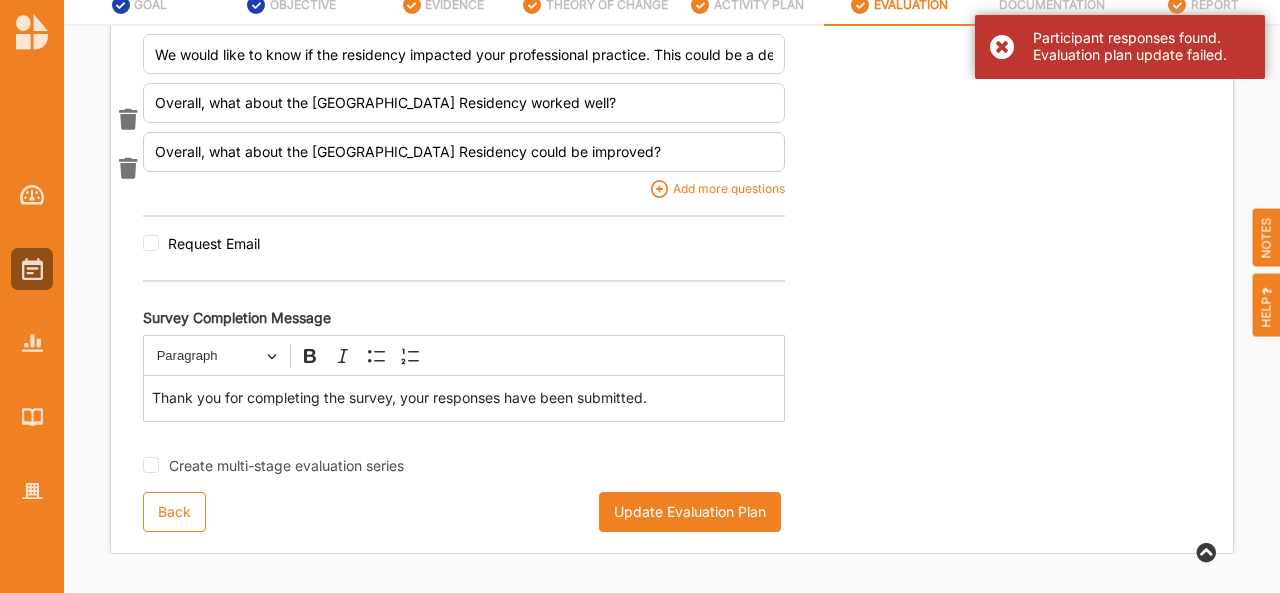 click on "Participant responses found. Evaluation plan update failed." at bounding box center (1120, 47) 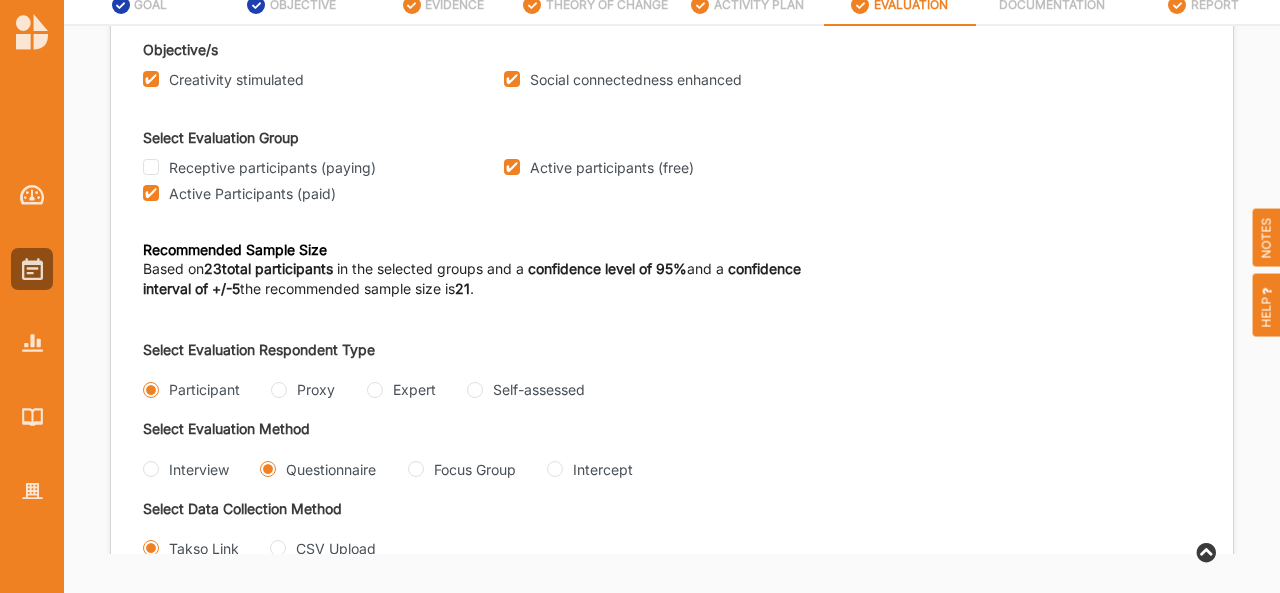 scroll, scrollTop: 0, scrollLeft: 0, axis: both 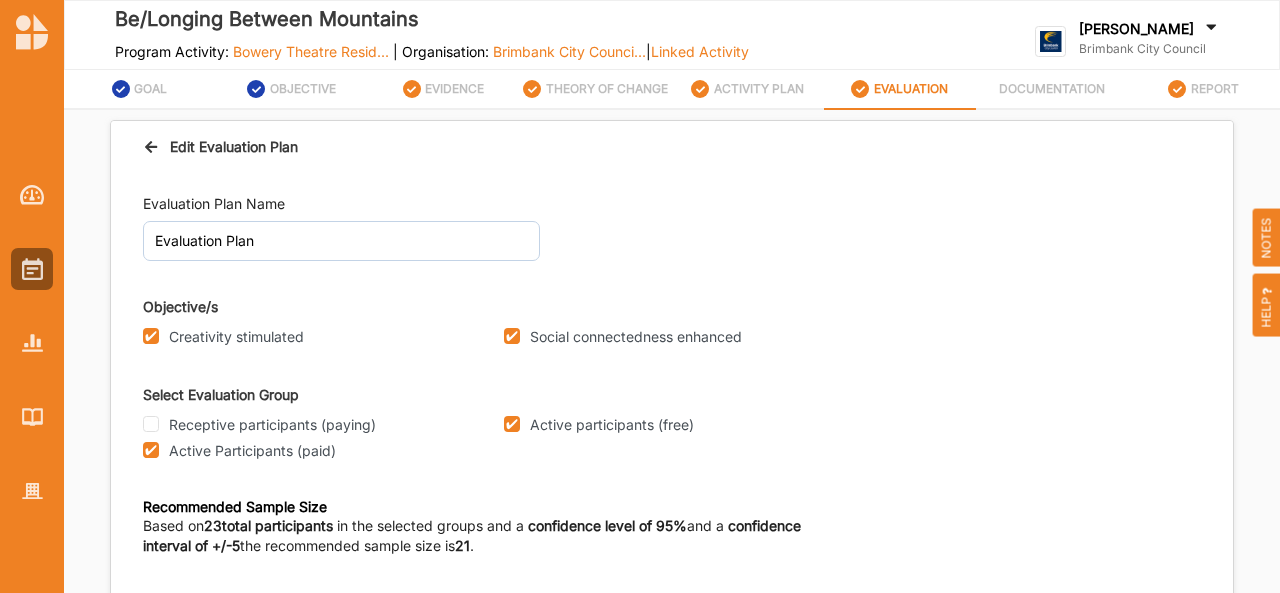 click on "EVALUATION" at bounding box center [911, 89] 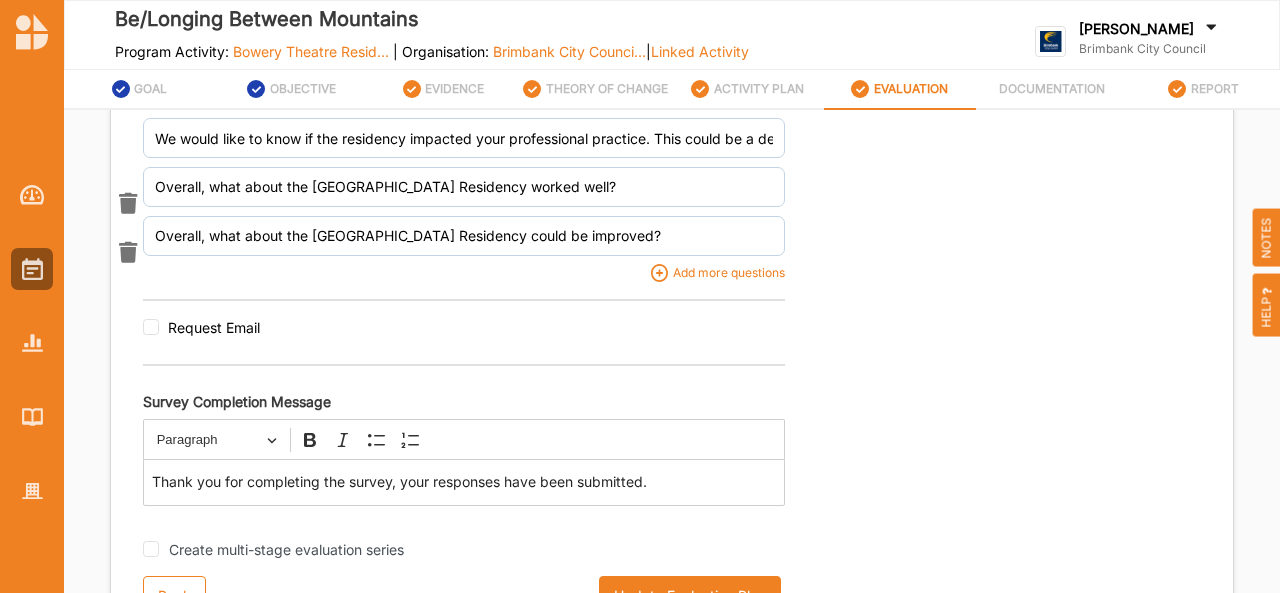 scroll, scrollTop: 1178, scrollLeft: 0, axis: vertical 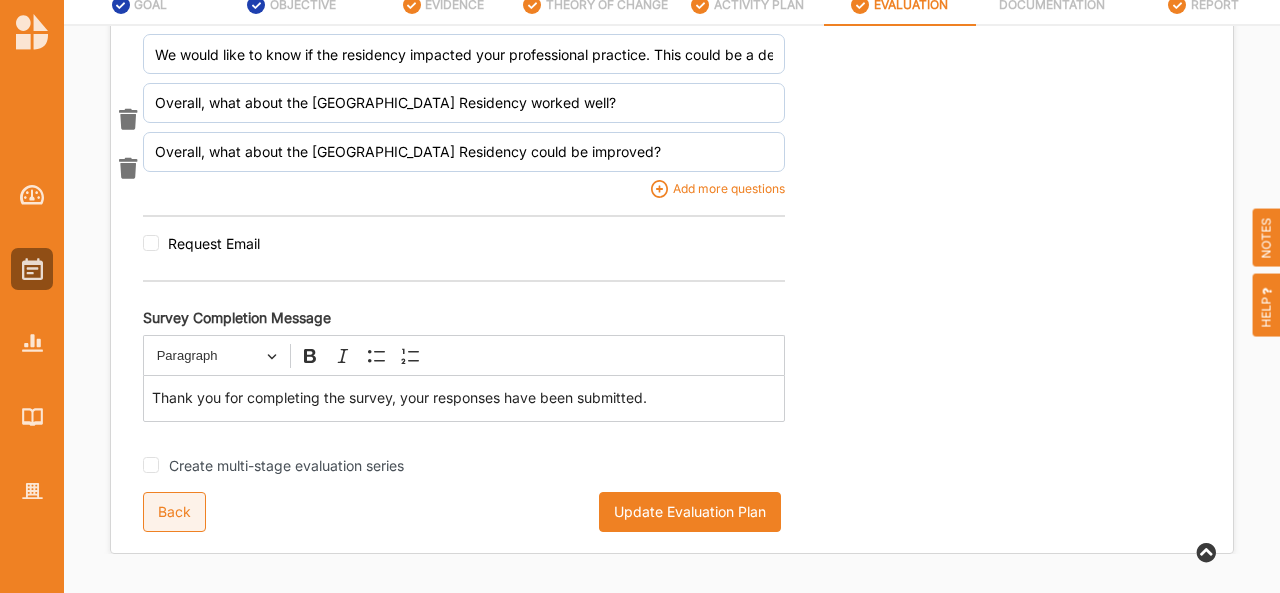 drag, startPoint x: 874, startPoint y: 404, endPoint x: 182, endPoint y: 503, distance: 699.0458 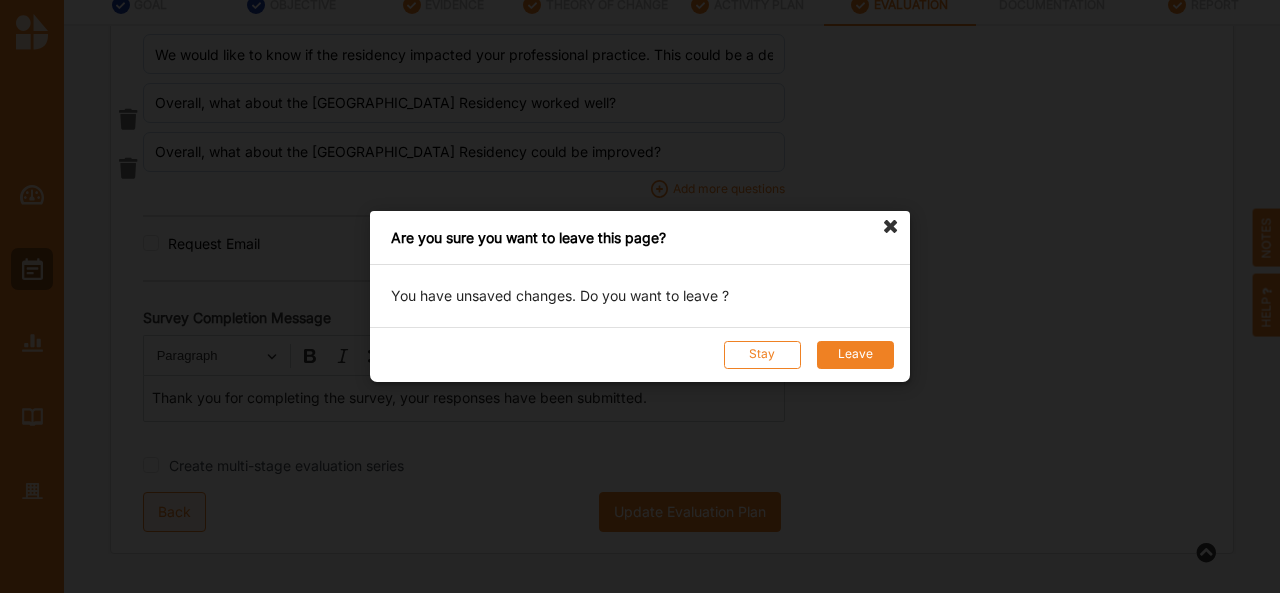 click on "Are you sure you want to leave this page? You have unsaved changes. Do you want to leave ? Stay Leave" at bounding box center (640, 296) 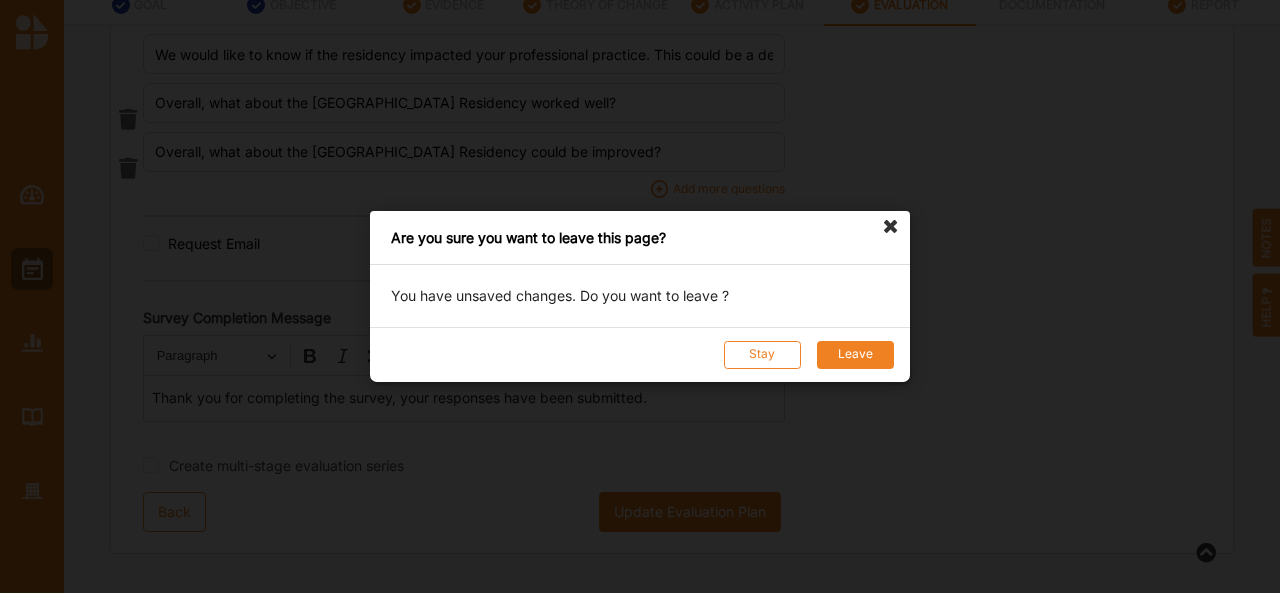 click on "Leave" at bounding box center [855, 355] 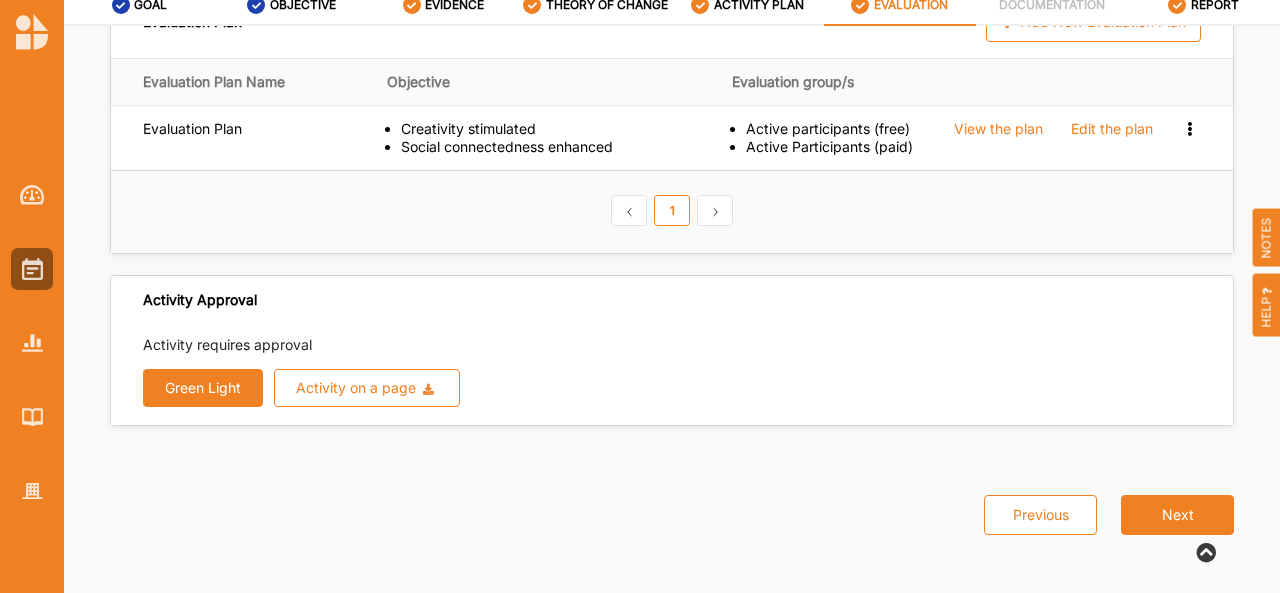 scroll, scrollTop: 0, scrollLeft: 0, axis: both 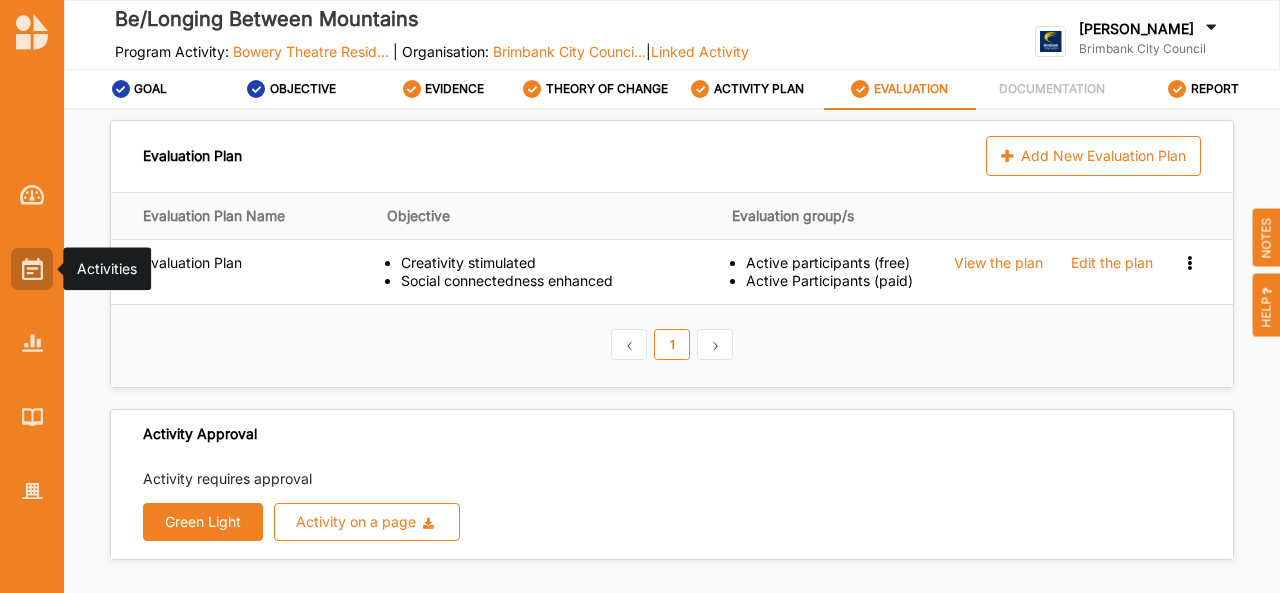 click at bounding box center [32, 269] 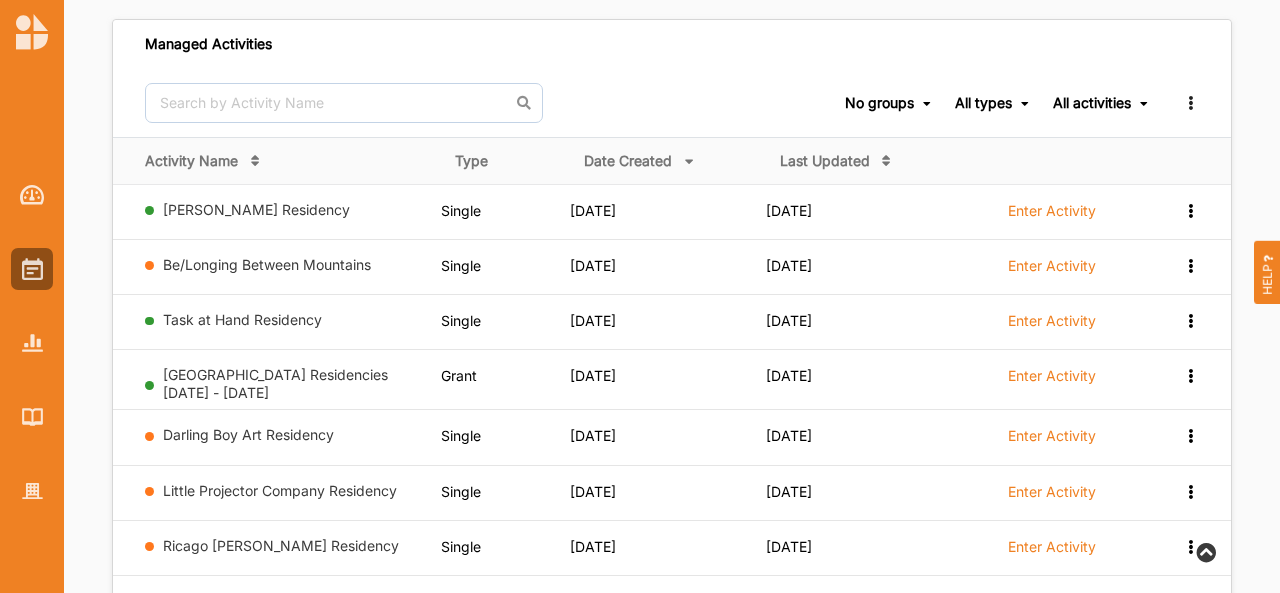 scroll, scrollTop: 219, scrollLeft: 0, axis: vertical 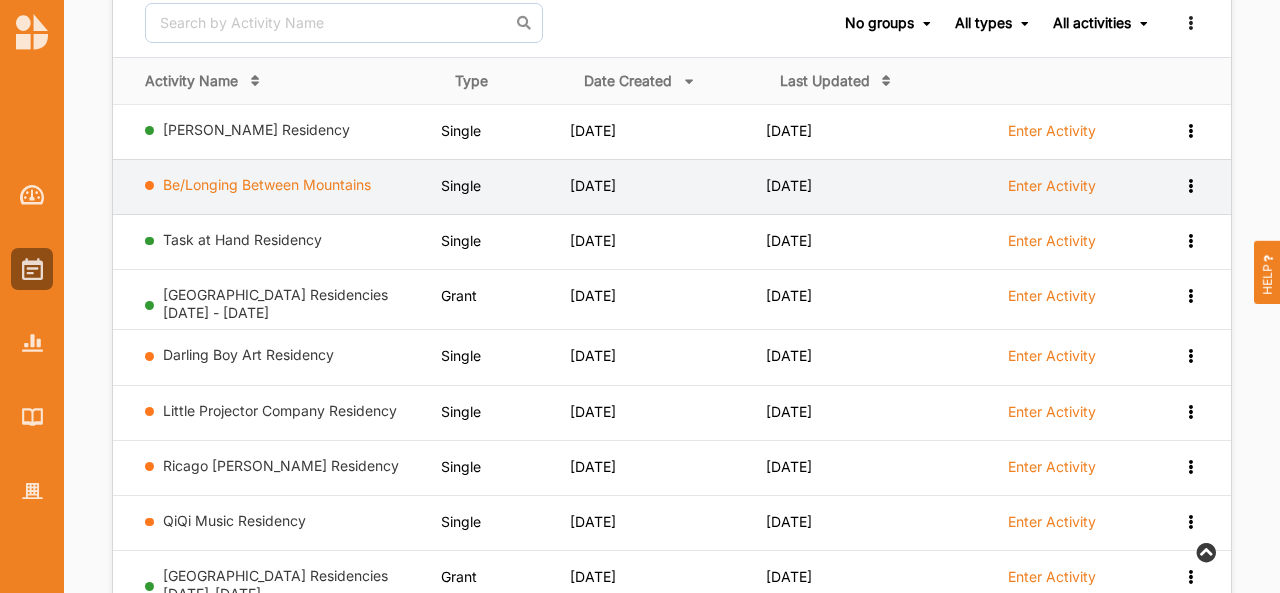 click on "Be/Longing Between Mountains" at bounding box center [267, 184] 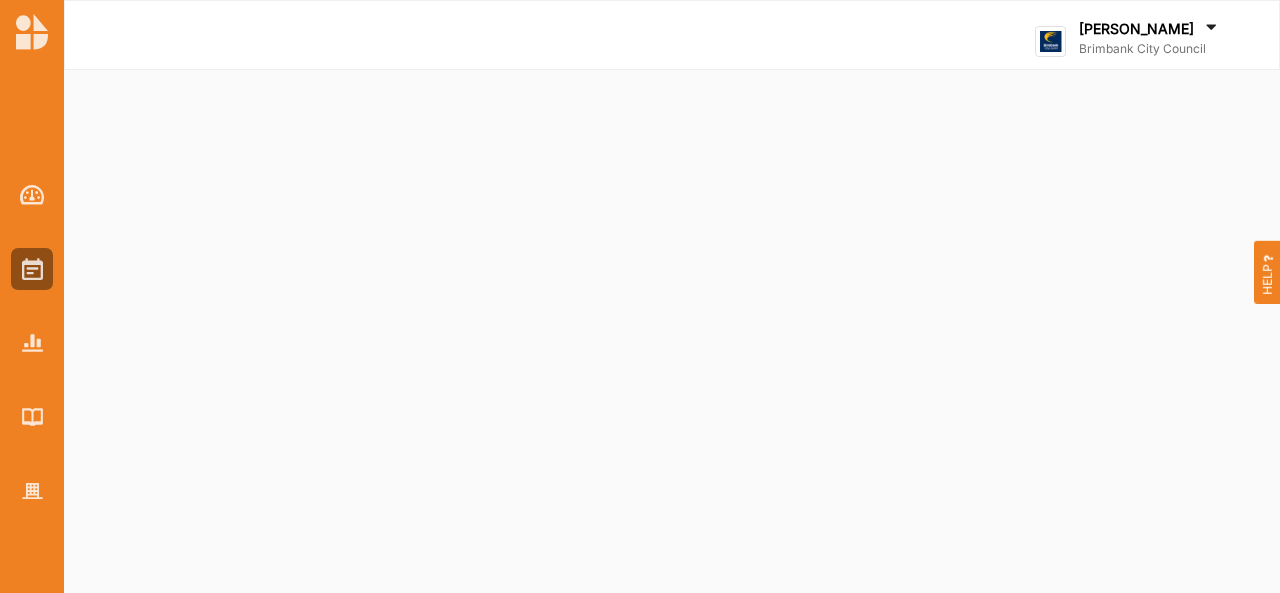 scroll, scrollTop: 0, scrollLeft: 0, axis: both 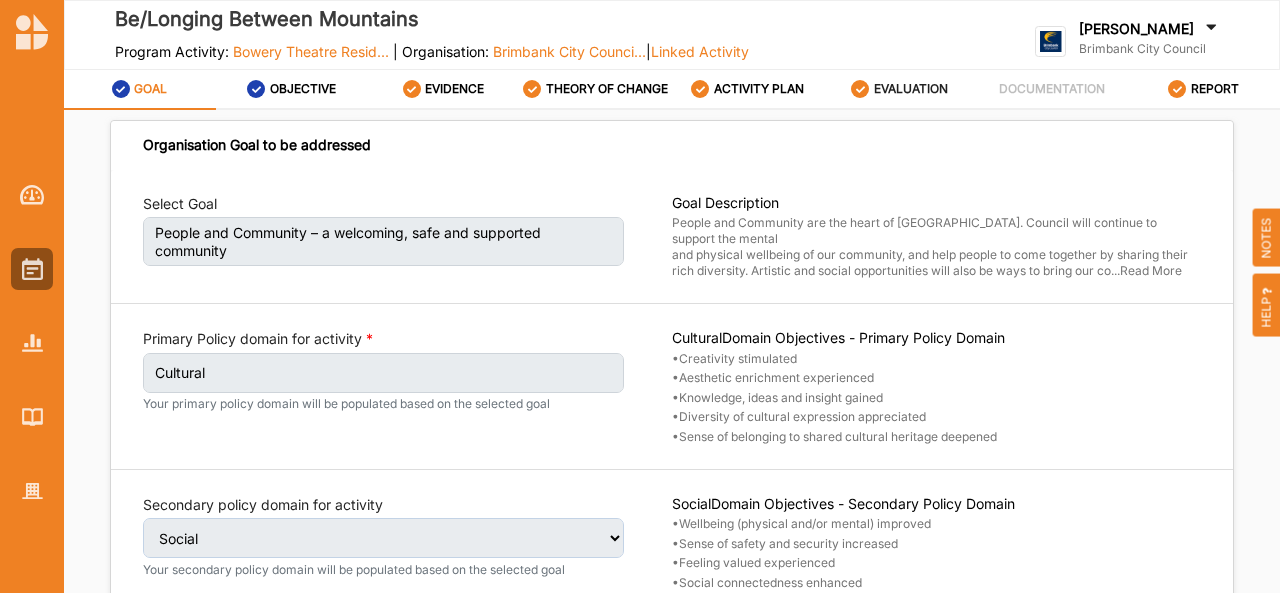 click on "EVALUATION" at bounding box center [911, 89] 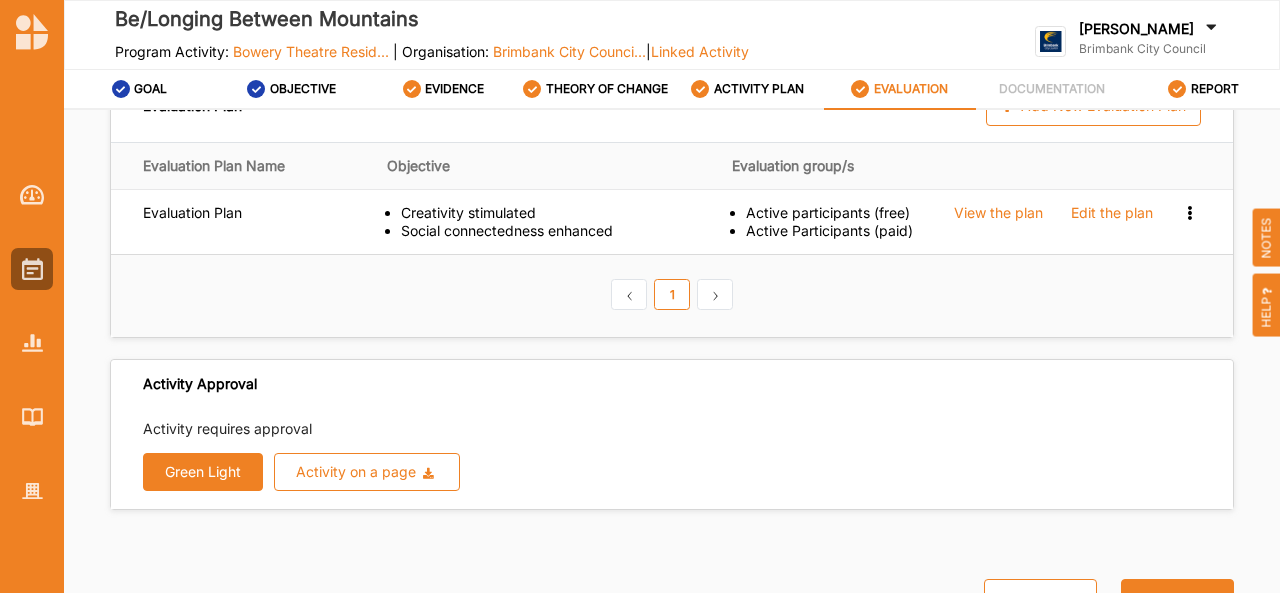 scroll, scrollTop: 0, scrollLeft: 0, axis: both 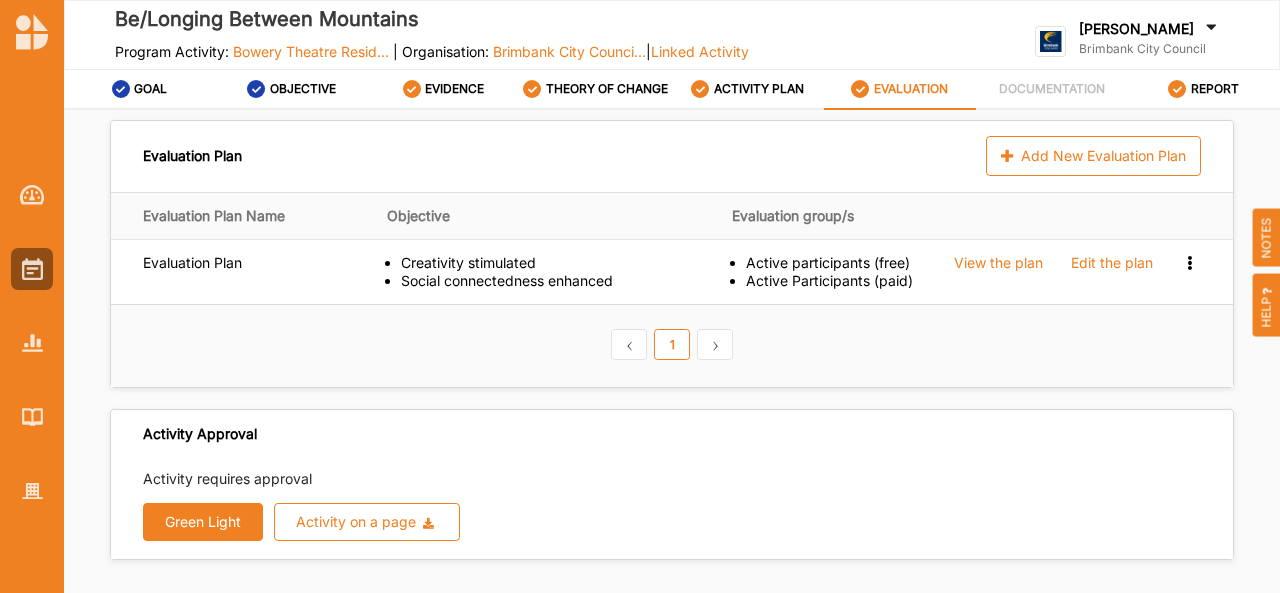 click on "Green Light" at bounding box center (203, 522) 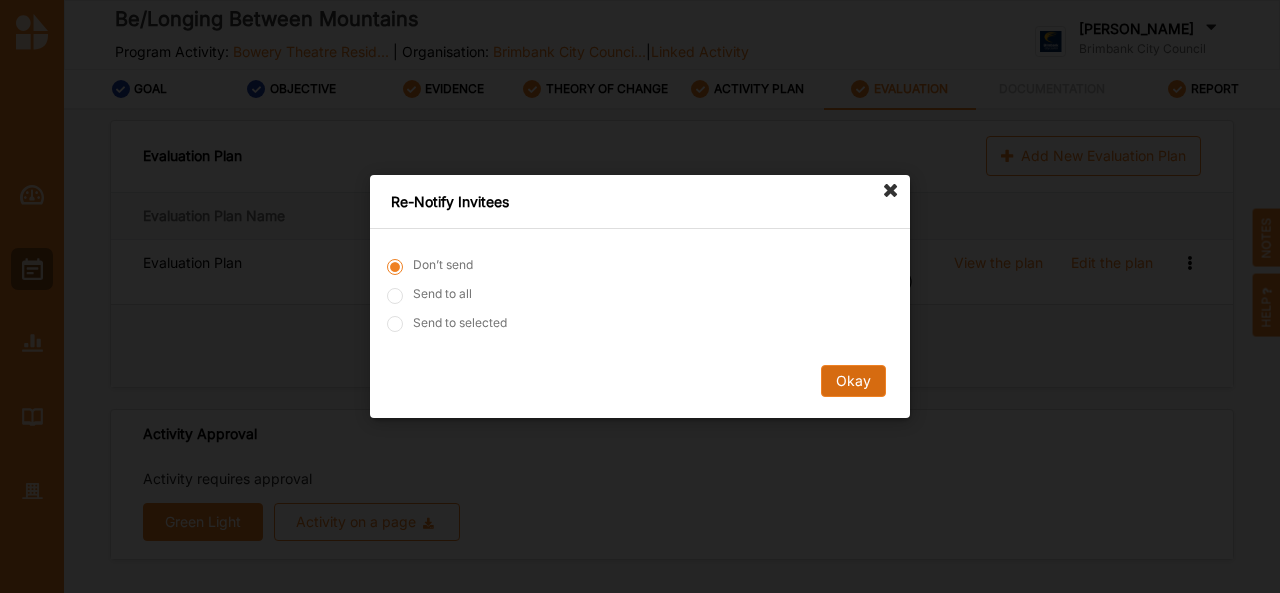 click on "Okay" at bounding box center (853, 381) 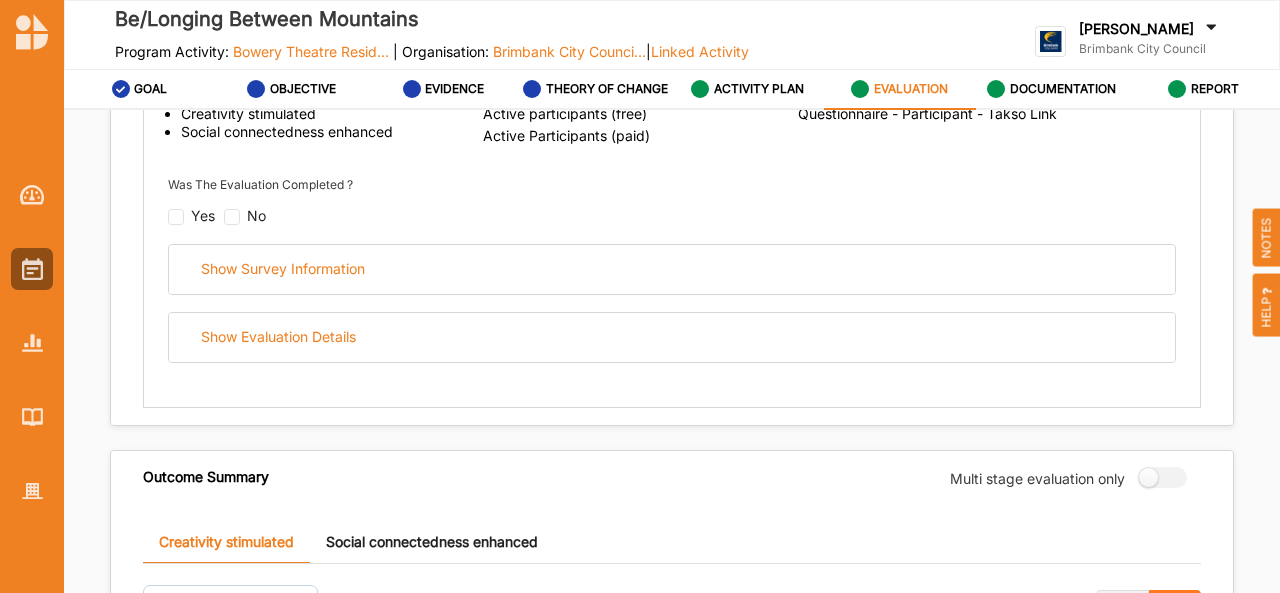 scroll, scrollTop: 366, scrollLeft: 0, axis: vertical 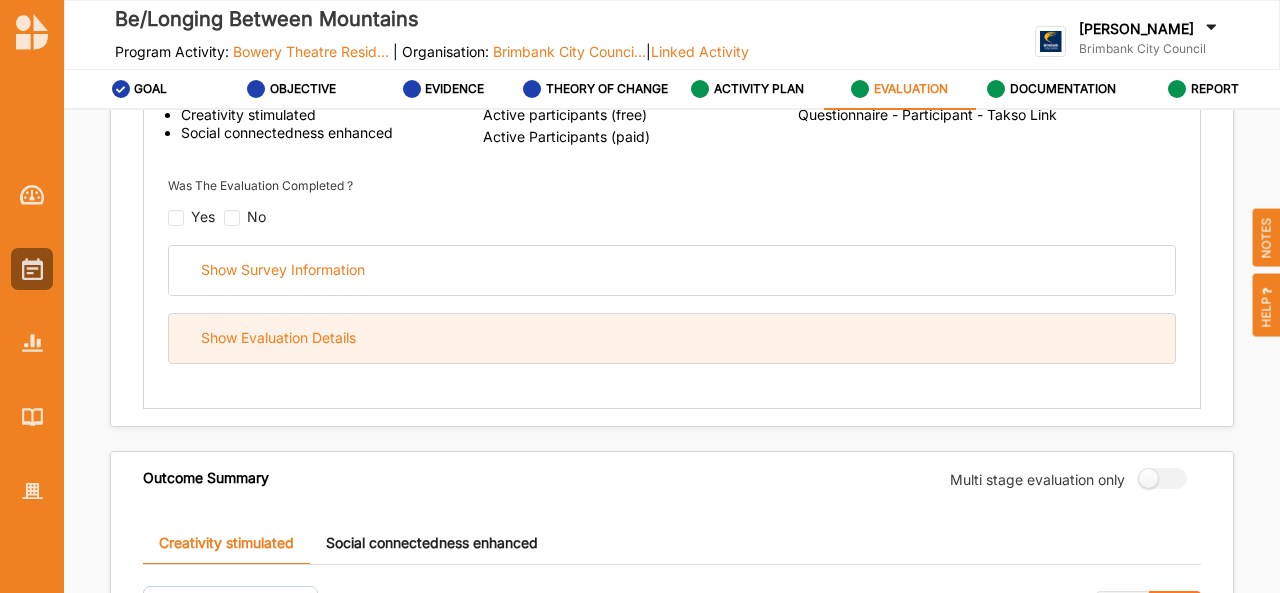 click on "Show Evaluation Details" at bounding box center (278, 338) 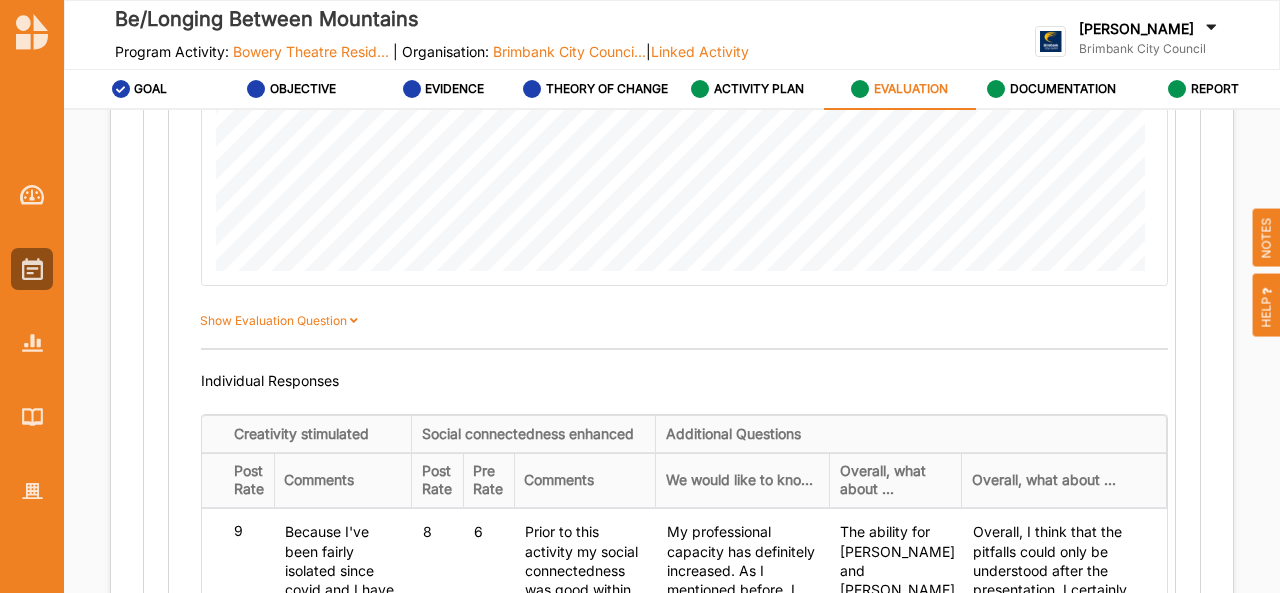 scroll, scrollTop: 1665, scrollLeft: 0, axis: vertical 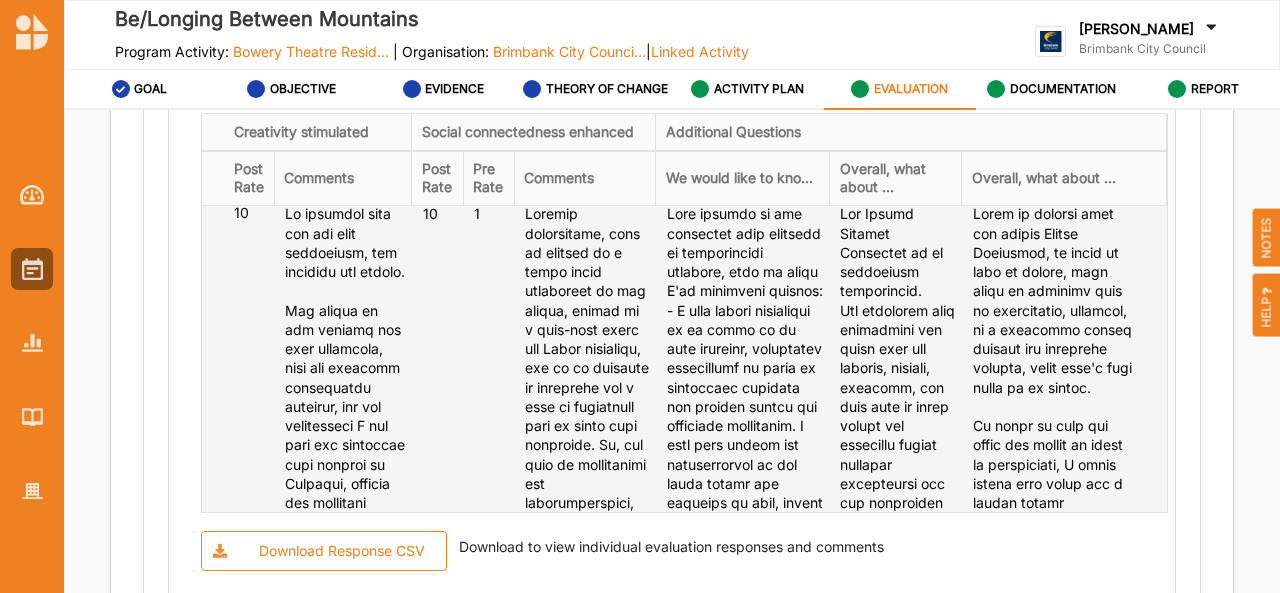 click at bounding box center (345, -507) 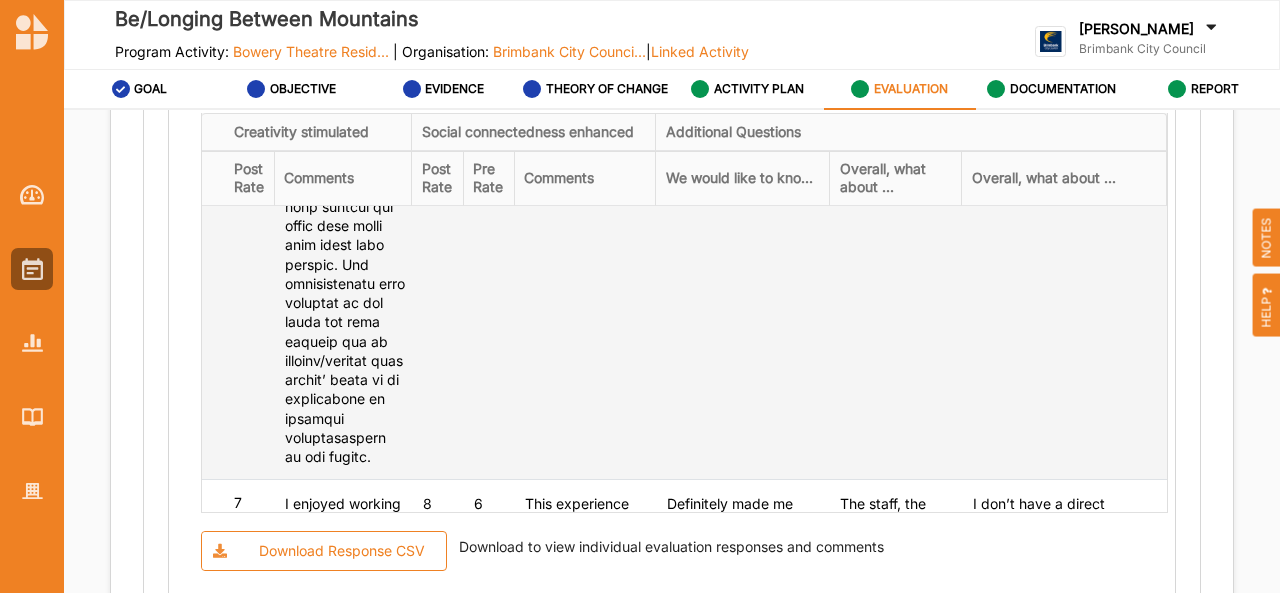 scroll, scrollTop: 3774, scrollLeft: 0, axis: vertical 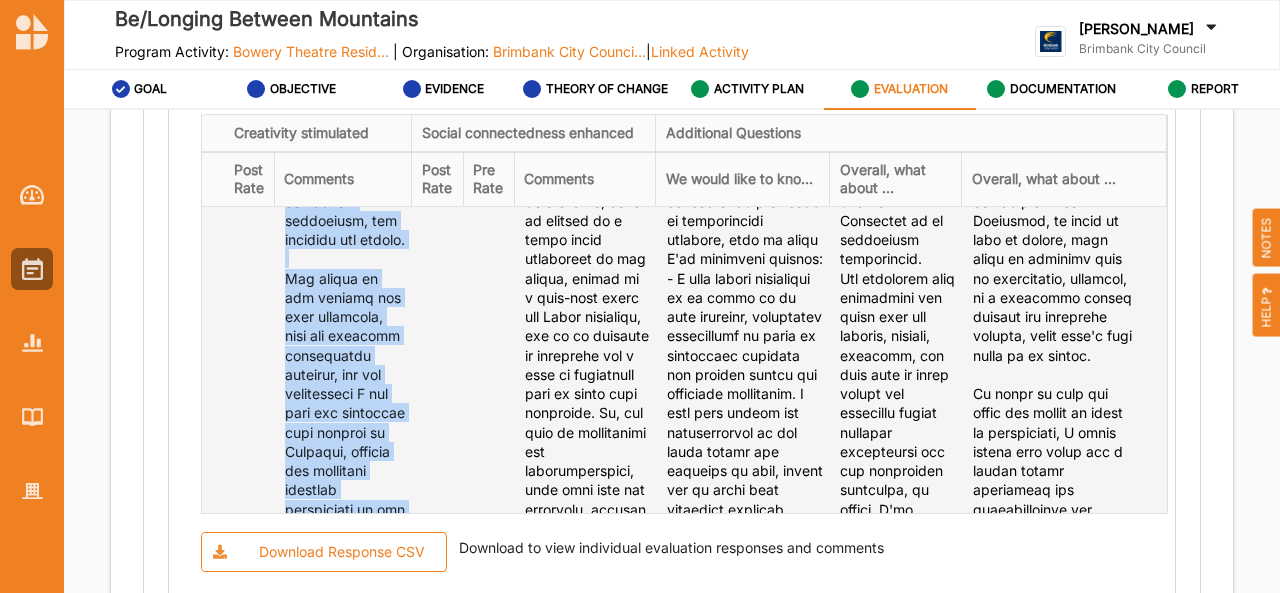 drag, startPoint x: 360, startPoint y: 403, endPoint x: 288, endPoint y: 254, distance: 165.48413 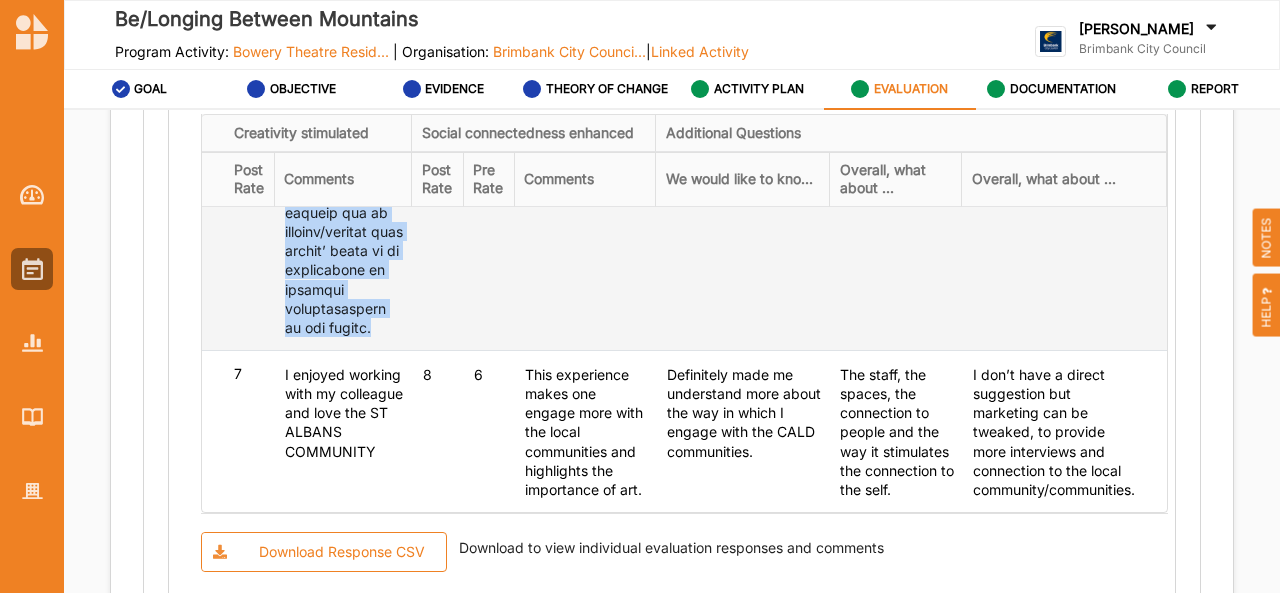 scroll, scrollTop: 3990, scrollLeft: 0, axis: vertical 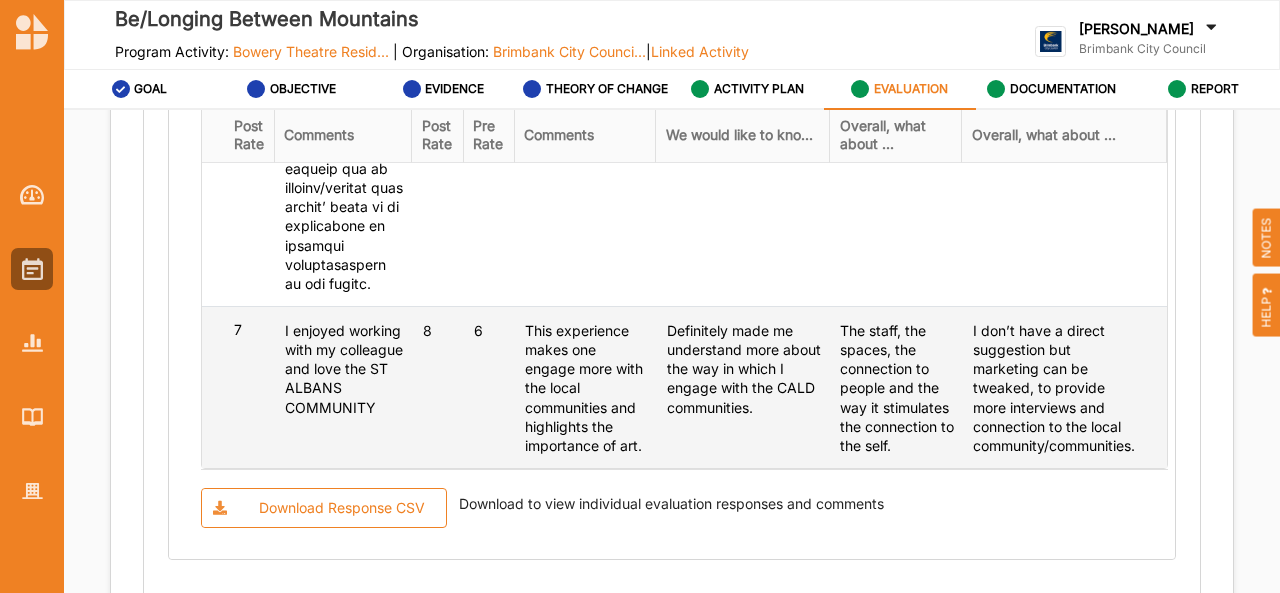 click on "This experience makes one engage more with the local communities and highlights the importance of art." at bounding box center [345, -3719] 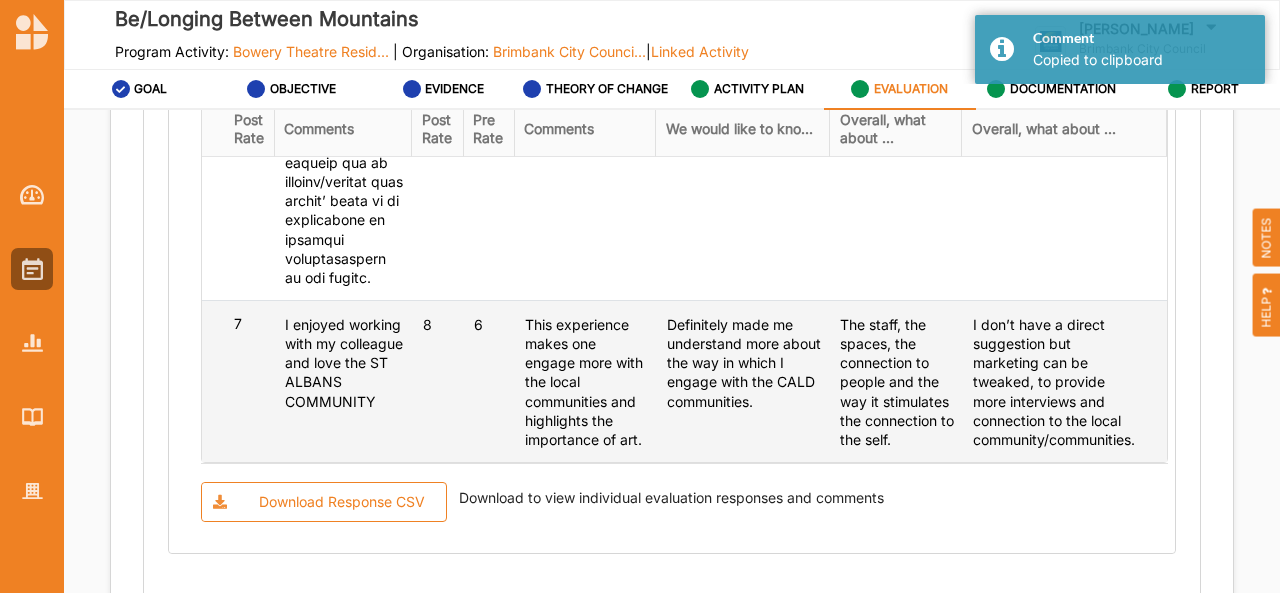 scroll, scrollTop: 1998, scrollLeft: 0, axis: vertical 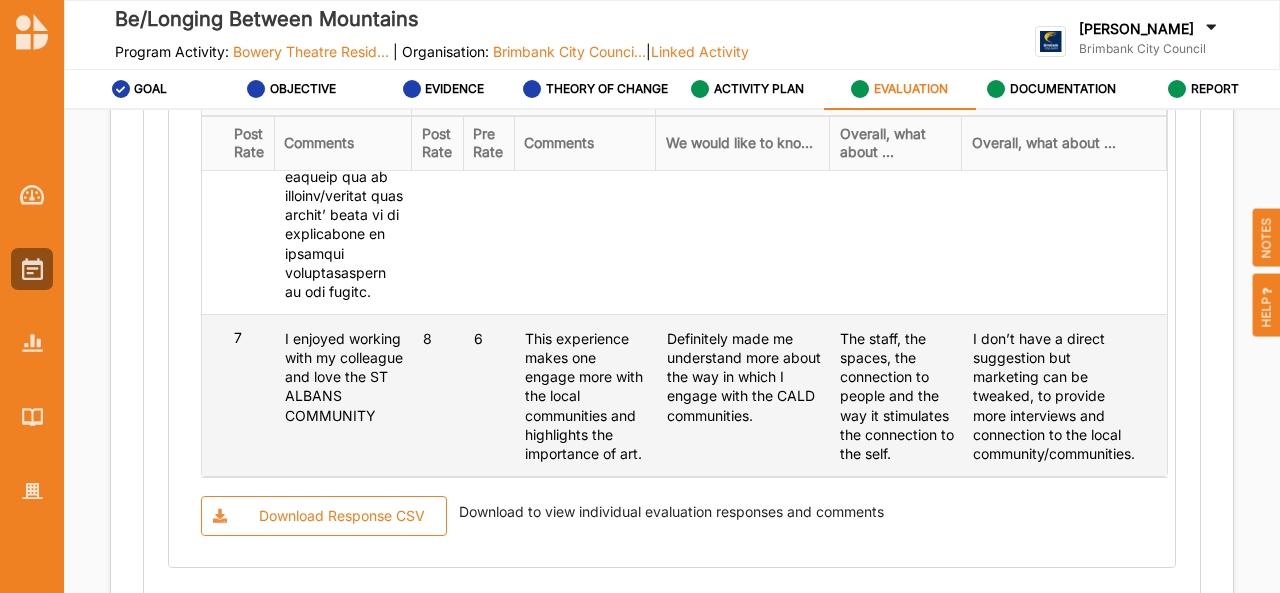 drag, startPoint x: 686, startPoint y: 392, endPoint x: 564, endPoint y: 313, distance: 145.34442 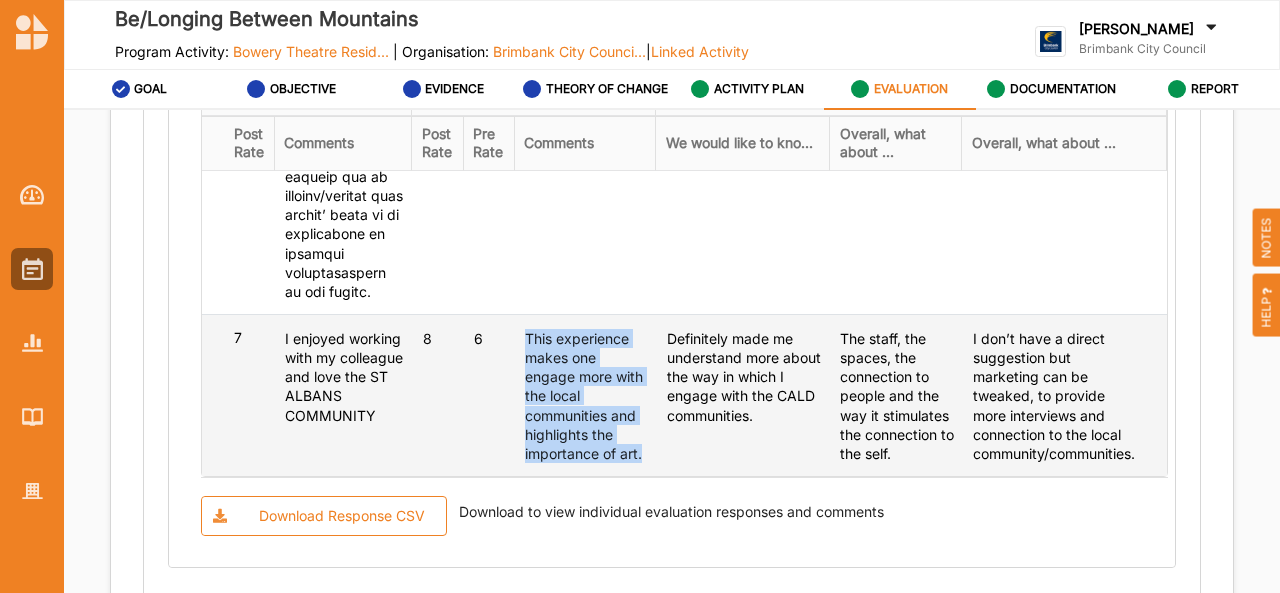 drag, startPoint x: 582, startPoint y: 326, endPoint x: 702, endPoint y: 405, distance: 143.66975 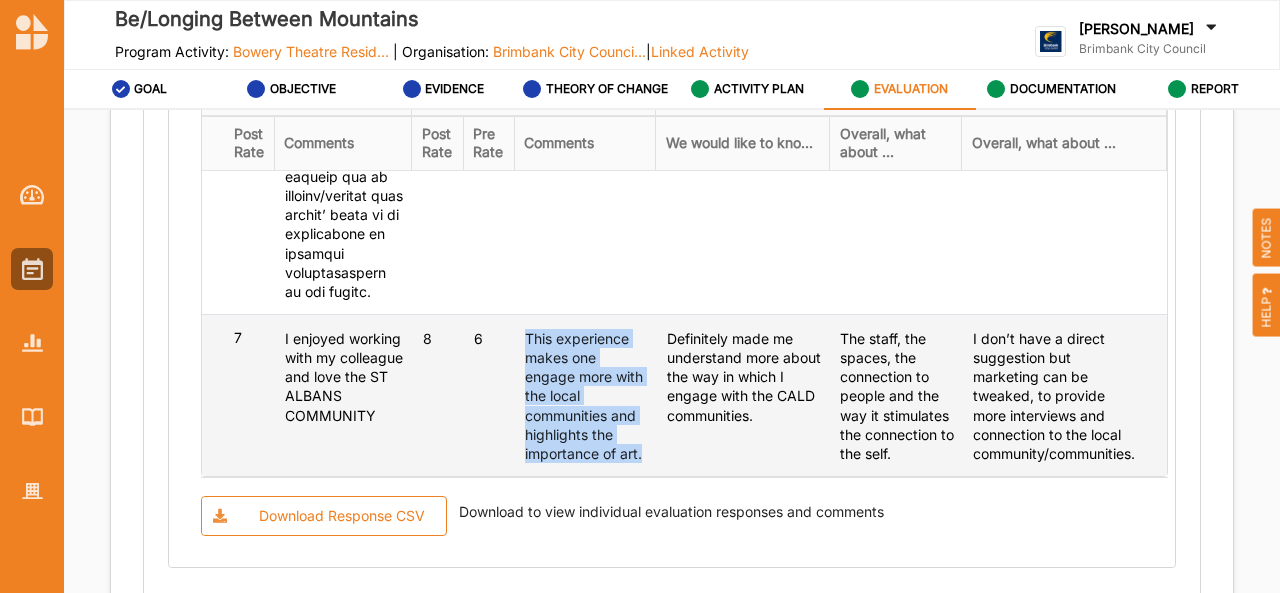 copy on "This experience makes one engage more with the local communities and highlights the importance of art." 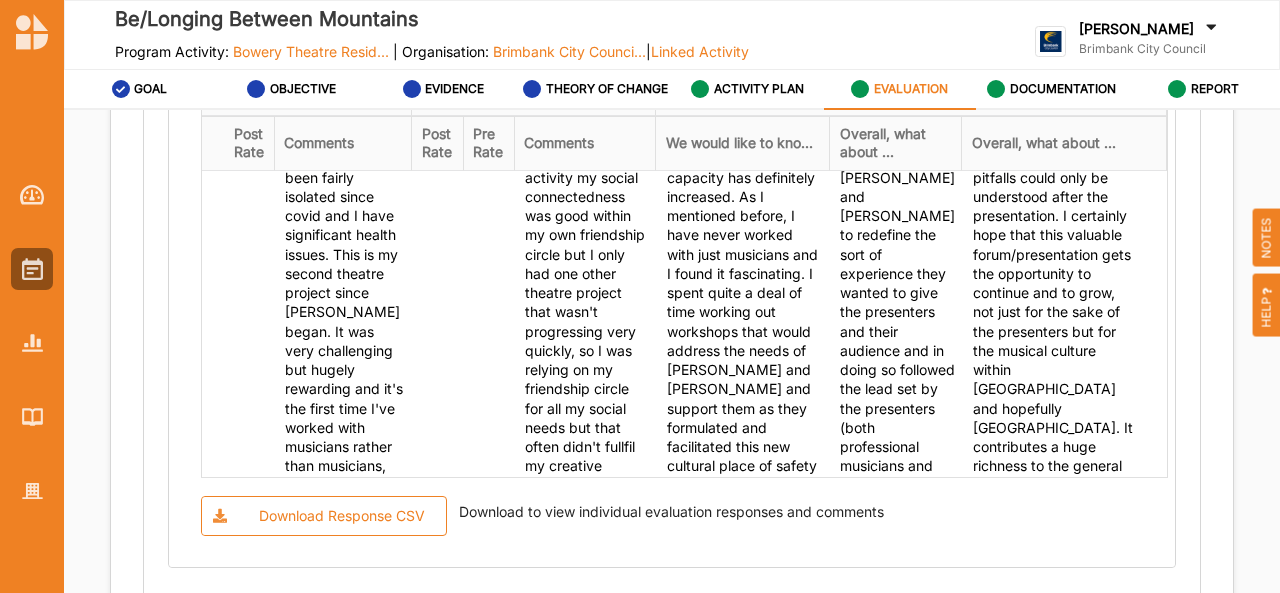 scroll, scrollTop: 0, scrollLeft: 0, axis: both 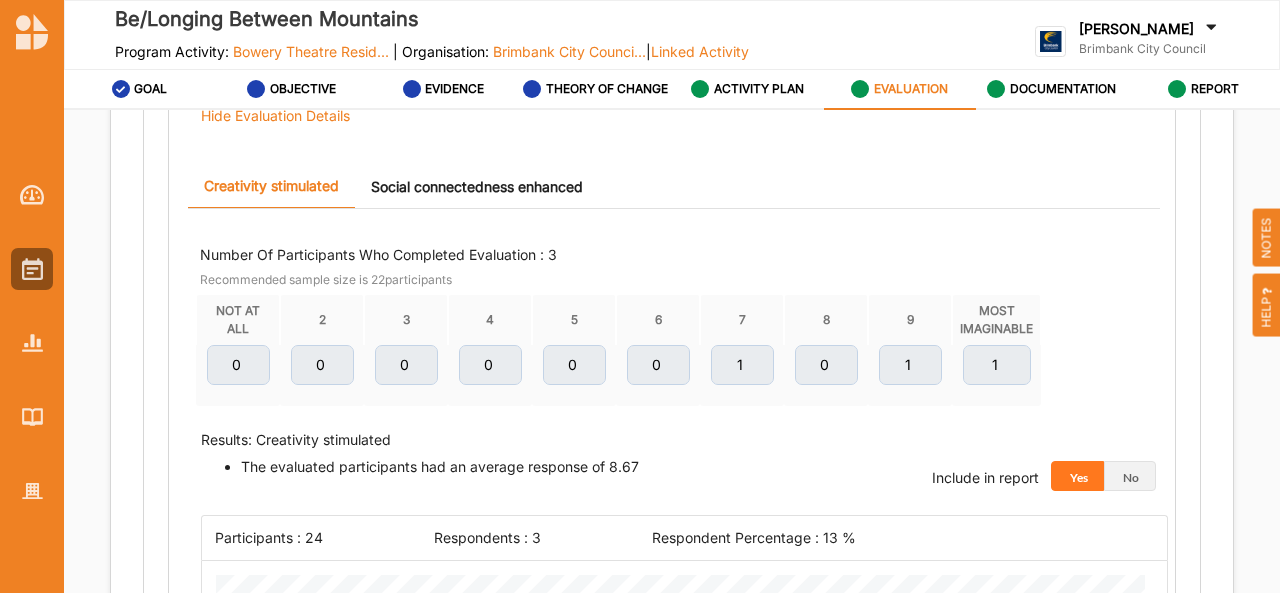 click on "Social connectedness enhanced" at bounding box center [477, 186] 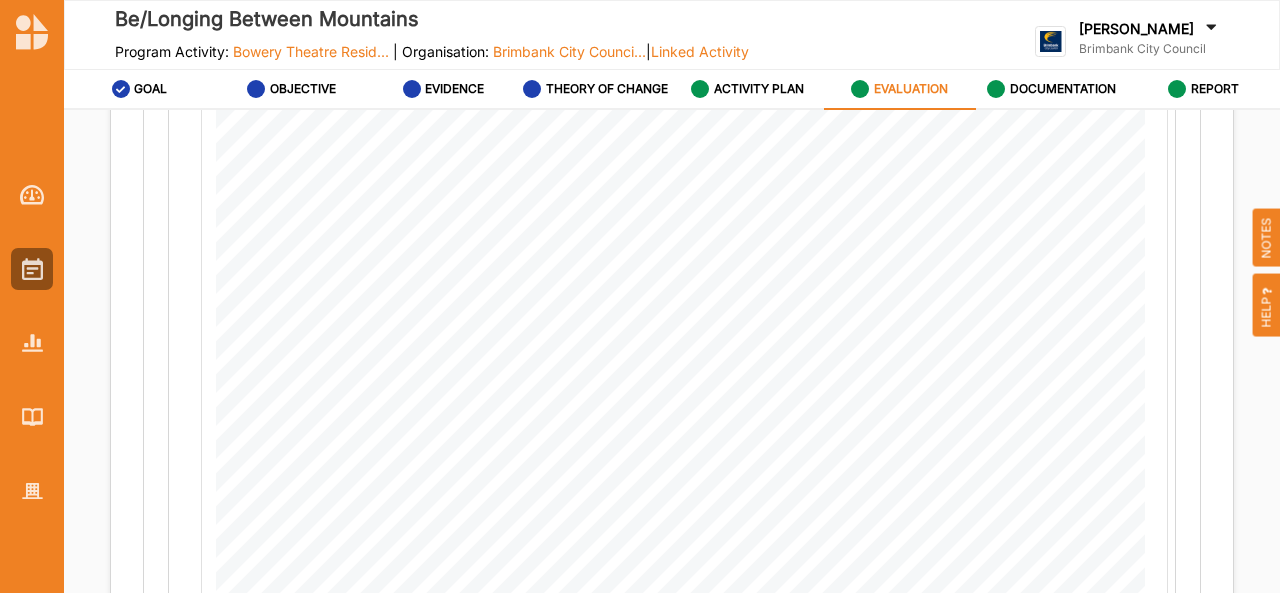 scroll, scrollTop: 1570, scrollLeft: 0, axis: vertical 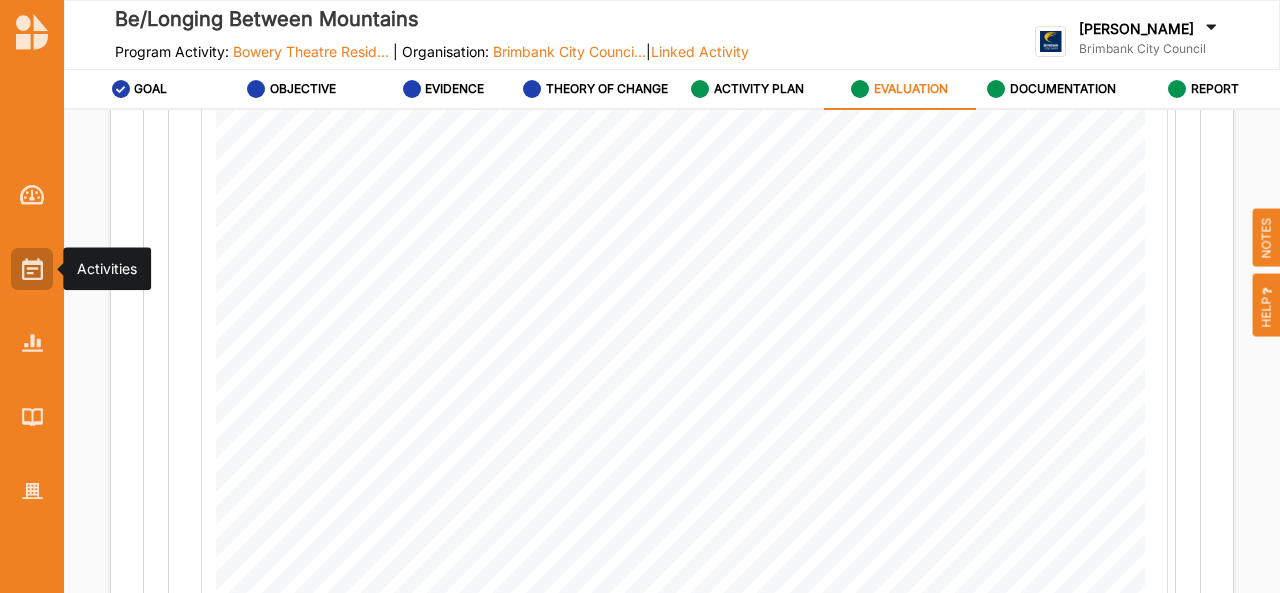 click at bounding box center [32, 269] 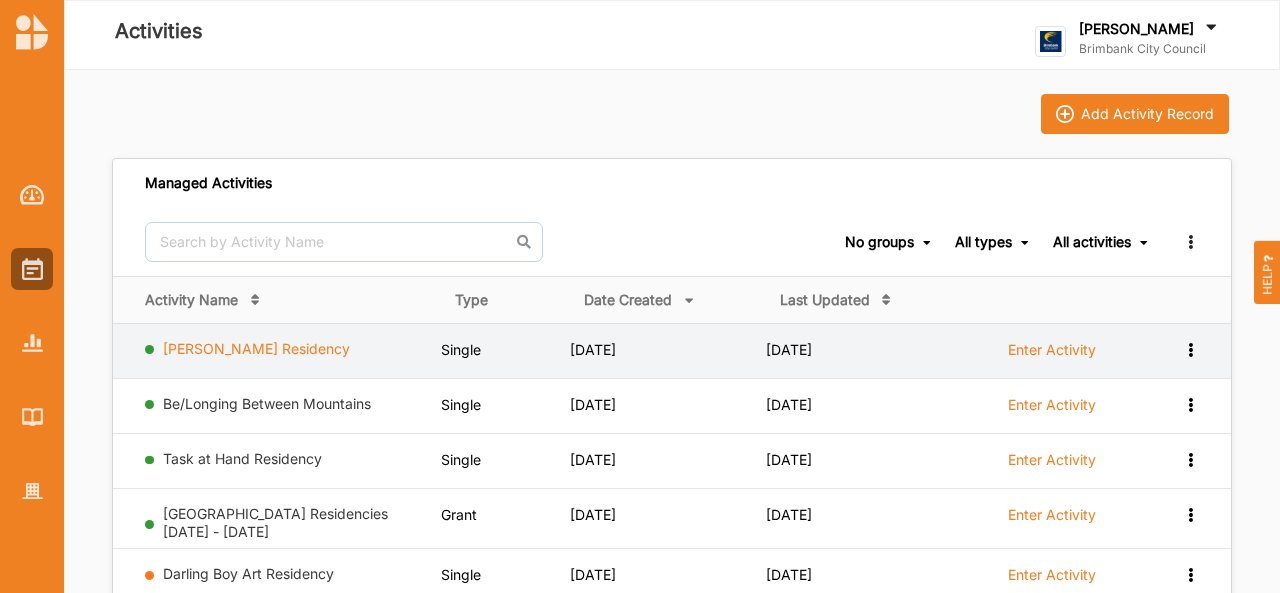 click on "[PERSON_NAME] Residency" at bounding box center (256, 348) 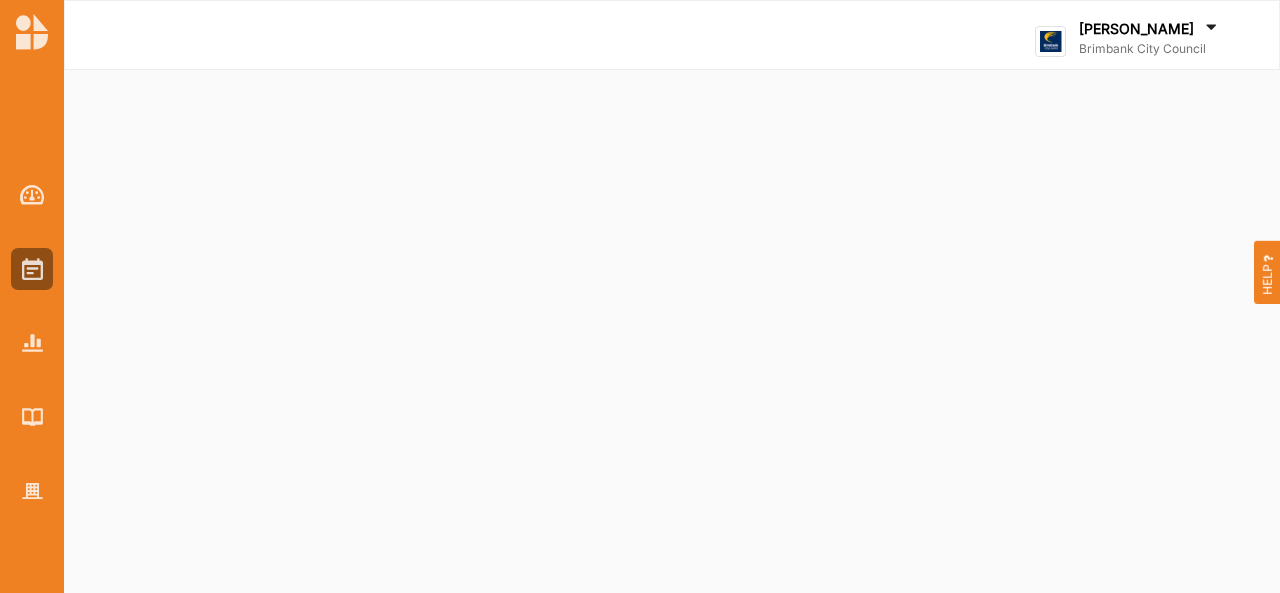 select on "2" 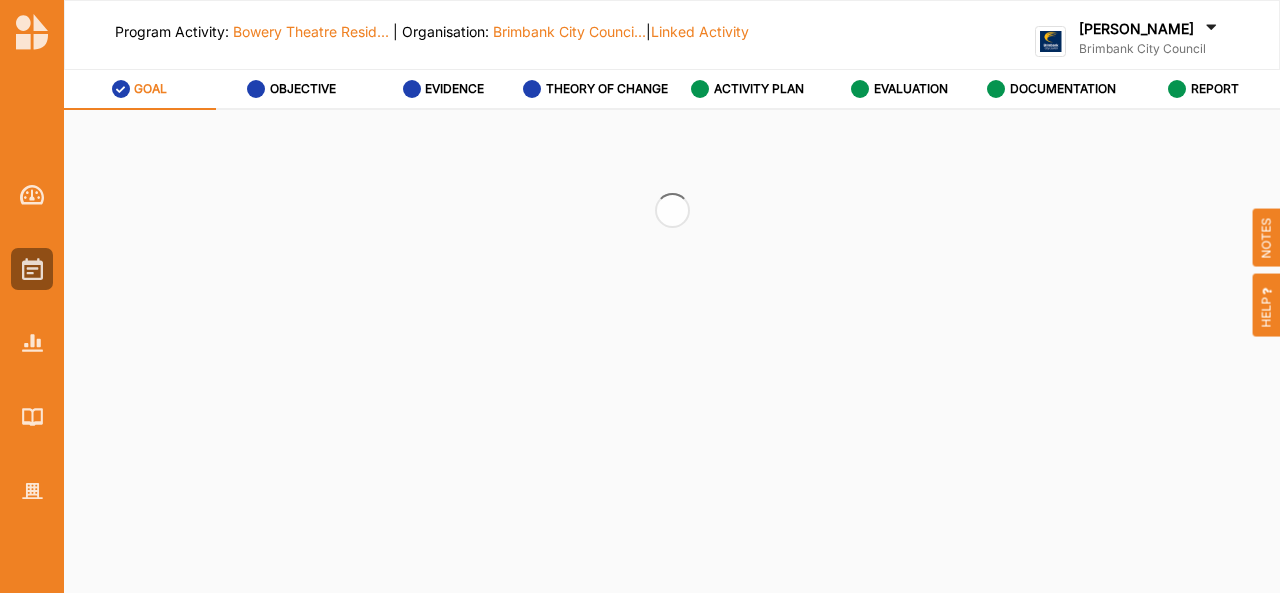 click on "Select Goal People and Community – a welcoming, safe and supported community  Goal Description People and Community are the heart of [GEOGRAPHIC_DATA]. Council will continue to support the mental and physical wellbeing of our community, and help people to come together by sharing their rich diversity. Artistic and social opportunities will also be ways to bring our co ...  Read More ...  Read More Primary Policy domain for activity Cultural Your primary policy domain will be populated based on the selected goal Cultural  Domain Objectives - Primary Policy Domain •  Creativity stimulated •  Aesthetic enrichment experienced •  Knowledge, ideas and insight gained •  Diversity of cultural expression appreciated •  Sense of belonging to shared cultural heritage deepened Secondary policy domain for activity Select secondary policy domain No second domain for this activity Social Your secondary policy domain will be populated based on the selected goal Social  Domain Objectives - Secondary Policy Domain •" at bounding box center [-89328, 410] 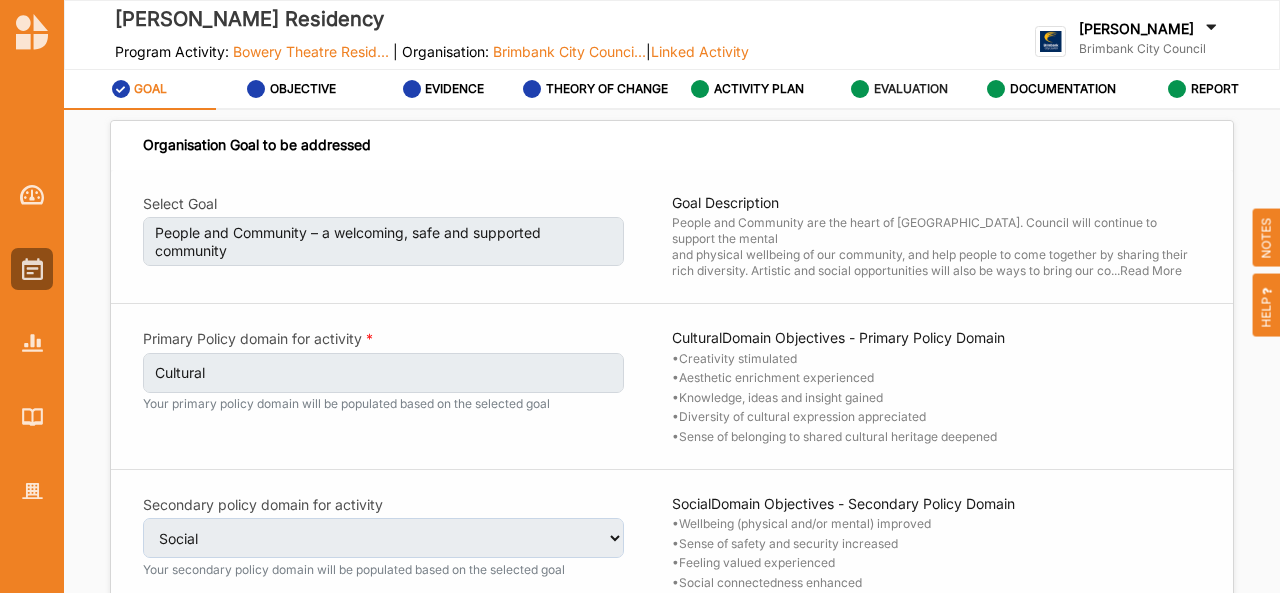 click on "EVALUATION" at bounding box center [911, 89] 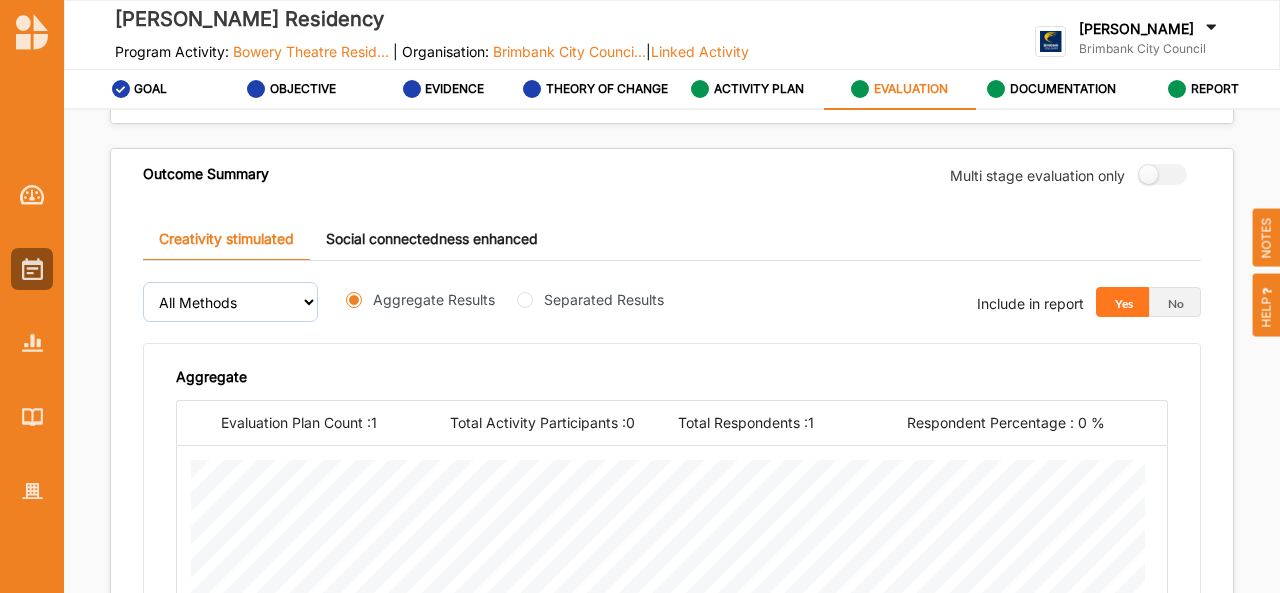 click on "Social connectedness enhanced" at bounding box center [432, 239] 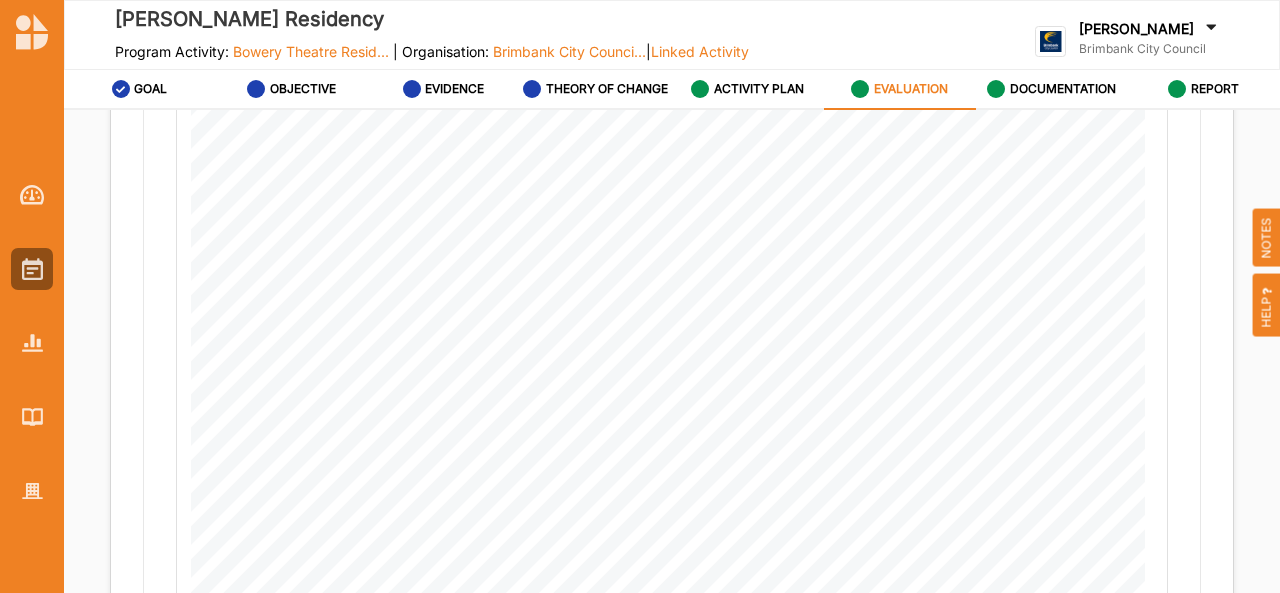 scroll, scrollTop: 1295, scrollLeft: 0, axis: vertical 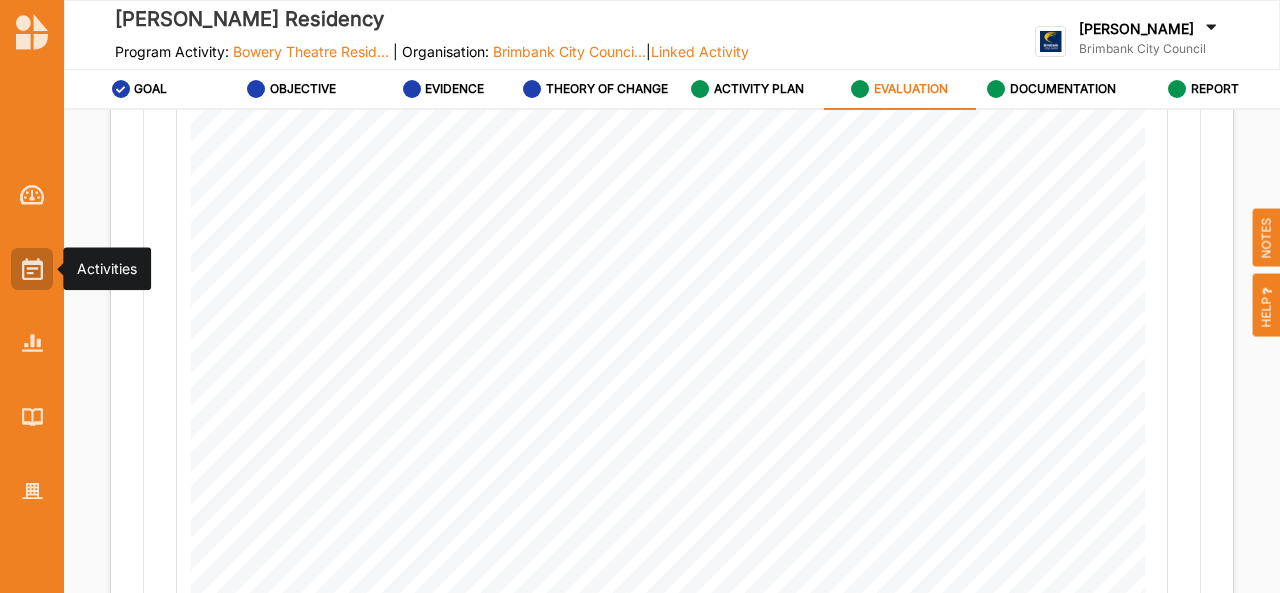 click at bounding box center [32, 269] 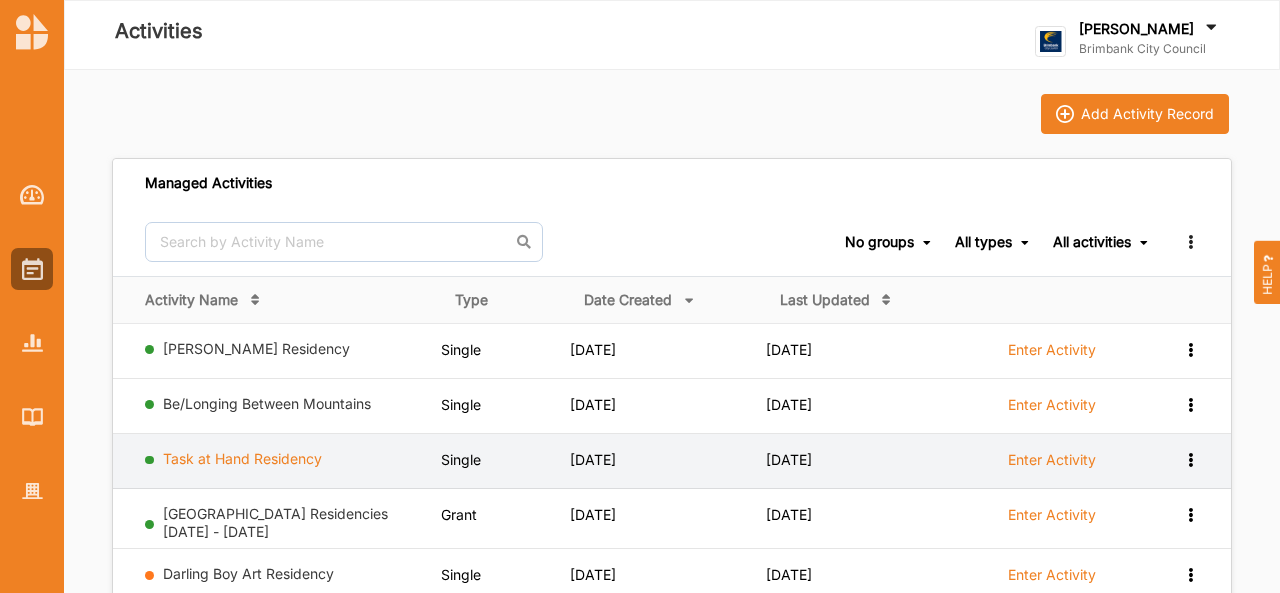 click on "Task at Hand Residency" at bounding box center [242, 458] 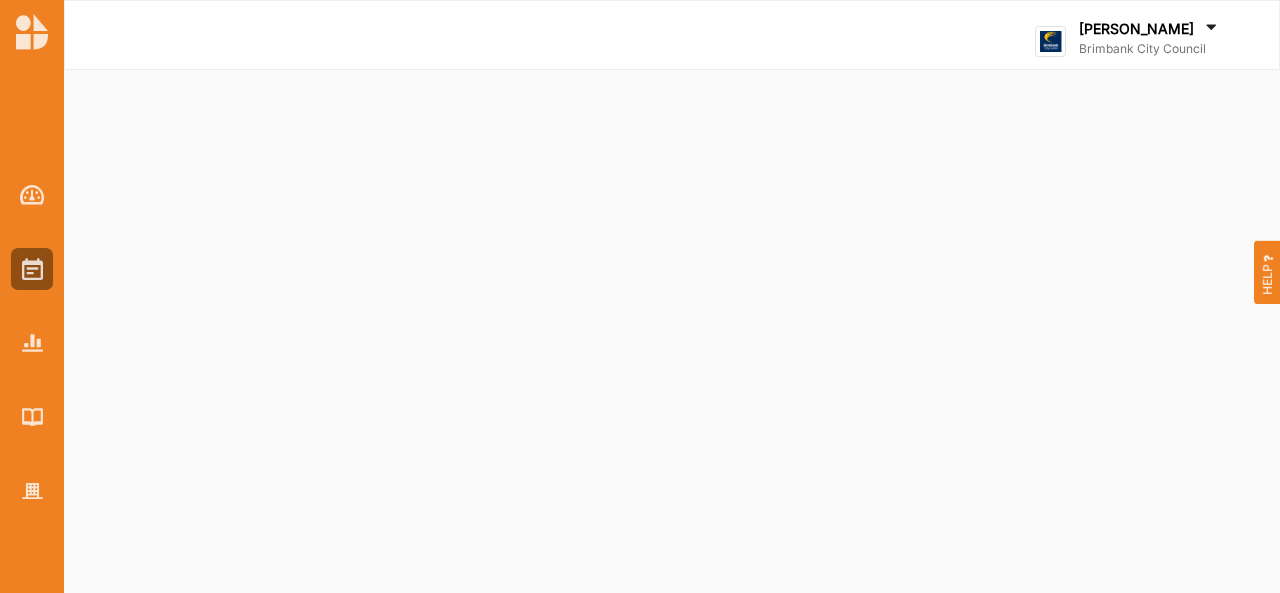 select on "2" 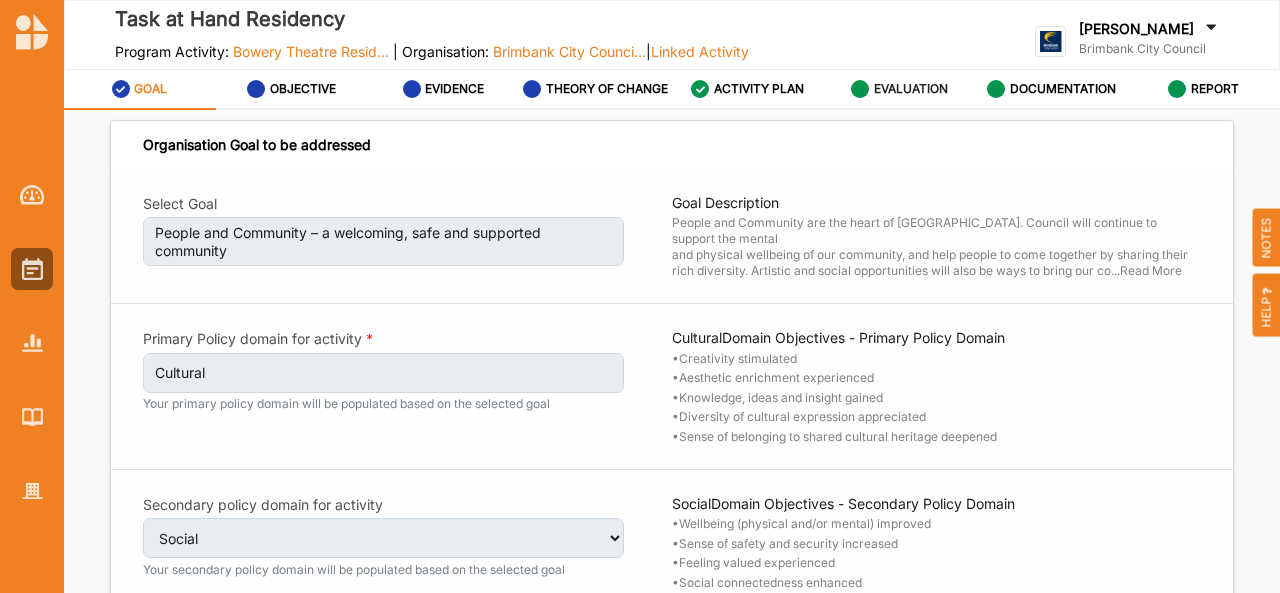 click on "EVALUATION" at bounding box center [899, 89] 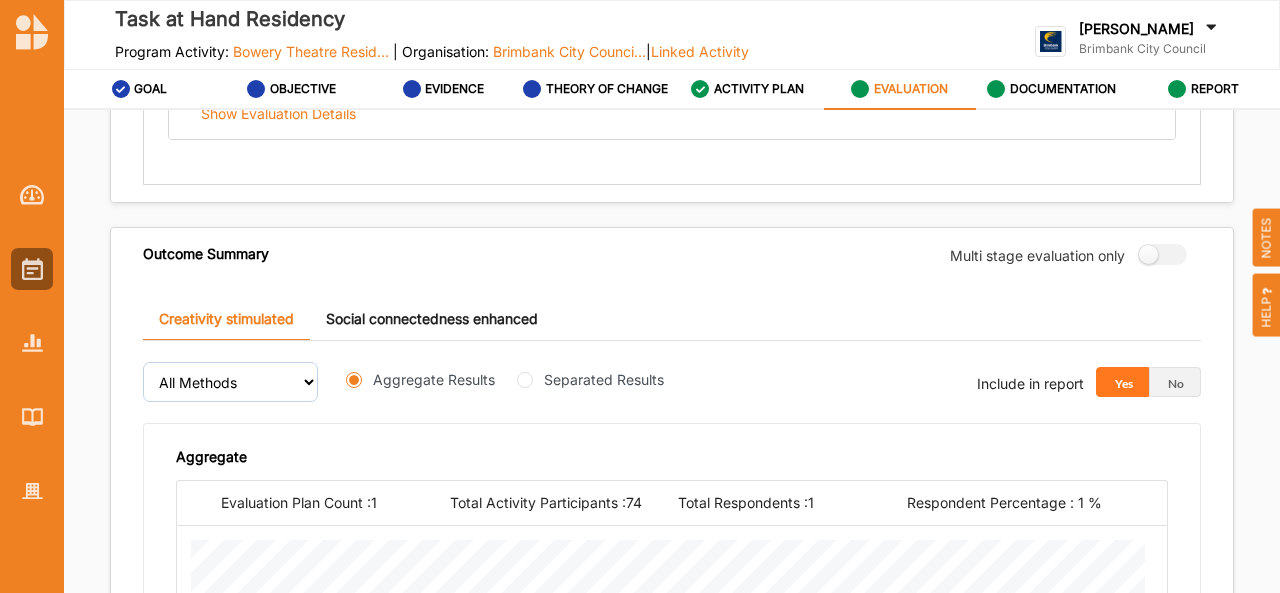 scroll, scrollTop: 512, scrollLeft: 0, axis: vertical 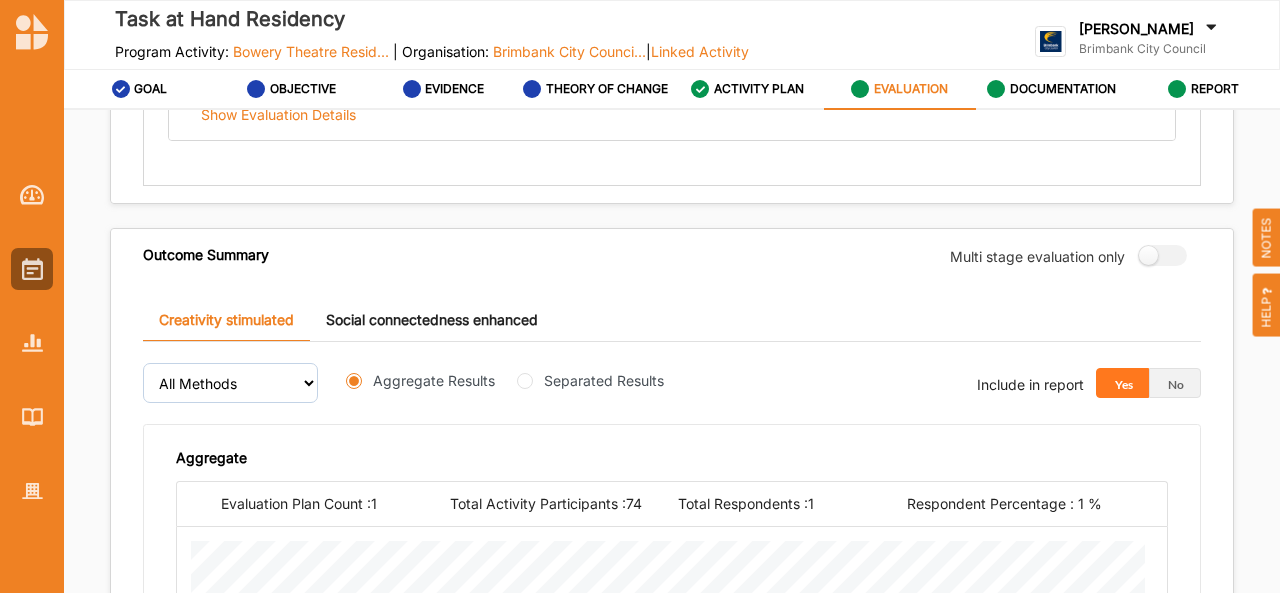click on "Social connectedness enhanced" at bounding box center [432, 320] 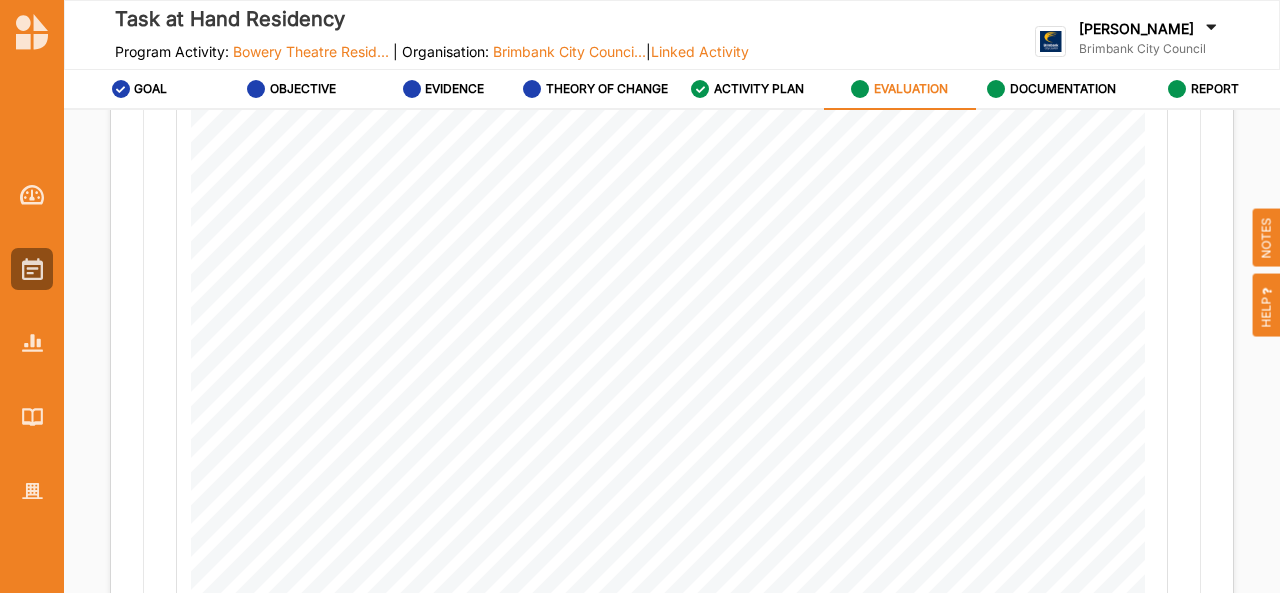 scroll, scrollTop: 961, scrollLeft: 0, axis: vertical 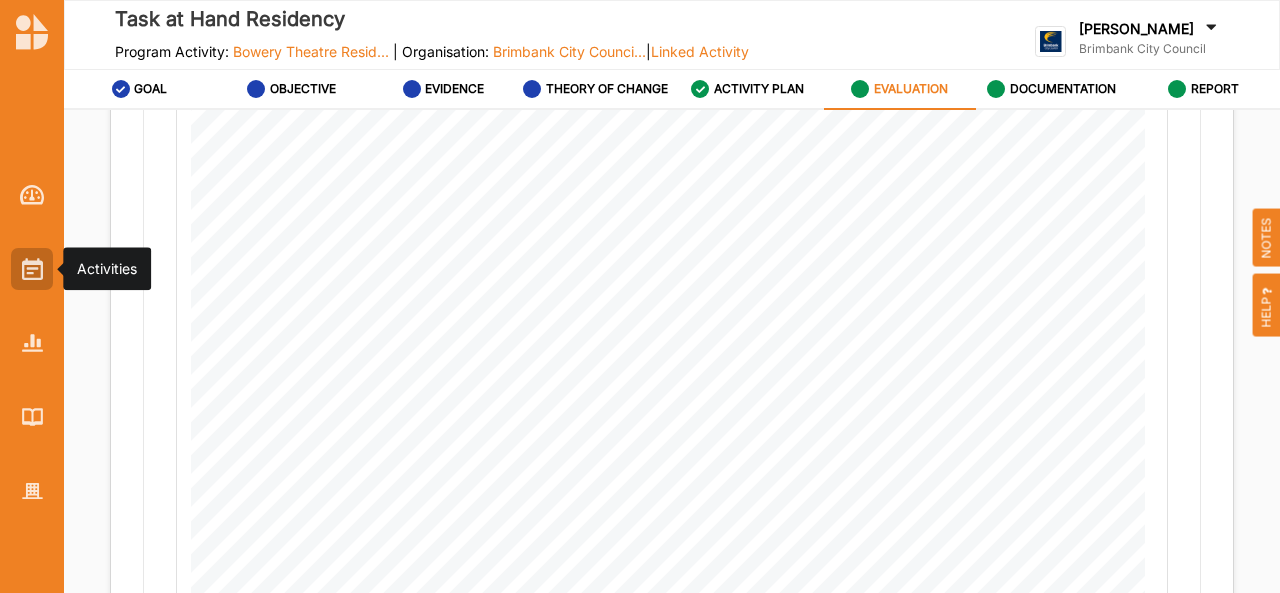 click at bounding box center (32, 269) 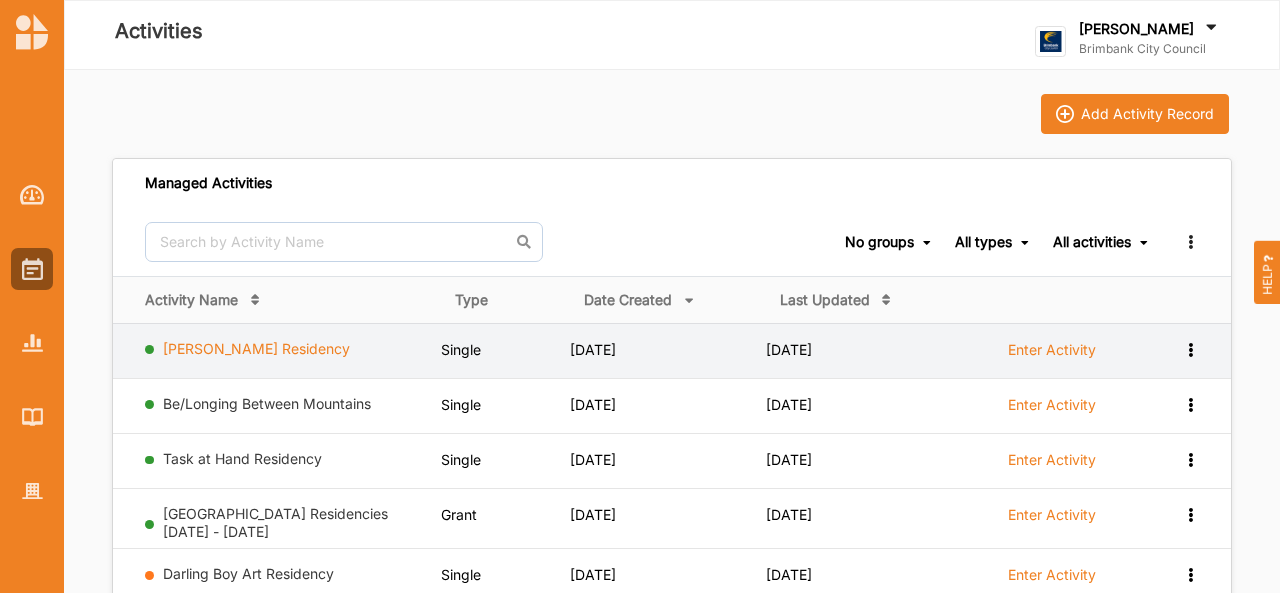click on "[PERSON_NAME] Residency" at bounding box center (256, 348) 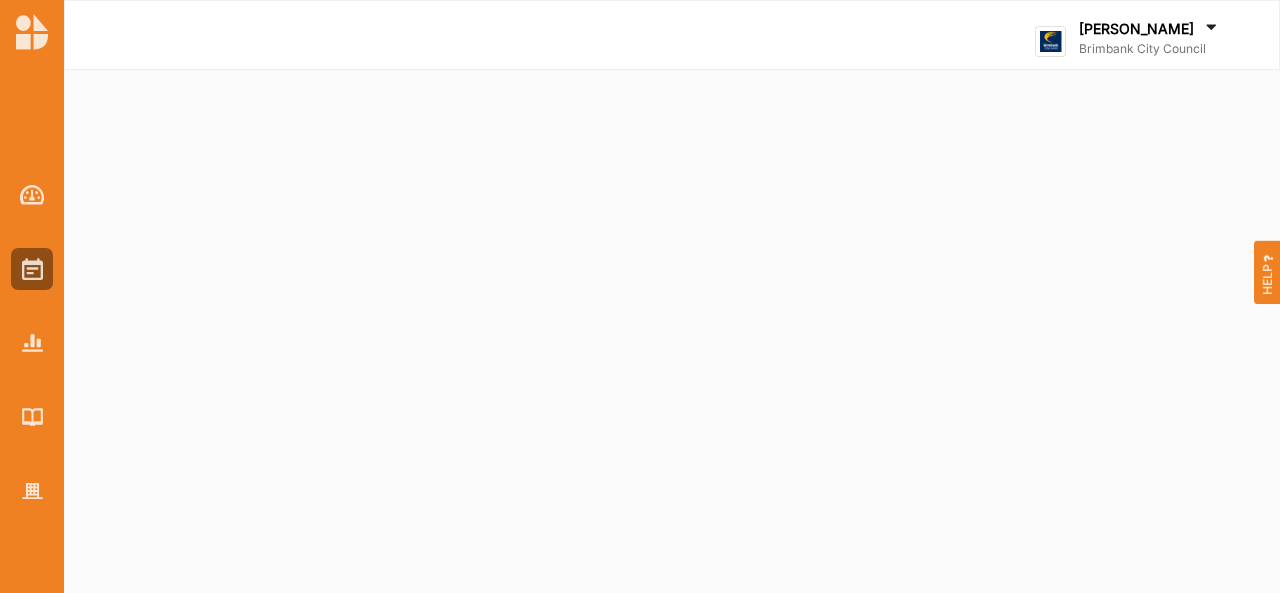 select on "2" 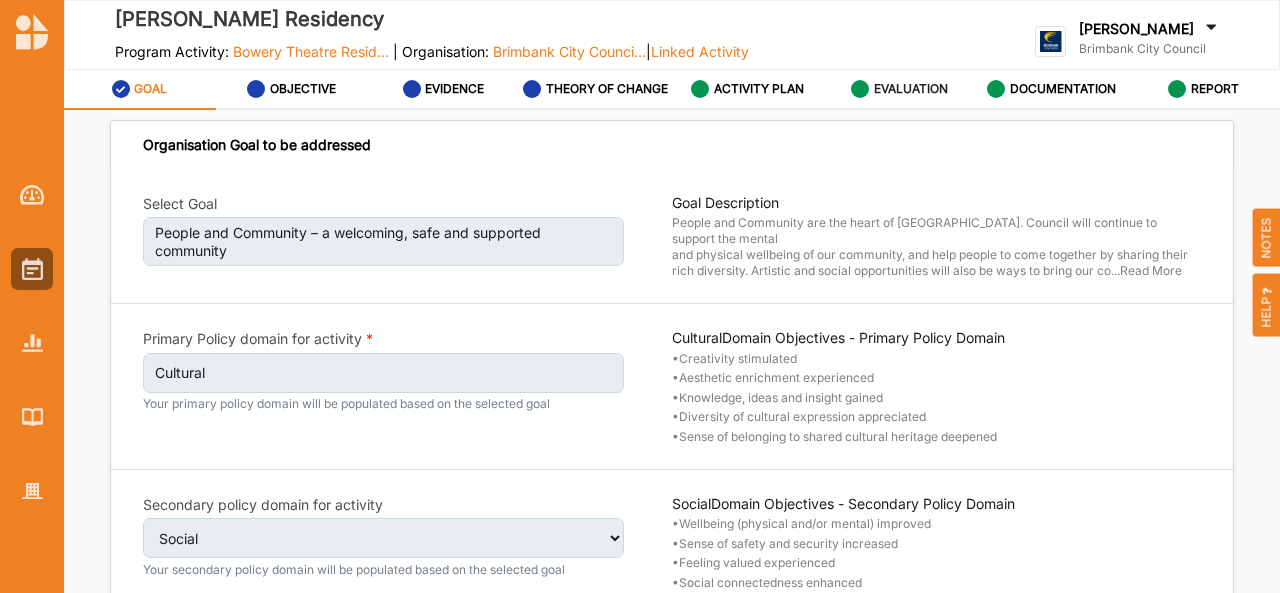 click on "EVALUATION" at bounding box center [899, 89] 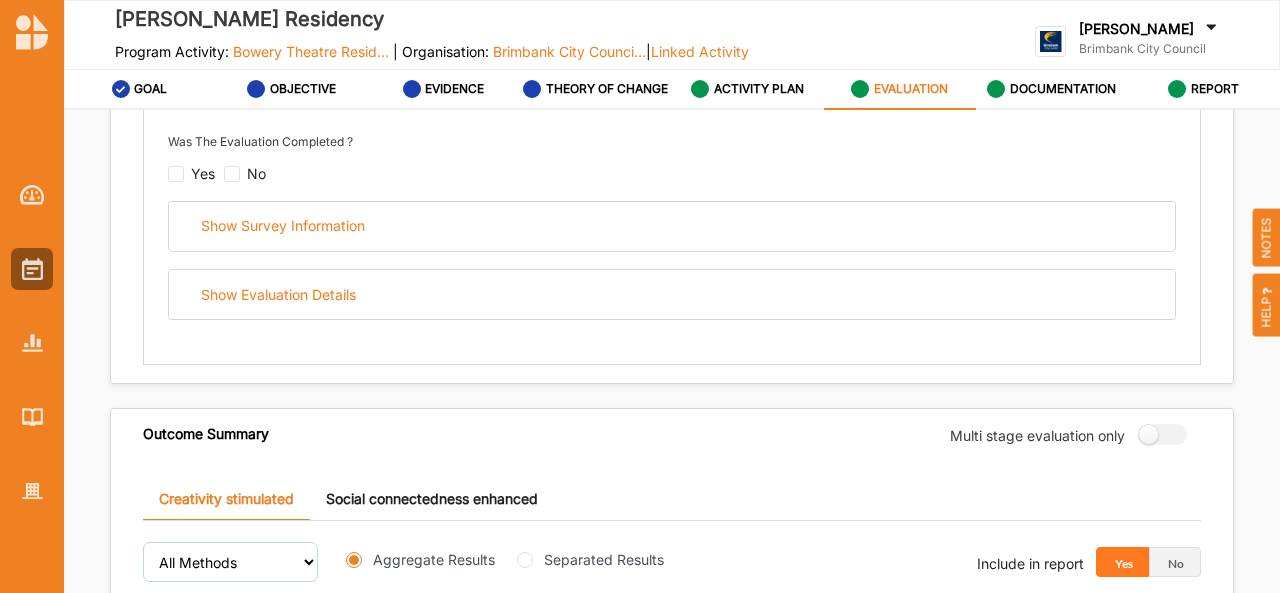 scroll, scrollTop: 402, scrollLeft: 0, axis: vertical 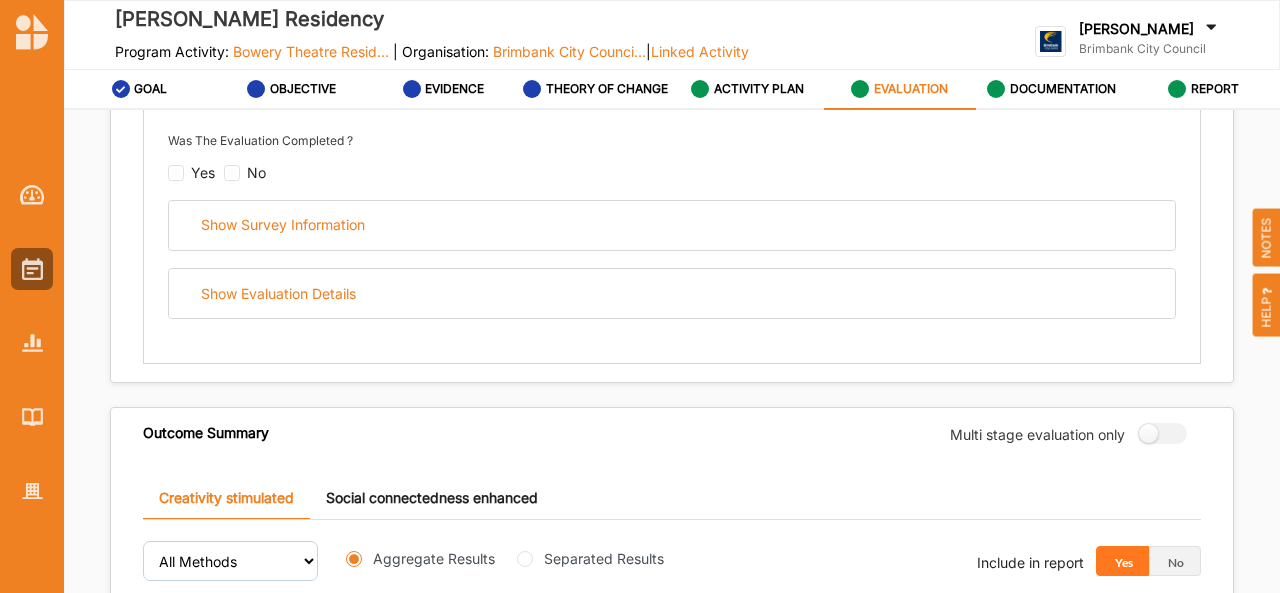 click on "Social connectedness enhanced" at bounding box center [432, 498] 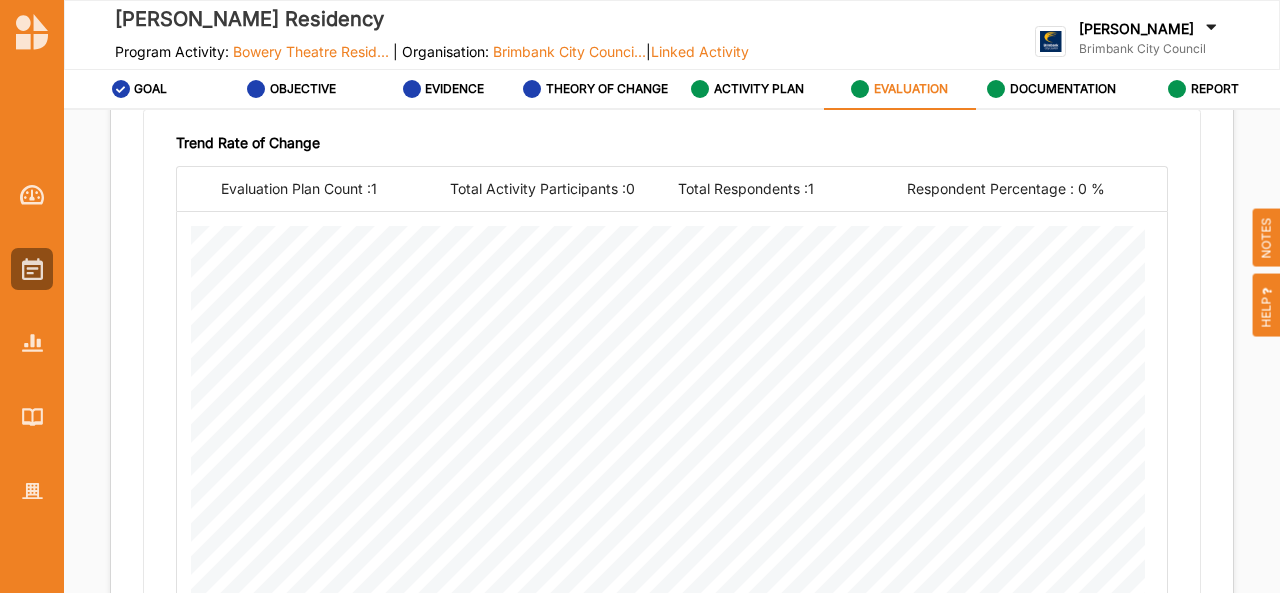scroll, scrollTop: 1261, scrollLeft: 0, axis: vertical 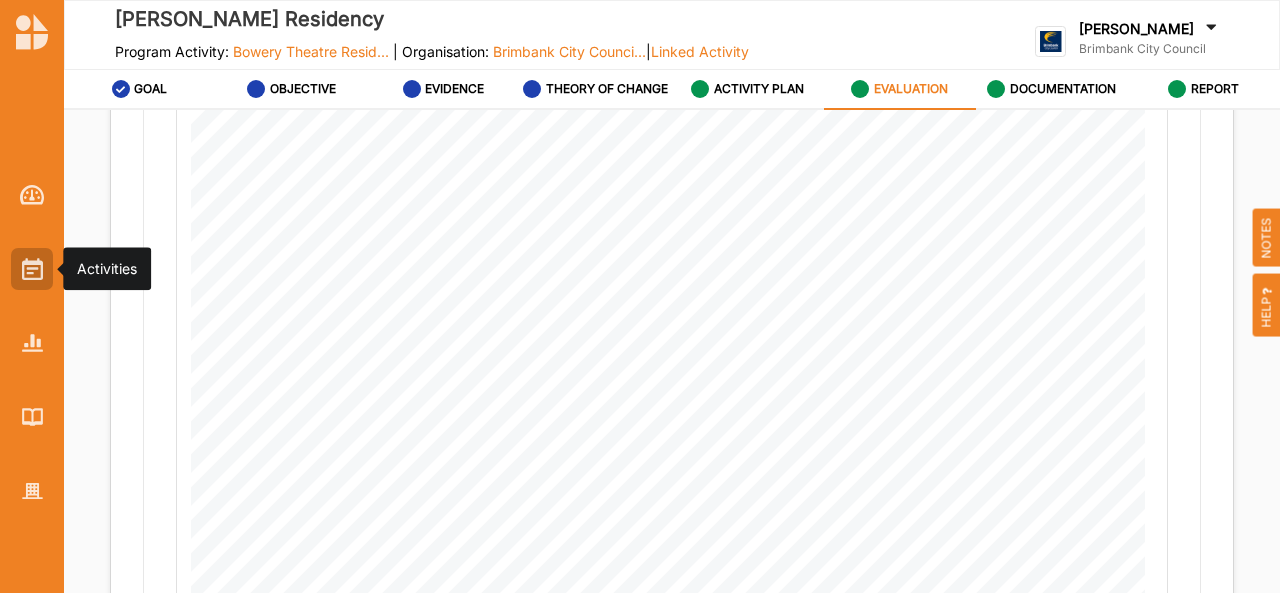 click at bounding box center (32, 269) 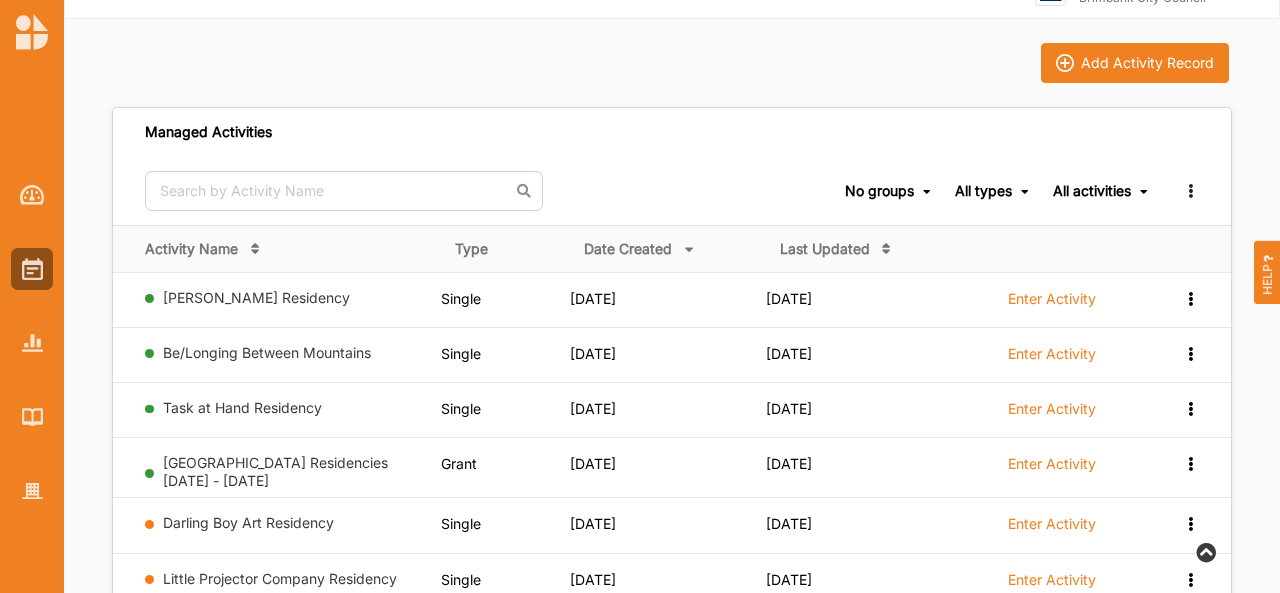 scroll, scrollTop: 52, scrollLeft: 0, axis: vertical 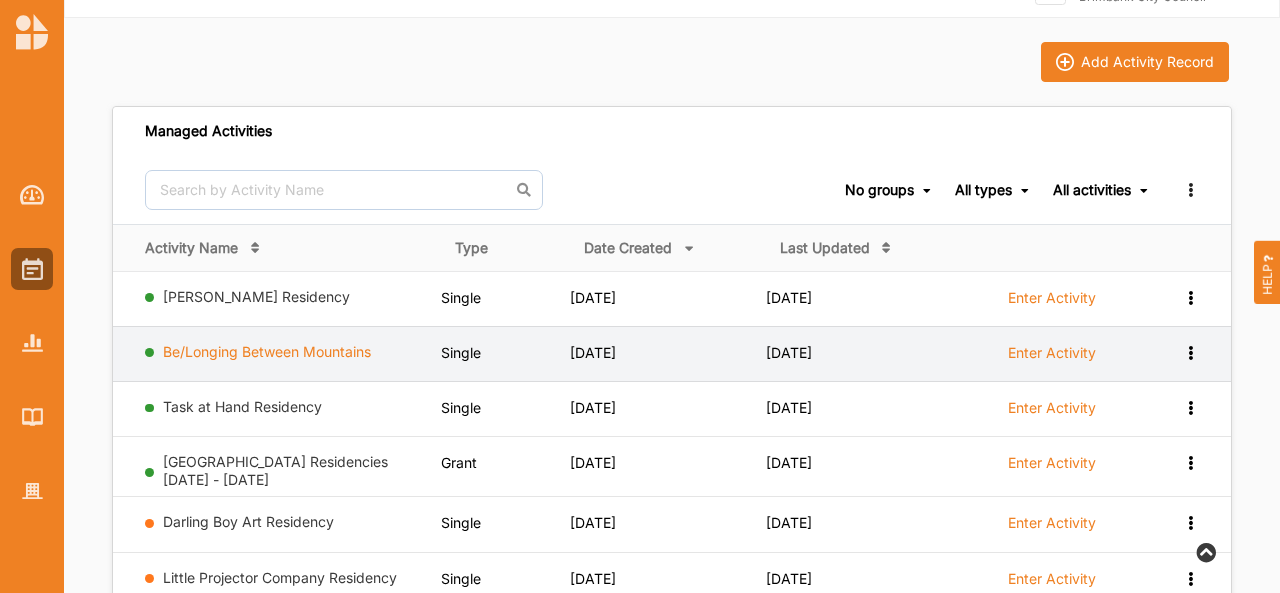 click on "Be/Longing Between Mountains" at bounding box center [267, 351] 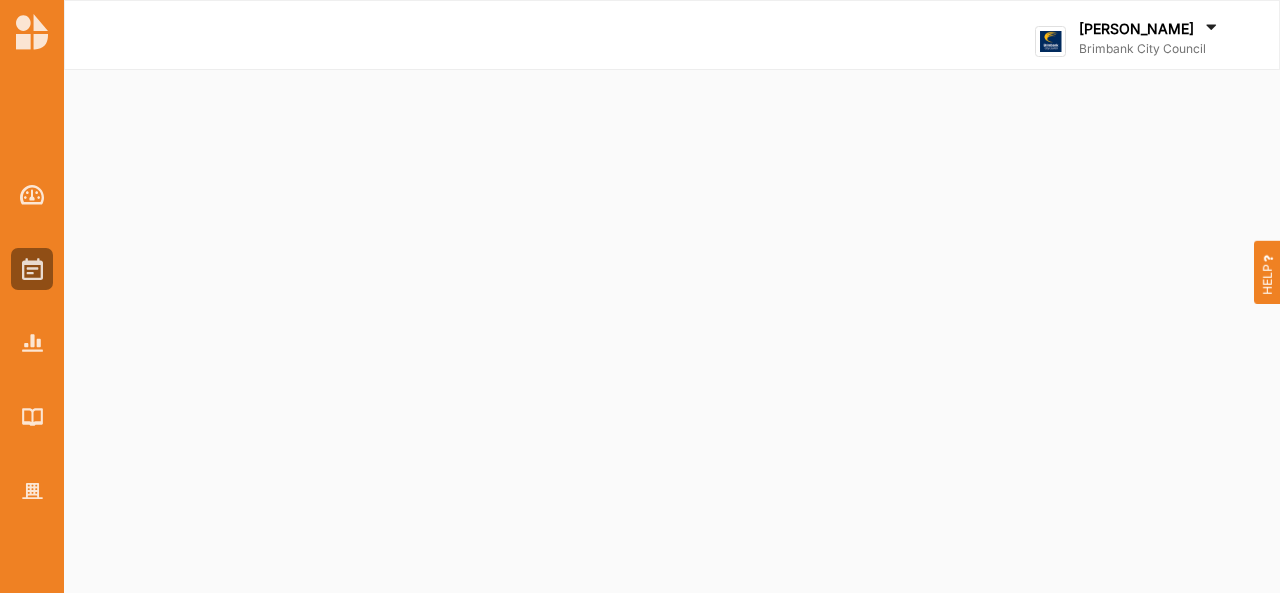 select on "2" 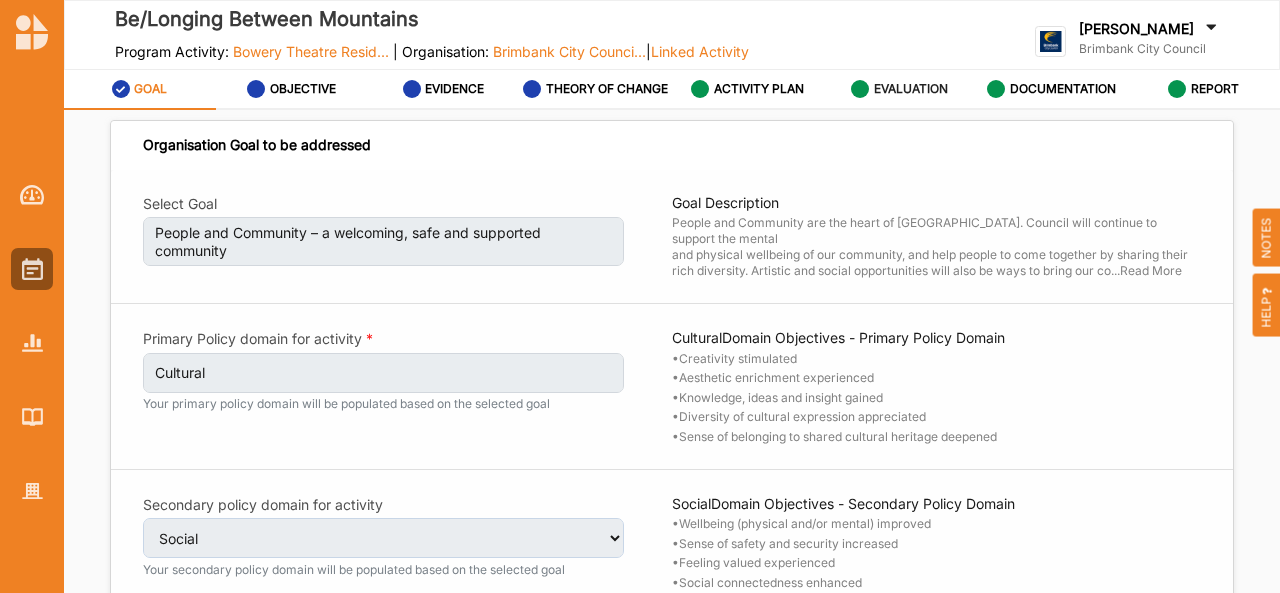 click on "EVALUATION" at bounding box center (911, 89) 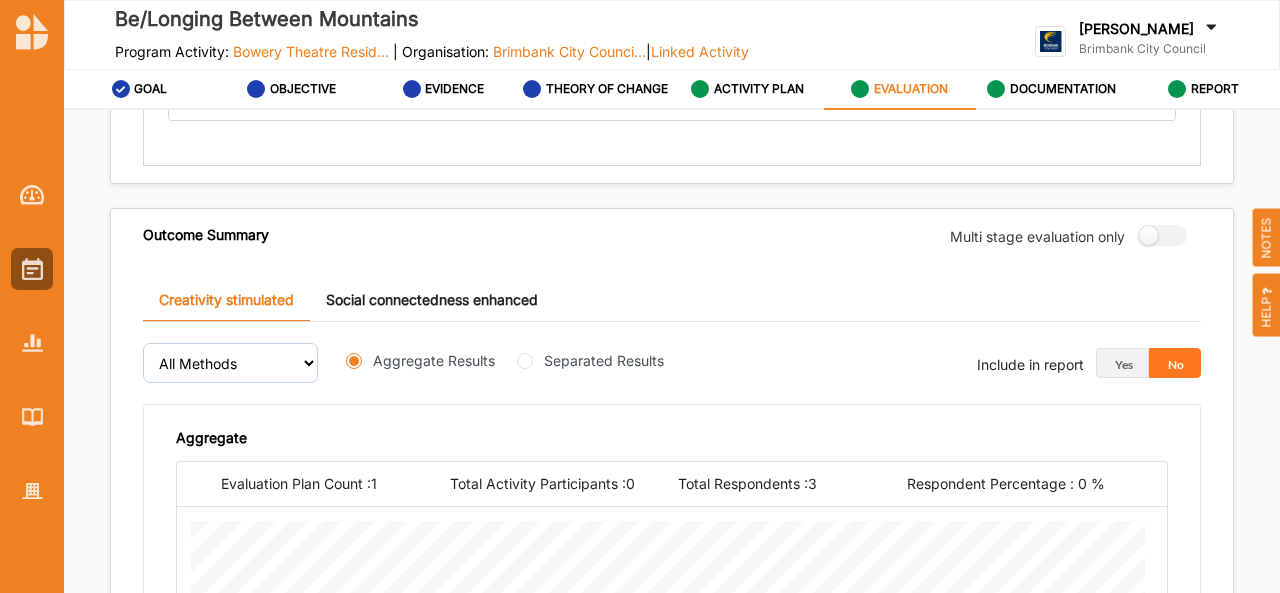 scroll, scrollTop: 677, scrollLeft: 0, axis: vertical 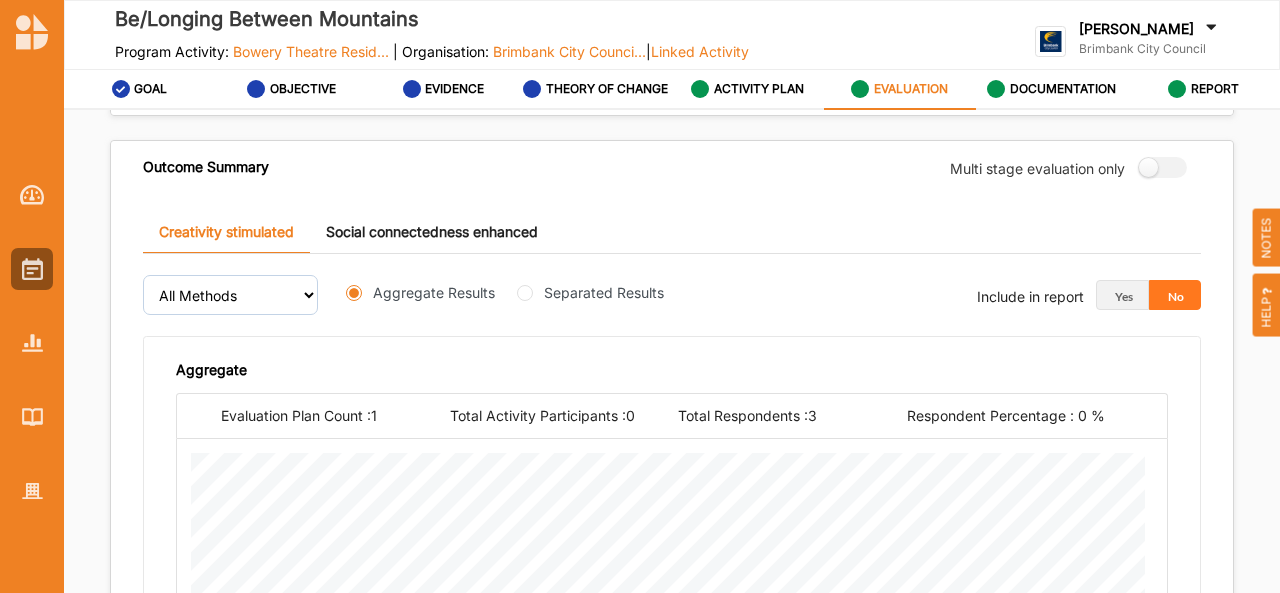 click on "Social connectedness enhanced" at bounding box center [432, 232] 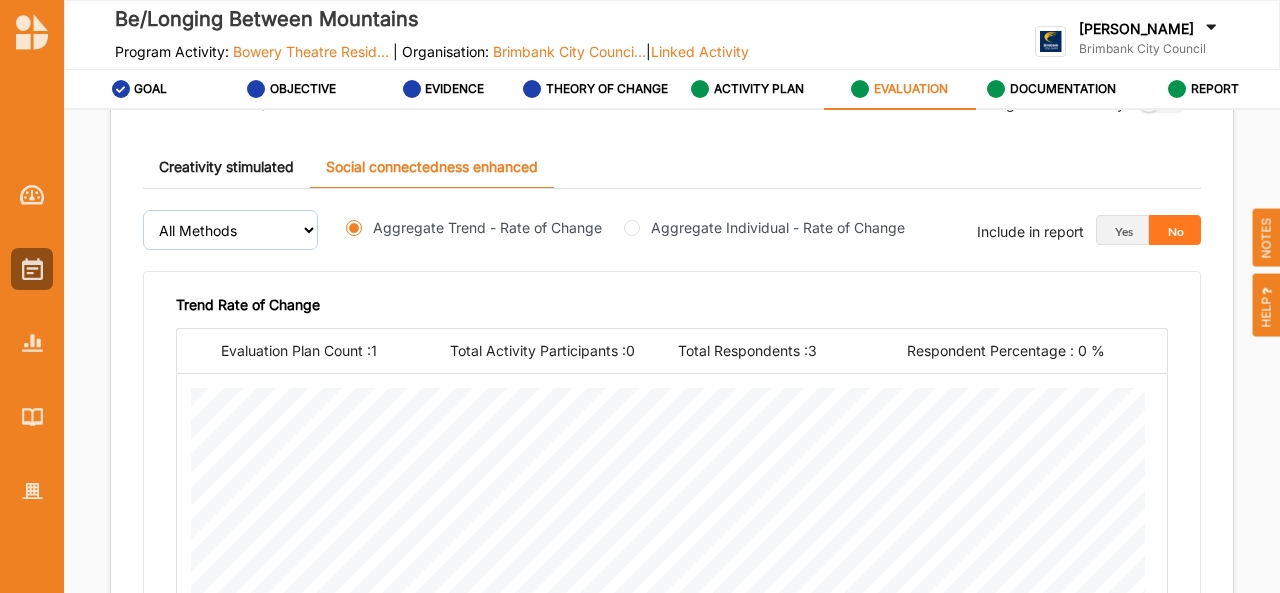 scroll, scrollTop: 734, scrollLeft: 0, axis: vertical 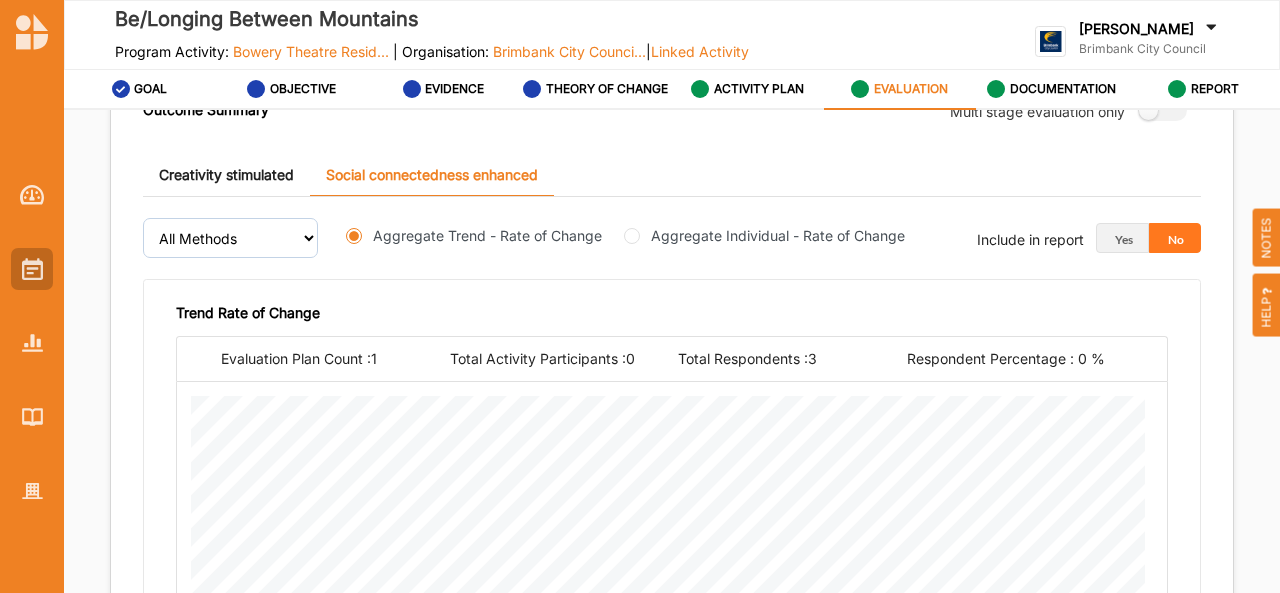 click at bounding box center (32, 269) 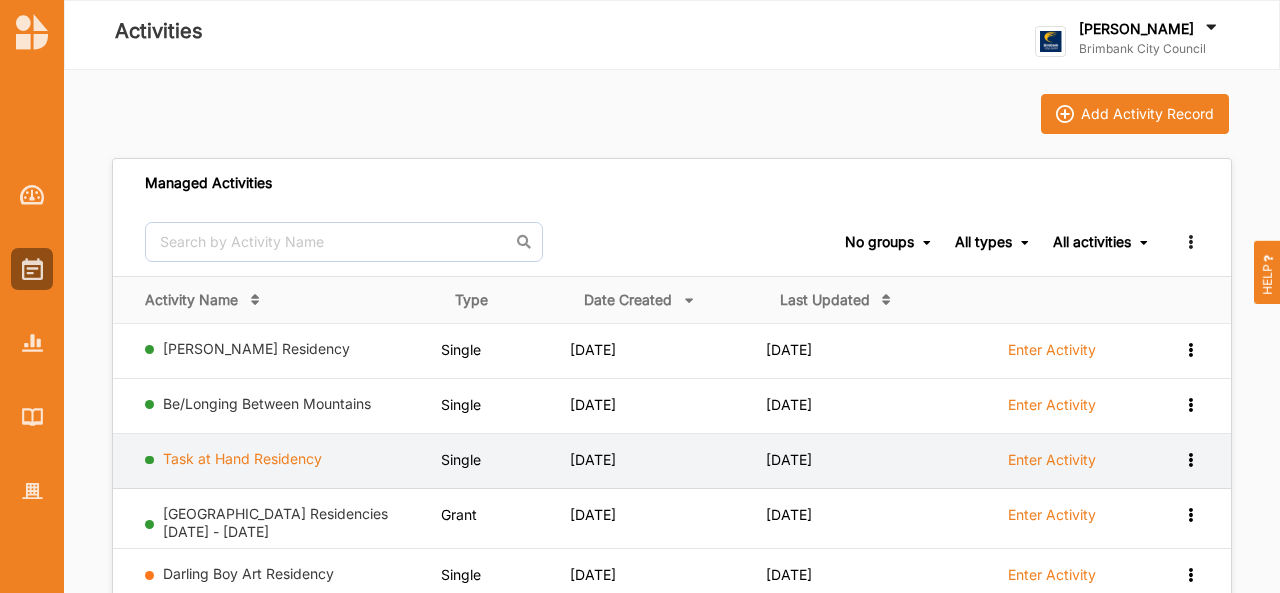 click on "Task at Hand Residency" at bounding box center (242, 458) 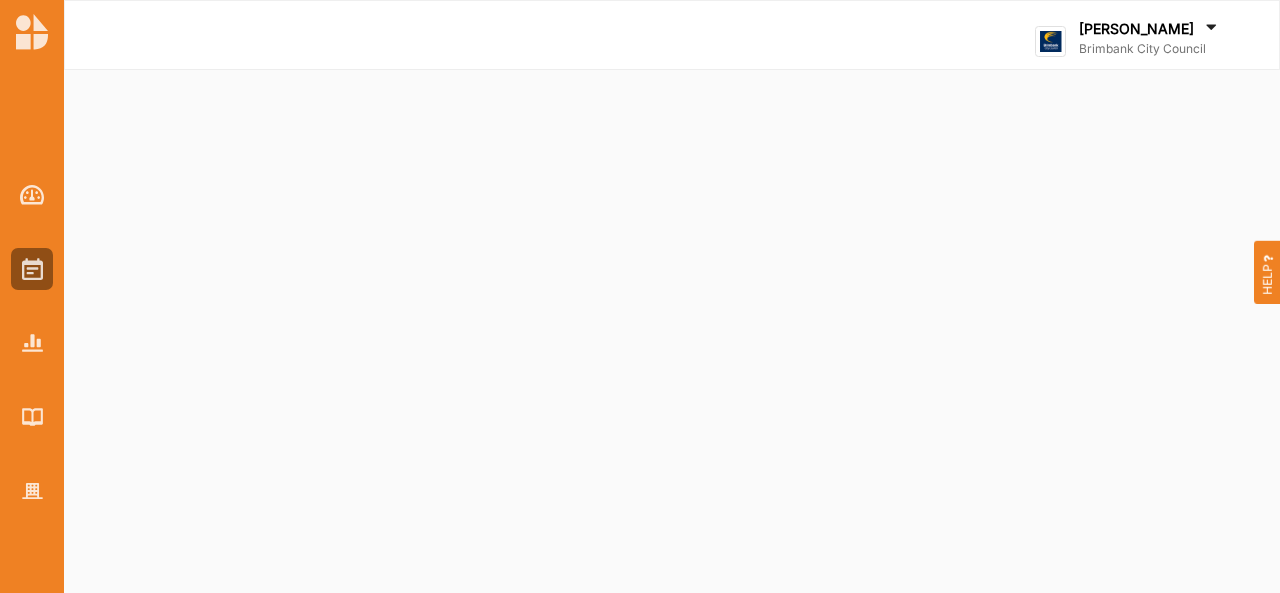select on "2" 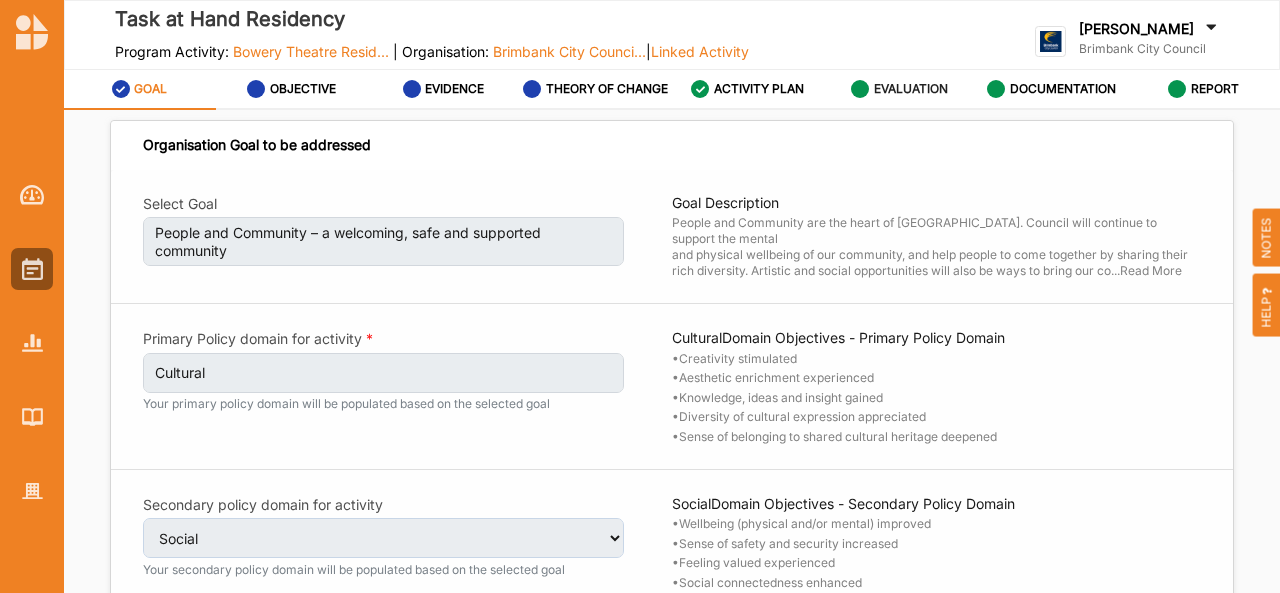 click on "EVALUATION" at bounding box center (899, 89) 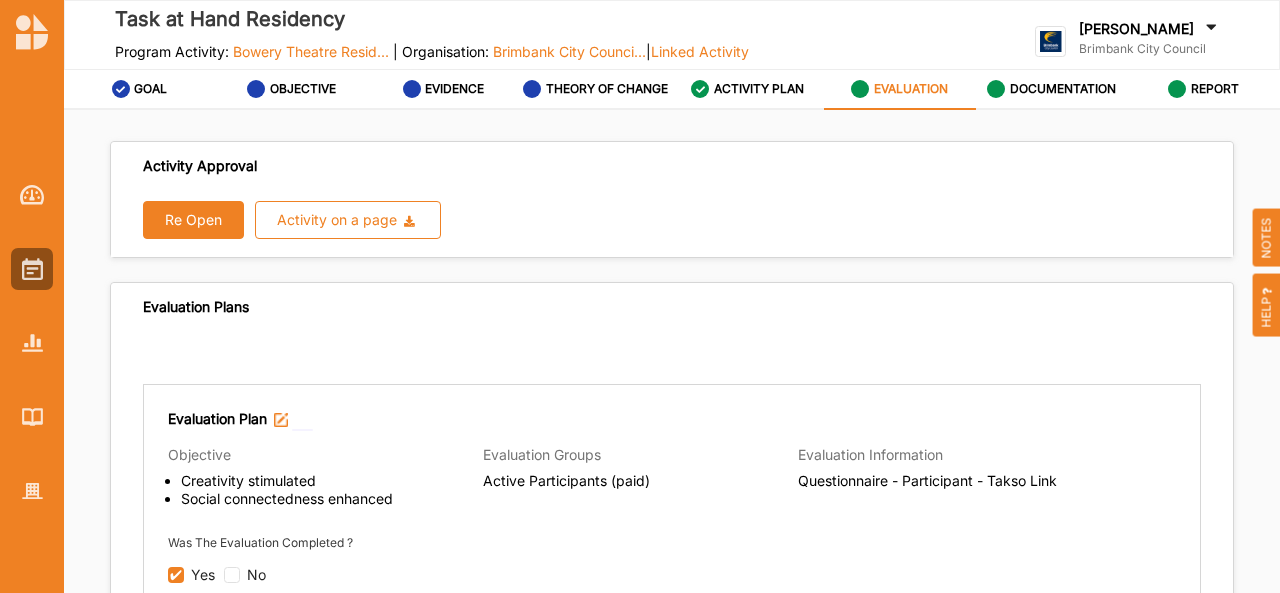 radio on "true" 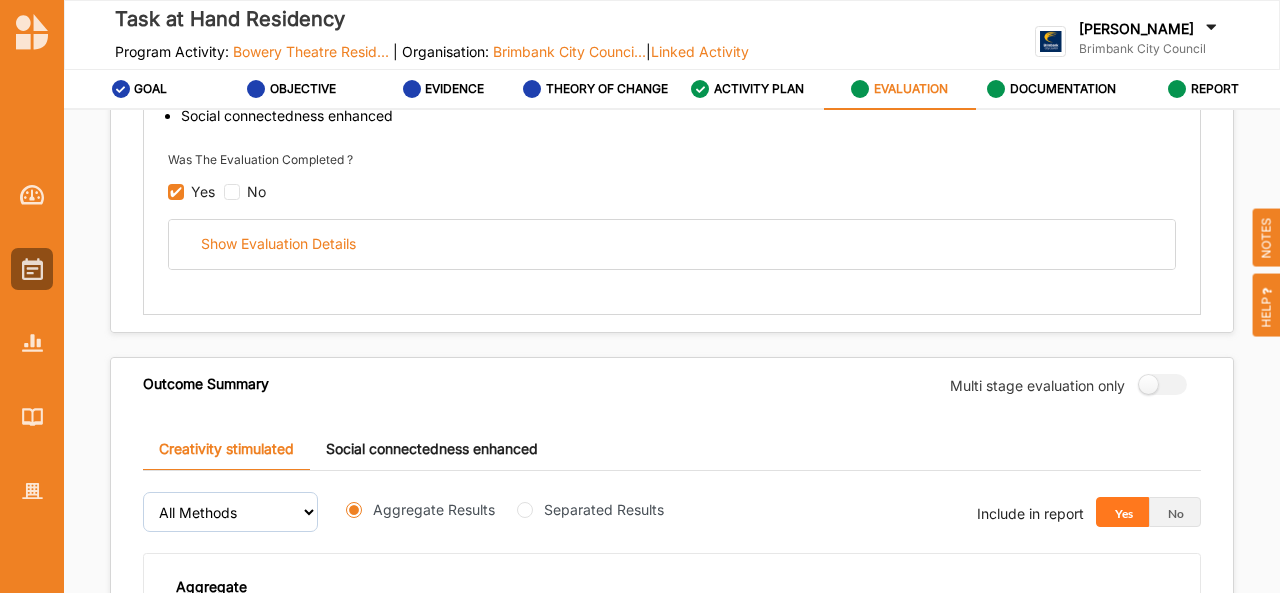 scroll, scrollTop: 336, scrollLeft: 0, axis: vertical 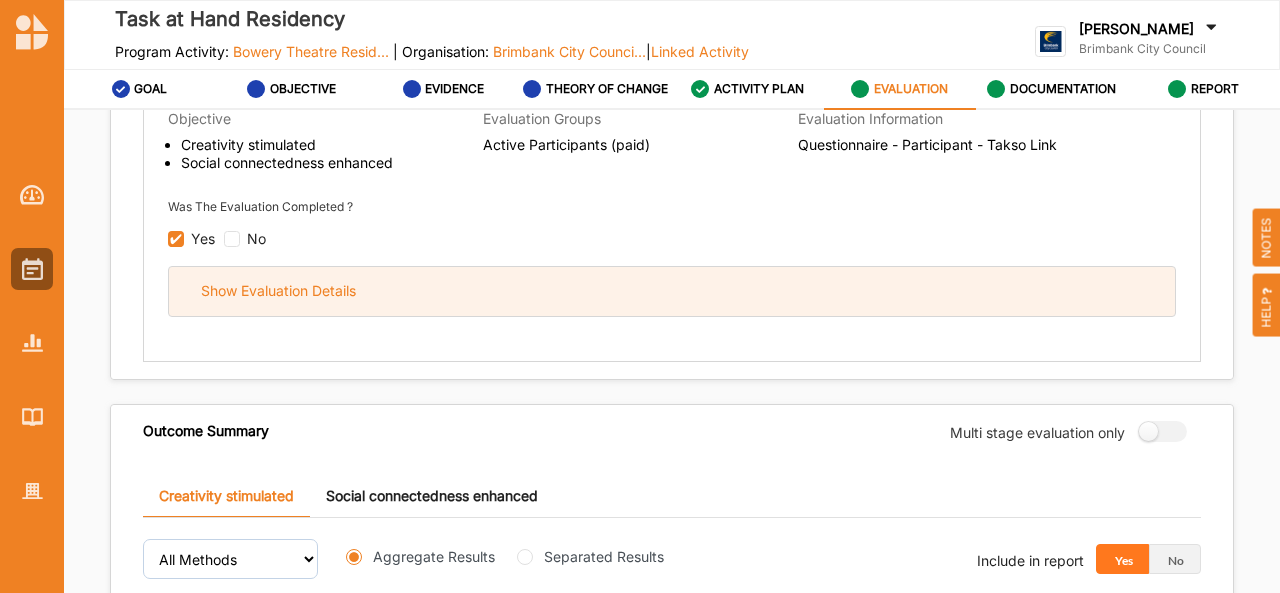 click on "Show Evaluation Details" at bounding box center (672, 291) 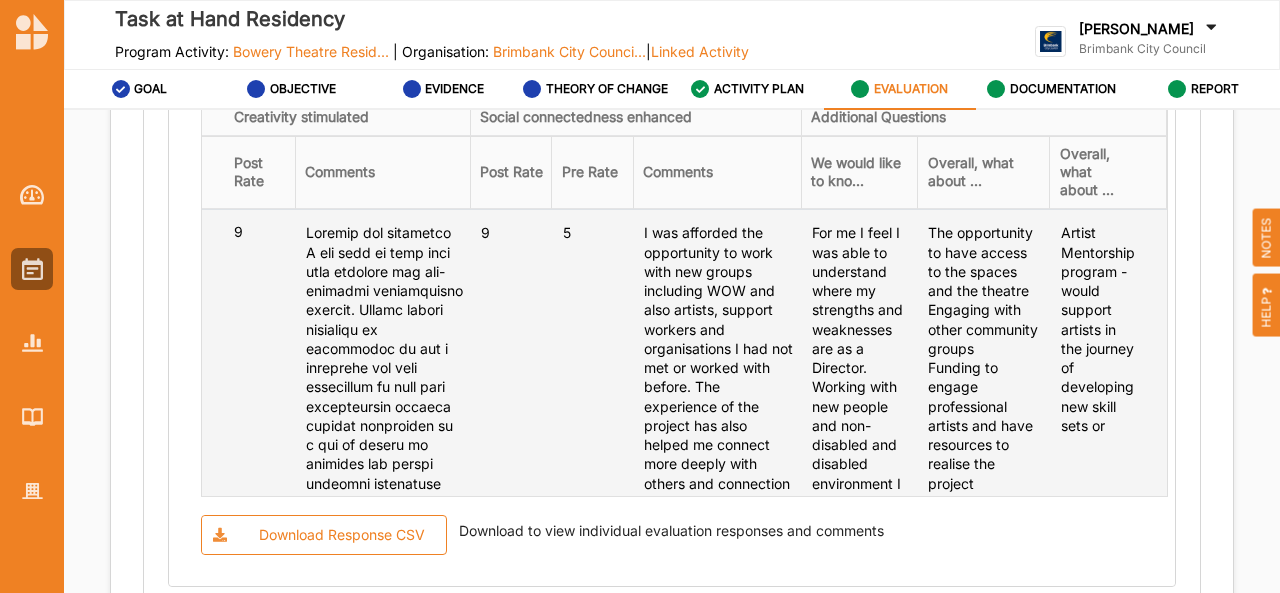 scroll, scrollTop: 1901, scrollLeft: 0, axis: vertical 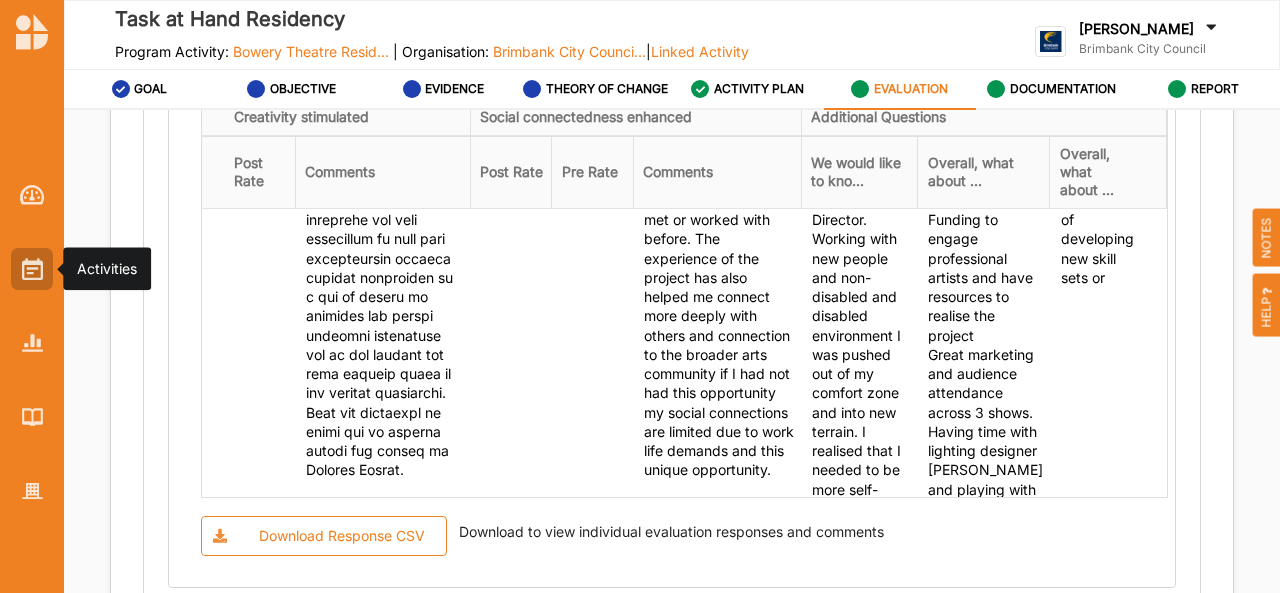 click at bounding box center (32, 269) 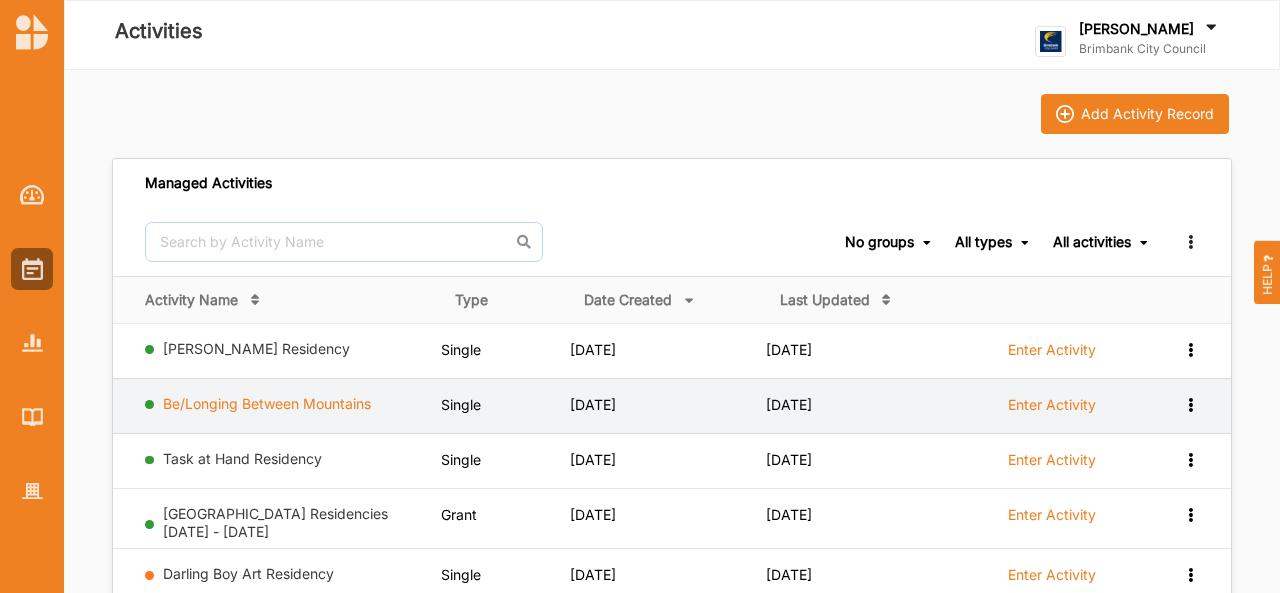 click on "Be/Longing Between Mountains" at bounding box center [267, 403] 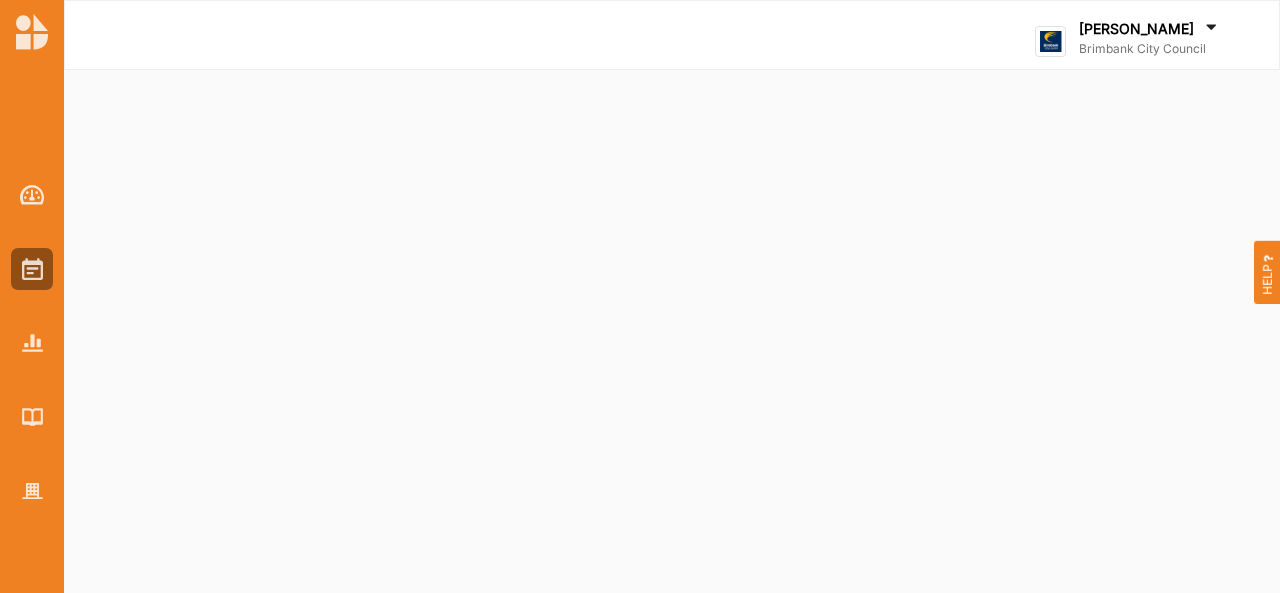 select on "2" 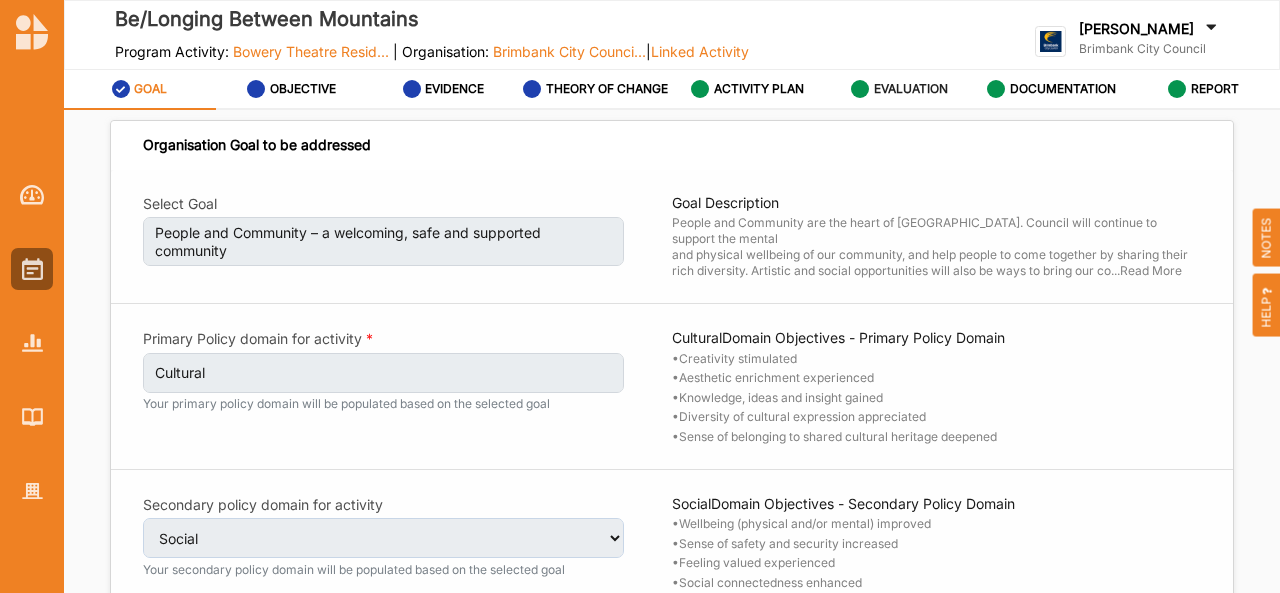 click on "EVALUATION" at bounding box center [911, 89] 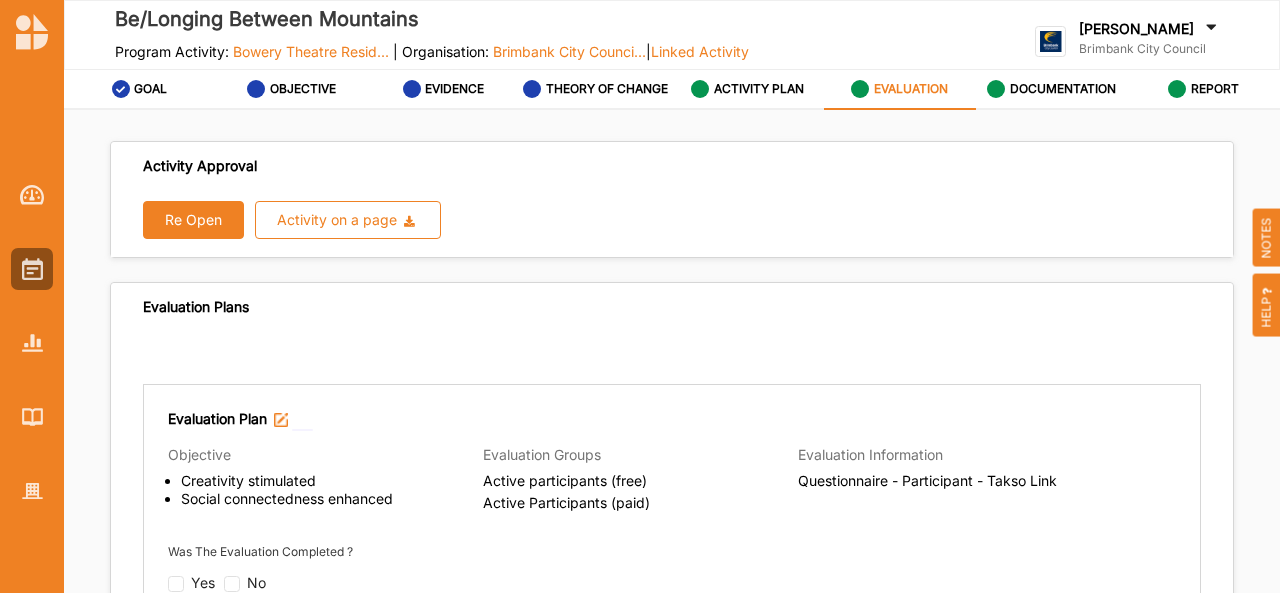 radio on "true" 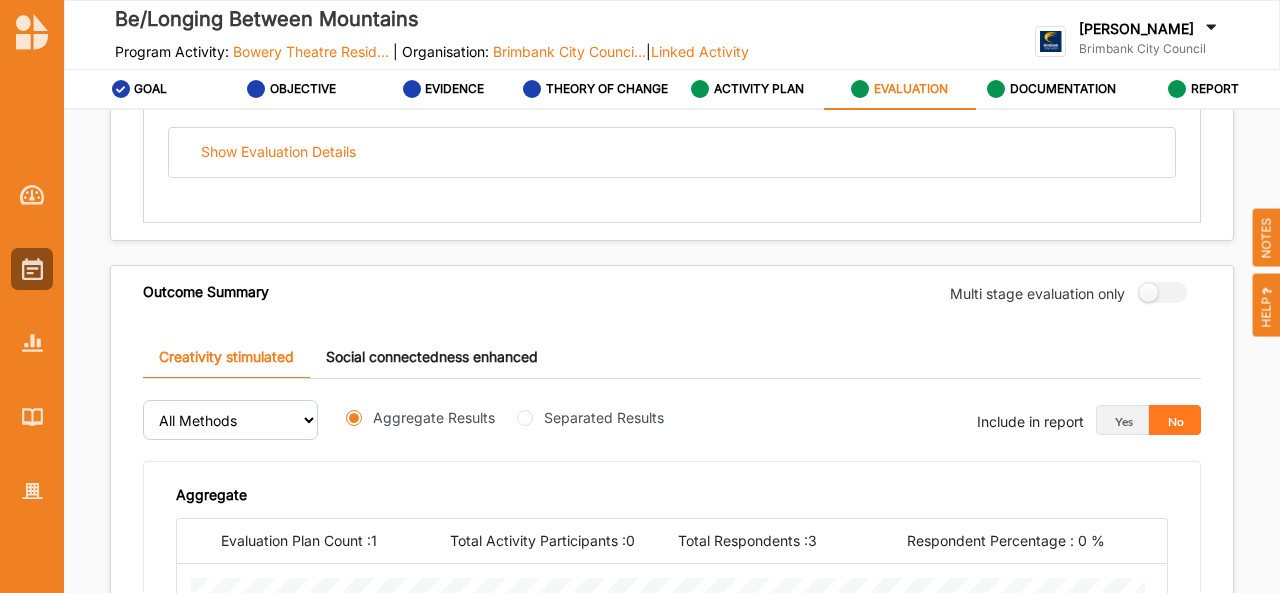 scroll, scrollTop: 538, scrollLeft: 0, axis: vertical 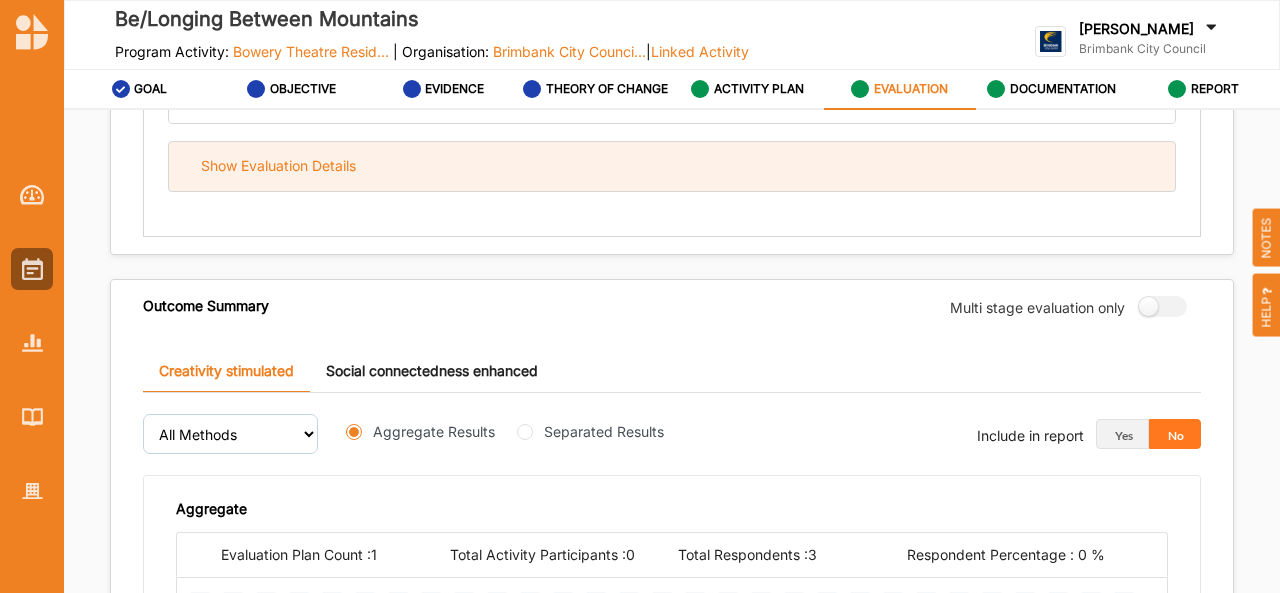 click on "Show Evaluation Details" at bounding box center [278, 166] 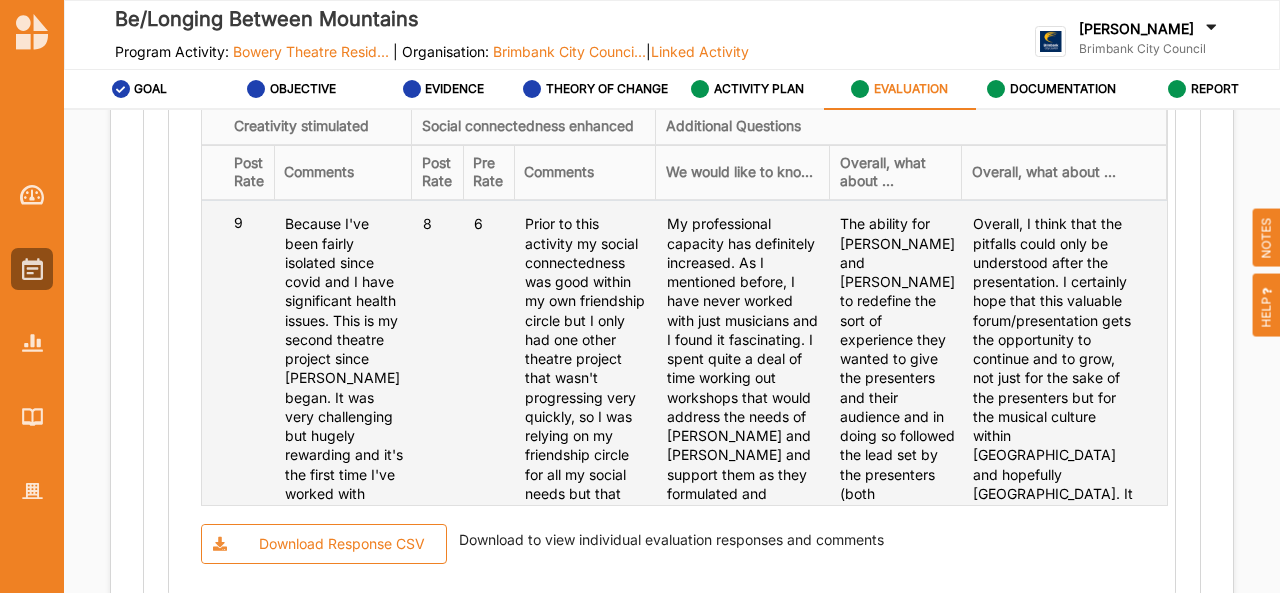 scroll, scrollTop: 1969, scrollLeft: 0, axis: vertical 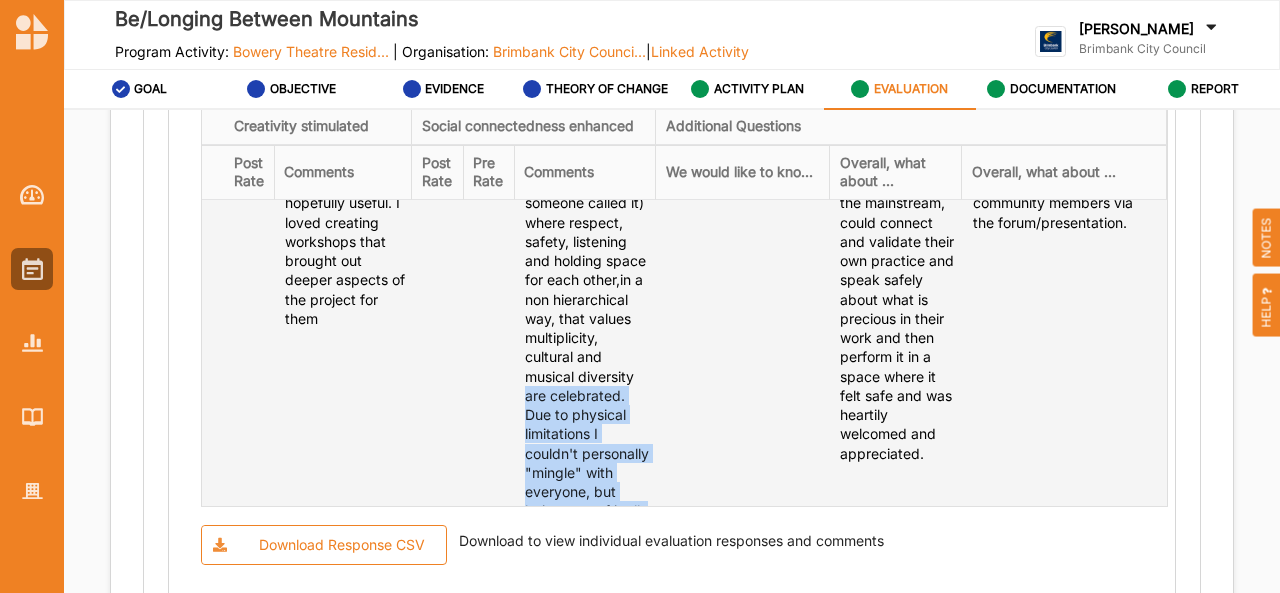 drag, startPoint x: 624, startPoint y: 410, endPoint x: 639, endPoint y: 214, distance: 196.57314 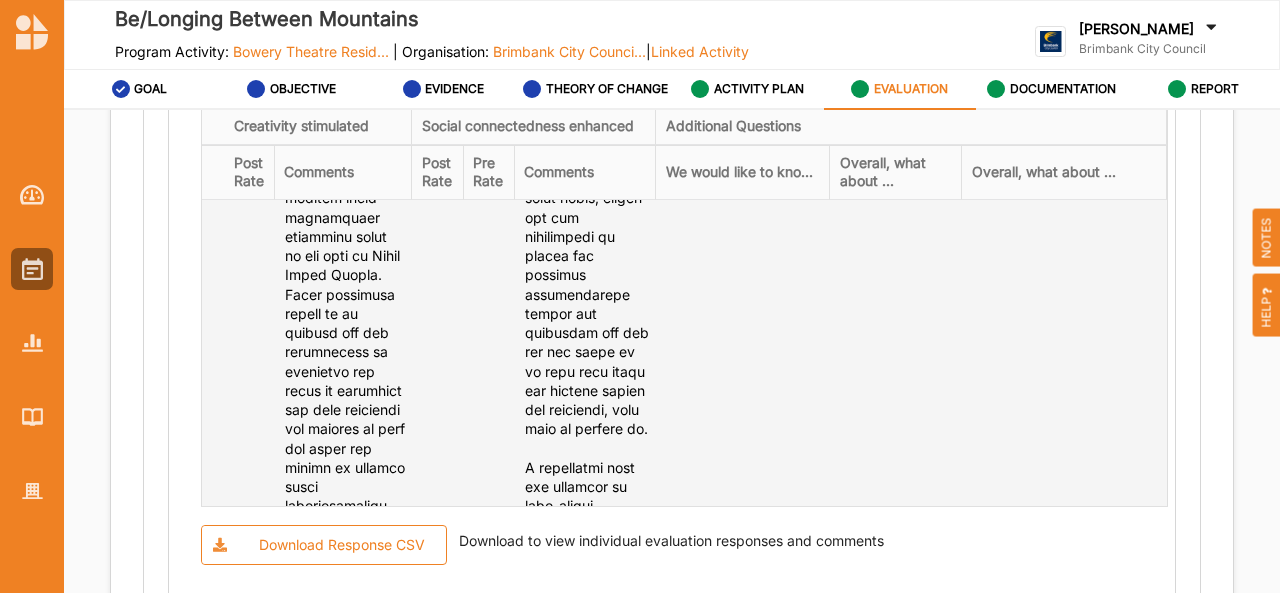 scroll, scrollTop: 2946, scrollLeft: 0, axis: vertical 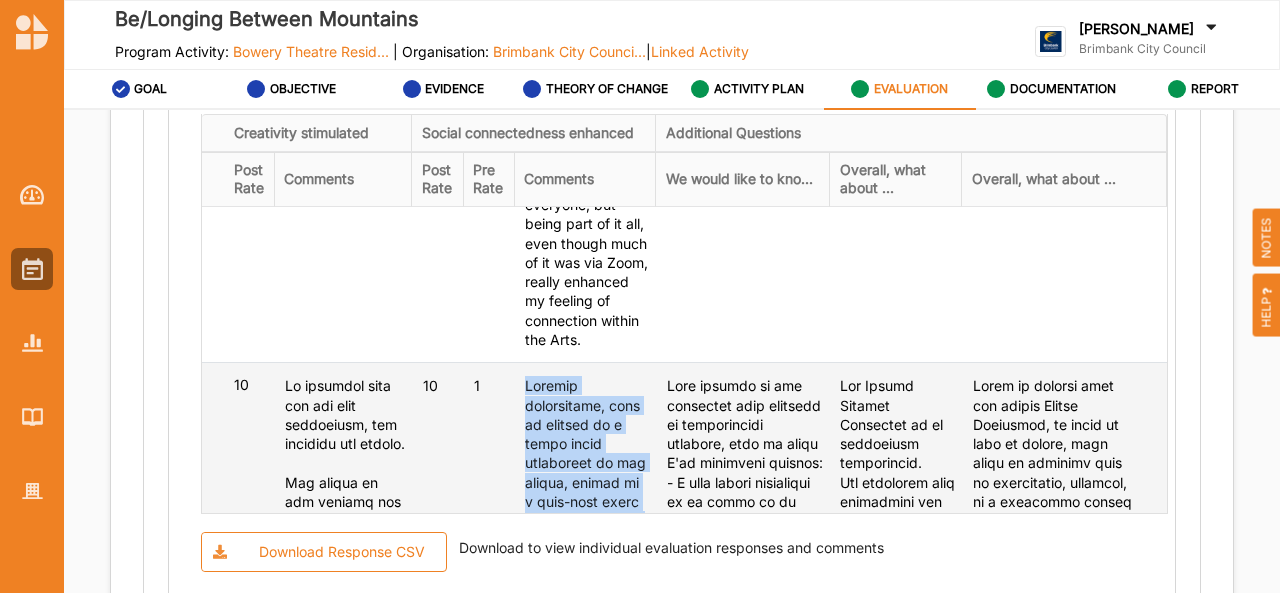 drag, startPoint x: 672, startPoint y: 321, endPoint x: 558, endPoint y: 455, distance: 175.93181 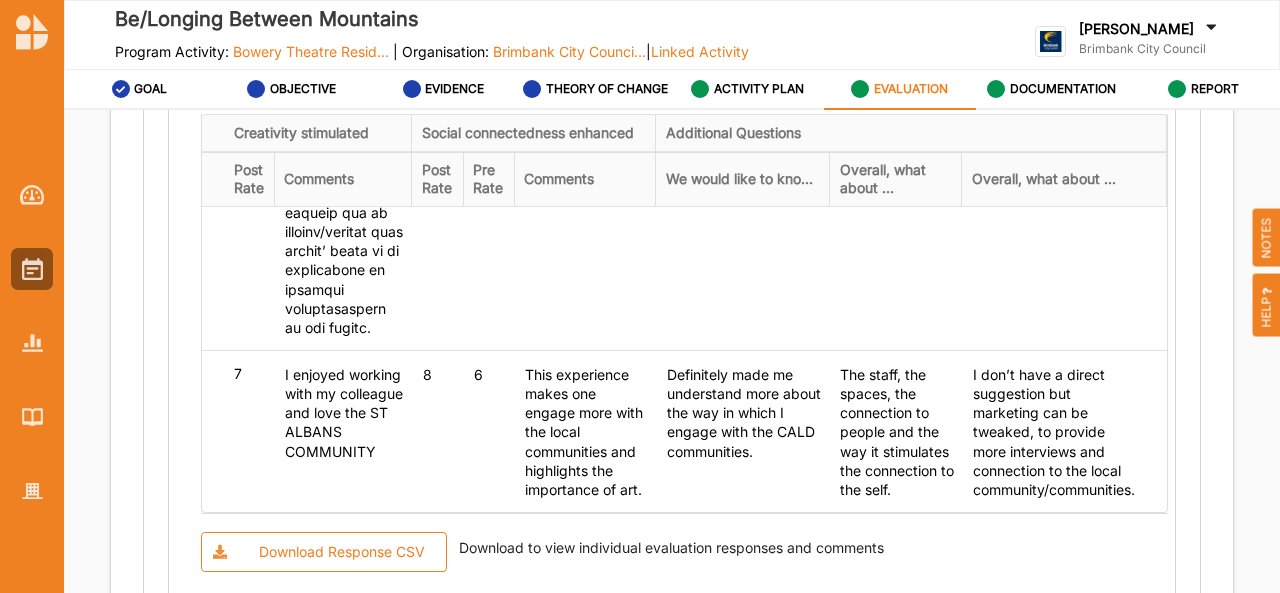 scroll, scrollTop: 3990, scrollLeft: 0, axis: vertical 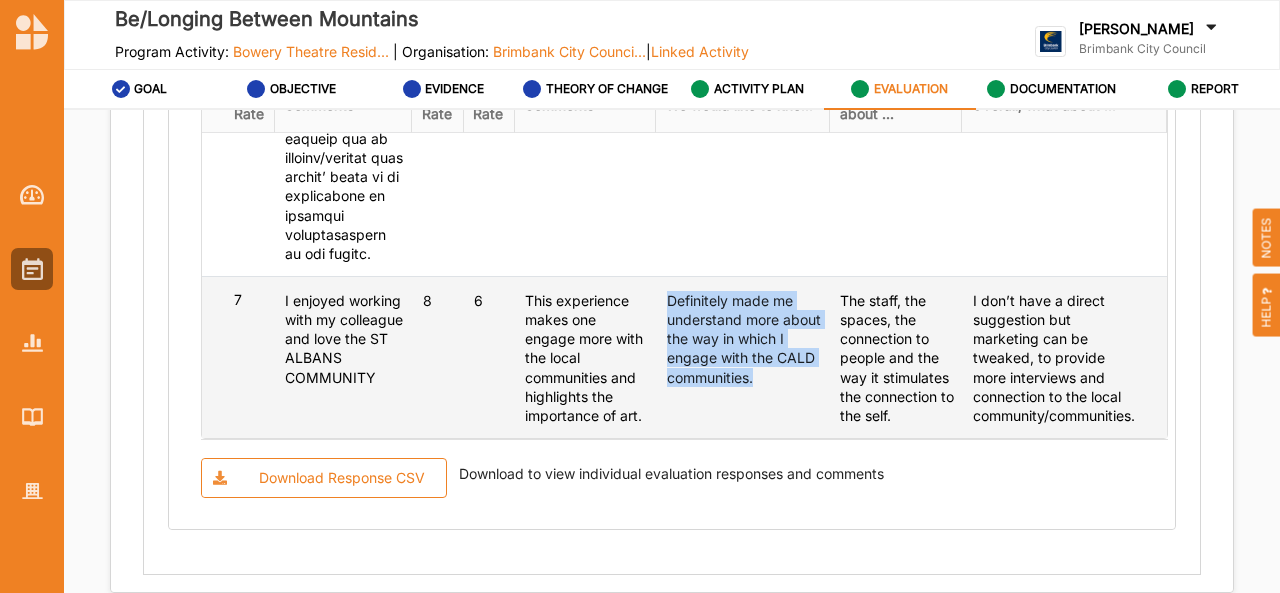 drag, startPoint x: 812, startPoint y: 411, endPoint x: 728, endPoint y: 265, distance: 168.4399 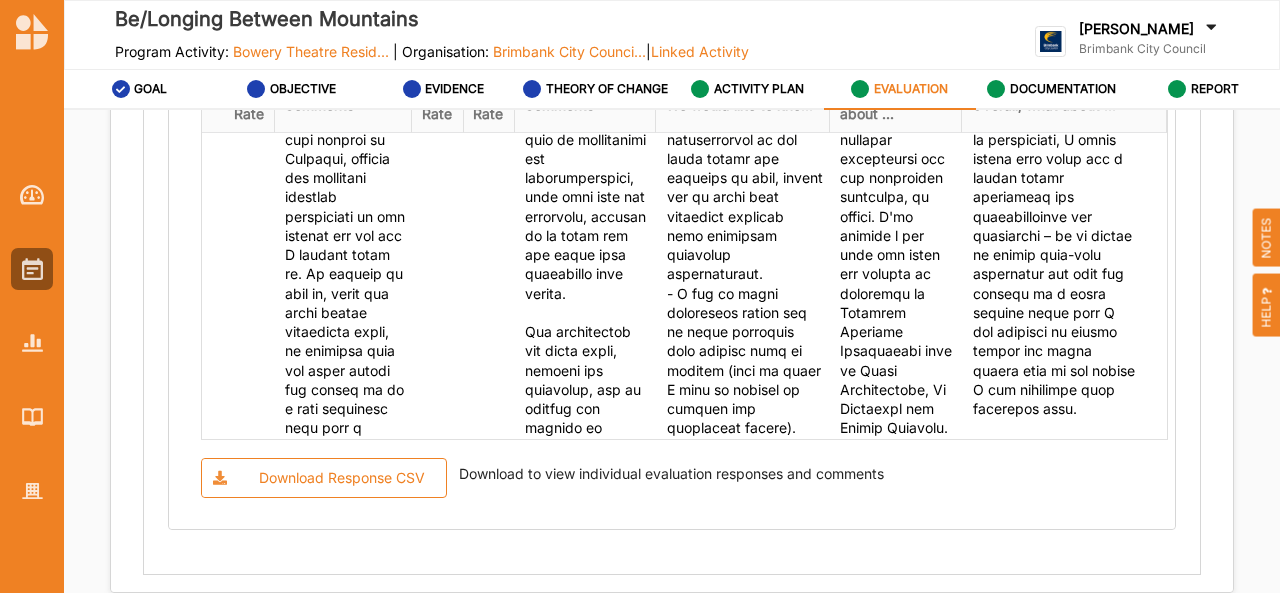scroll, scrollTop: 1350, scrollLeft: 0, axis: vertical 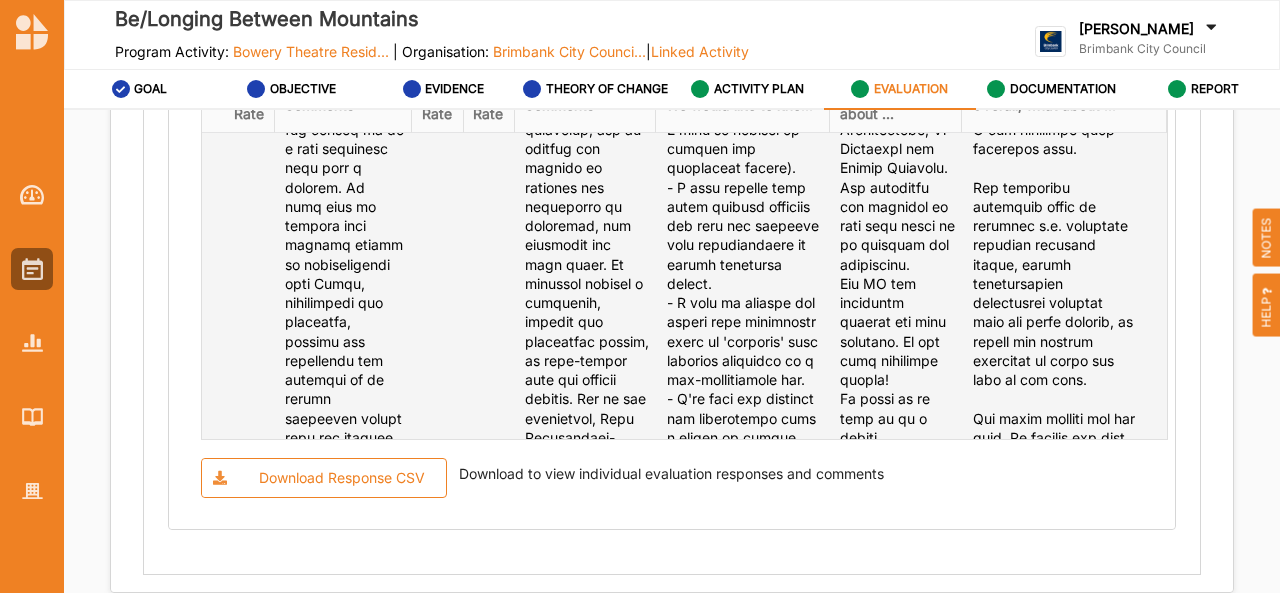 drag, startPoint x: 731, startPoint y: 175, endPoint x: 804, endPoint y: 404, distance: 240.35391 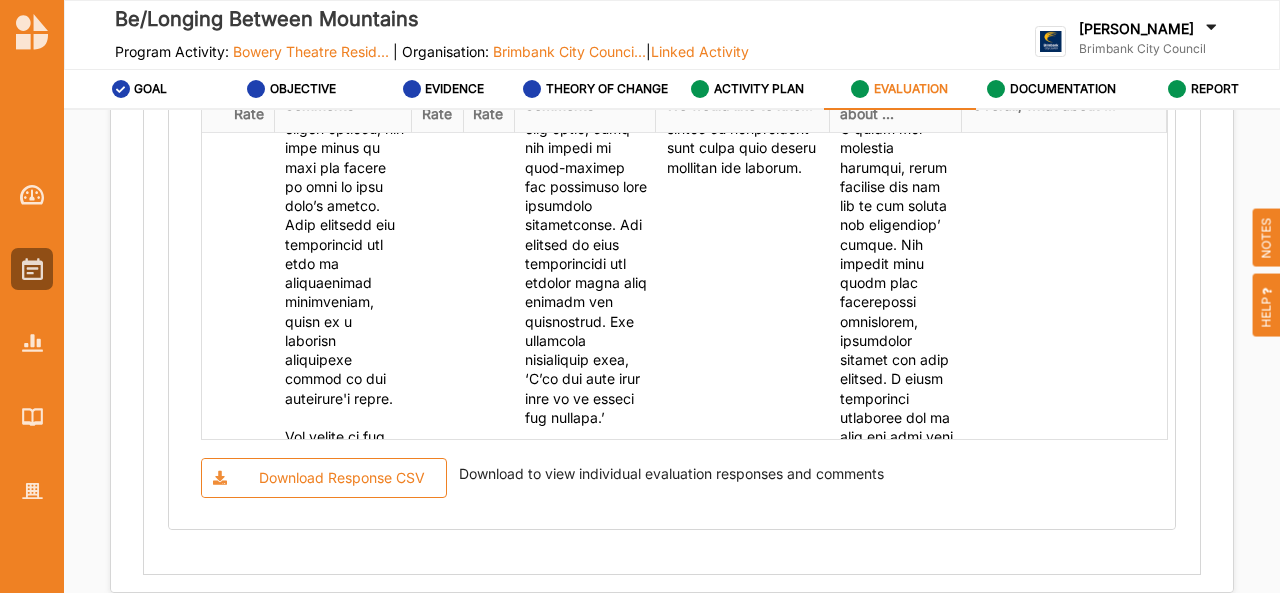 scroll, scrollTop: 2183, scrollLeft: 0, axis: vertical 